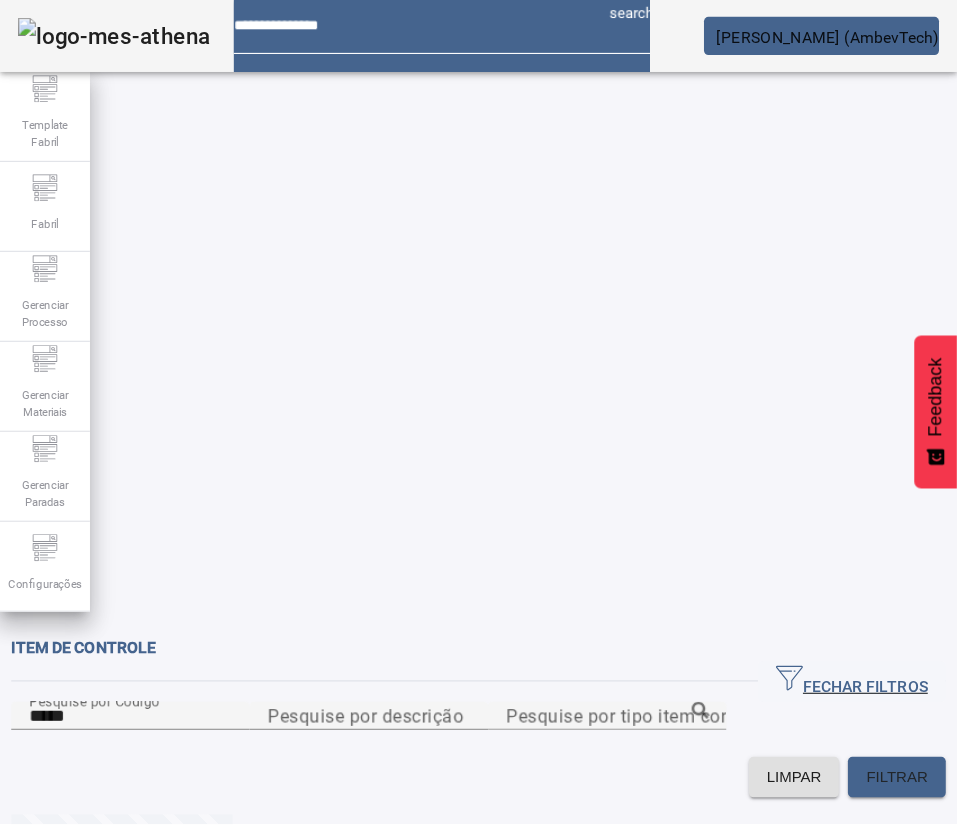 scroll, scrollTop: 0, scrollLeft: 0, axis: both 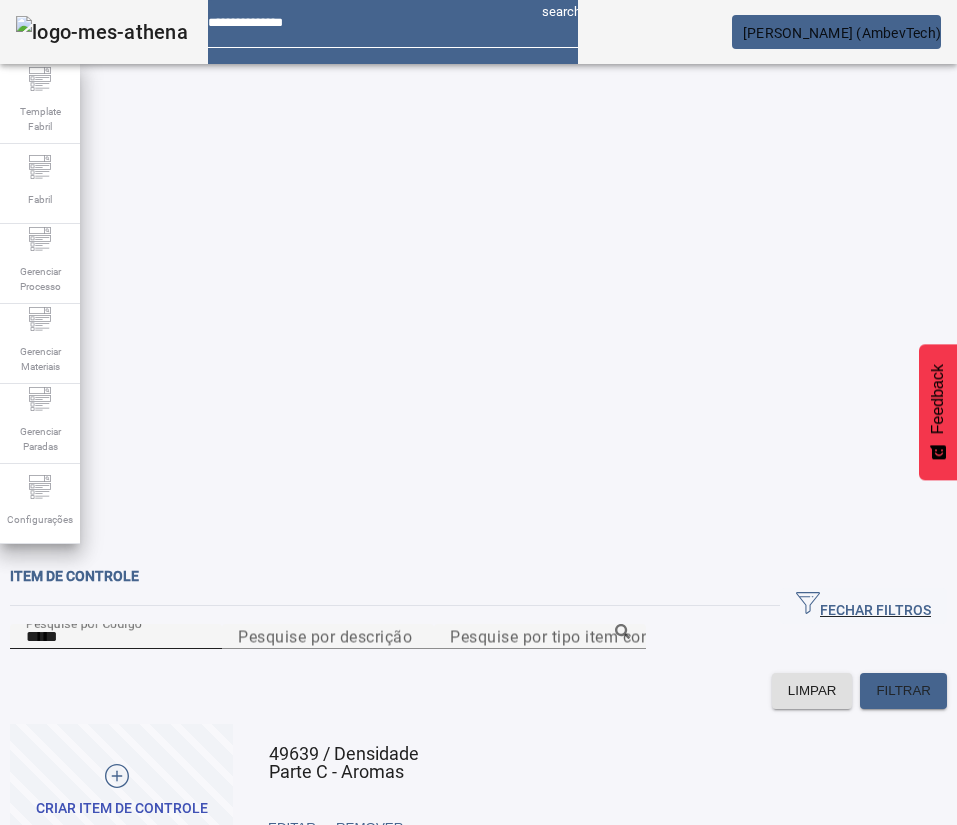 click on "*****" at bounding box center (116, 637) 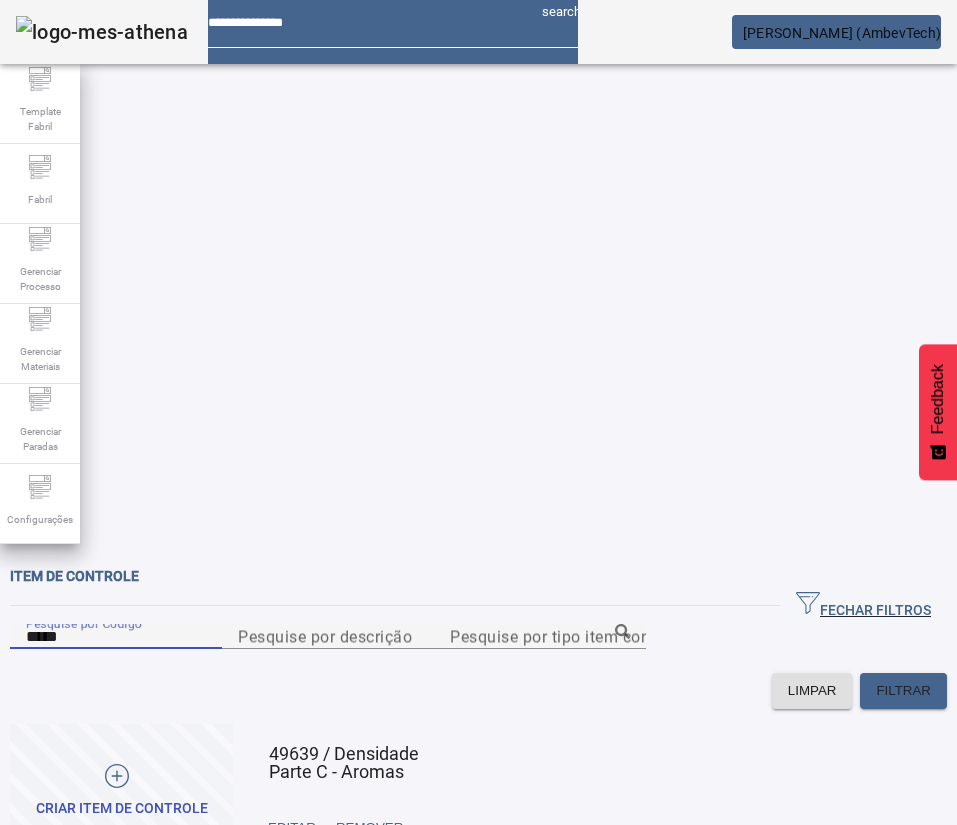 click on "*****" at bounding box center (116, 637) 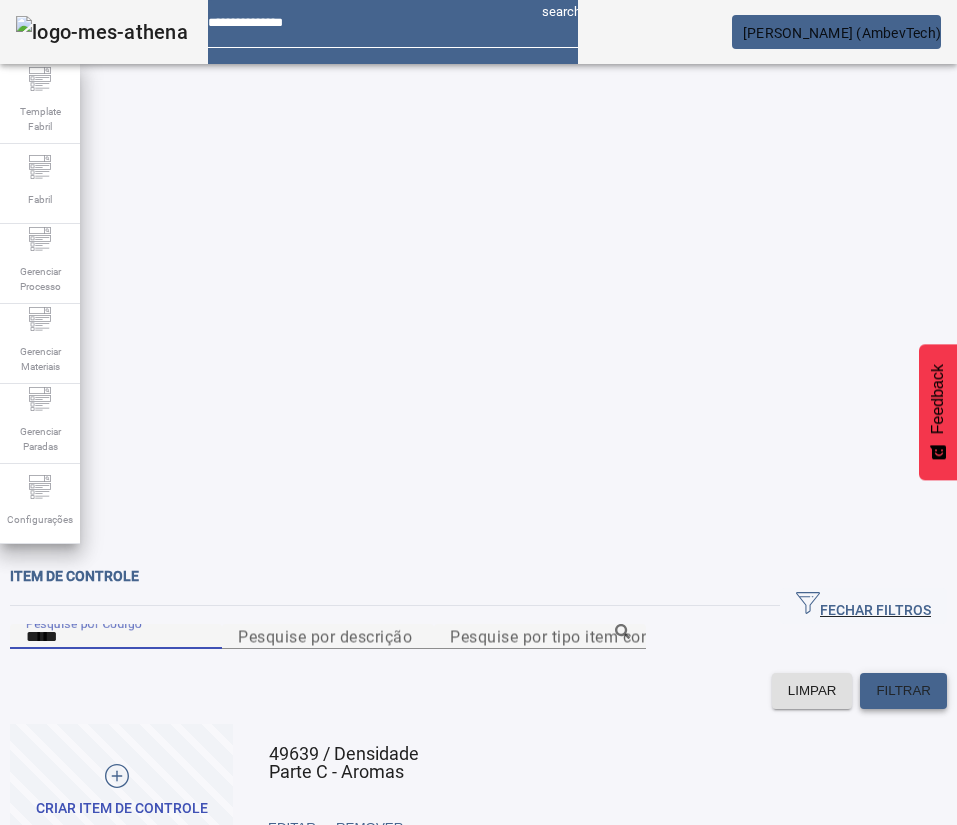 click 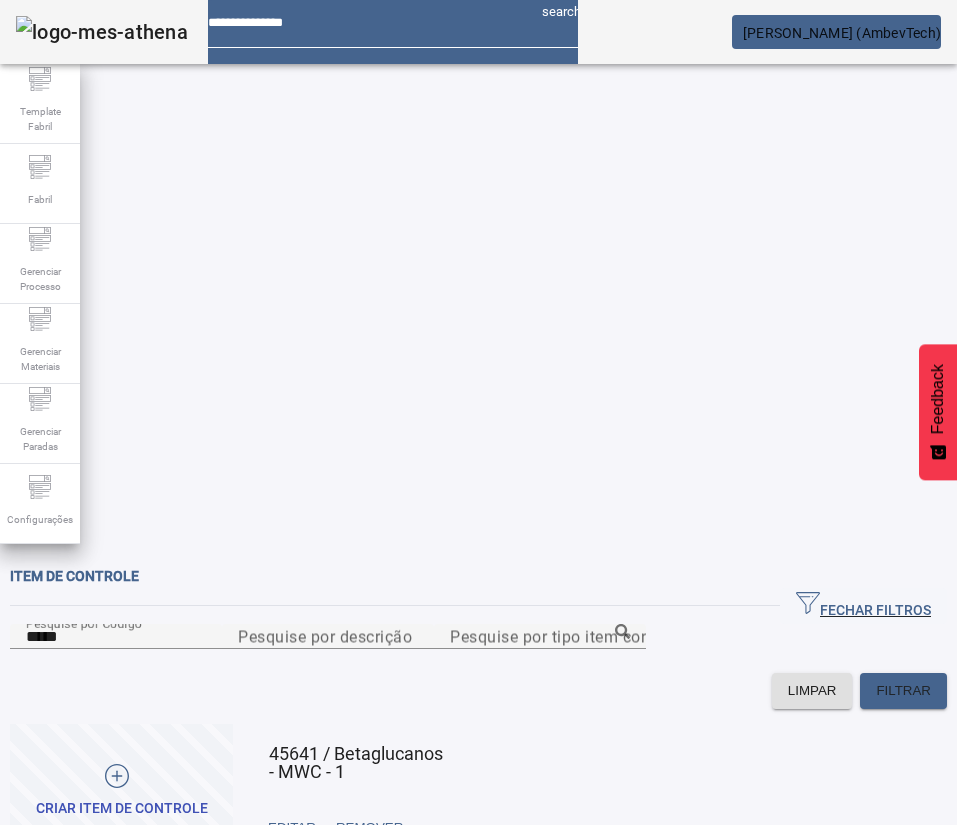click at bounding box center [450, 828] 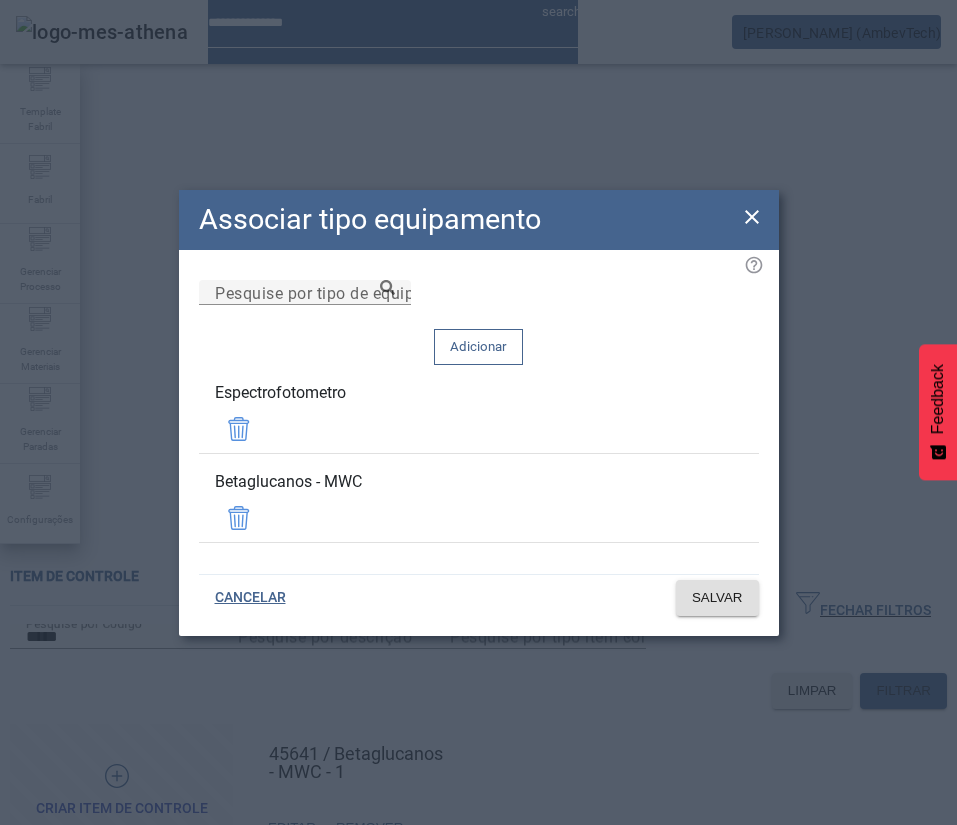 drag, startPoint x: 376, startPoint y: 405, endPoint x: 132, endPoint y: 431, distance: 245.38133 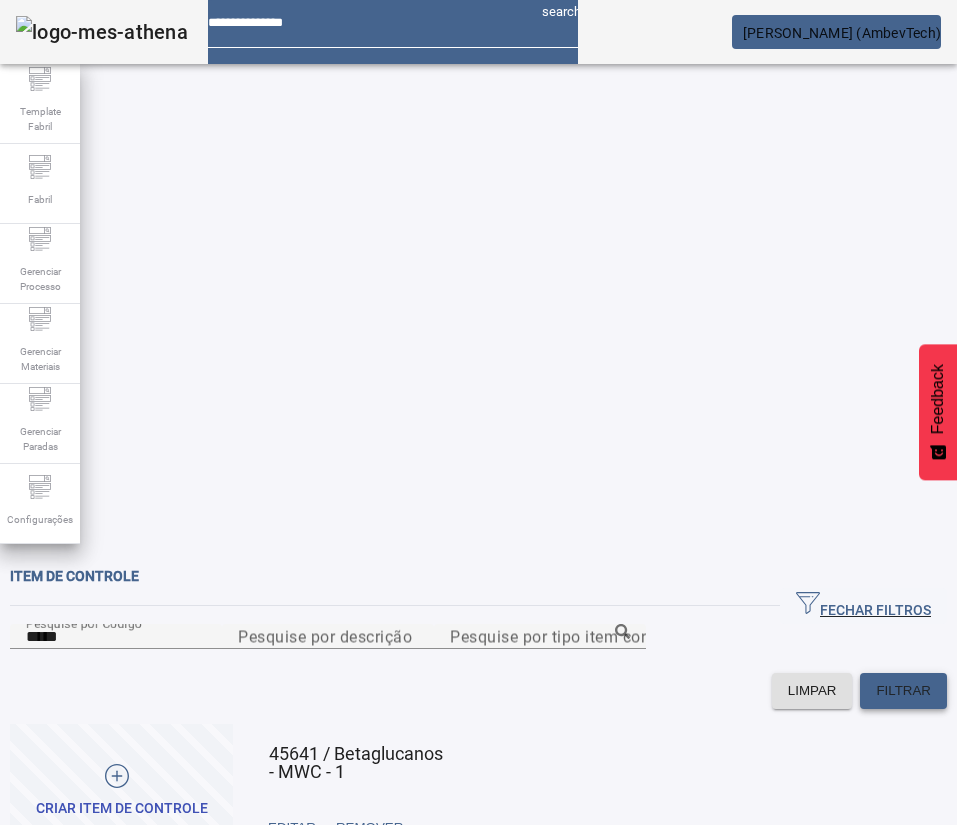 click 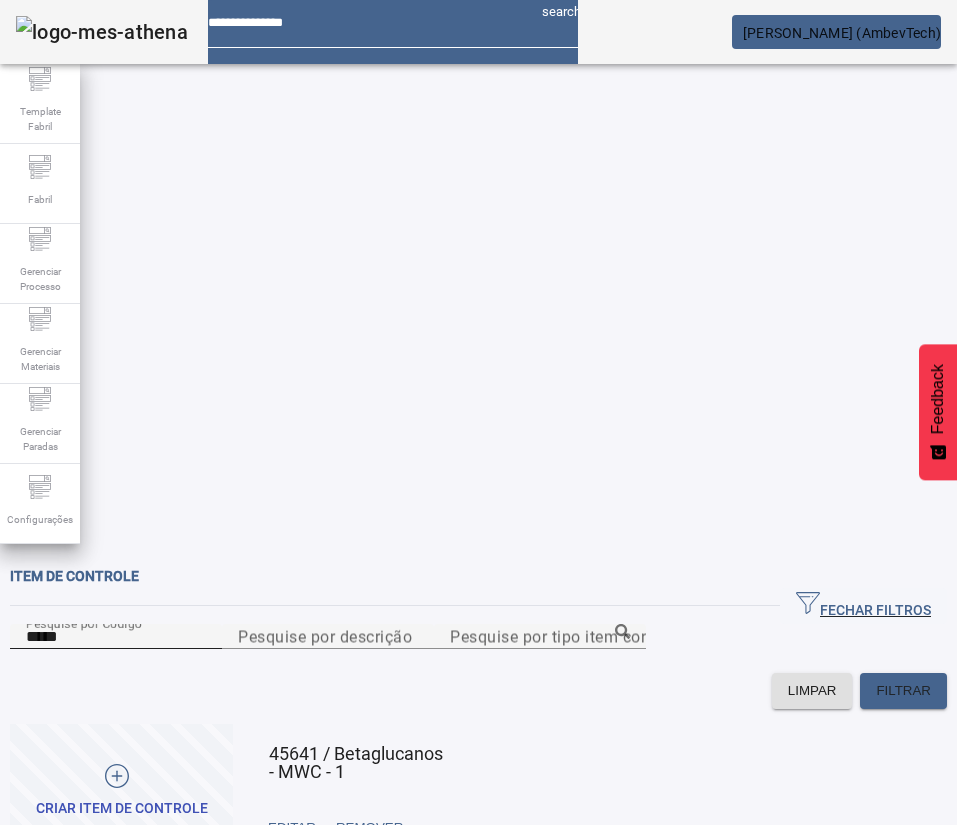 click on "*****" at bounding box center (116, 637) 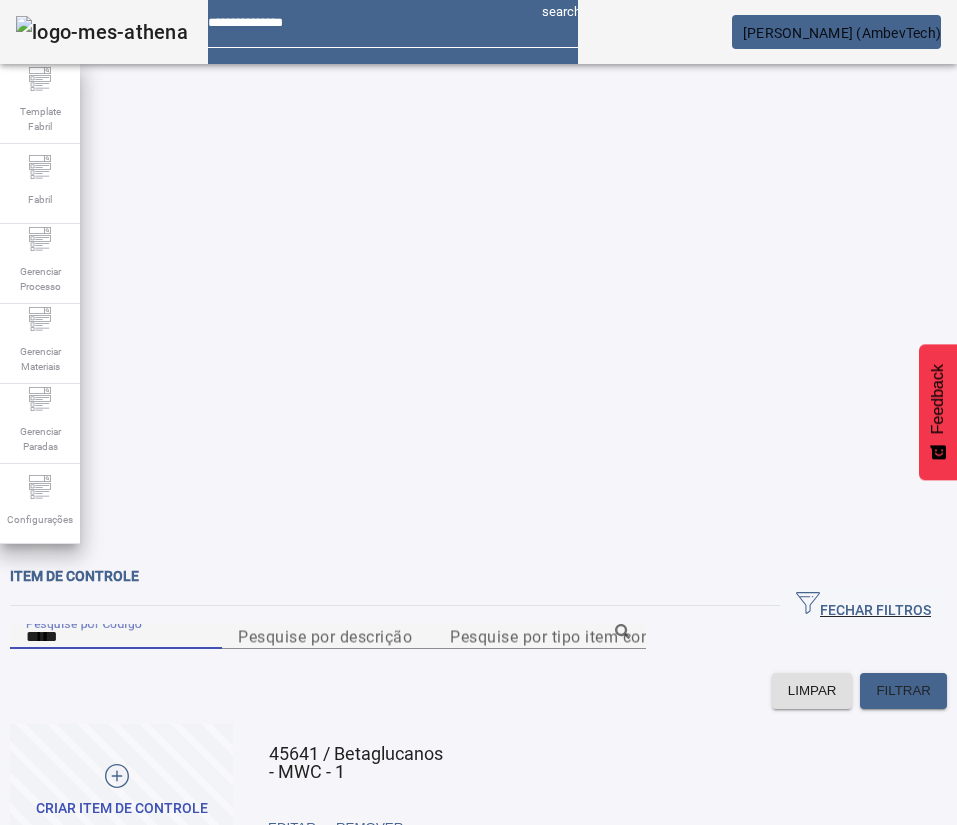 click on "*****" at bounding box center (116, 637) 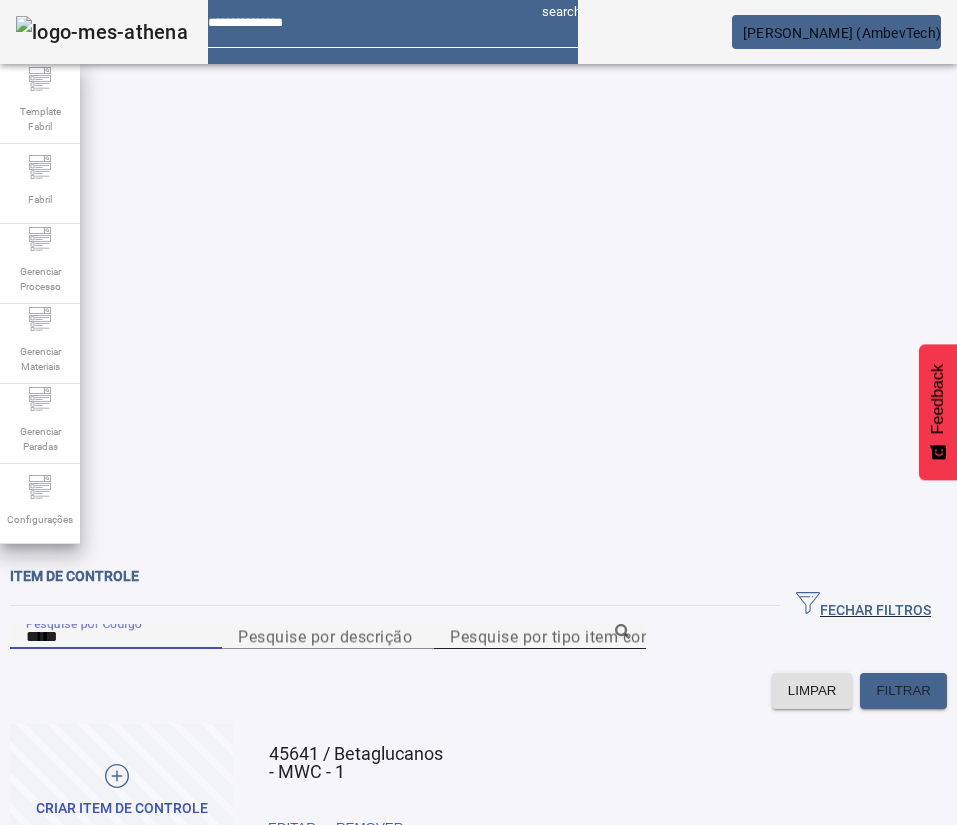 paste 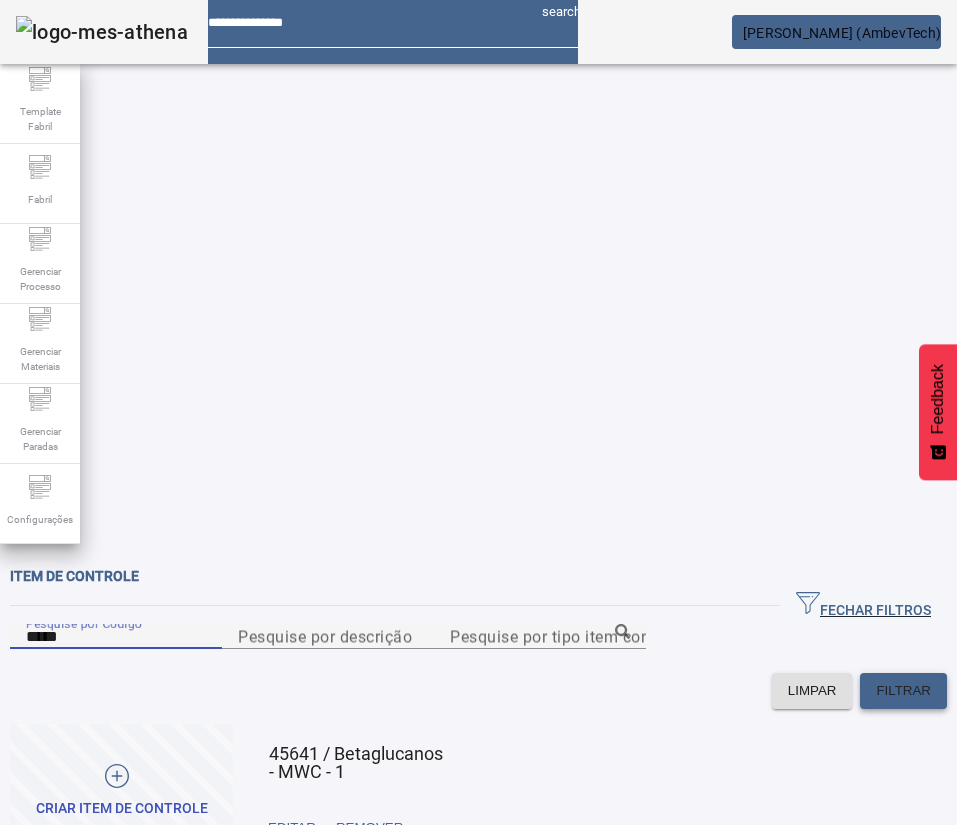 click 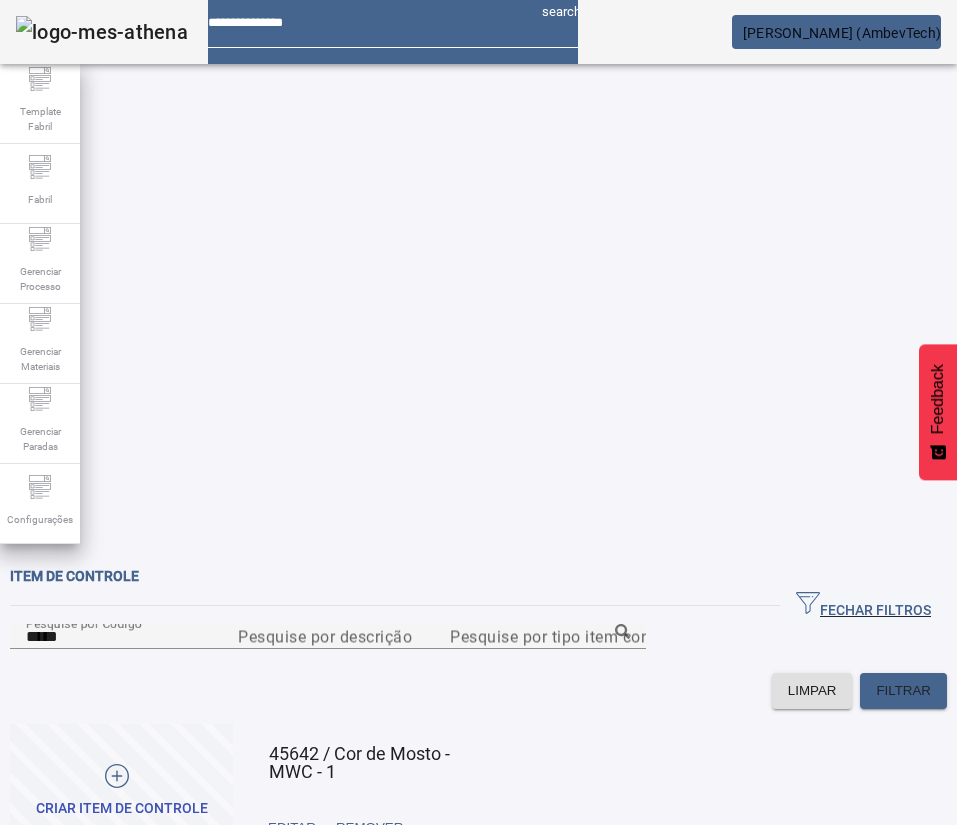 click at bounding box center (450, 828) 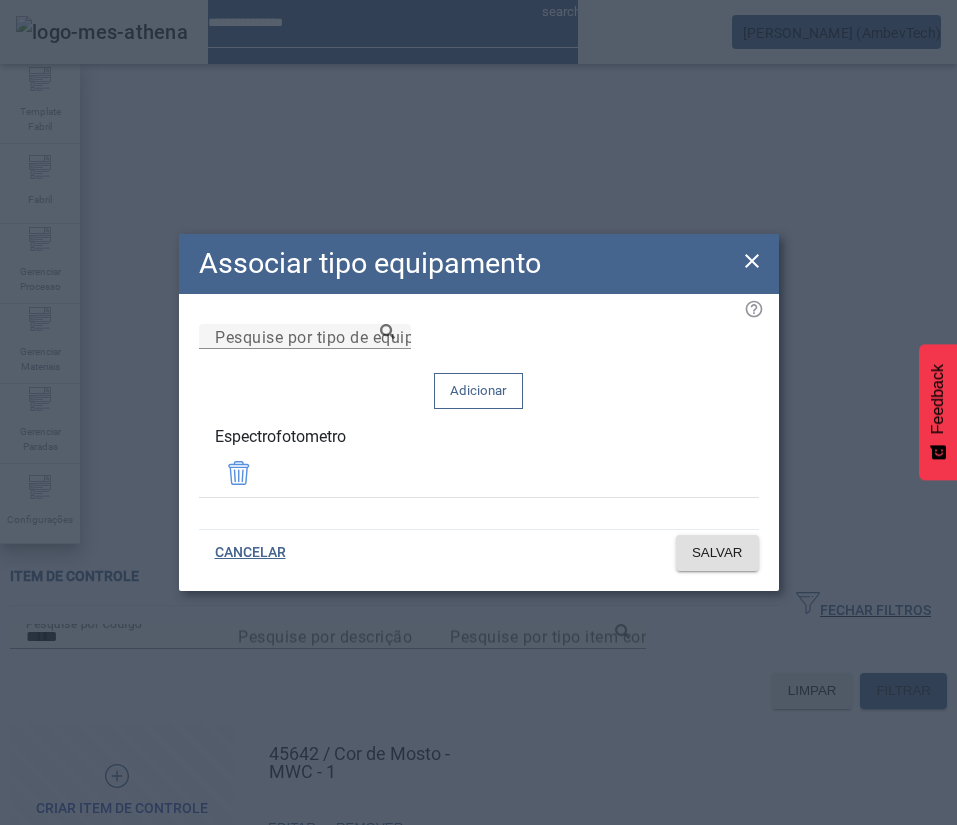 drag, startPoint x: 366, startPoint y: 449, endPoint x: 199, endPoint y: 438, distance: 167.36188 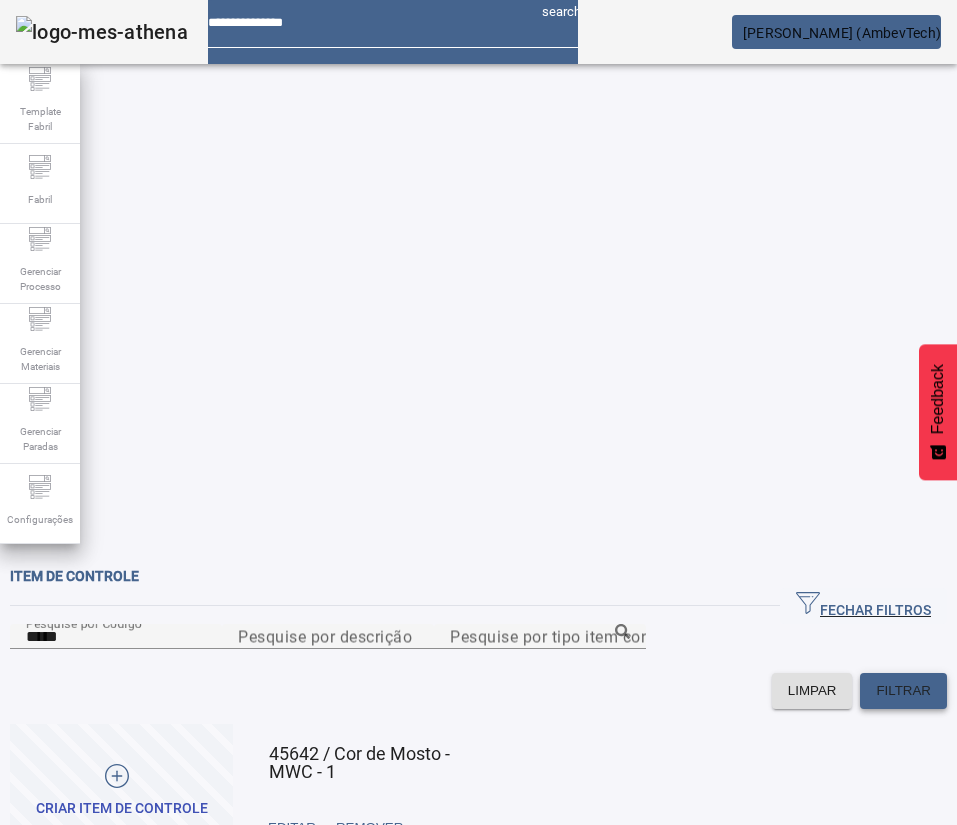 click on "FILTRAR" 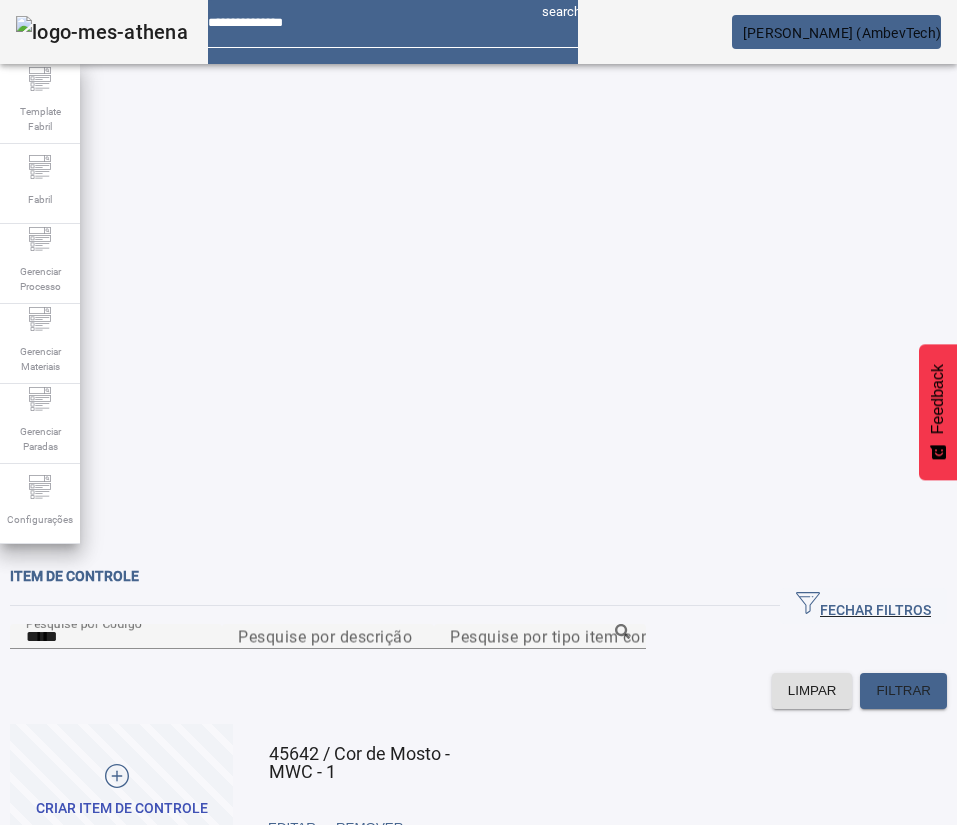 click at bounding box center [450, 828] 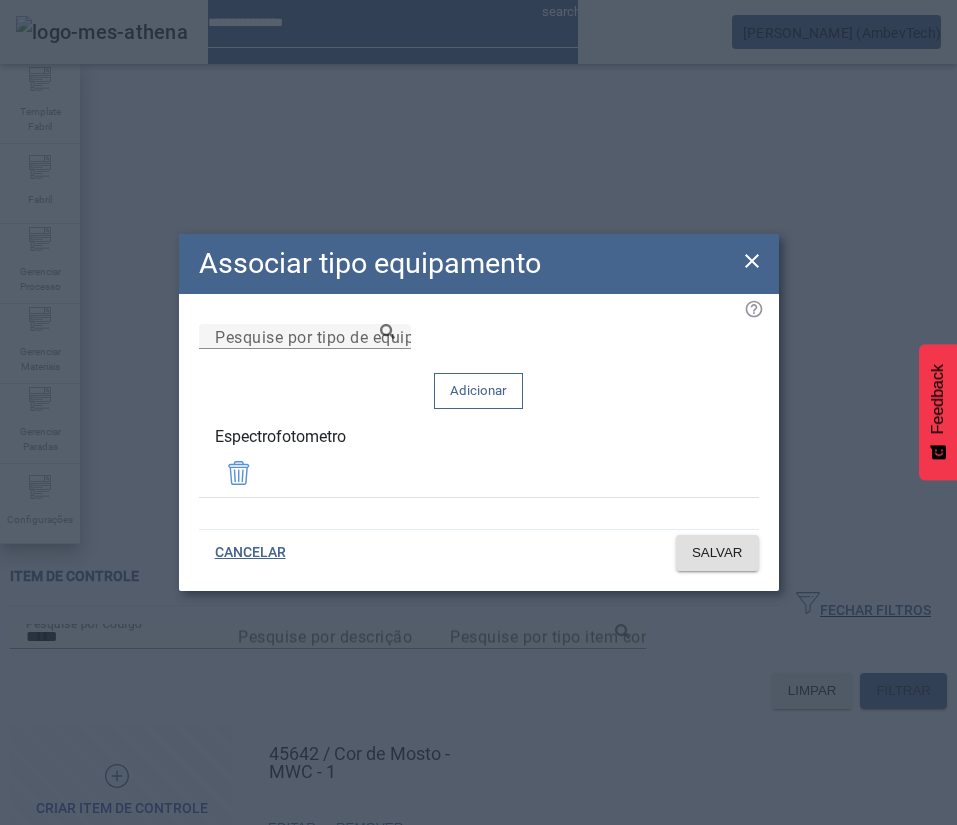click 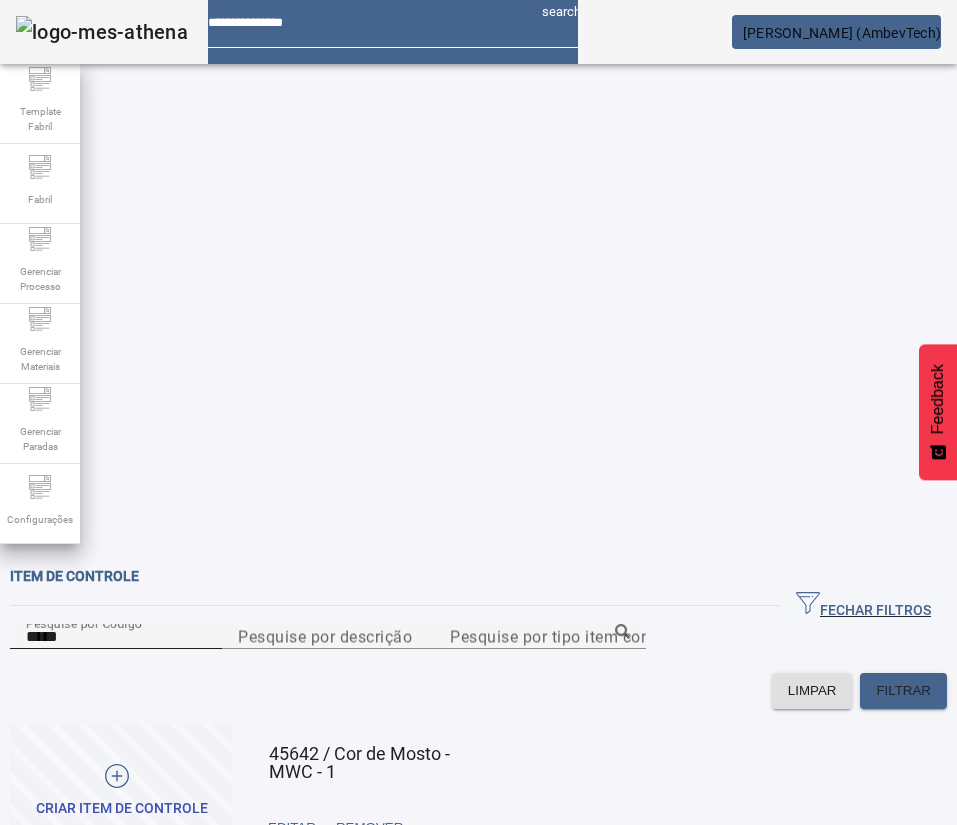 click on "*****" at bounding box center (116, 637) 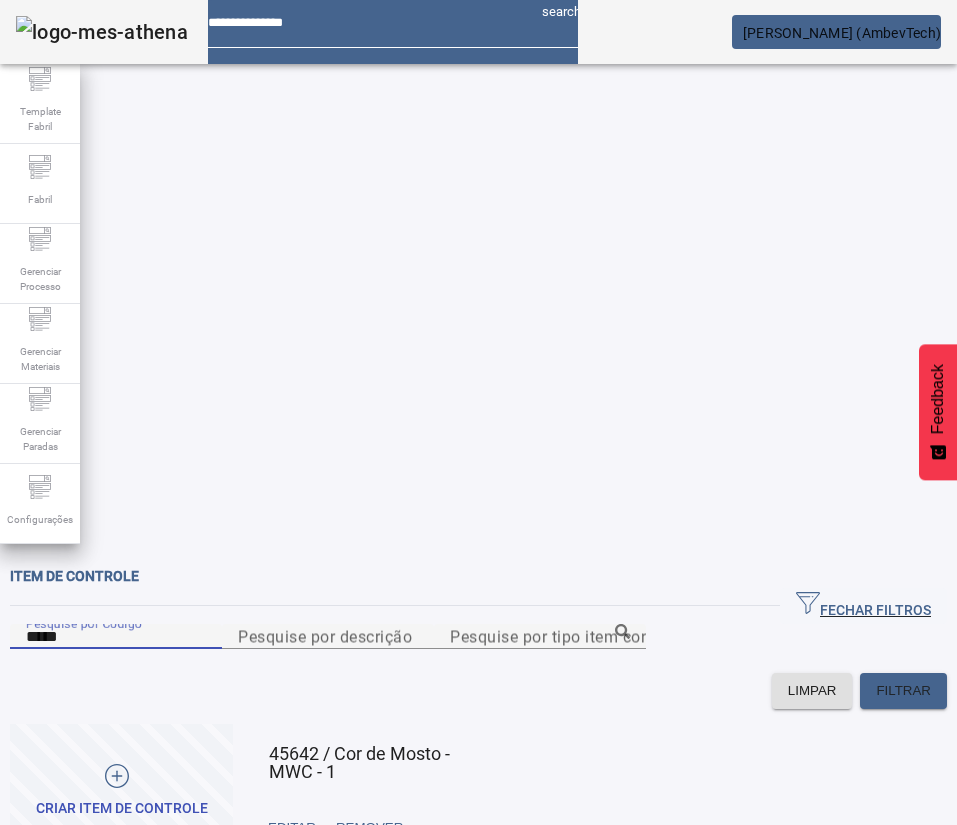 click on "*****" at bounding box center [116, 637] 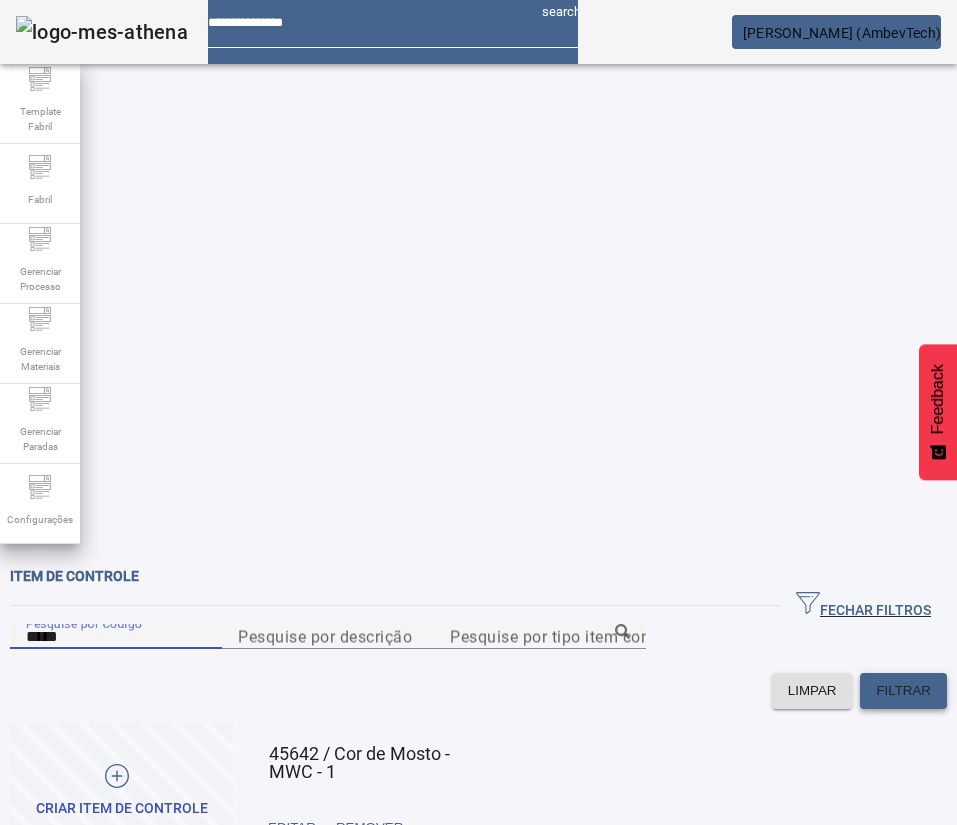 type on "*****" 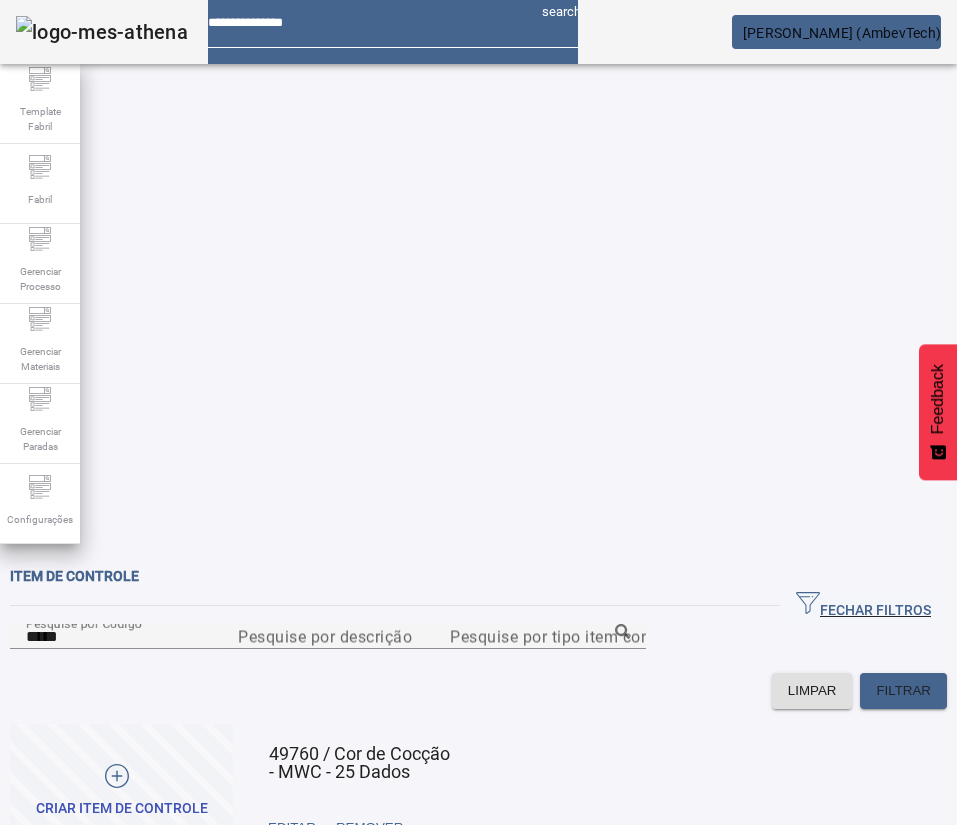 click at bounding box center (450, 828) 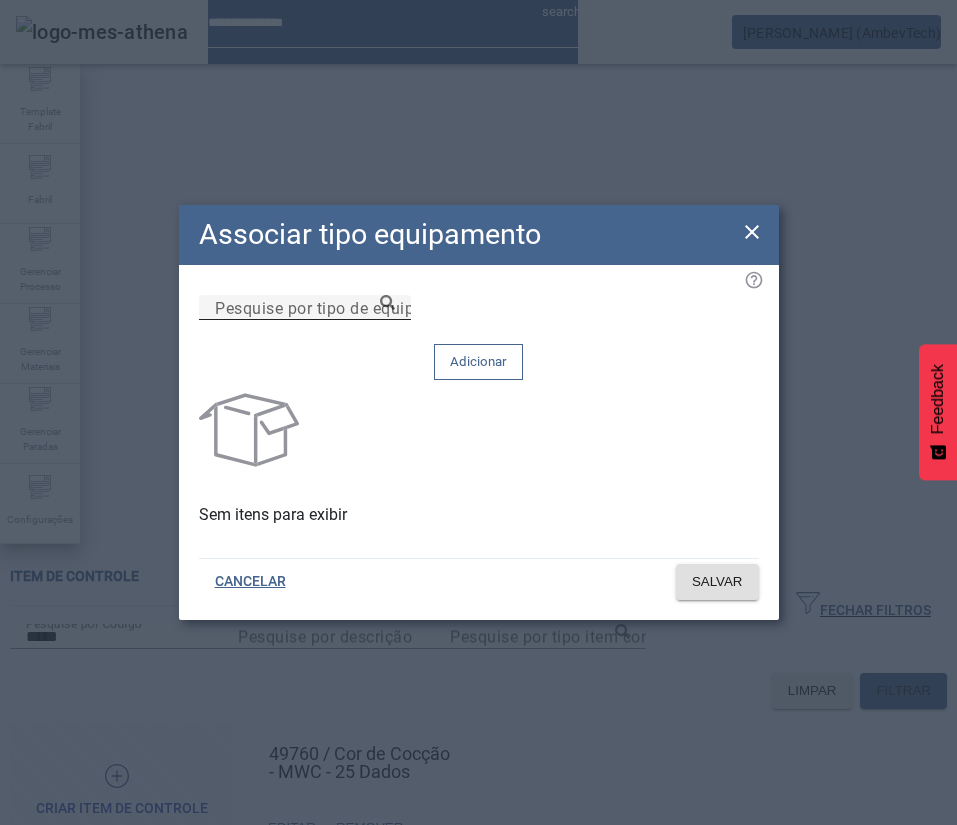 click on "Pesquise por tipo de equipamento" 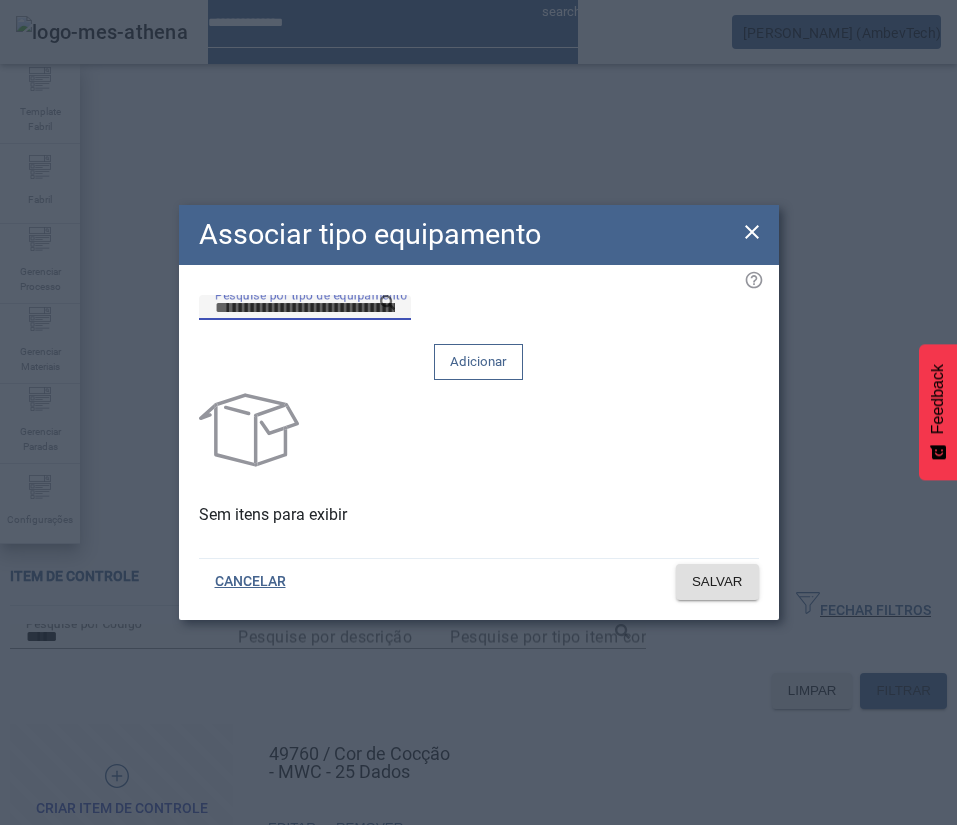paste on "**********" 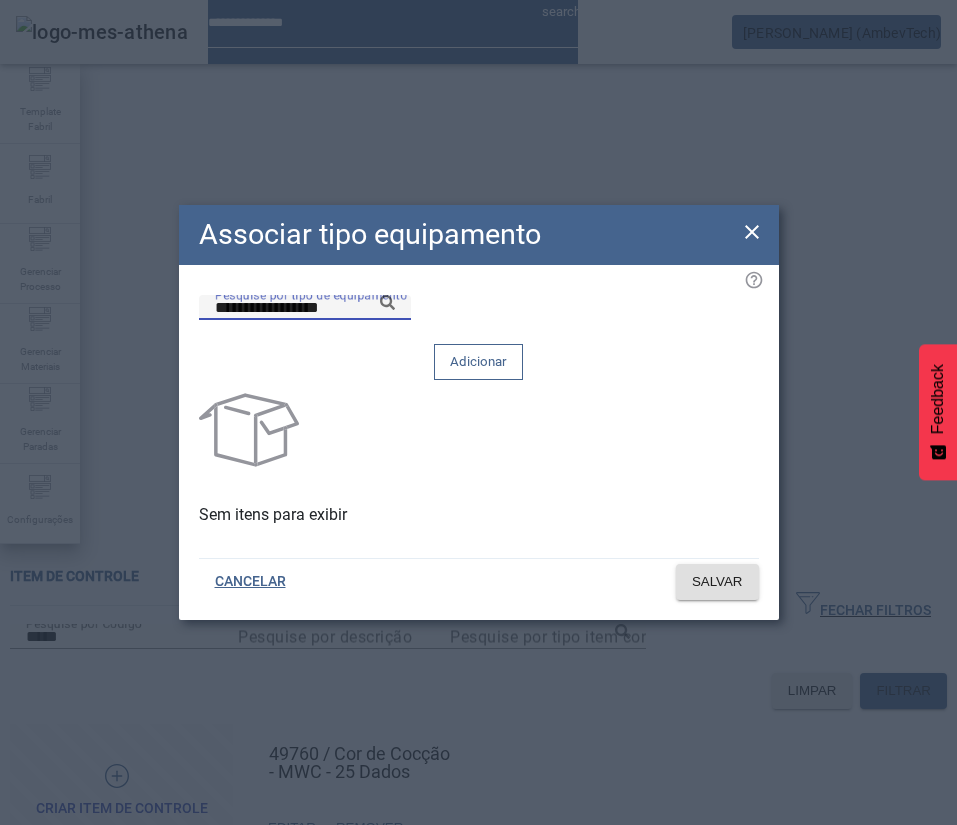 click 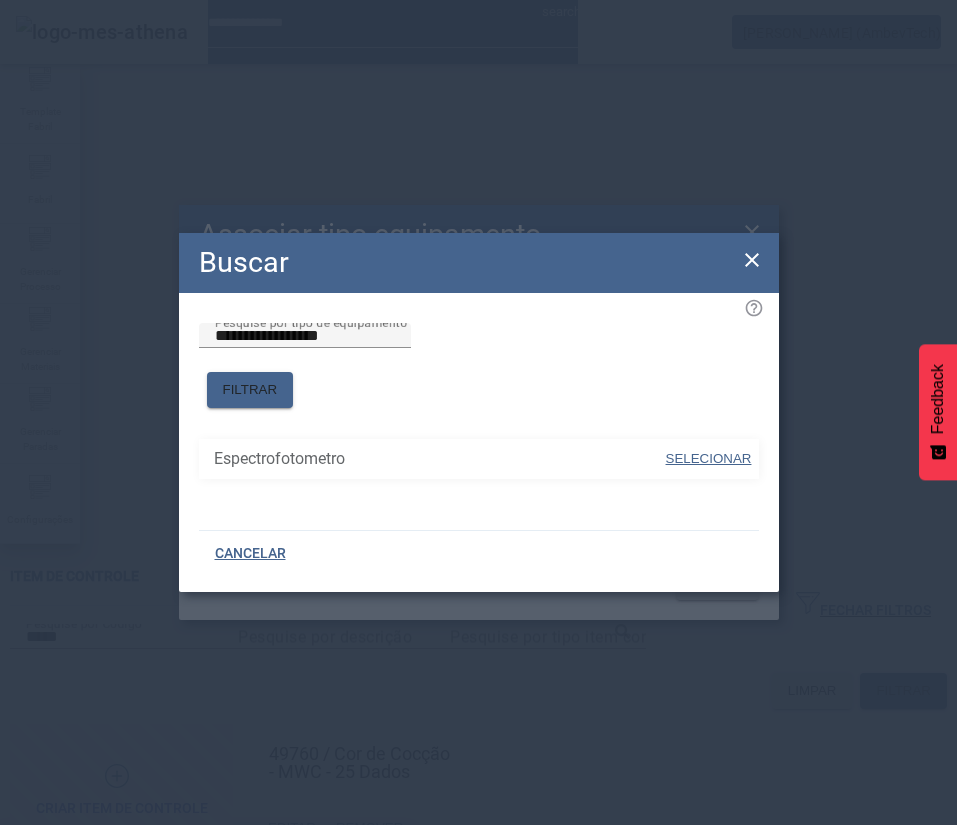 click on "SELECIONAR" at bounding box center [709, 458] 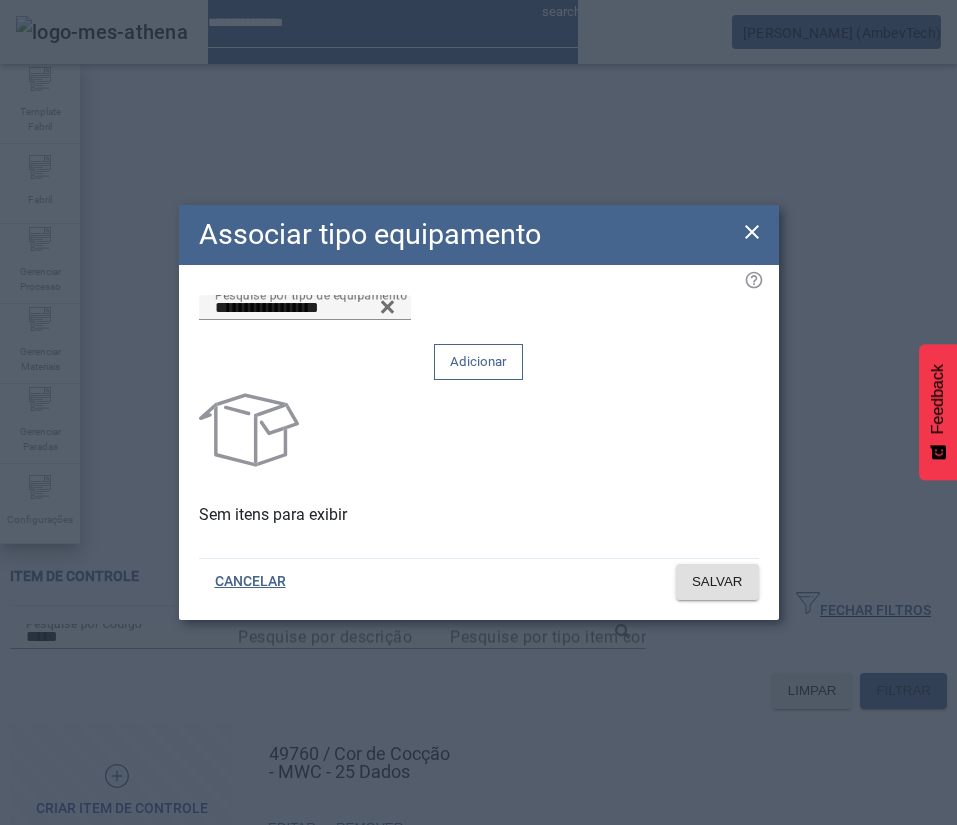 click 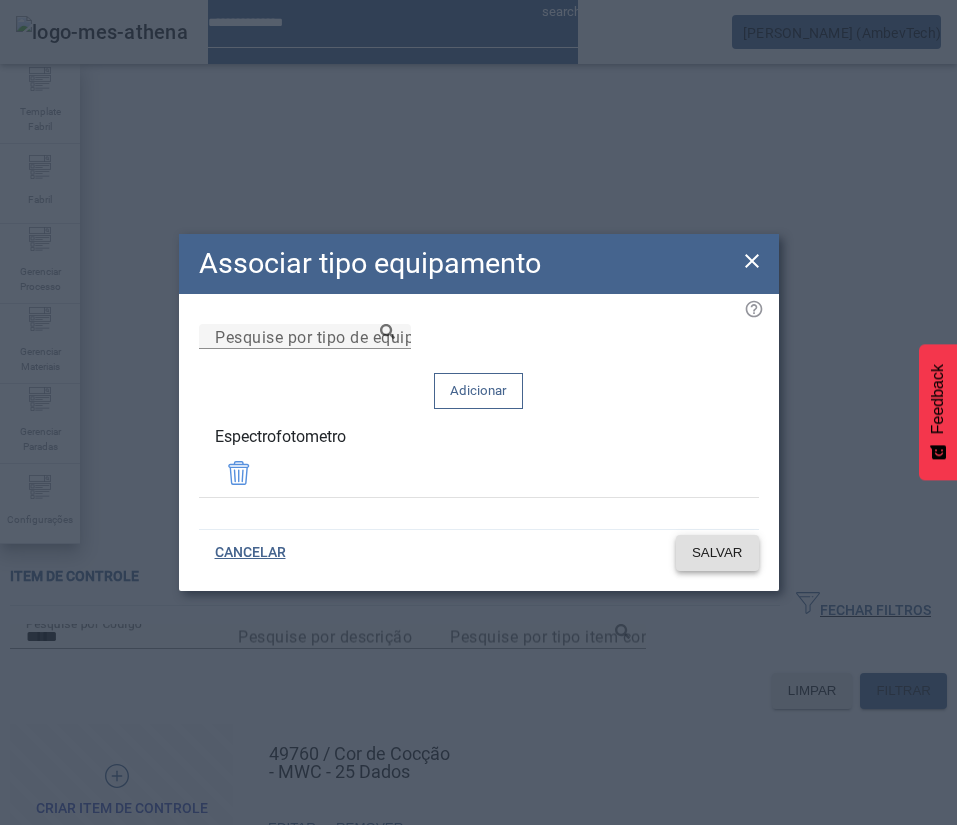 click on "SALVAR" 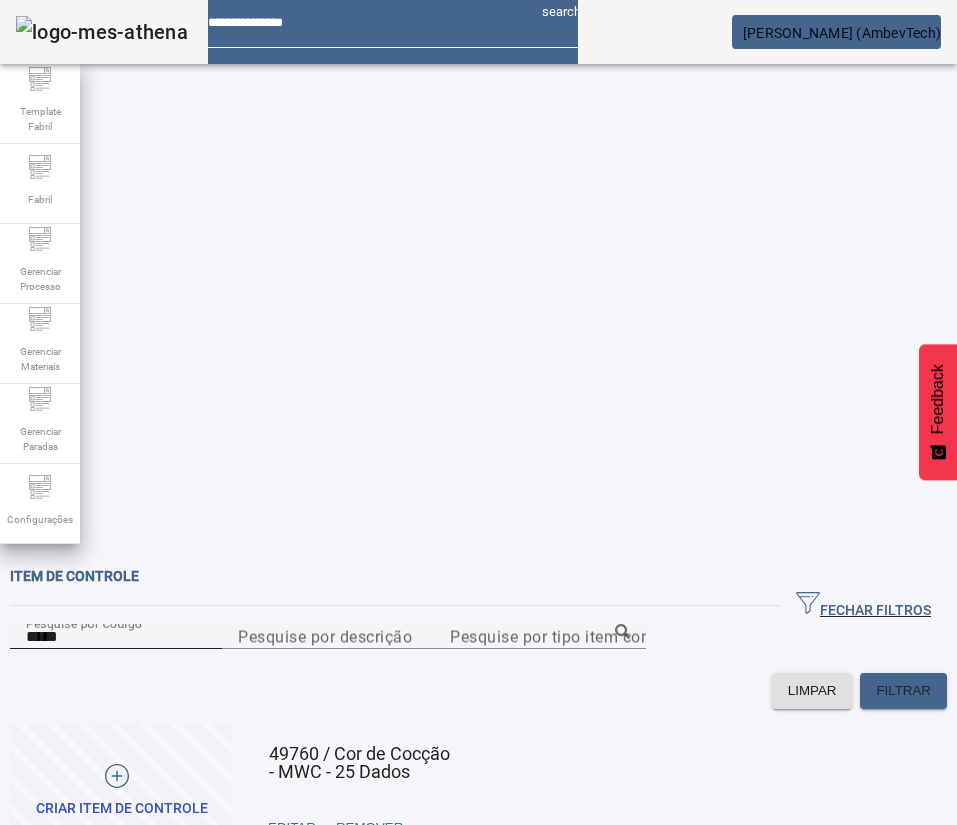 click on "*****" at bounding box center (116, 637) 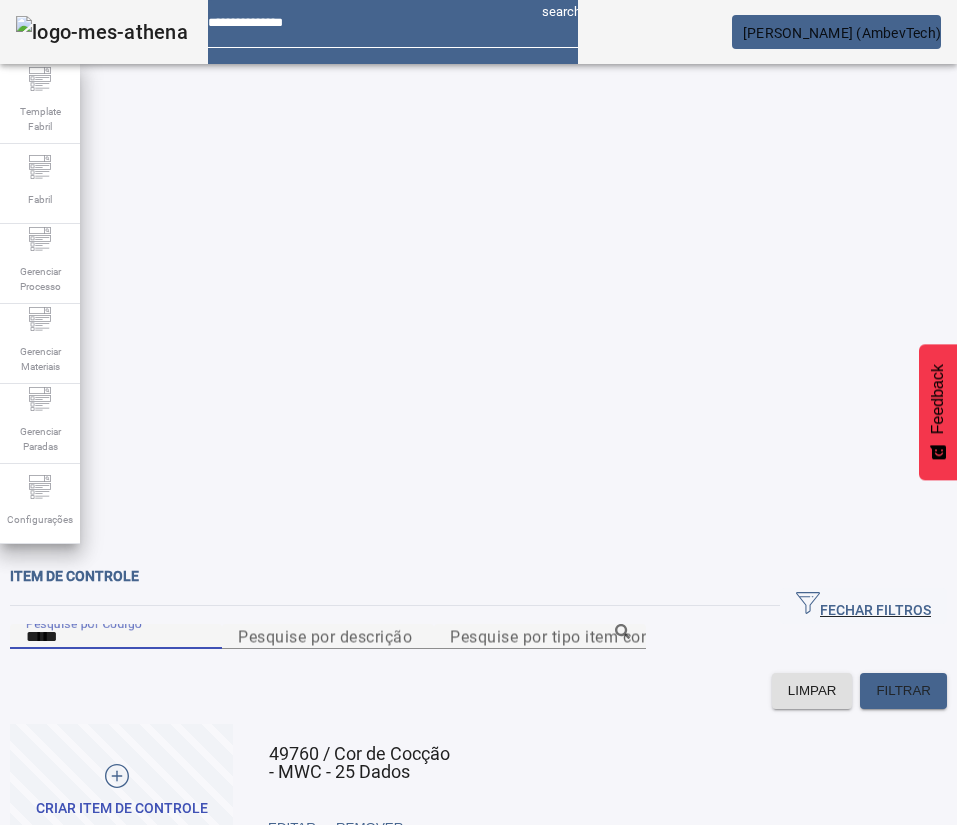 click on "*****" at bounding box center [116, 637] 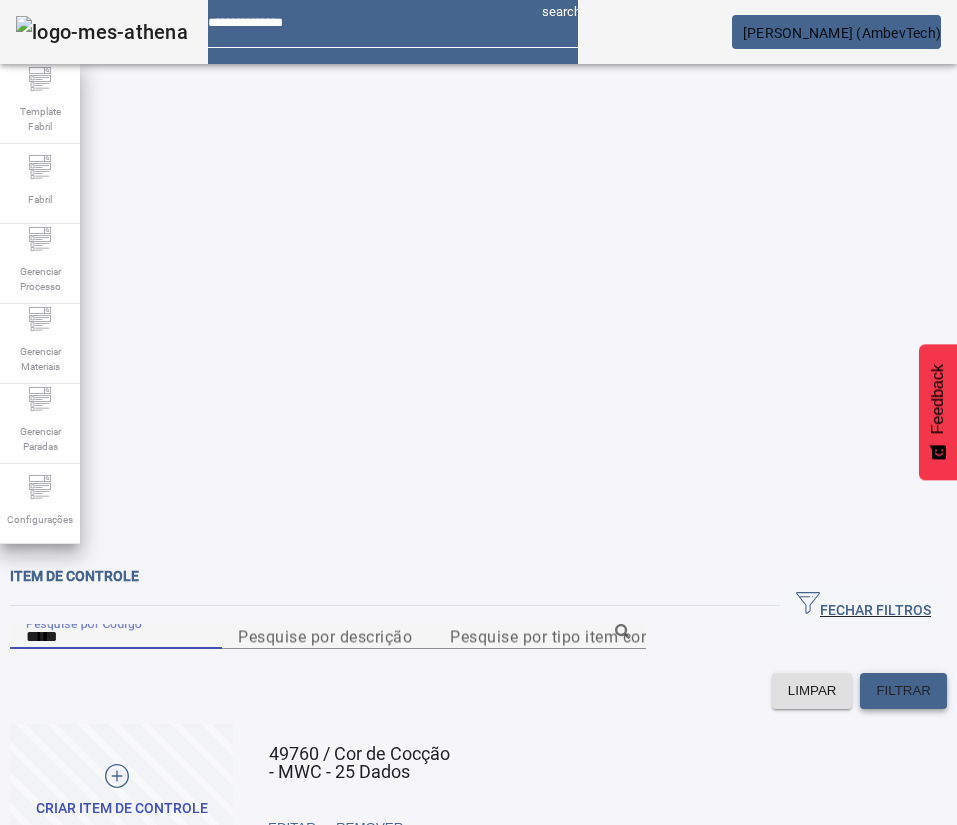 type on "*****" 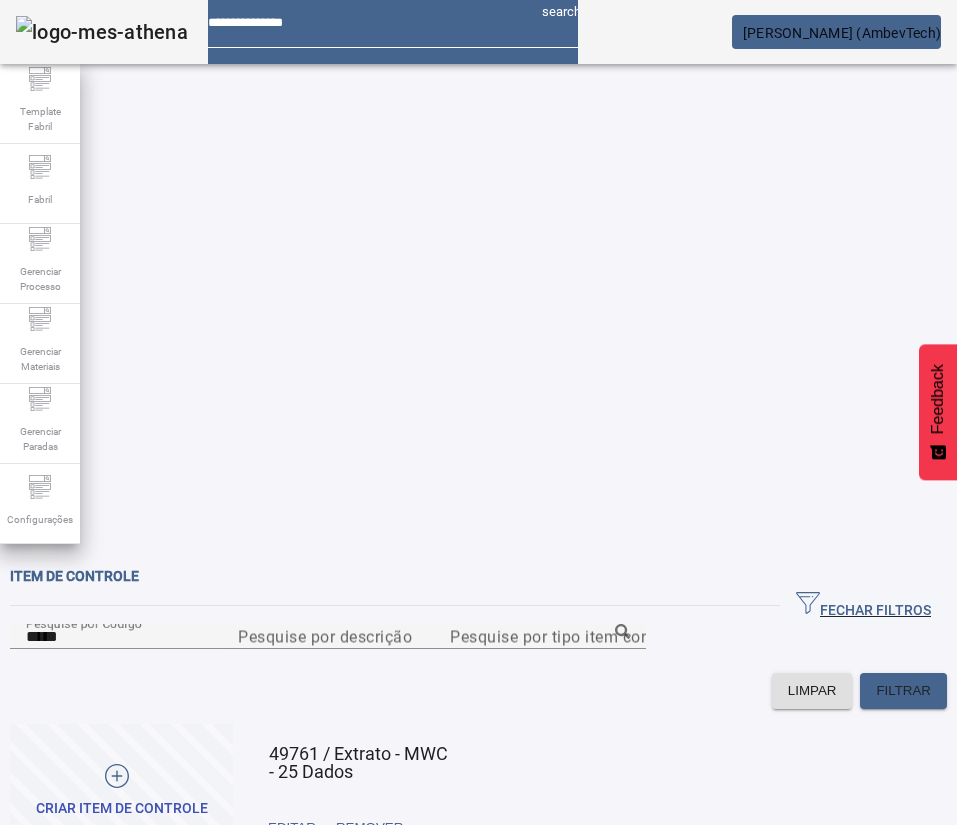 click at bounding box center (450, 828) 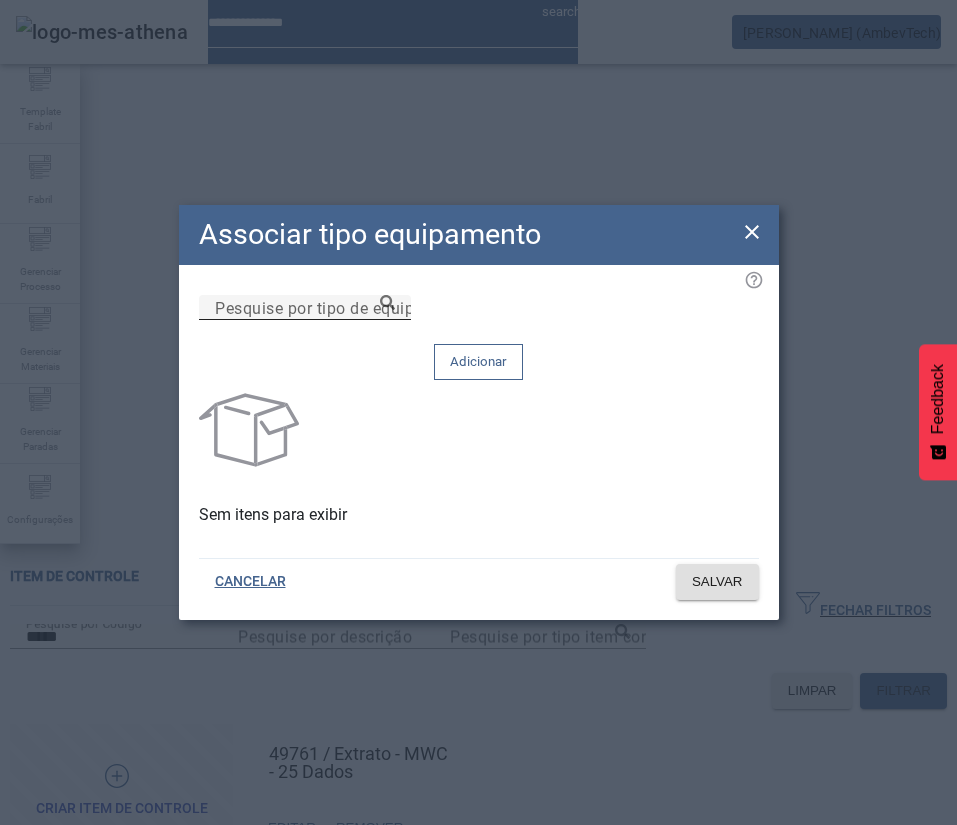 type 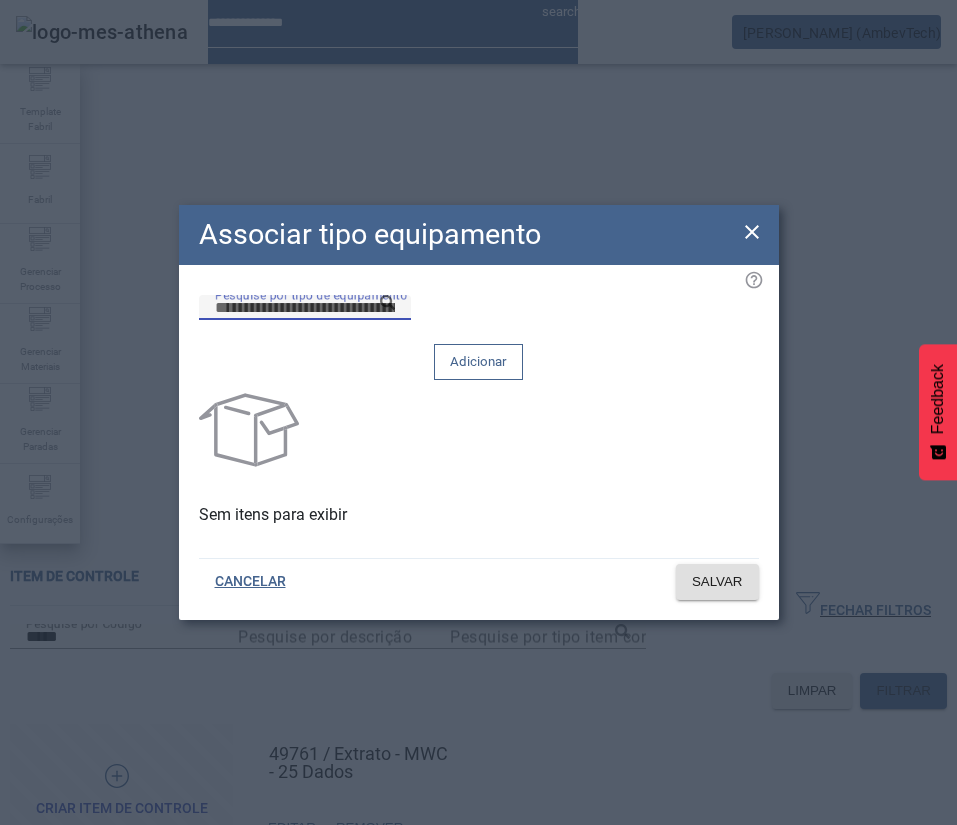 paste on "**********" 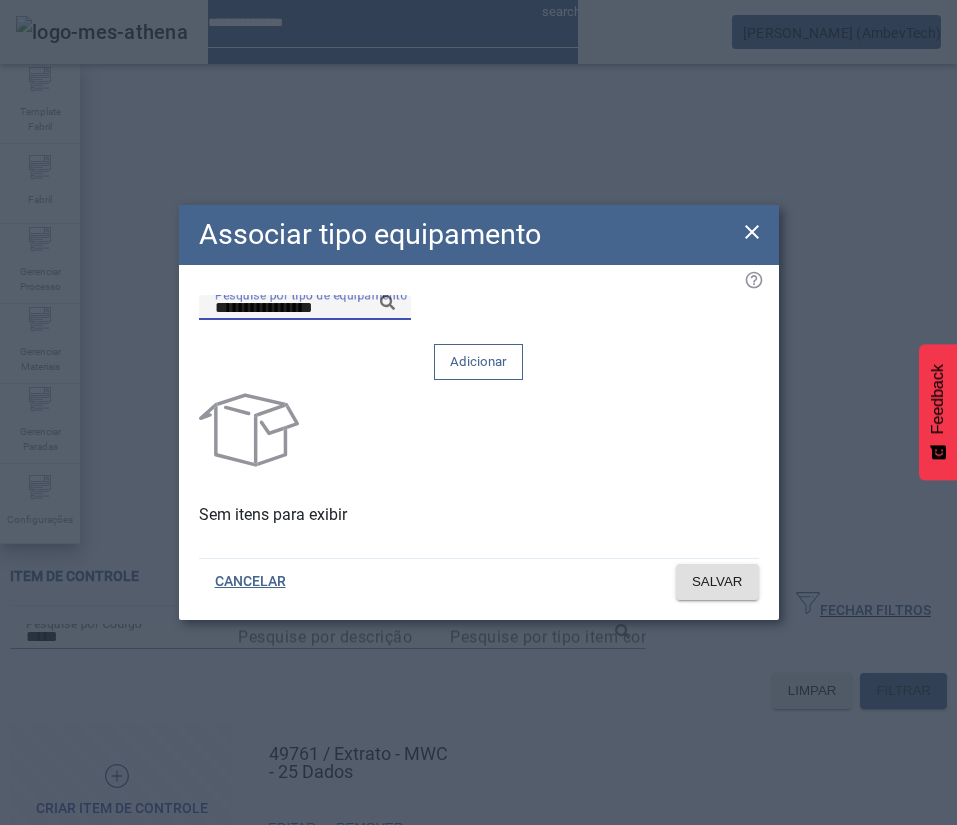 click 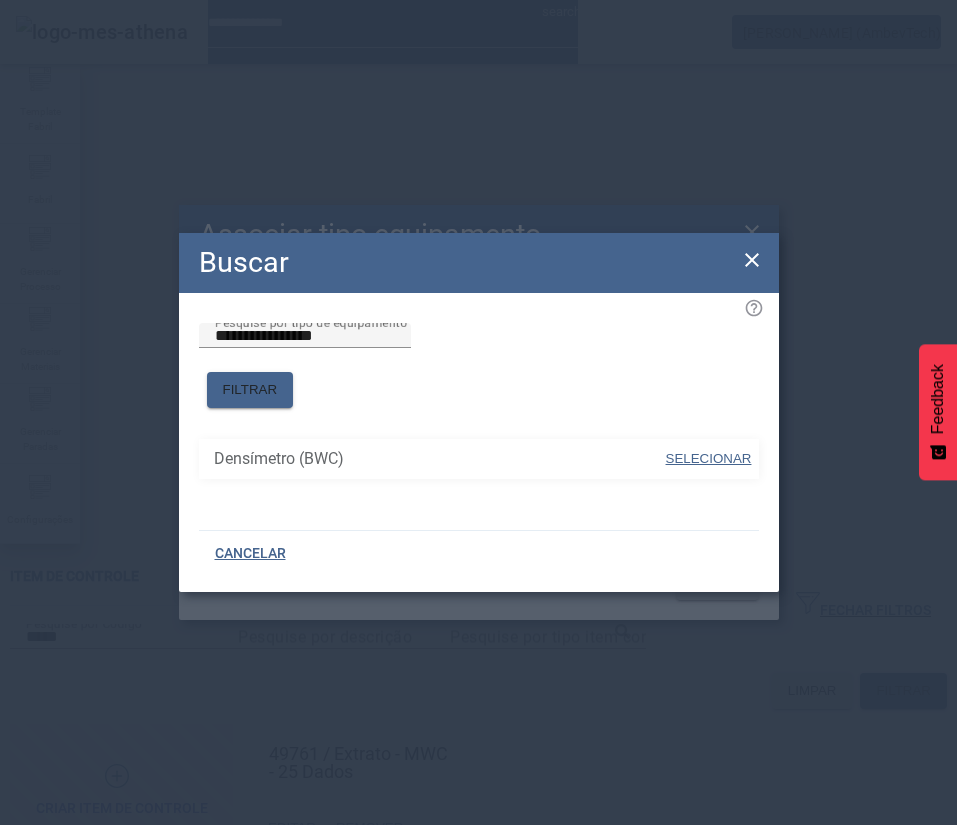 click at bounding box center [708, 459] 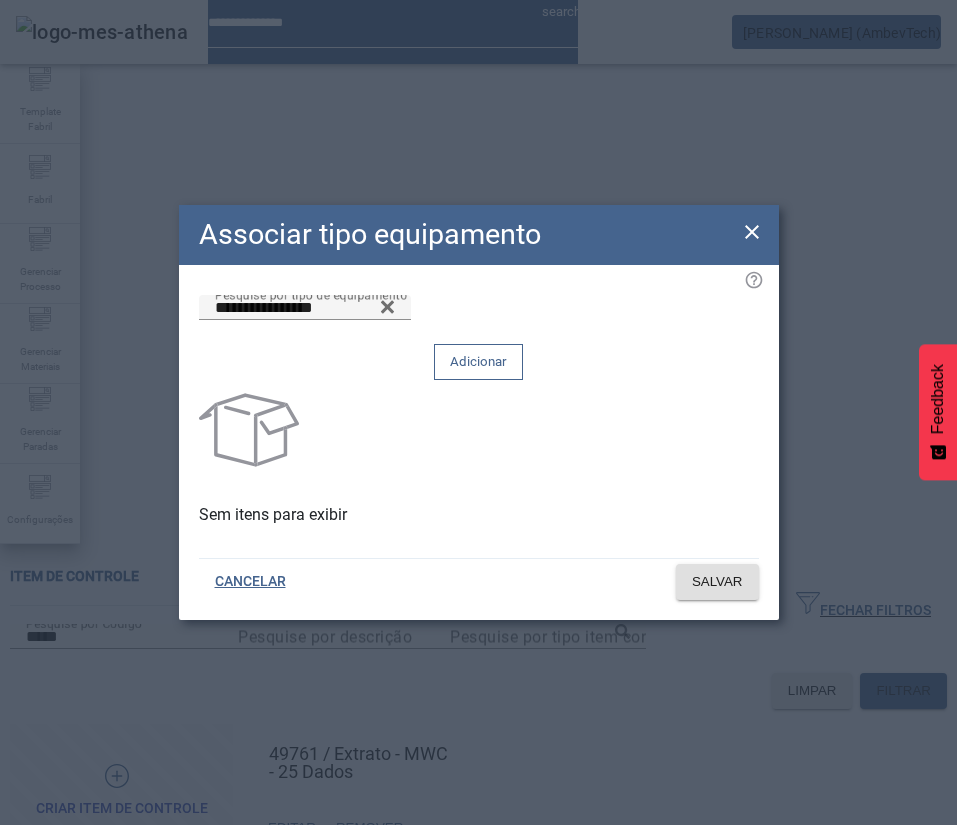 click on "Adicionar" 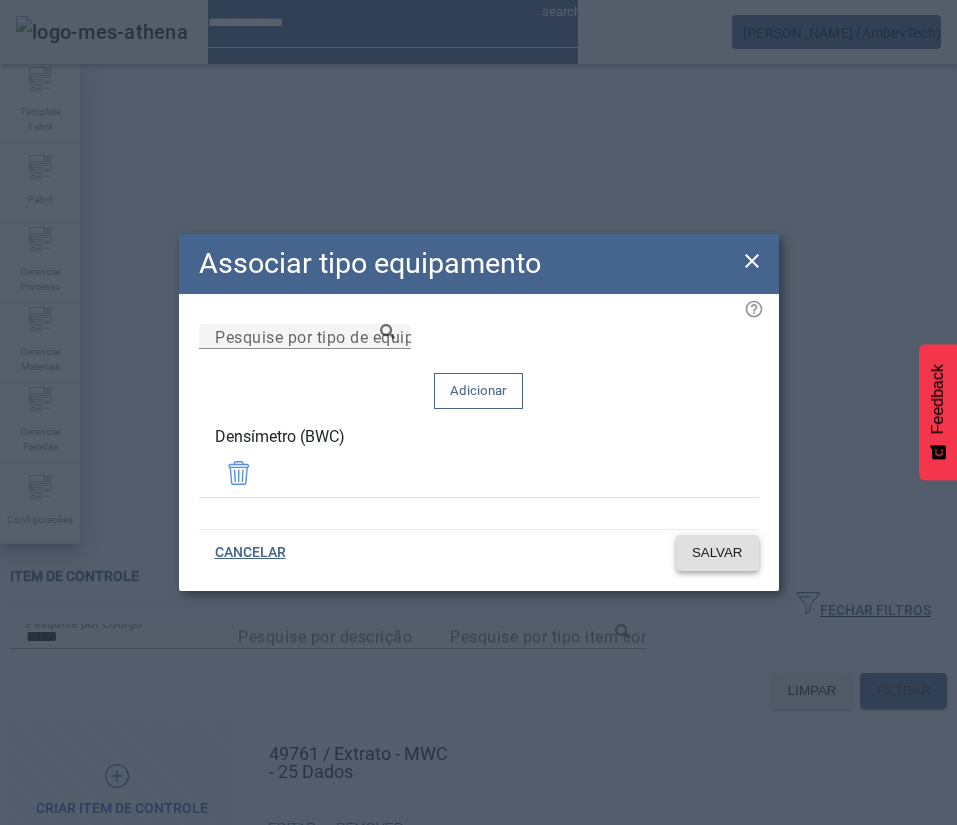 click on "SALVAR" 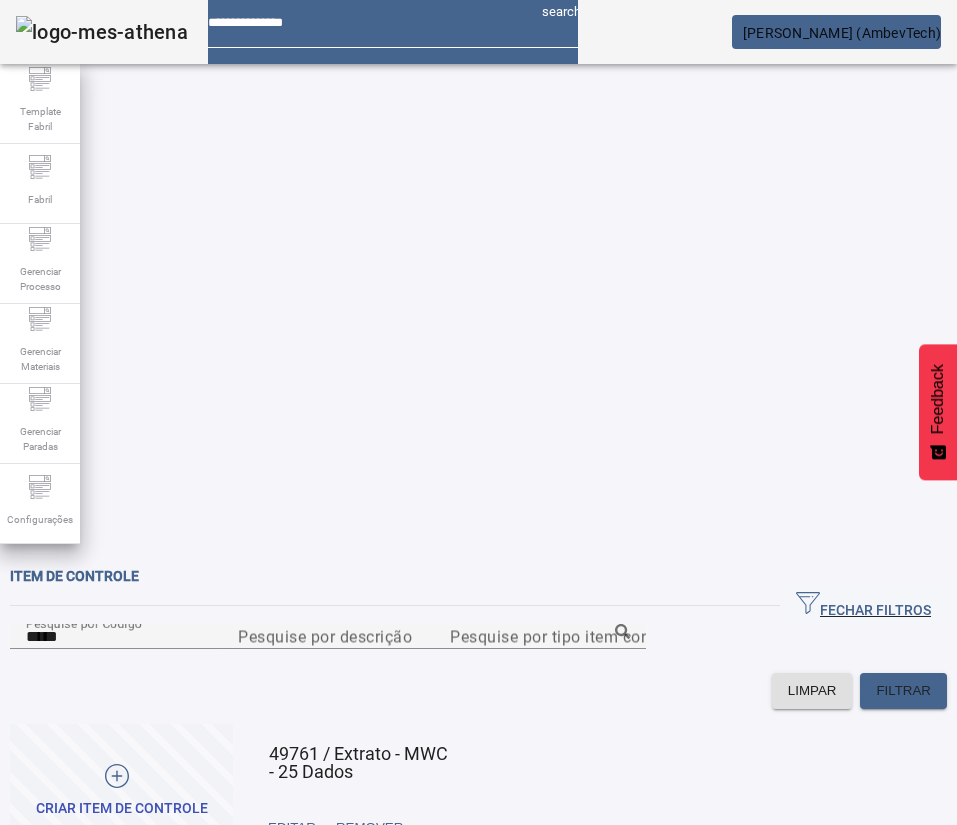 click at bounding box center [450, 828] 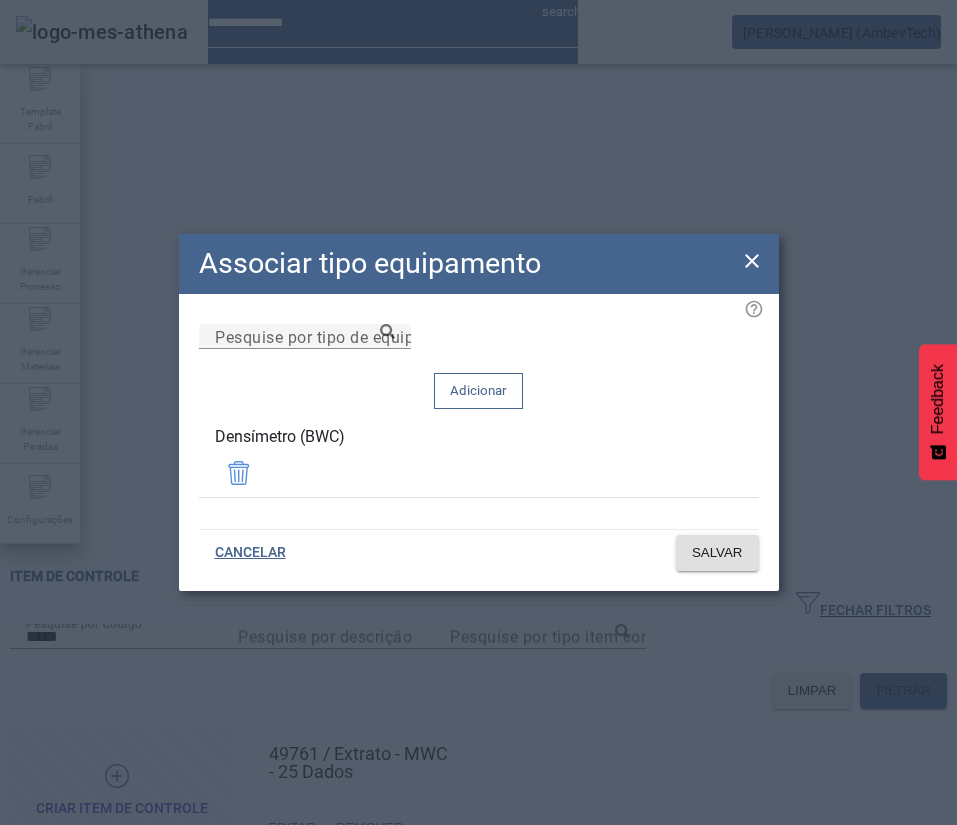click 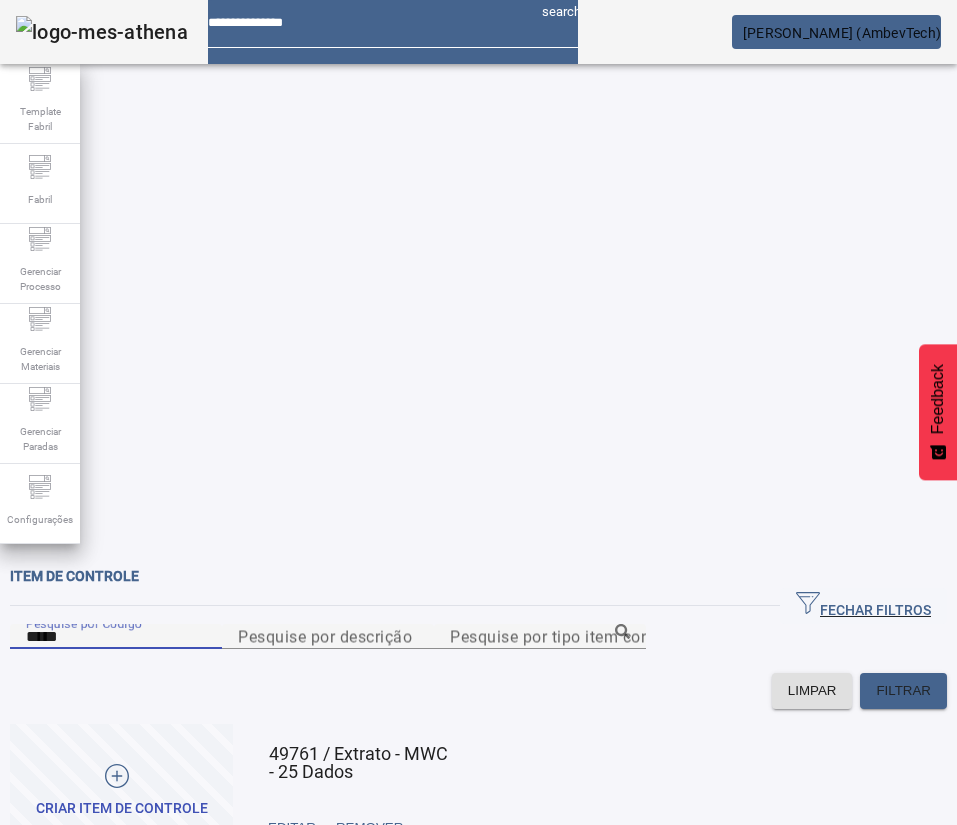 click on "*****" at bounding box center [116, 637] 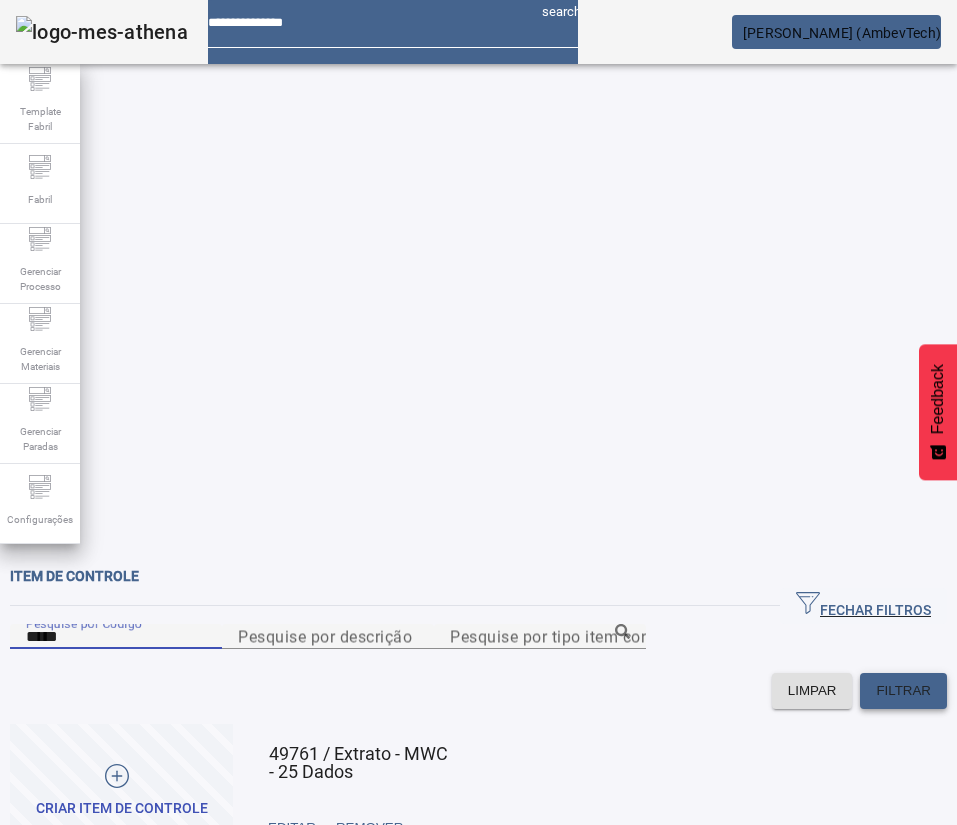 type on "*****" 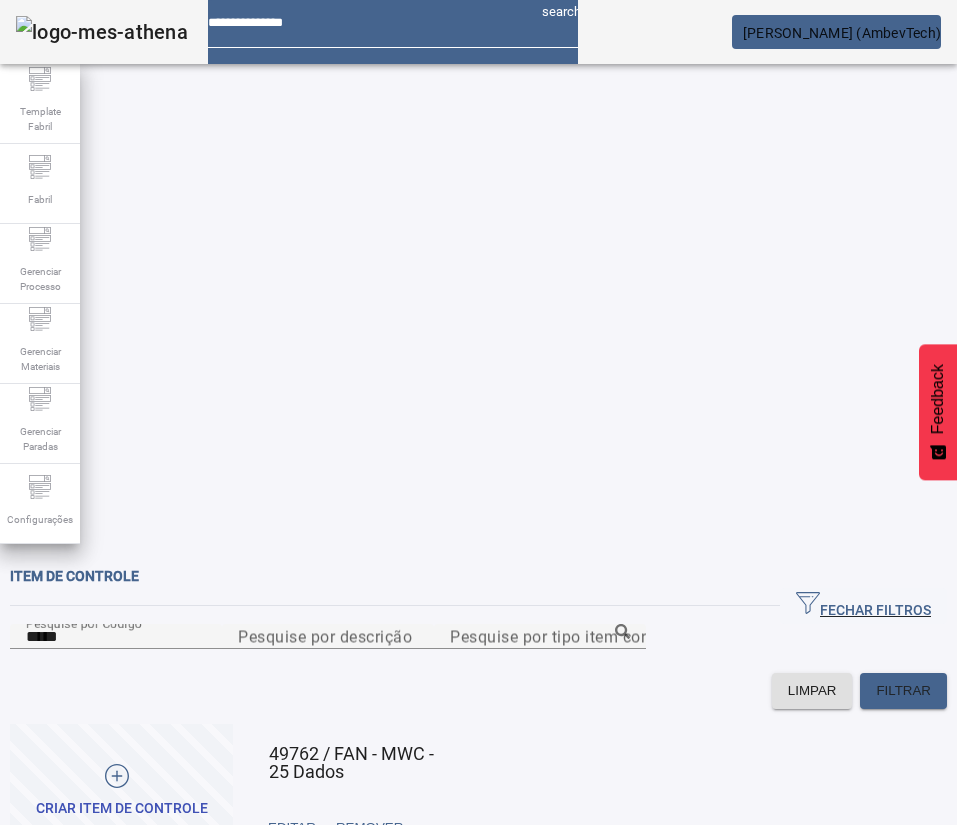 click at bounding box center (450, 828) 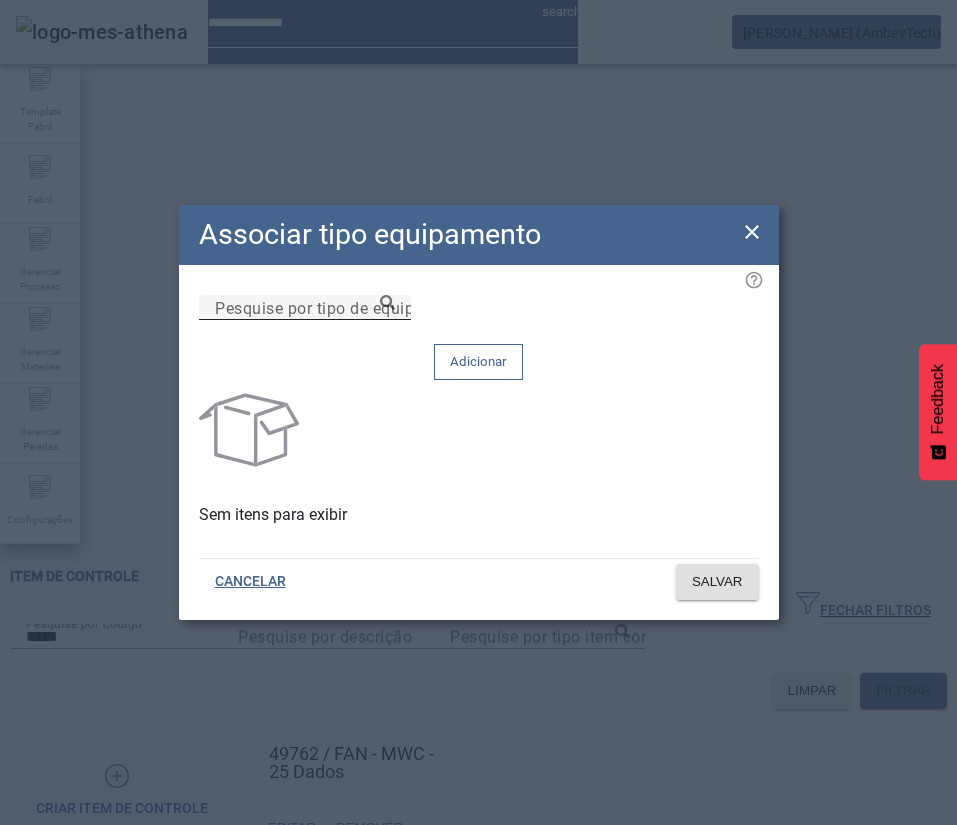 click on "Pesquise por tipo de equipamento" at bounding box center [343, 307] 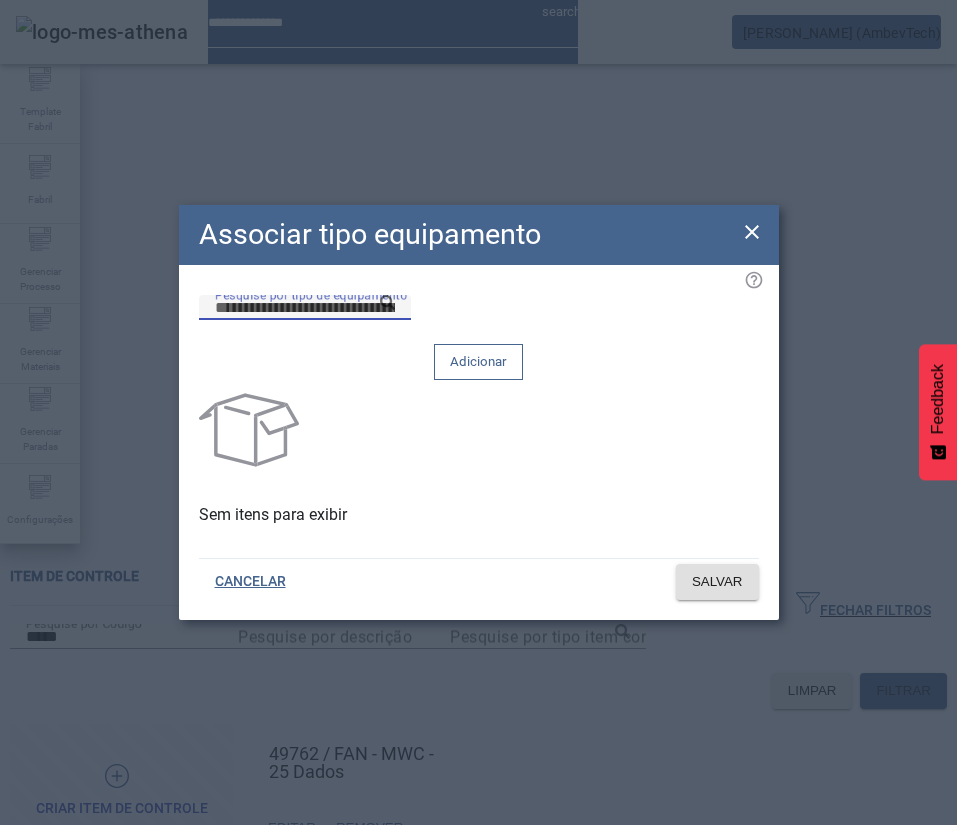 paste on "**********" 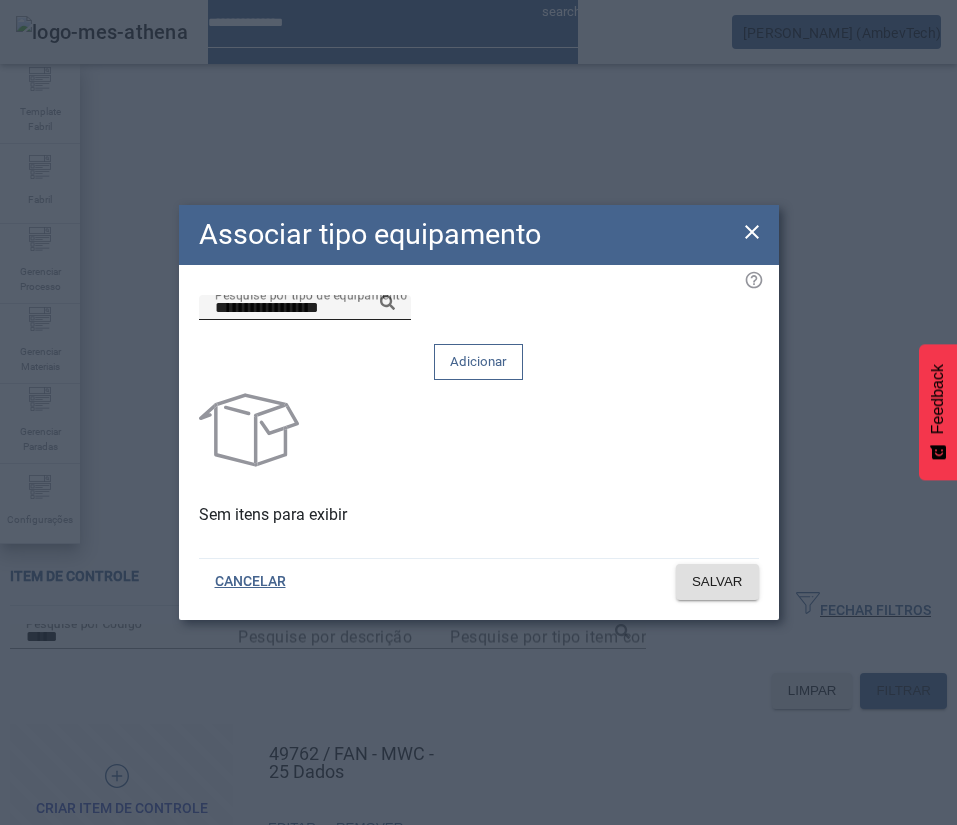 click 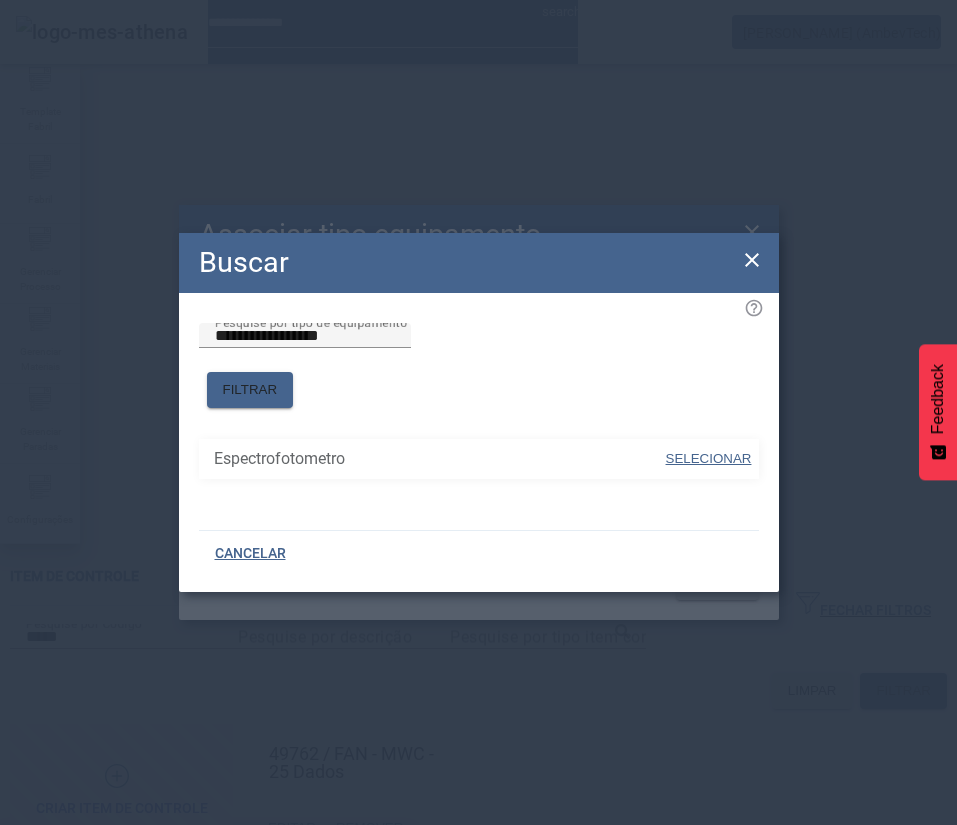 click at bounding box center (708, 459) 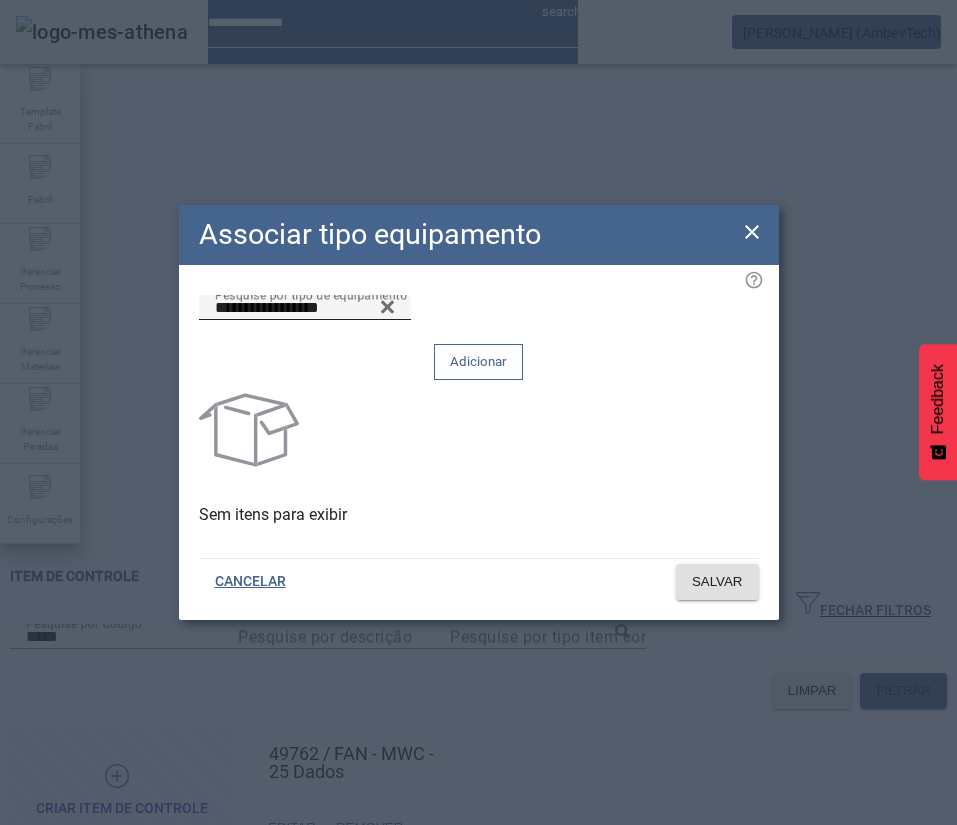 drag, startPoint x: 677, startPoint y: 362, endPoint x: 556, endPoint y: 363, distance: 121.004135 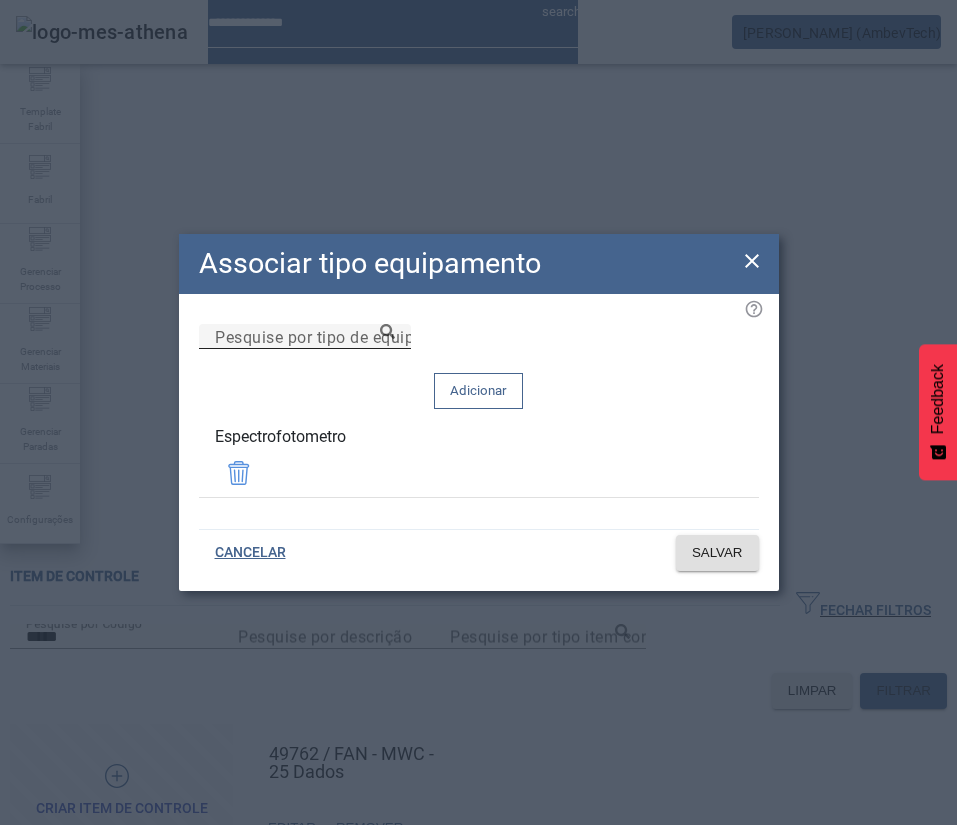 click on "Pesquise por tipo de equipamento" at bounding box center [343, 336] 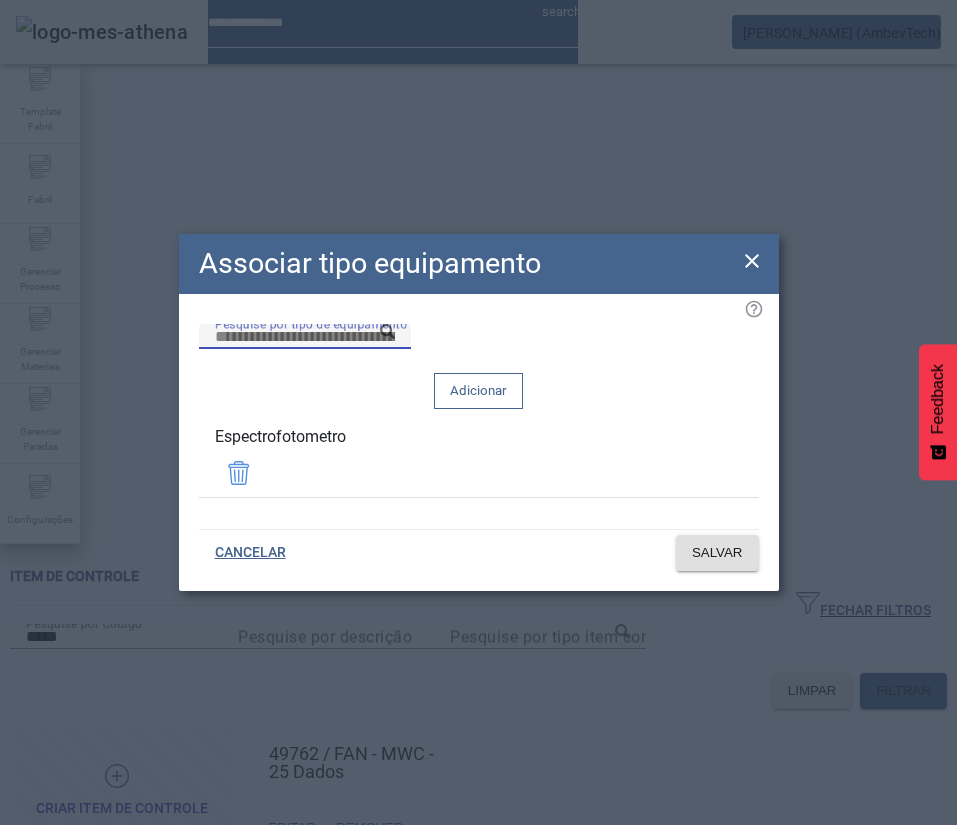 paste on "**********" 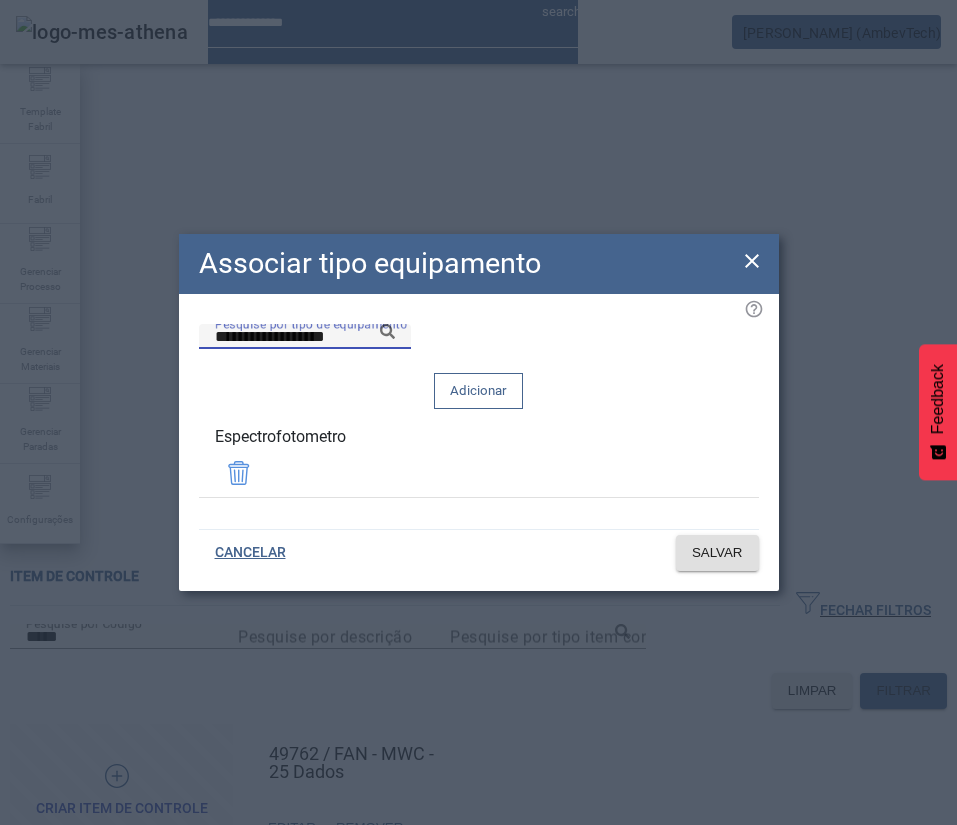 click 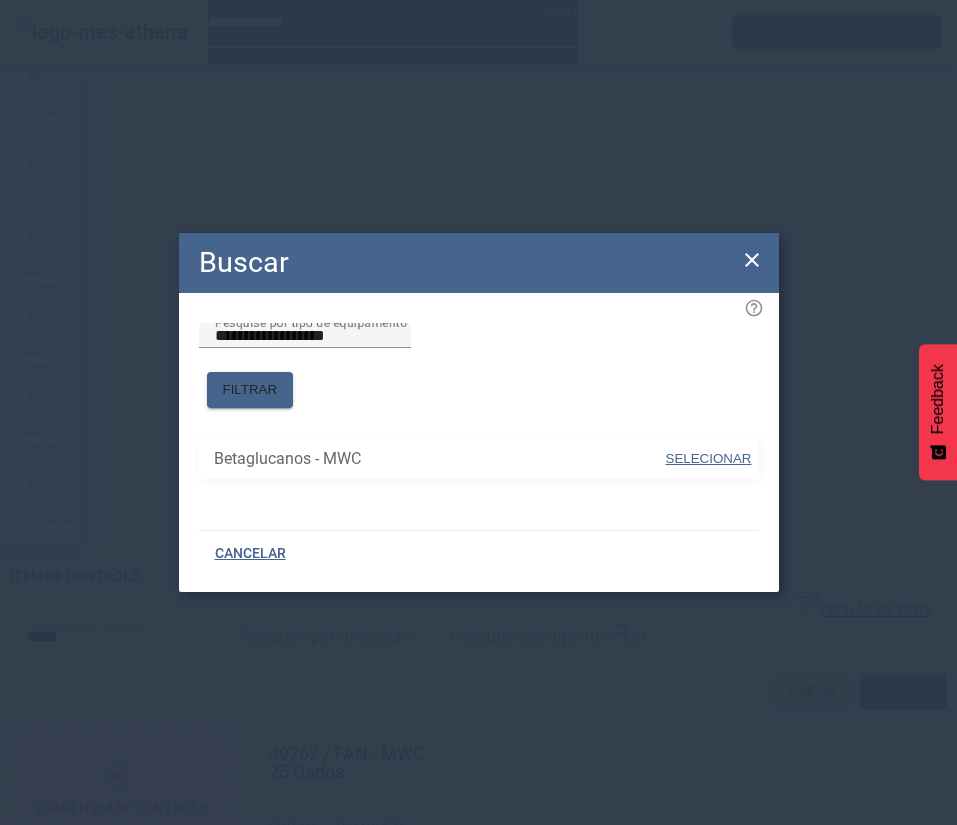 click on "SELECIONAR" at bounding box center [709, 458] 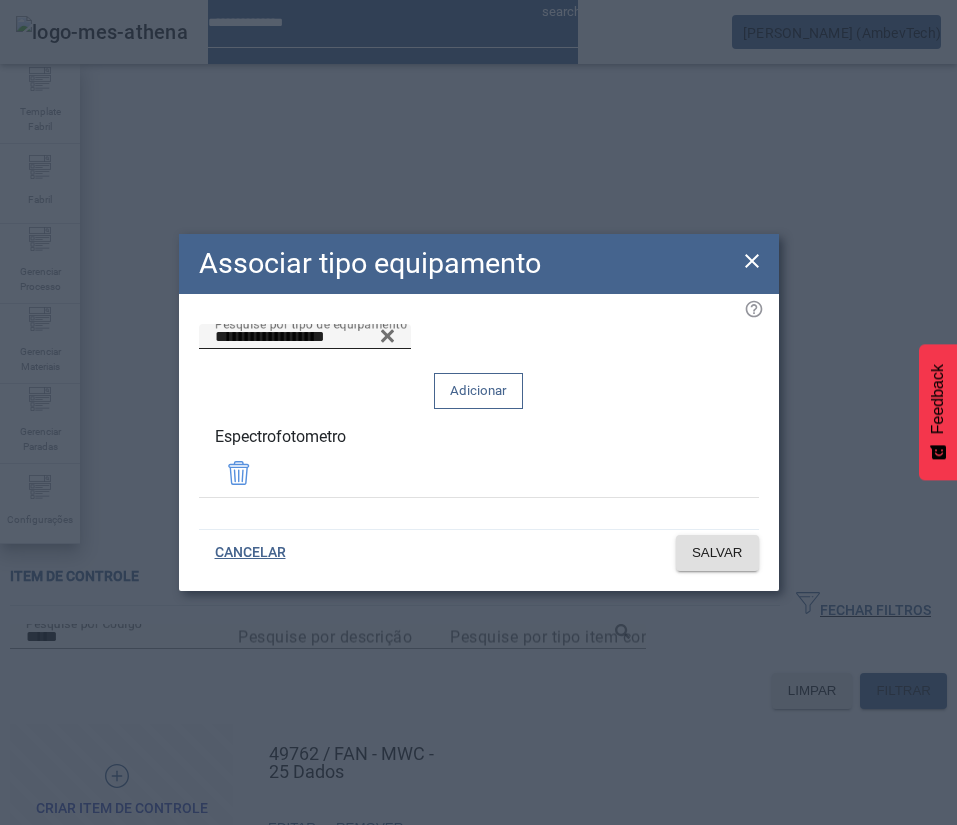 click on "Adicionar" 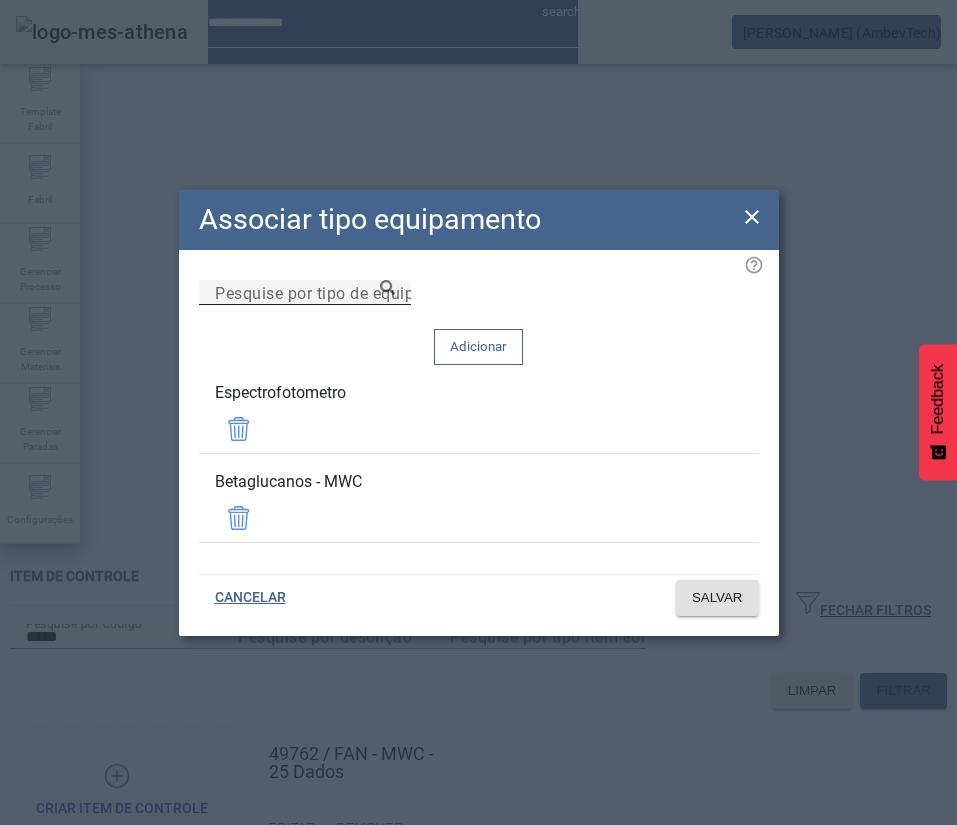 click on "Pesquise por tipo de equipamento" 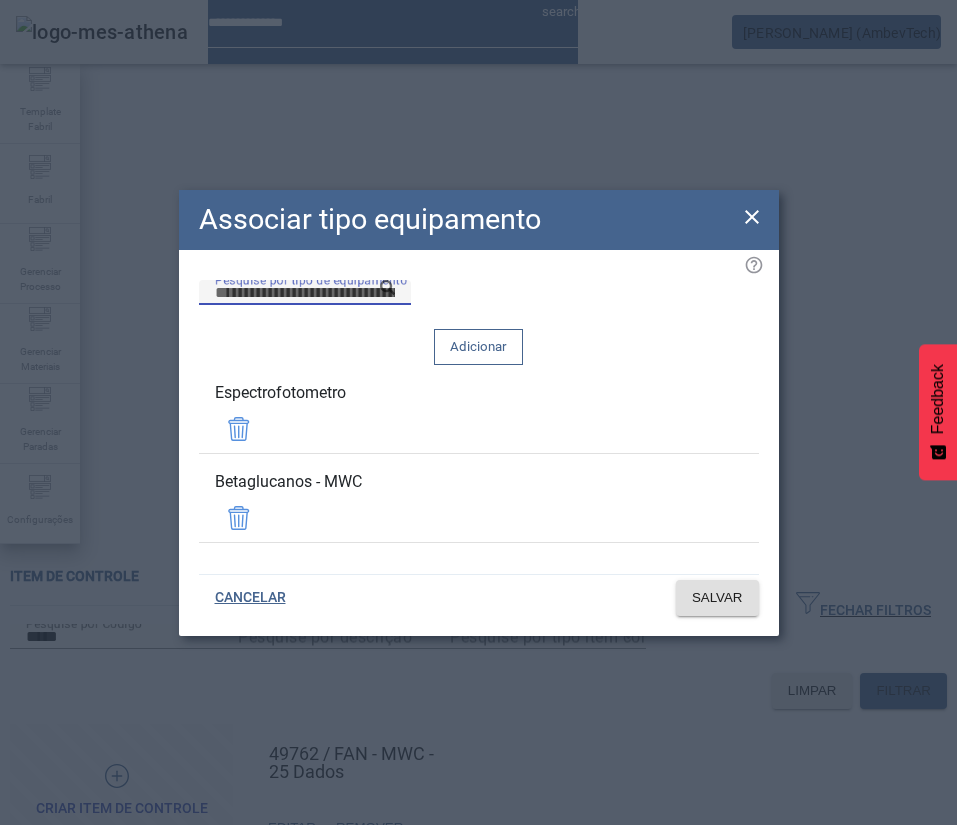 paste on "******" 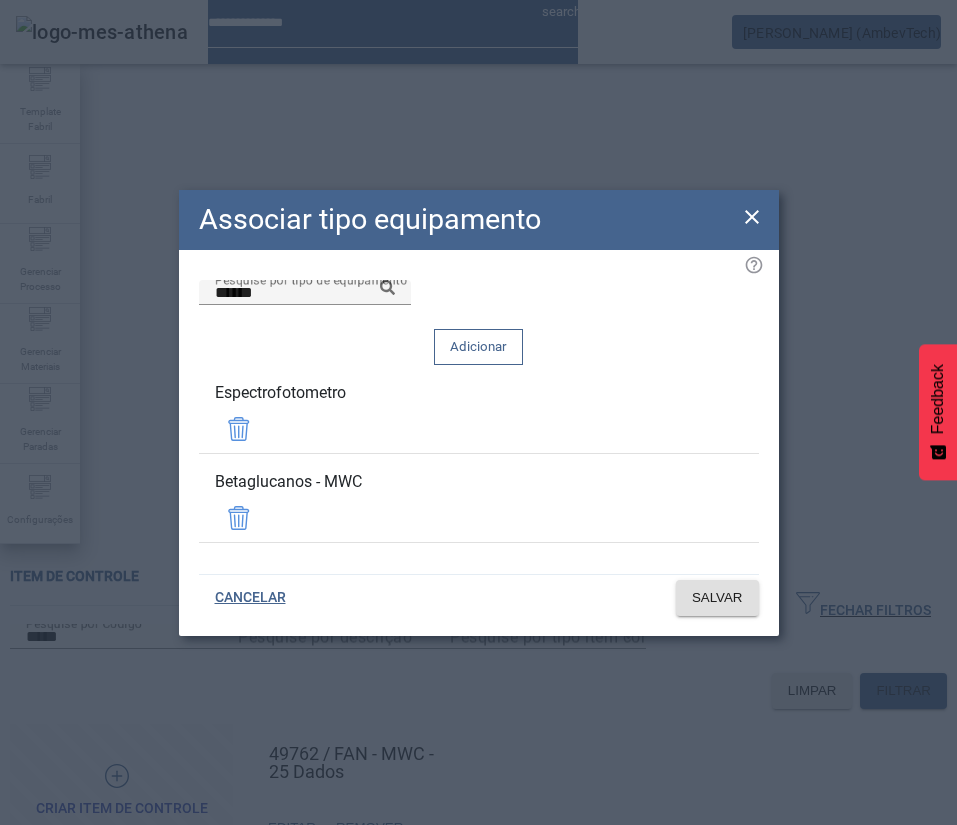 click 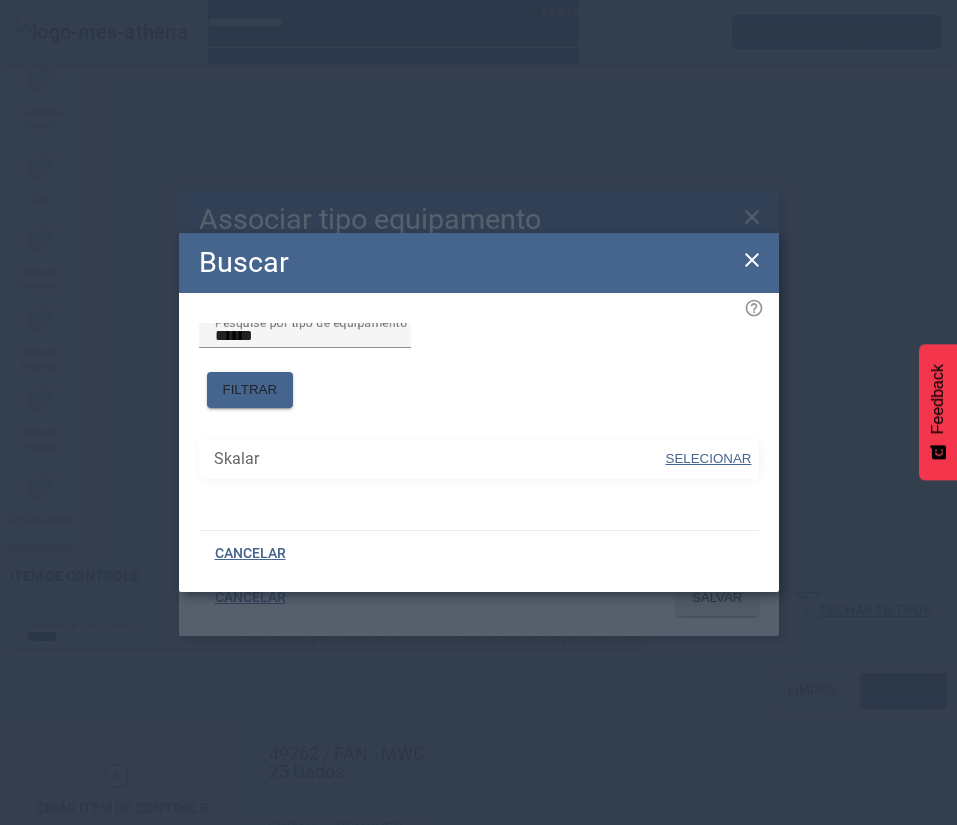 click on "SELECIONAR" at bounding box center [709, 458] 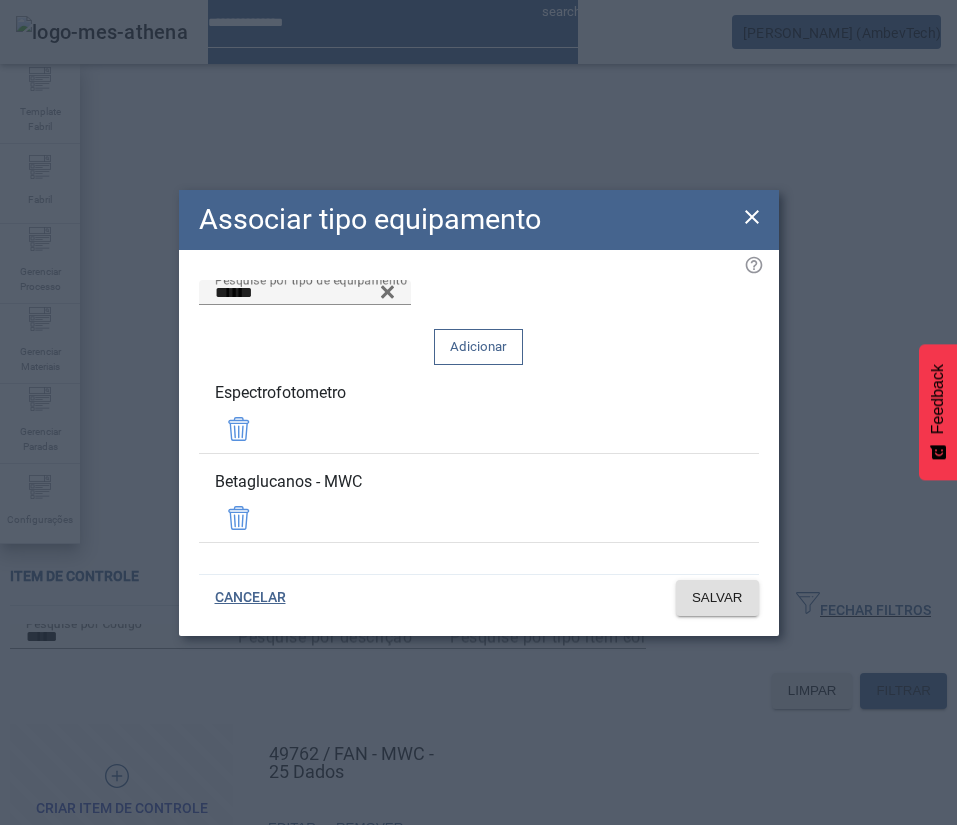 click on "Adicionar" 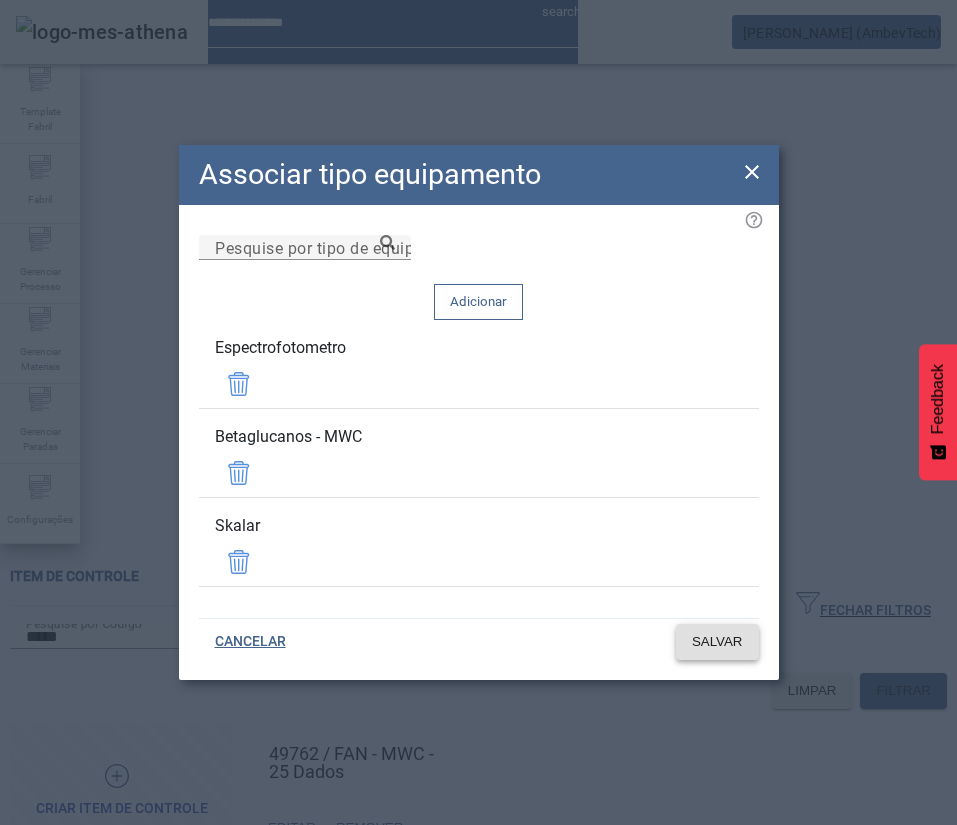 click 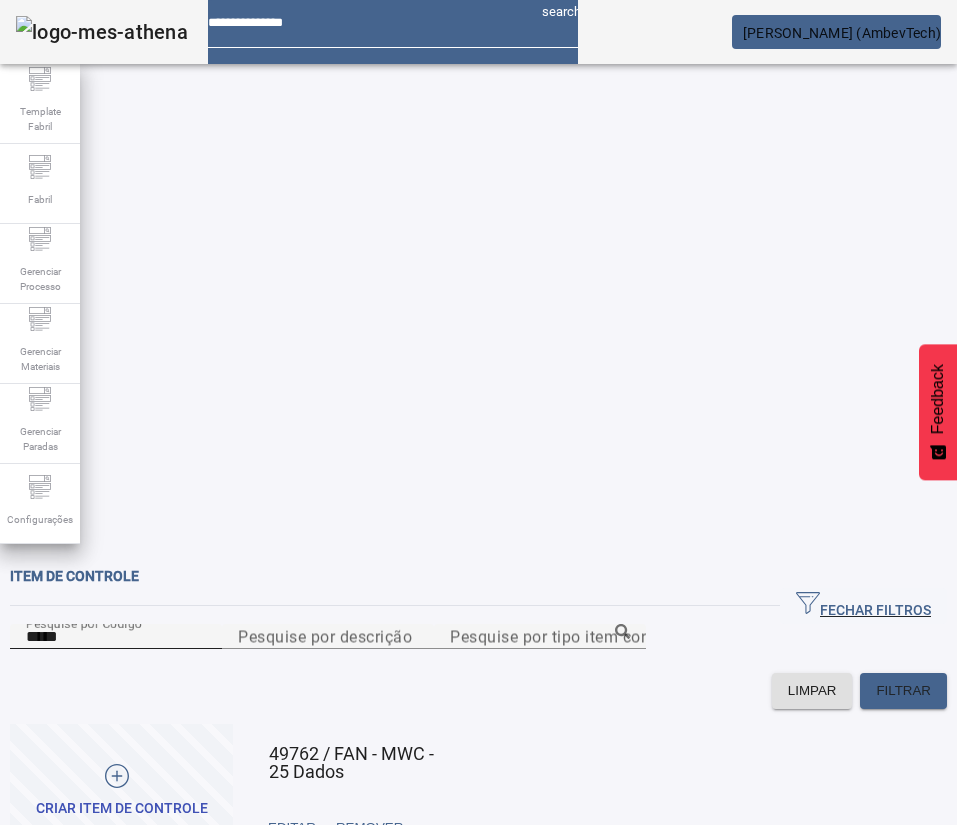 click on "*****" at bounding box center (116, 637) 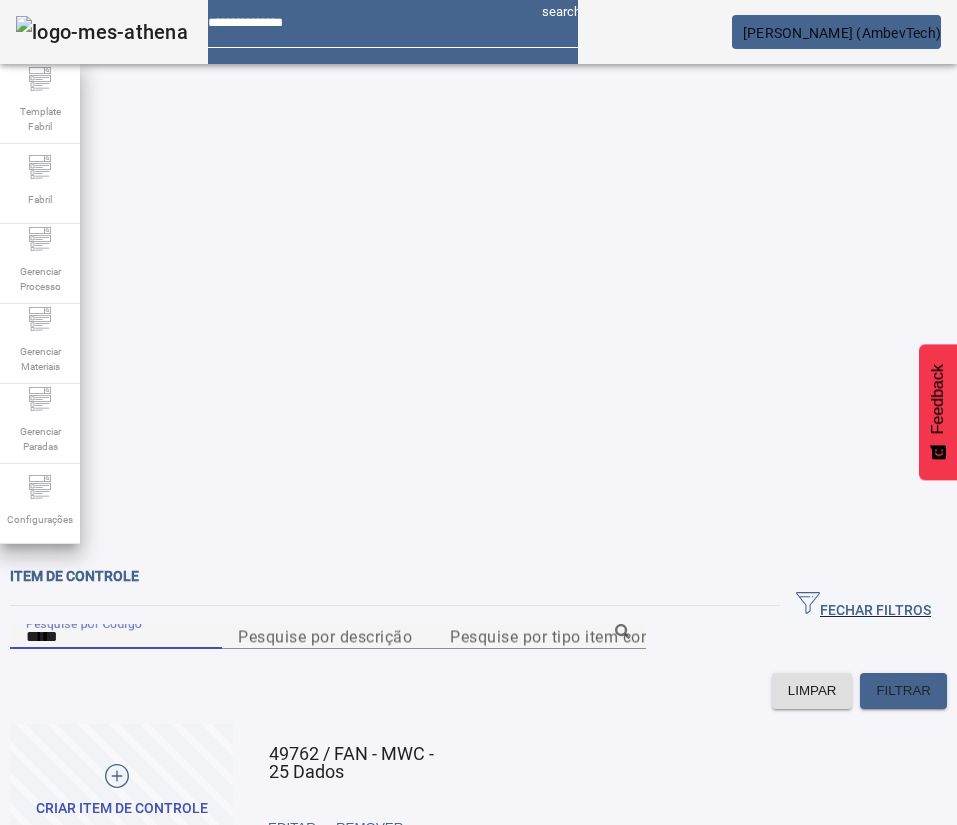 click on "*****" at bounding box center [116, 637] 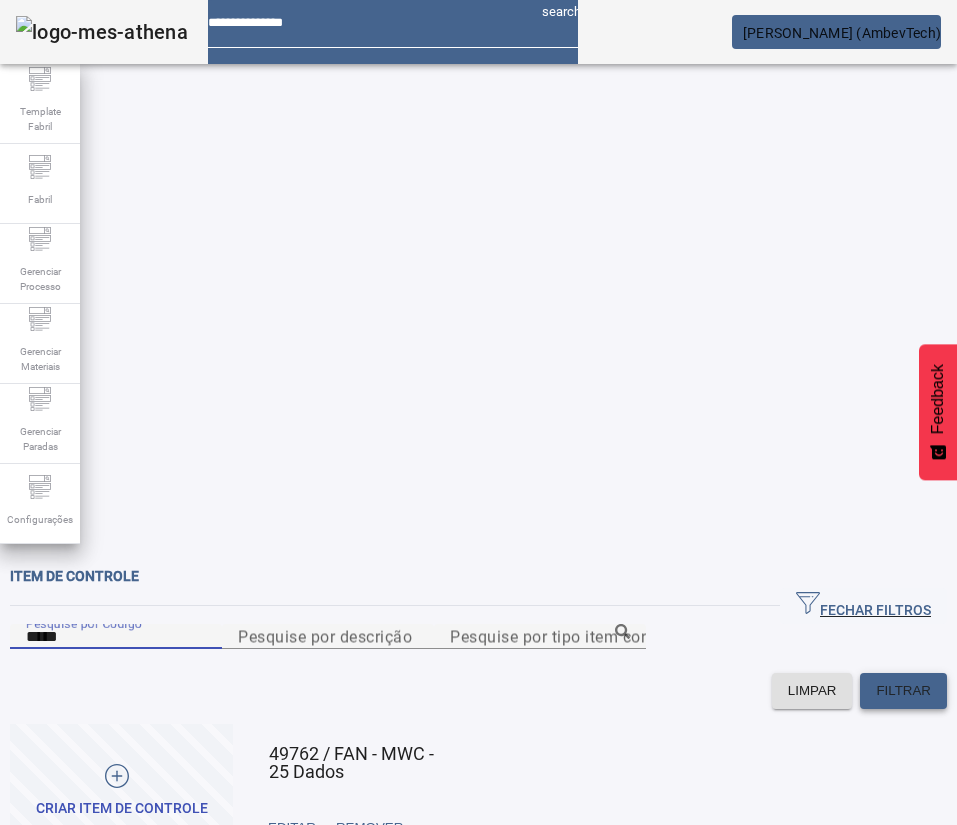 type on "*****" 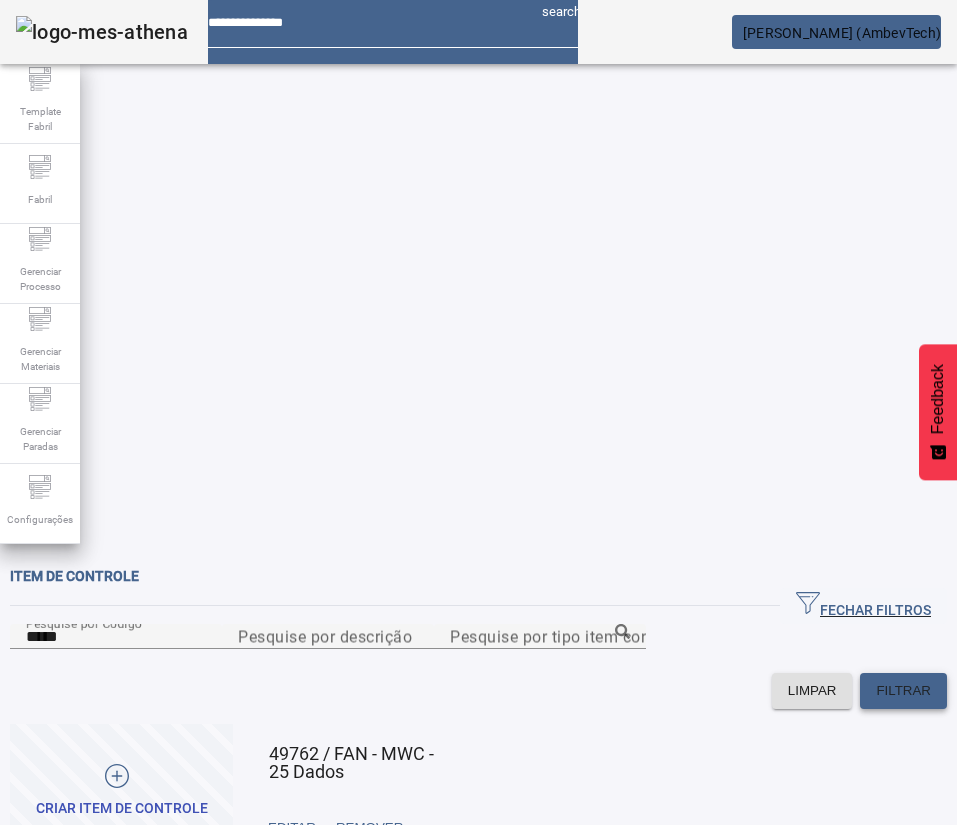 click 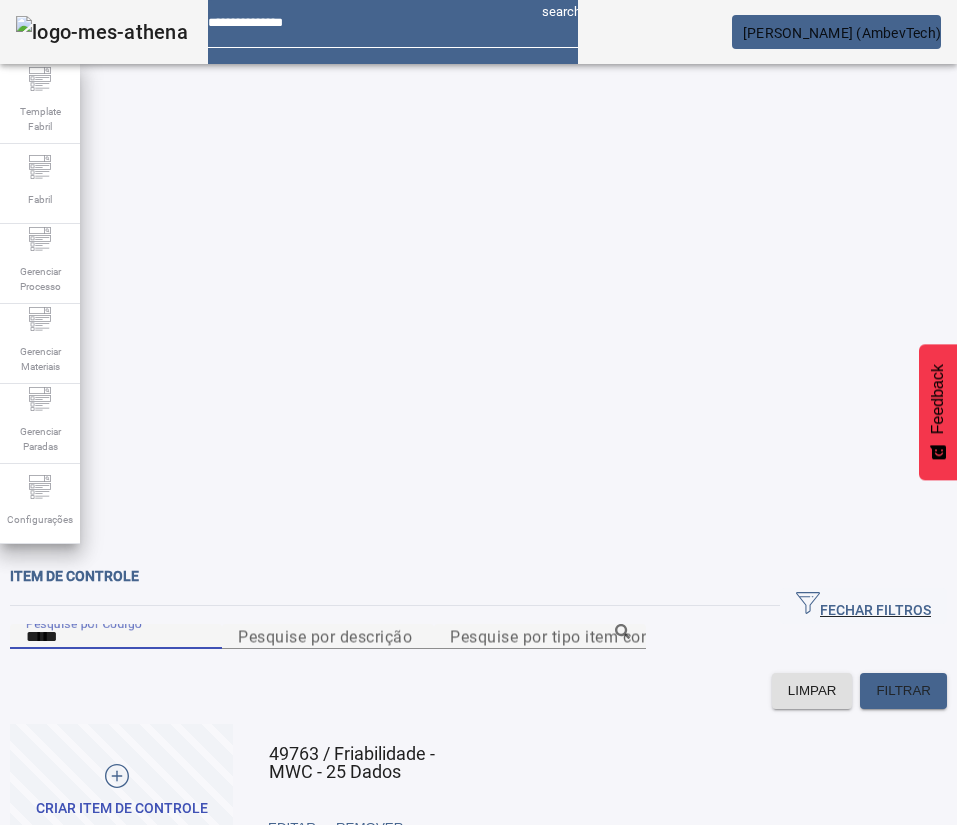 click on "*****" at bounding box center (116, 637) 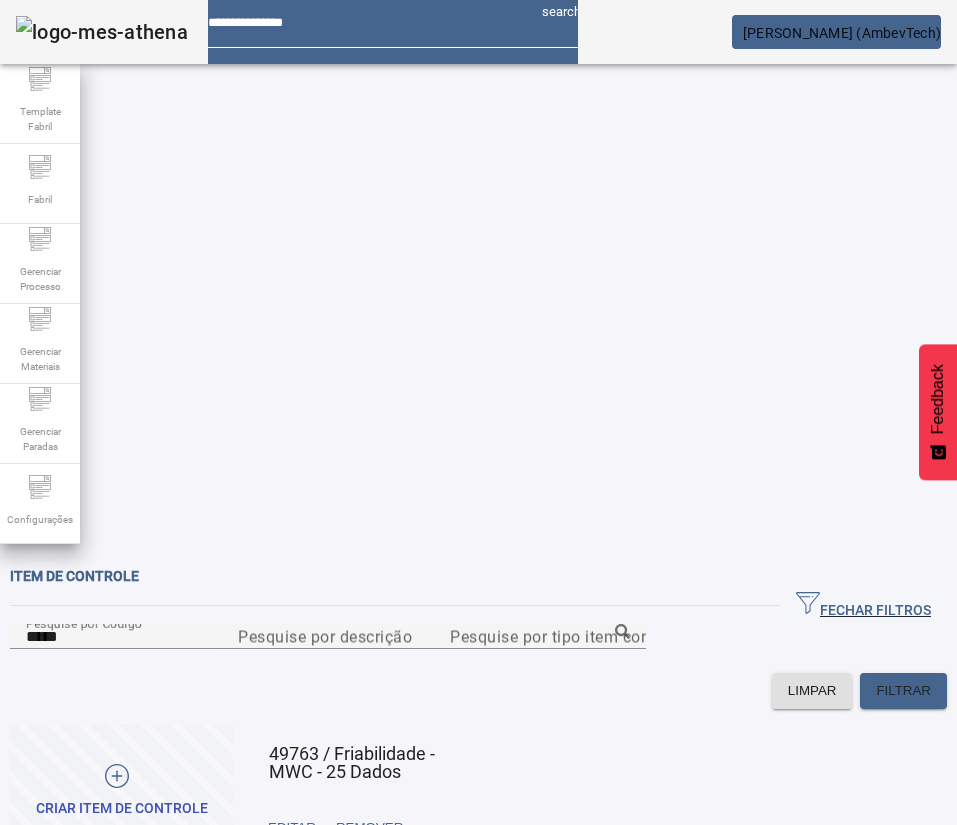 click on "TIPO DE EQUIPAMENTO" at bounding box center [108, 905] 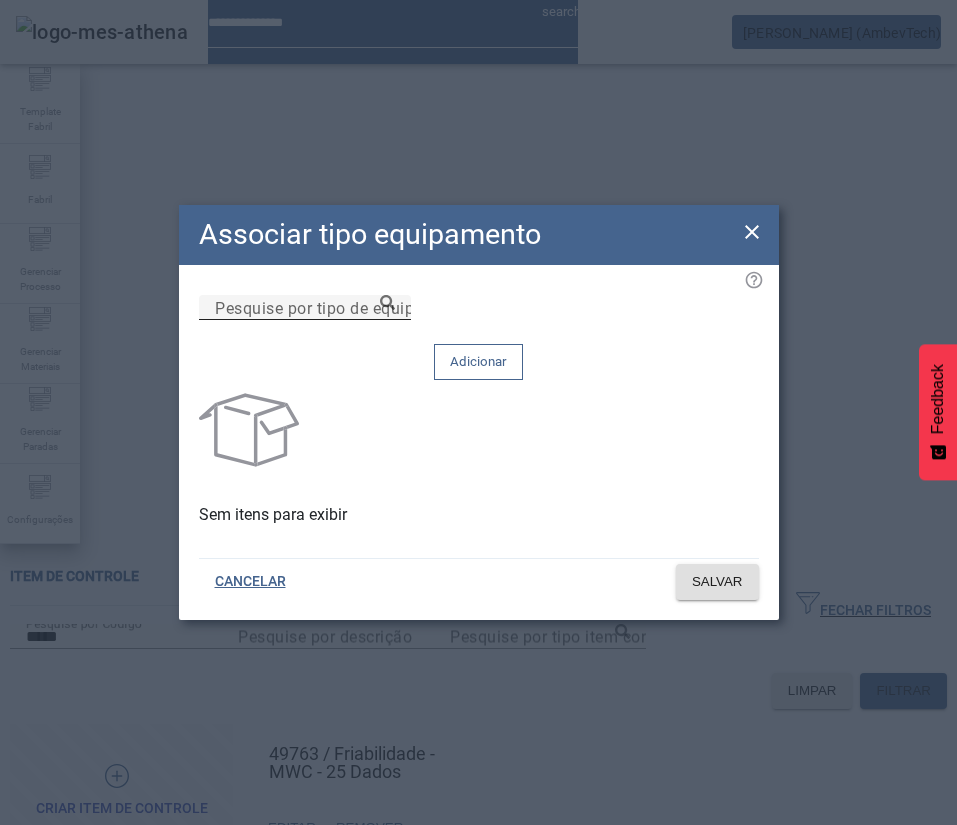 click on "Pesquise por tipo de equipamento" at bounding box center (343, 307) 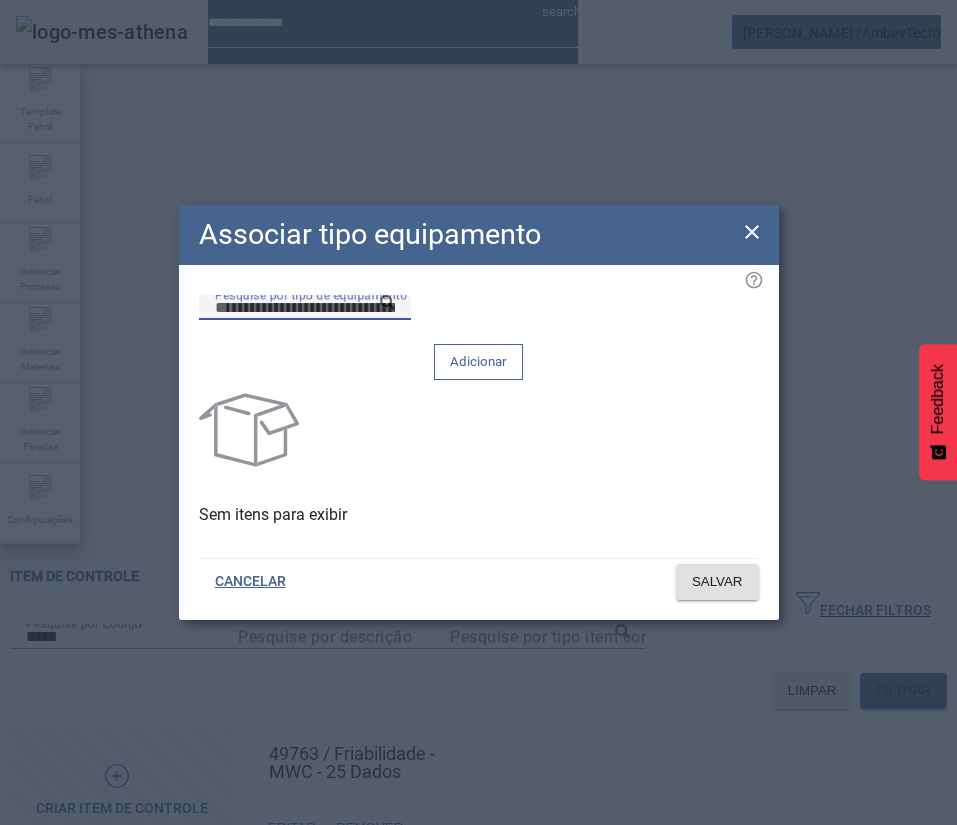 paste on "**********" 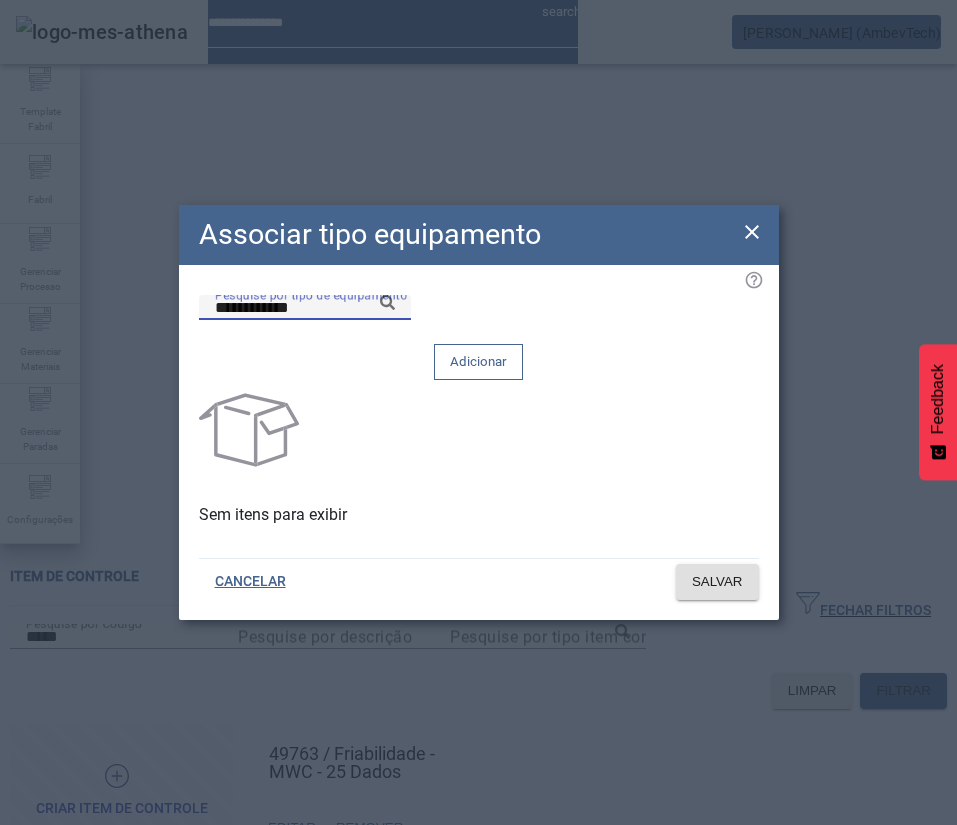 click 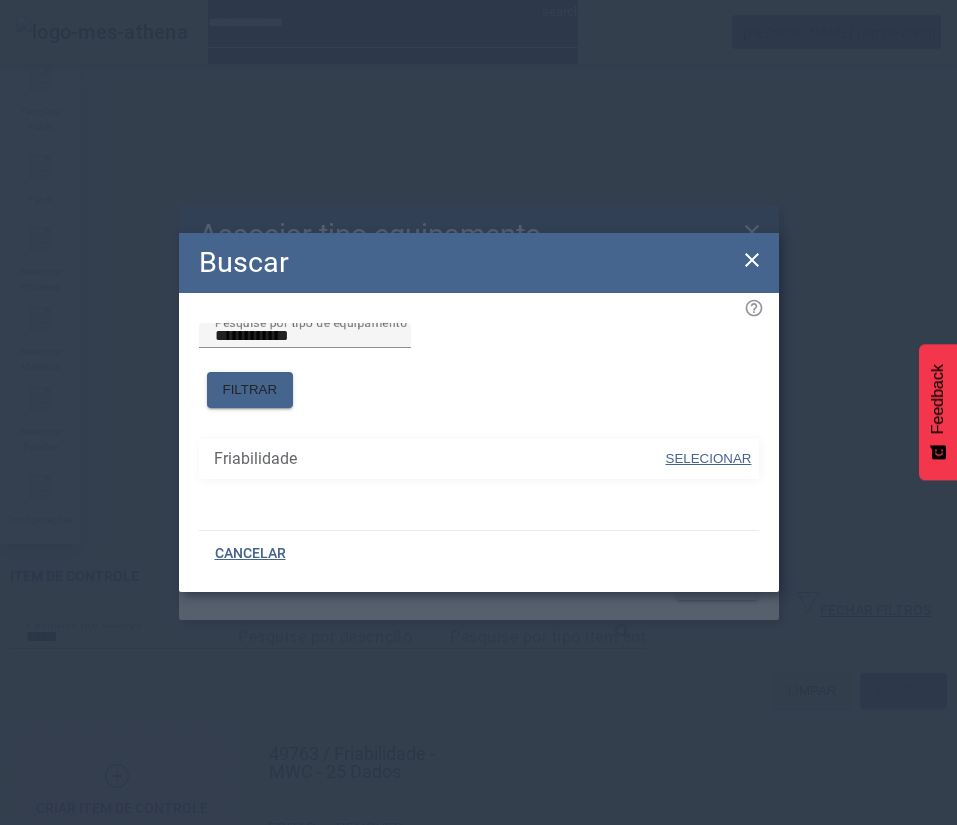 click on "SELECIONAR" at bounding box center (709, 458) 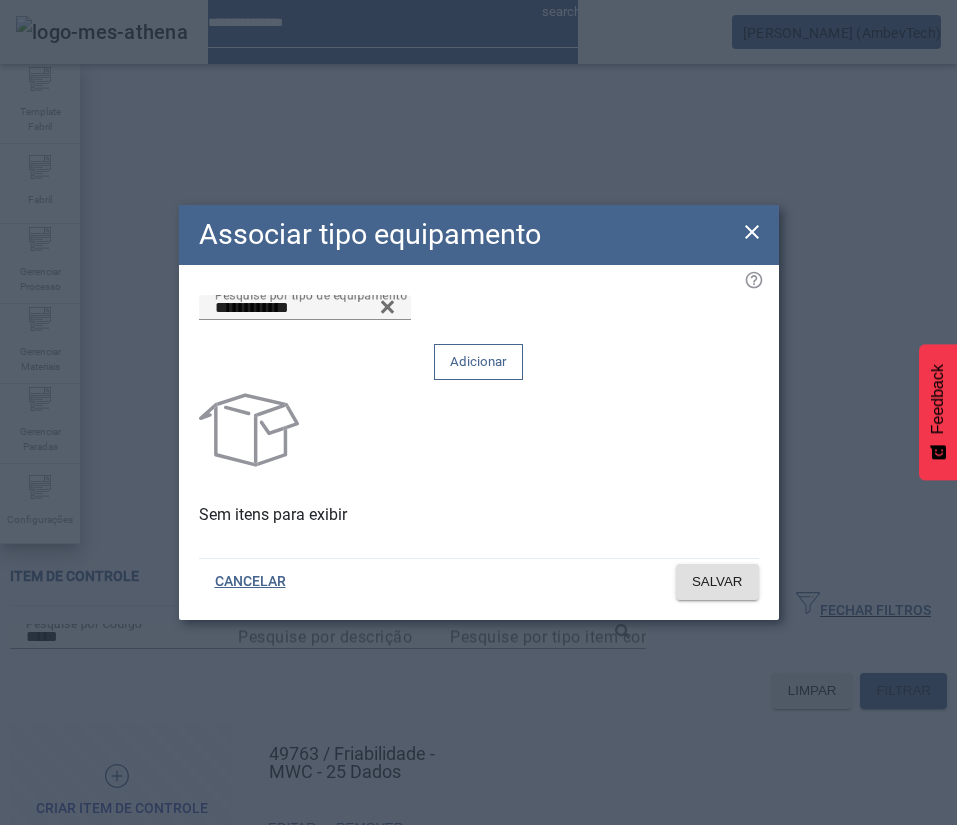 click on "Adicionar" 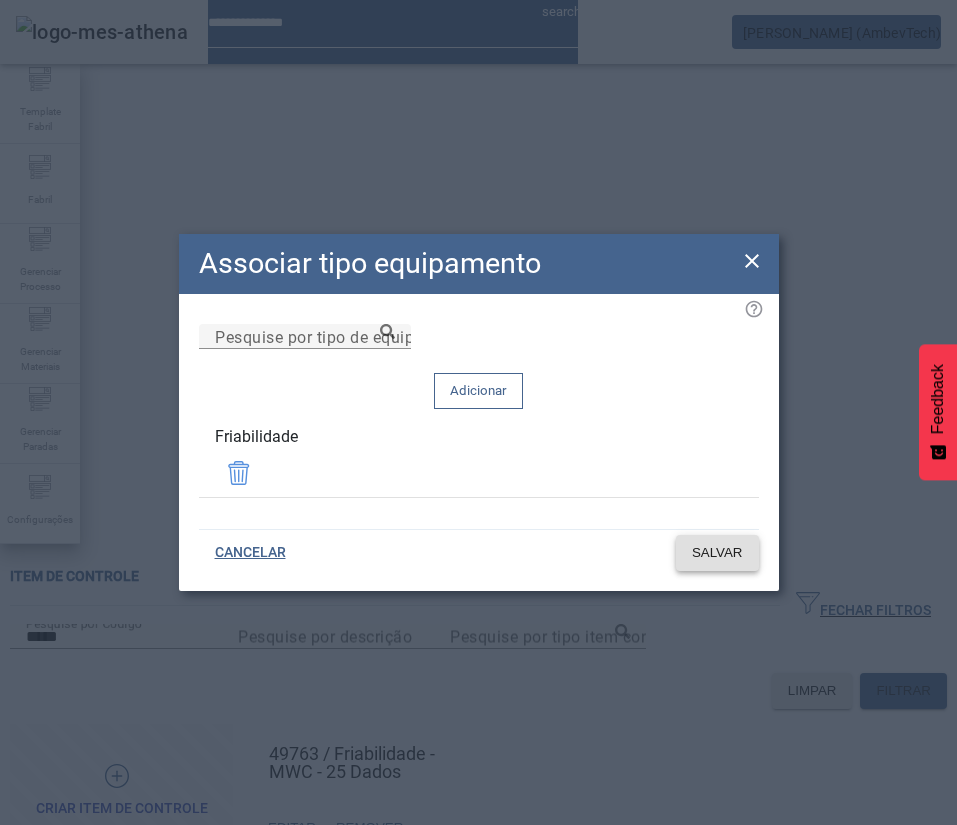 click 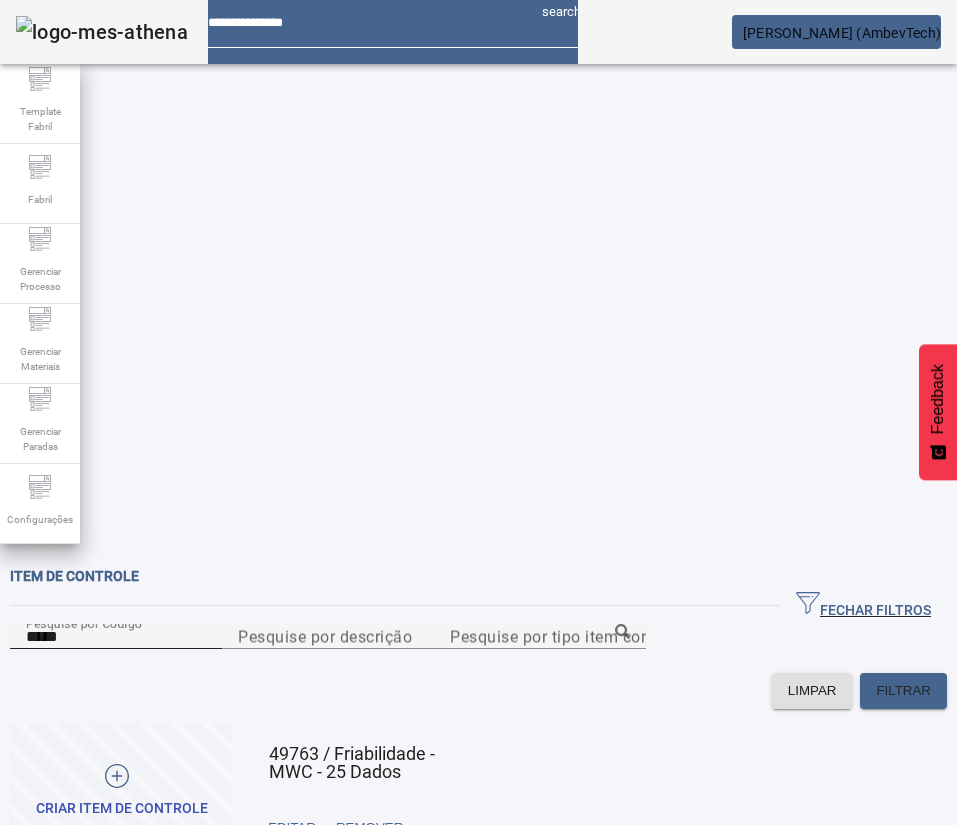 click on "Pesquise por Código *****" 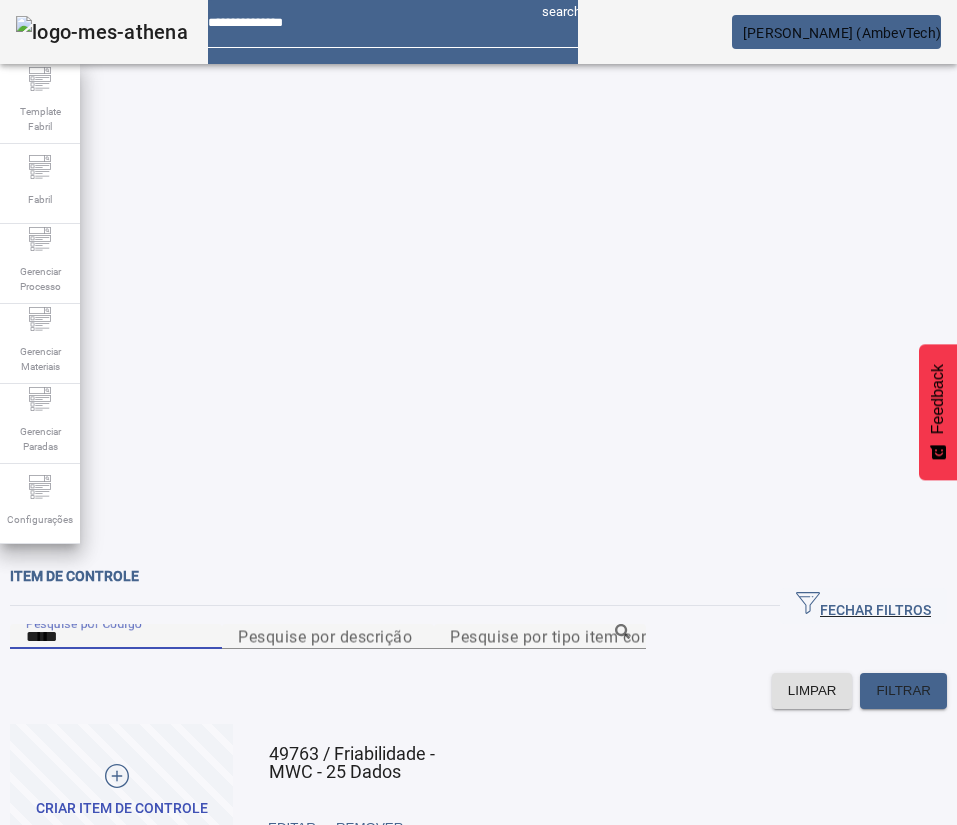 click on "*****" at bounding box center (116, 637) 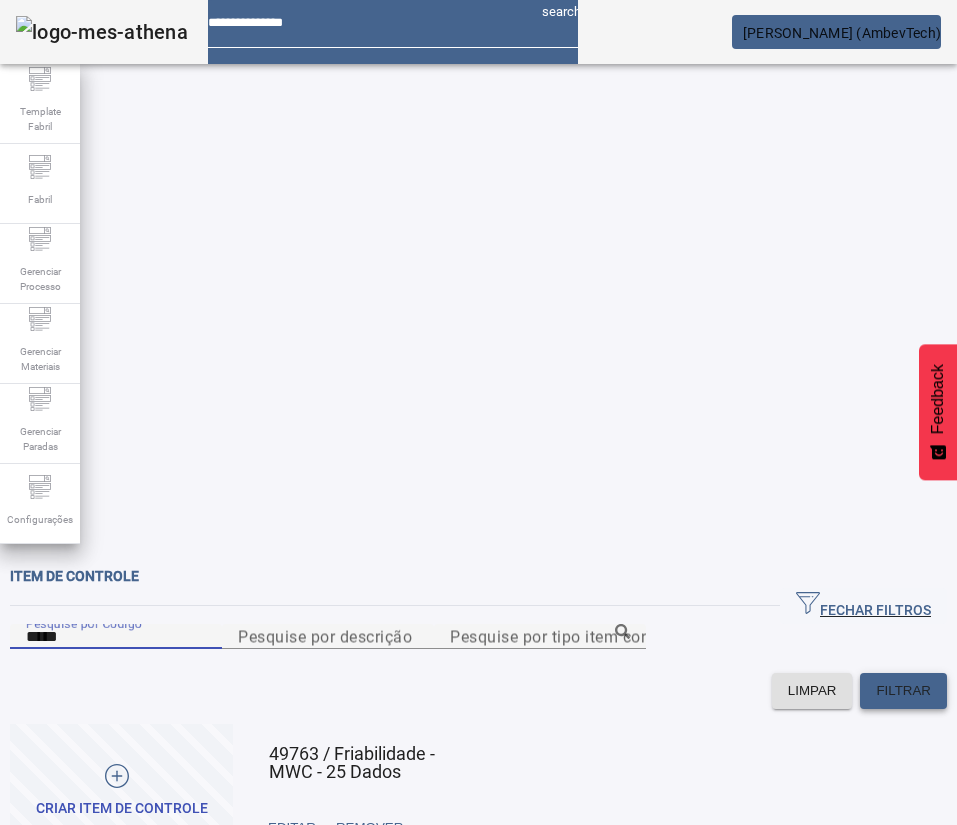 type on "*****" 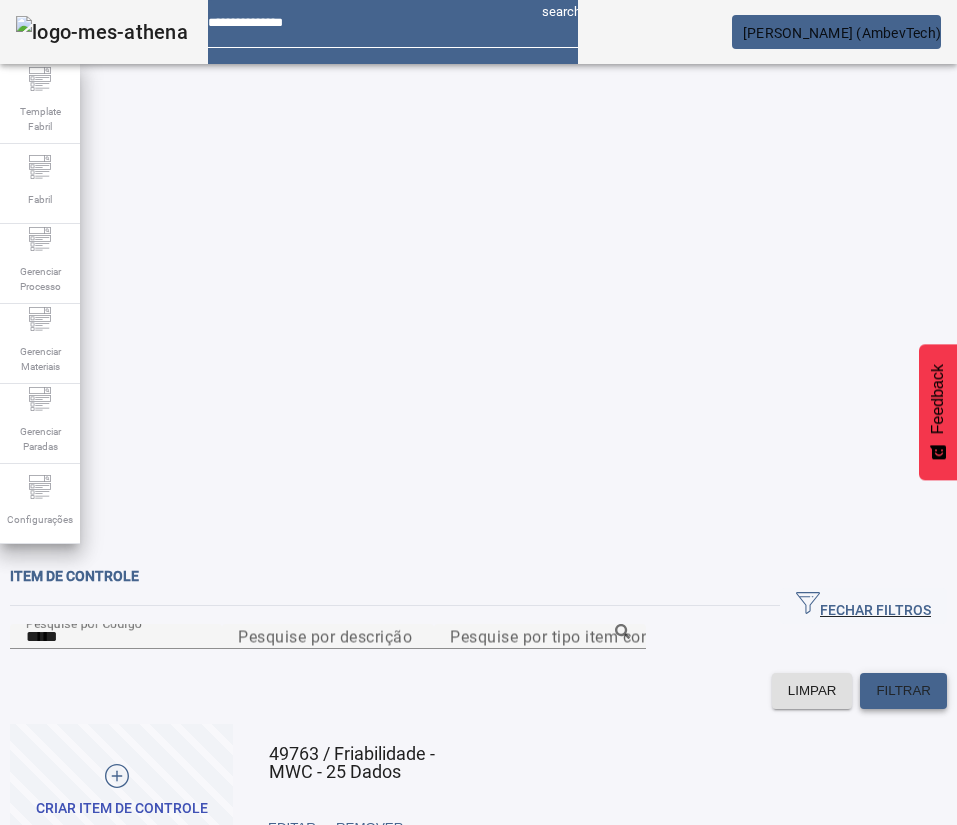 click 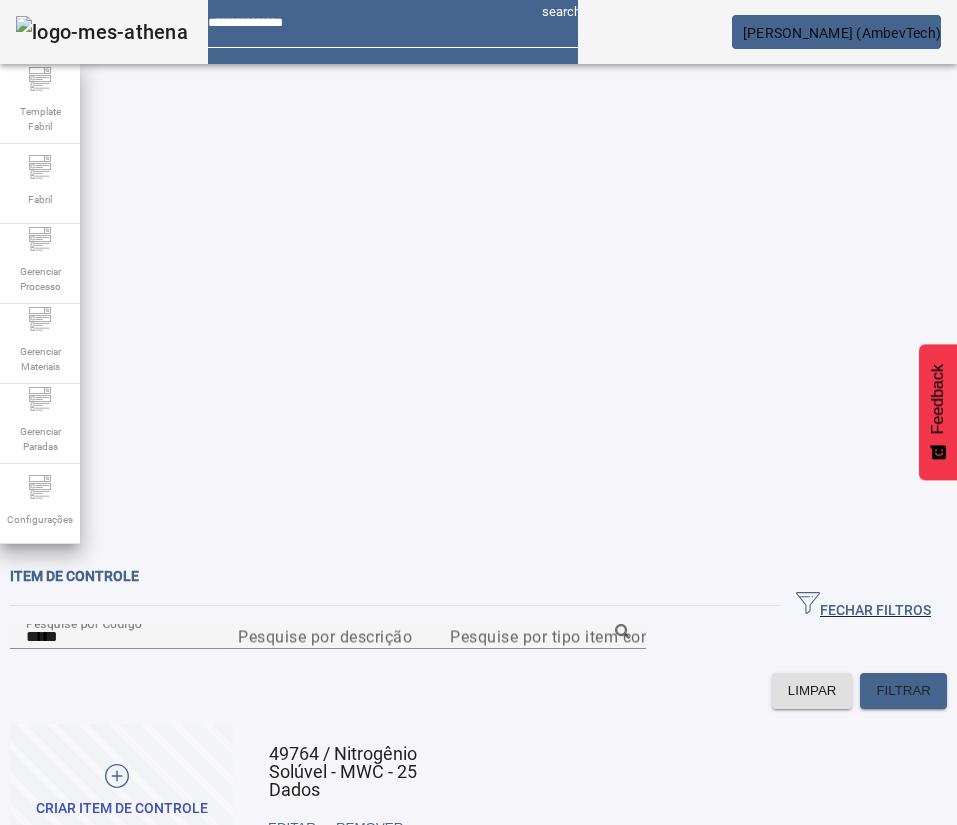 click at bounding box center [450, 828] 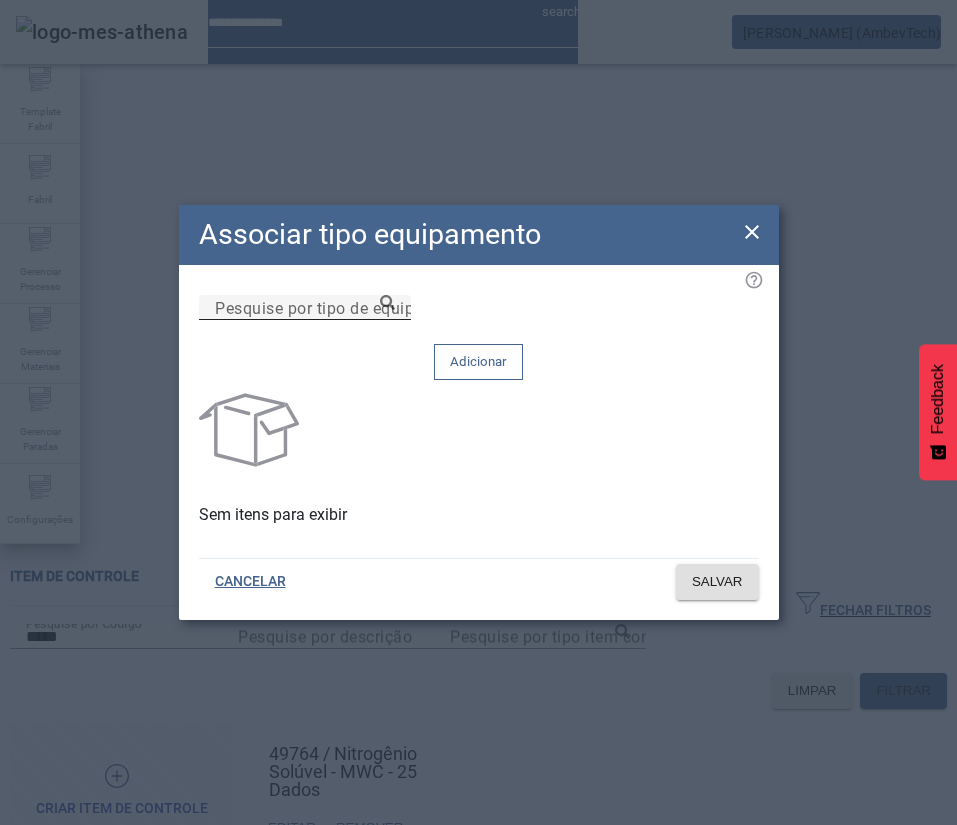 click on "Pesquise por tipo de equipamento" at bounding box center [305, 308] 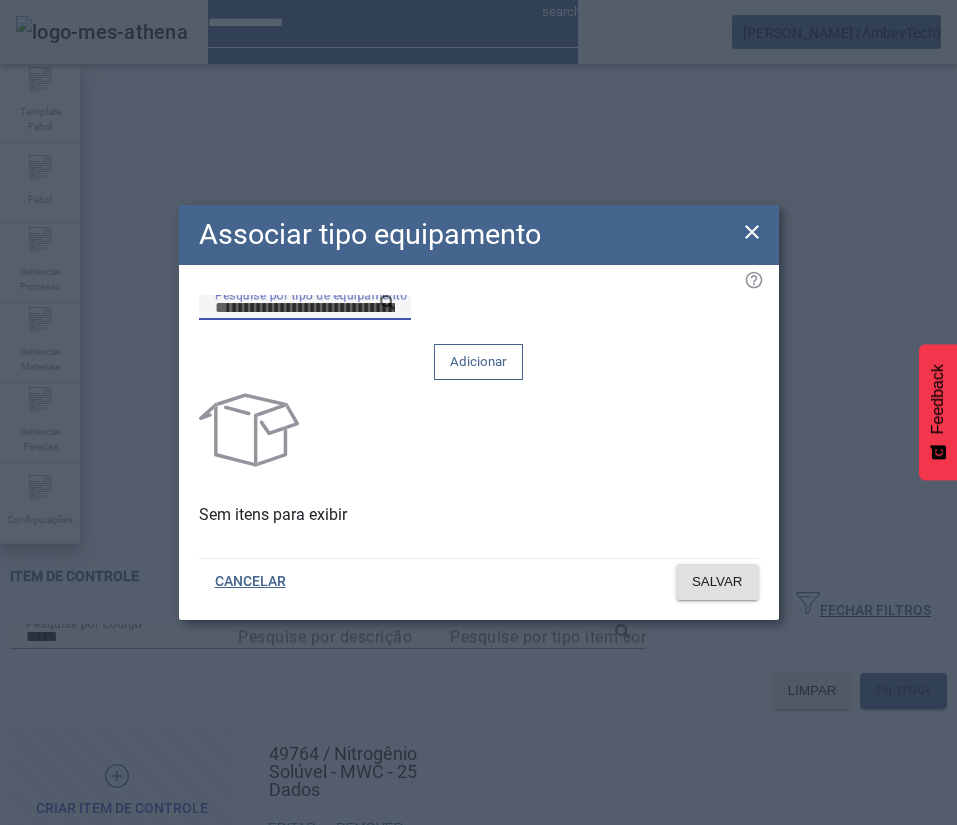 paste on "**********" 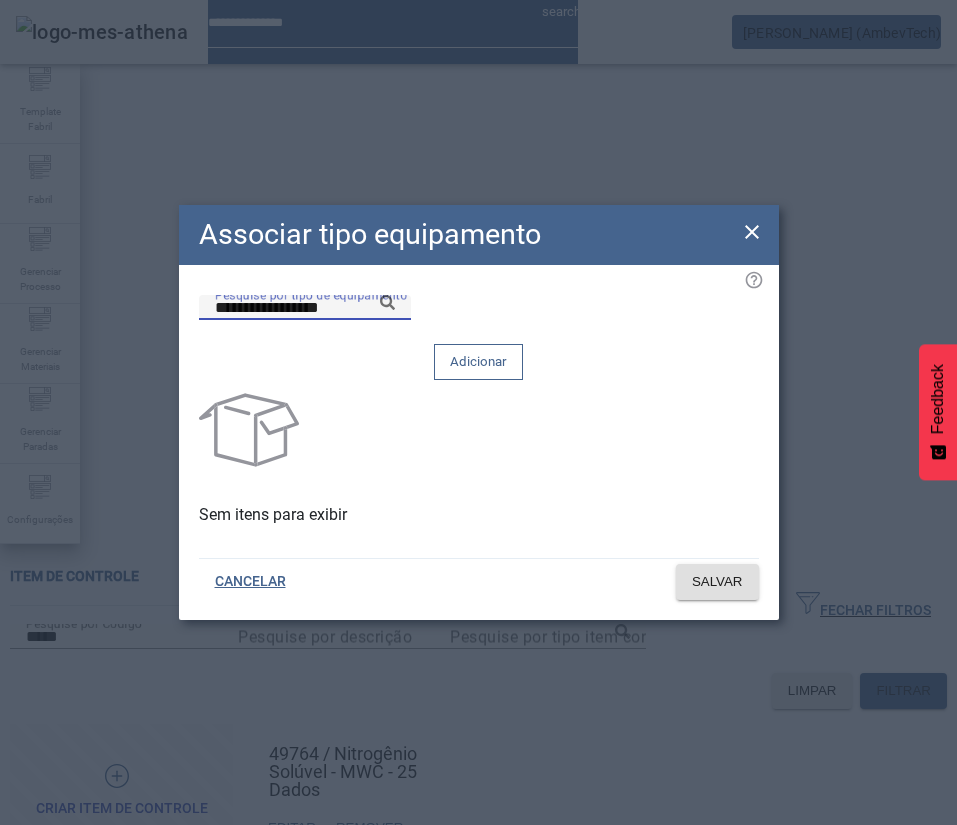 click 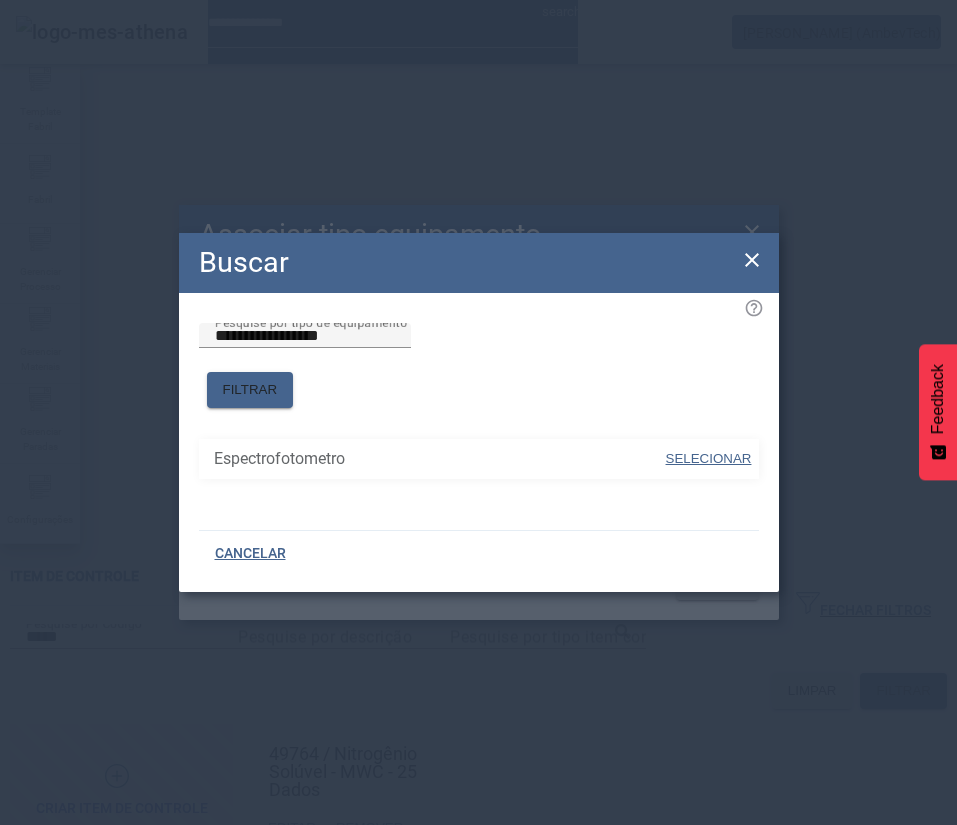 click on "SELECIONAR" at bounding box center (709, 459) 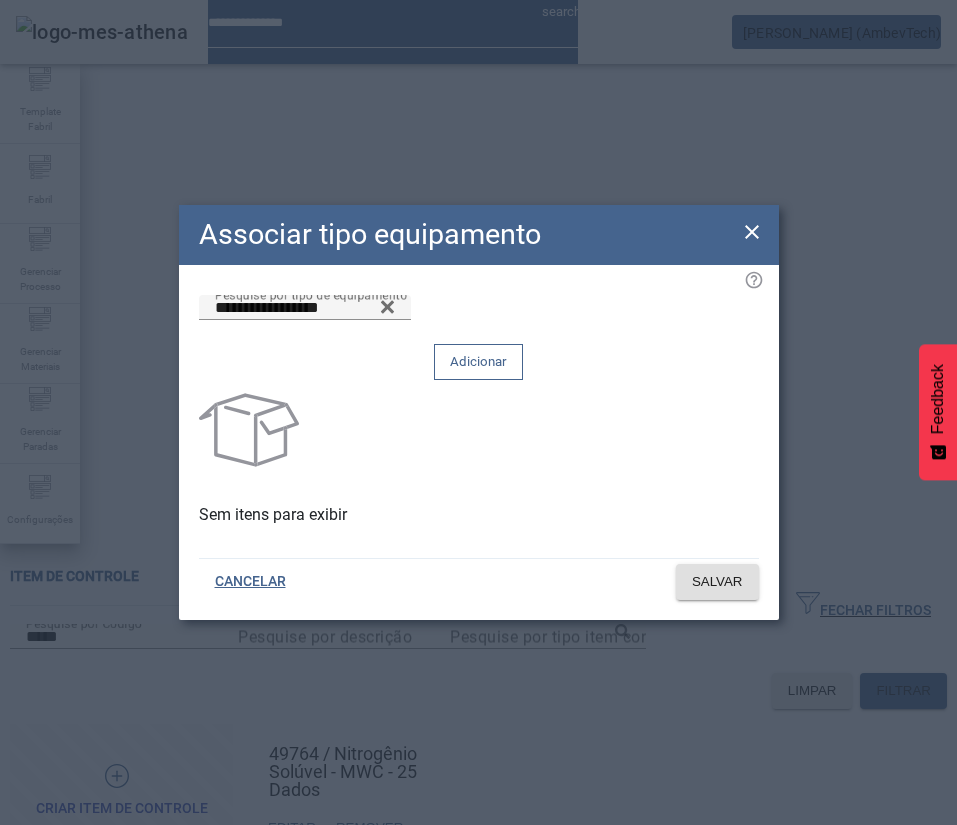 click on "Adicionar" 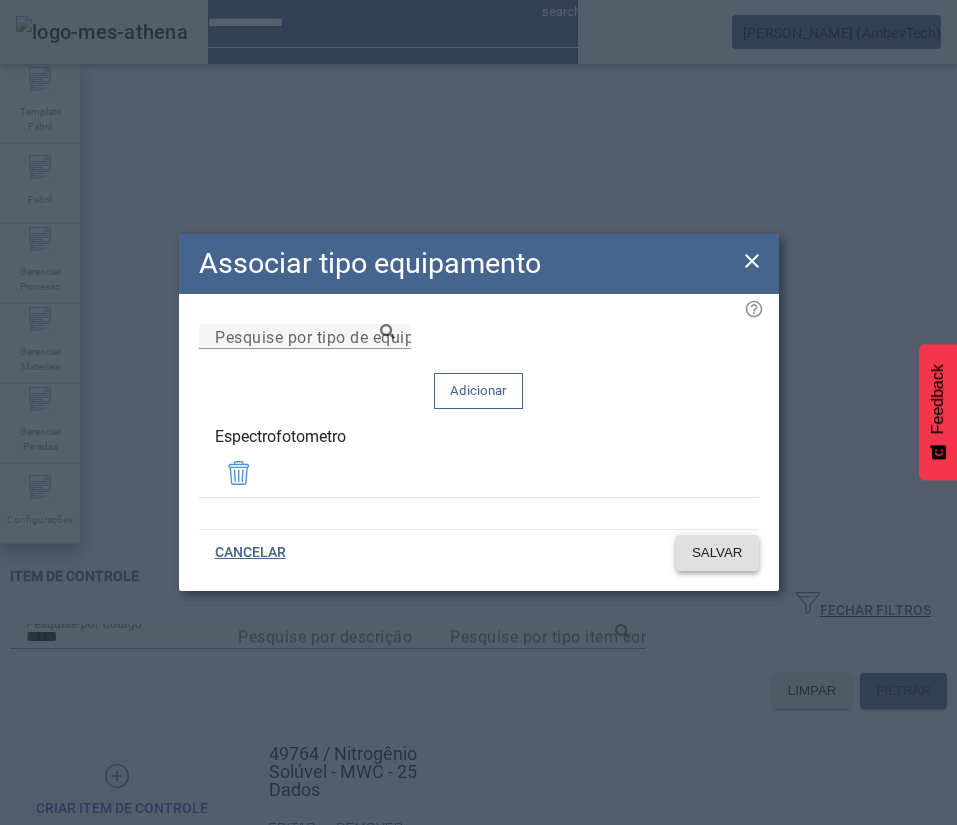 click 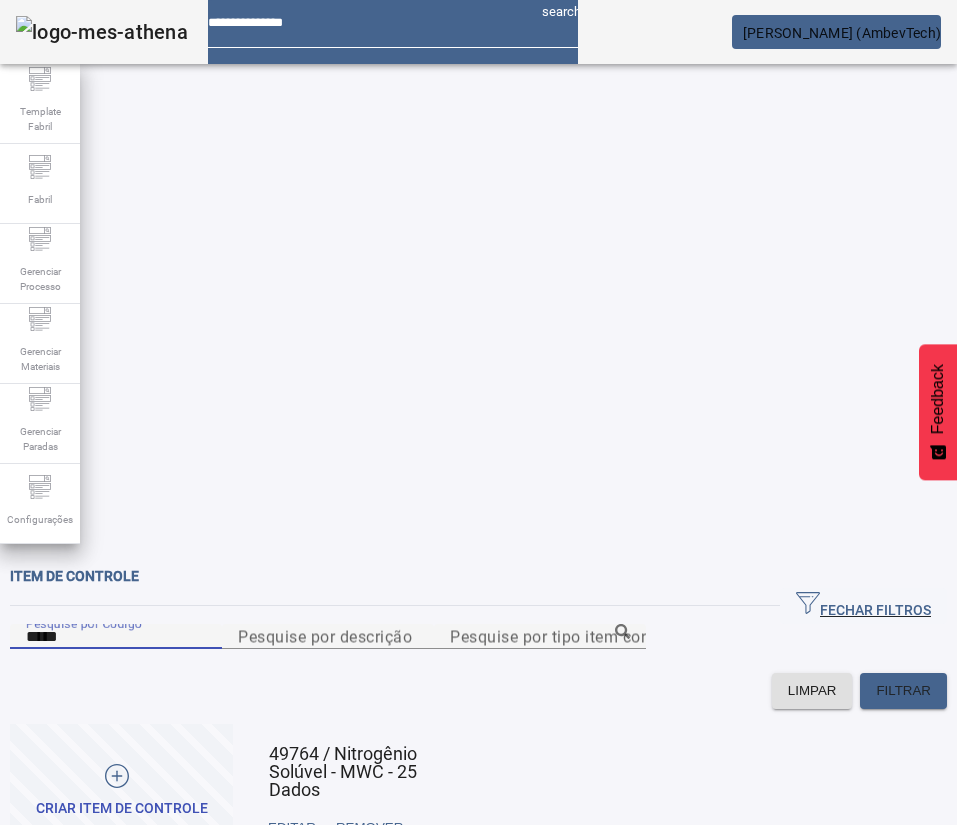 click on "*****" at bounding box center (116, 637) 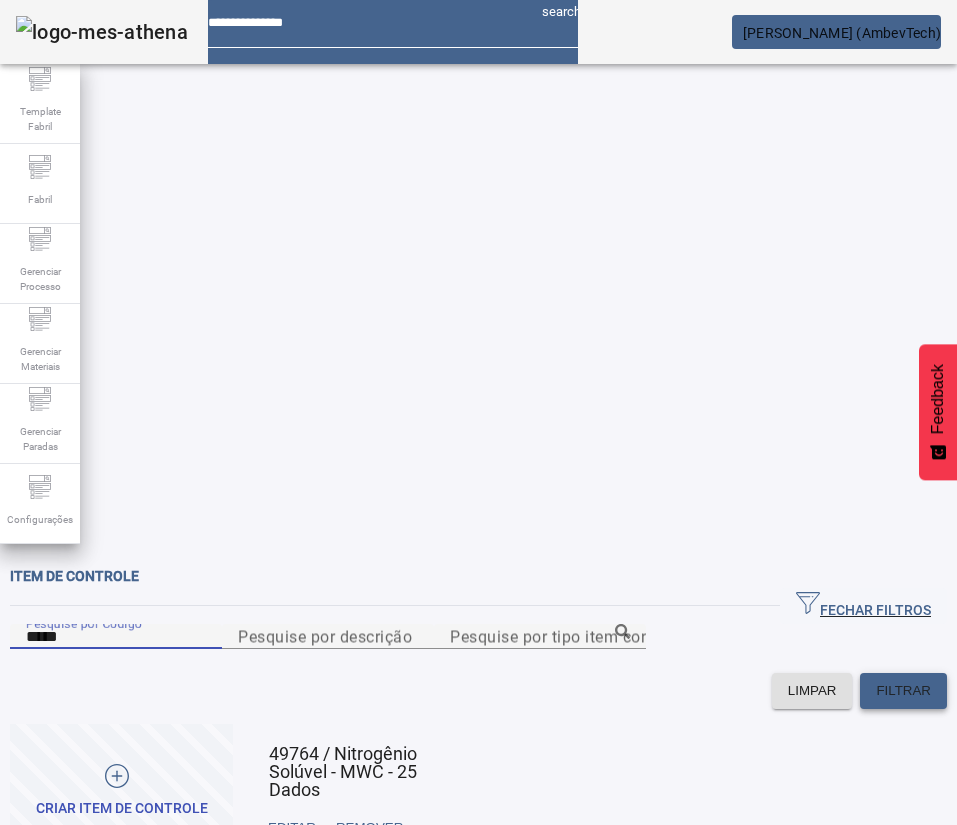 type on "*****" 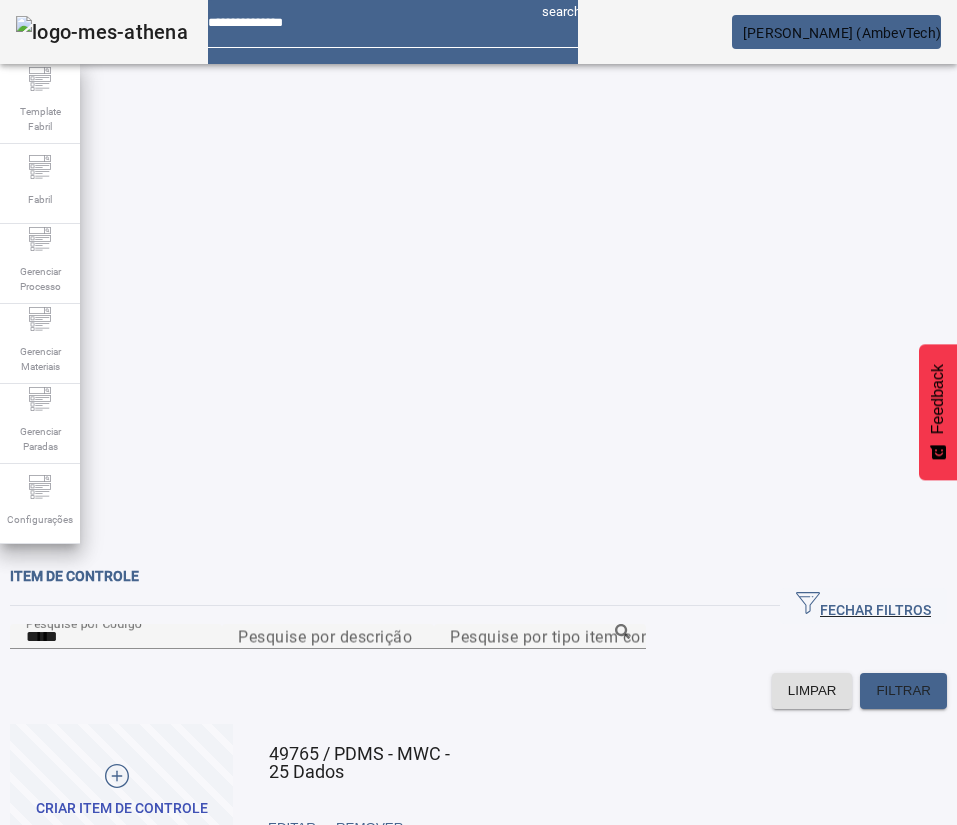 click at bounding box center [450, 828] 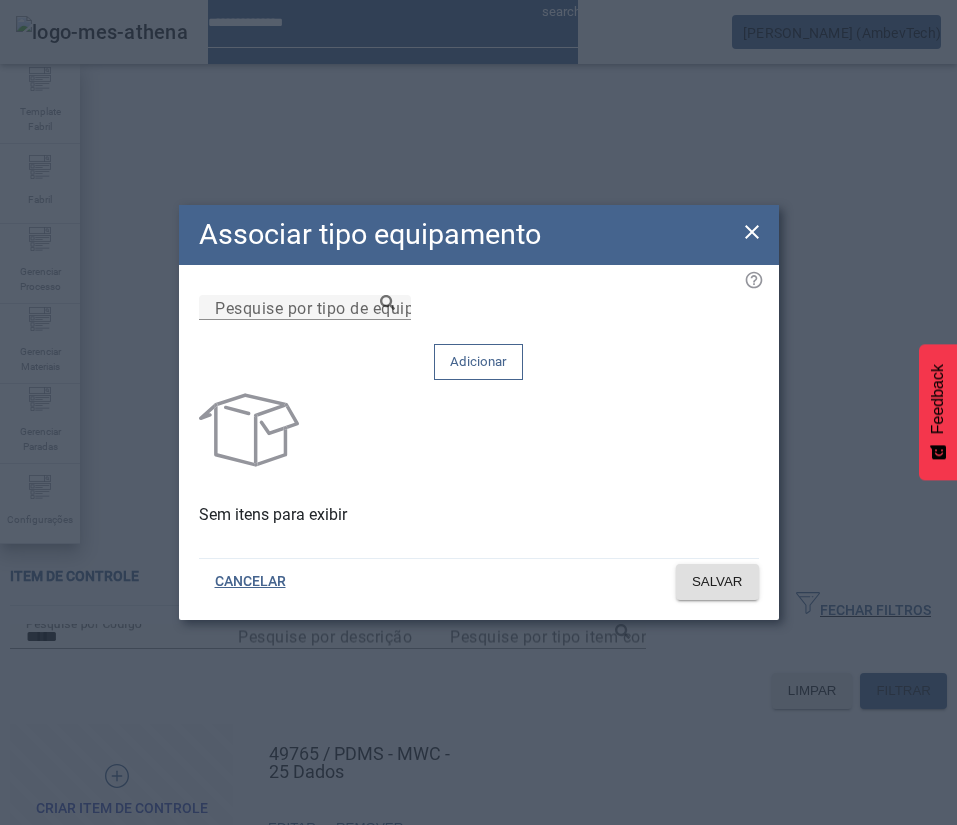 click 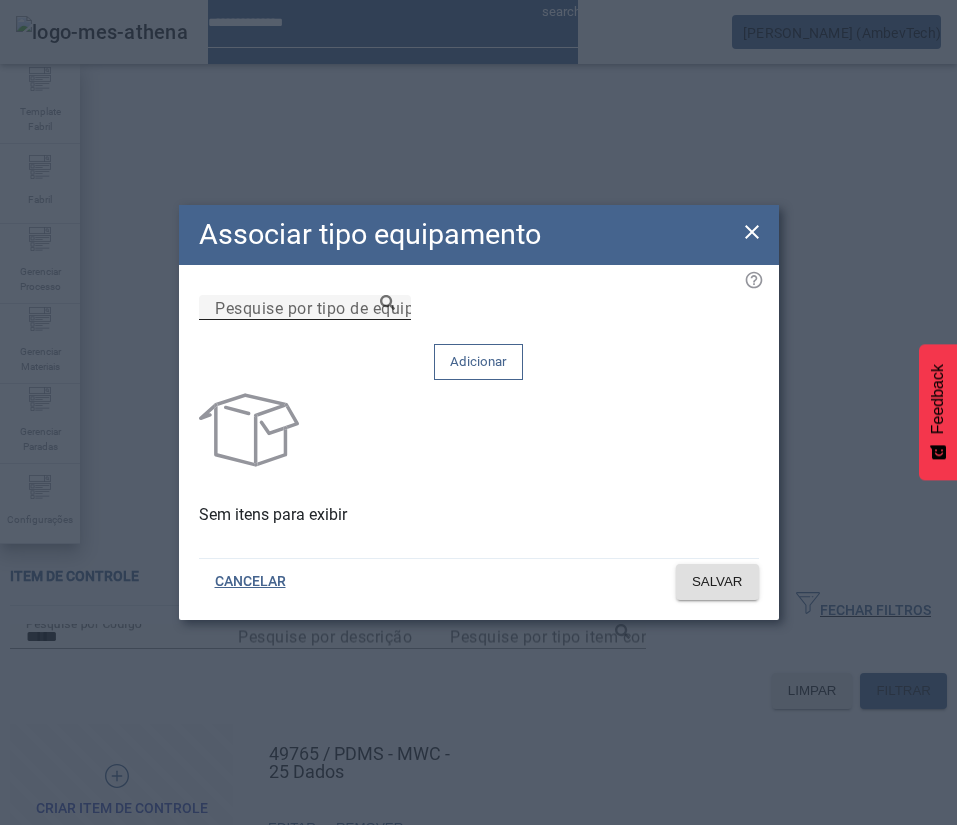 click on "Pesquise por tipo de equipamento" 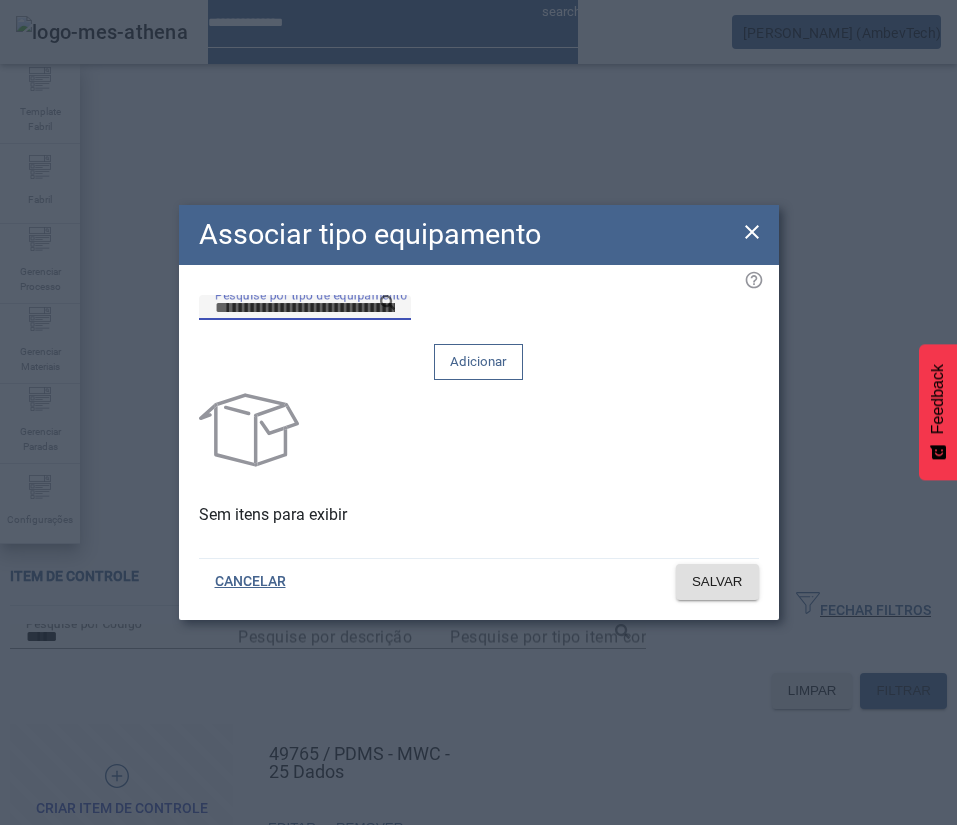 paste on "**********" 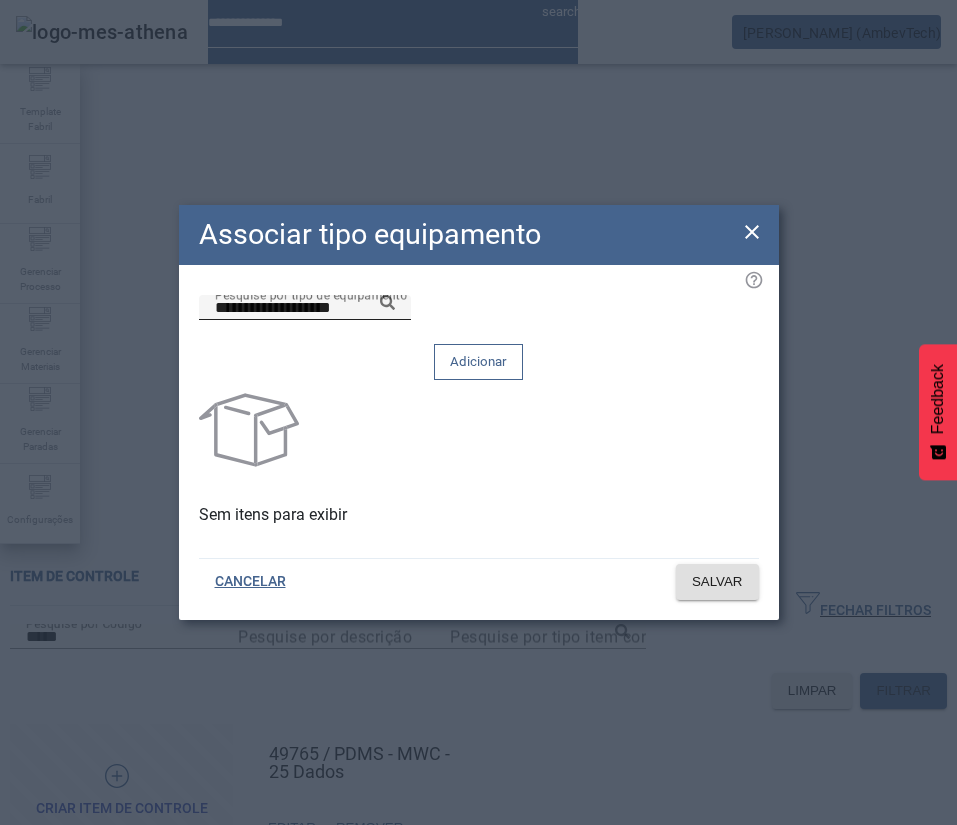 click 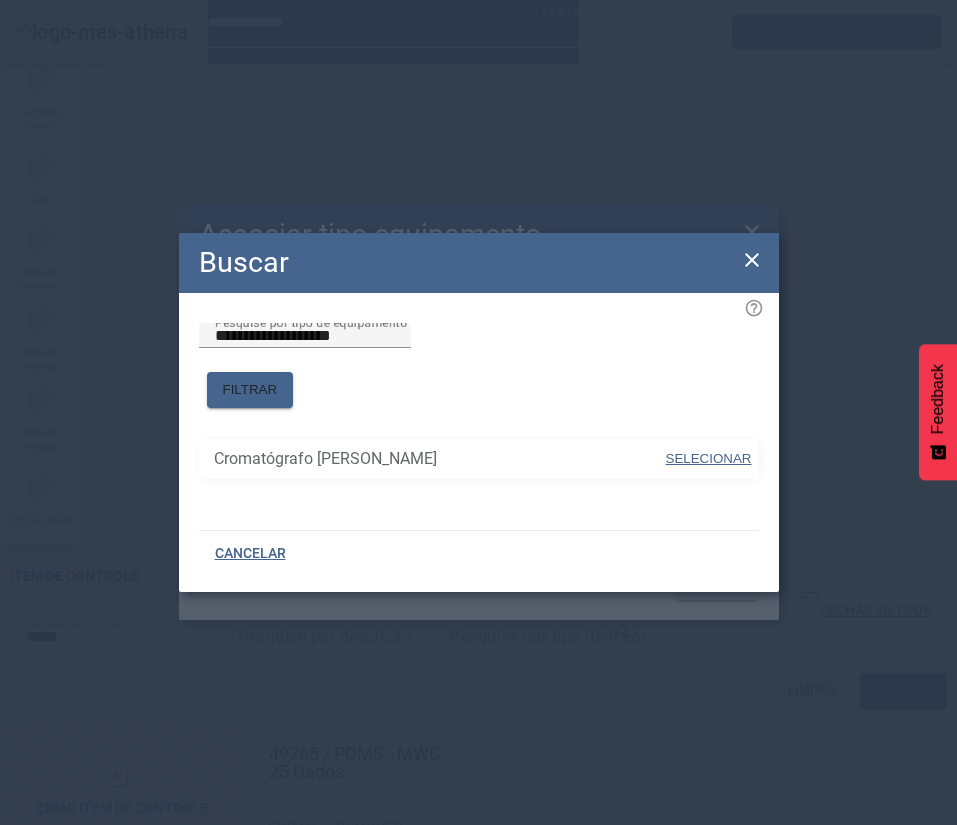 click on "SELECIONAR" at bounding box center [709, 458] 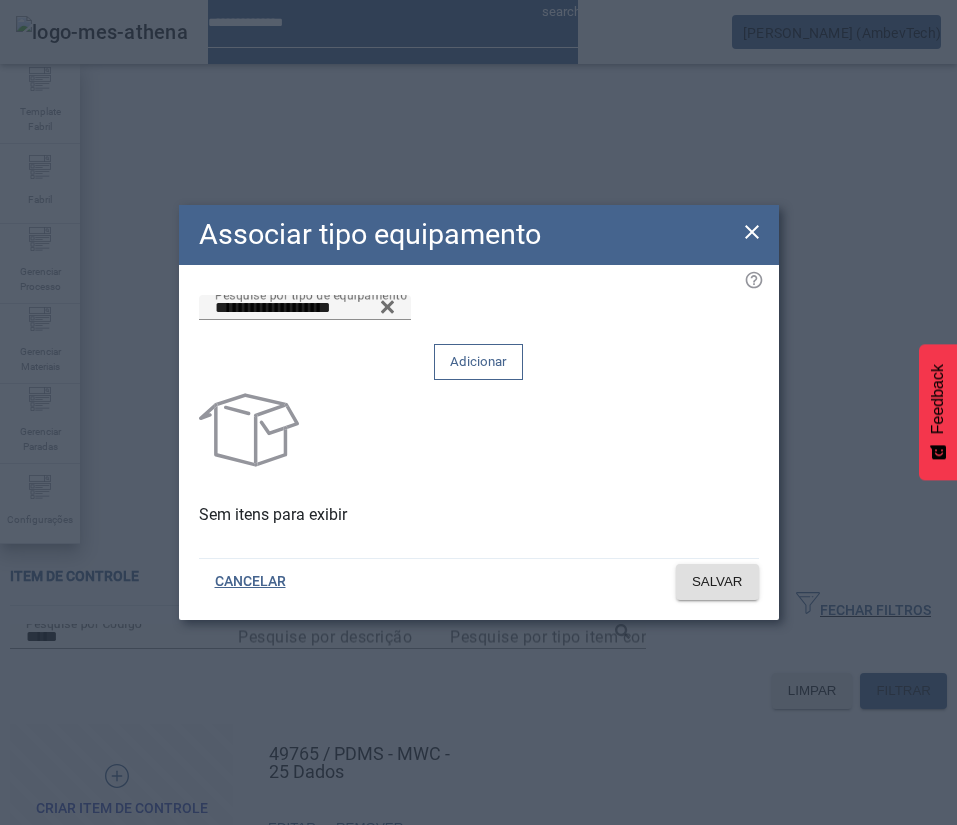 click 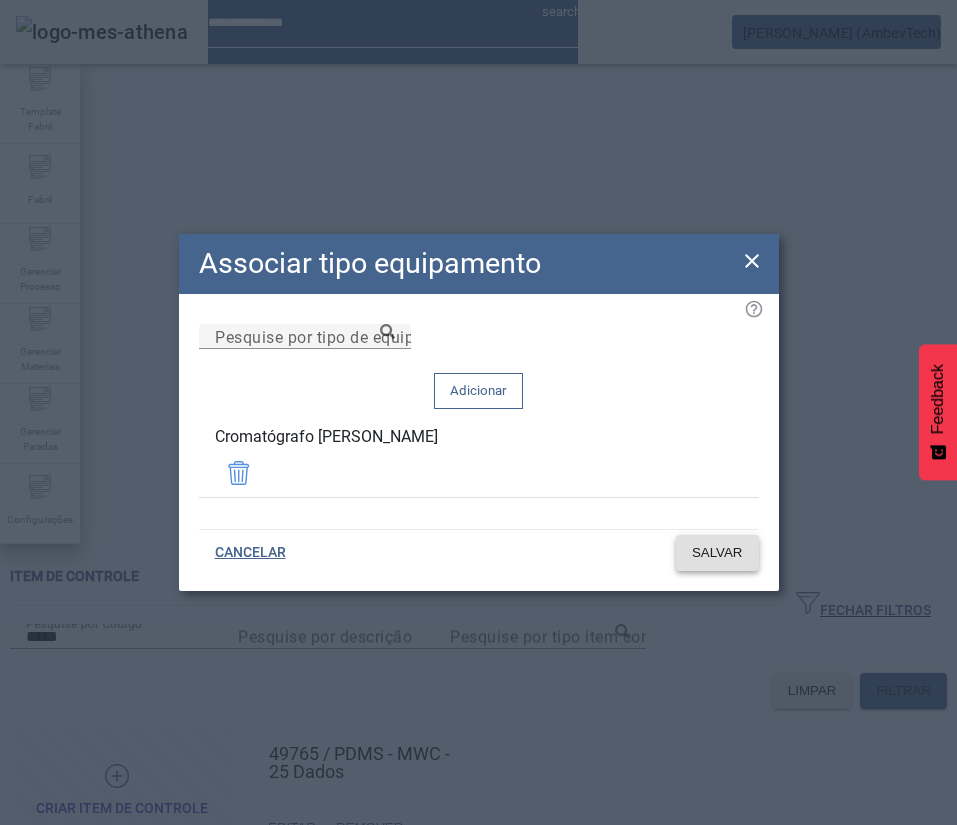 click on "SALVAR" 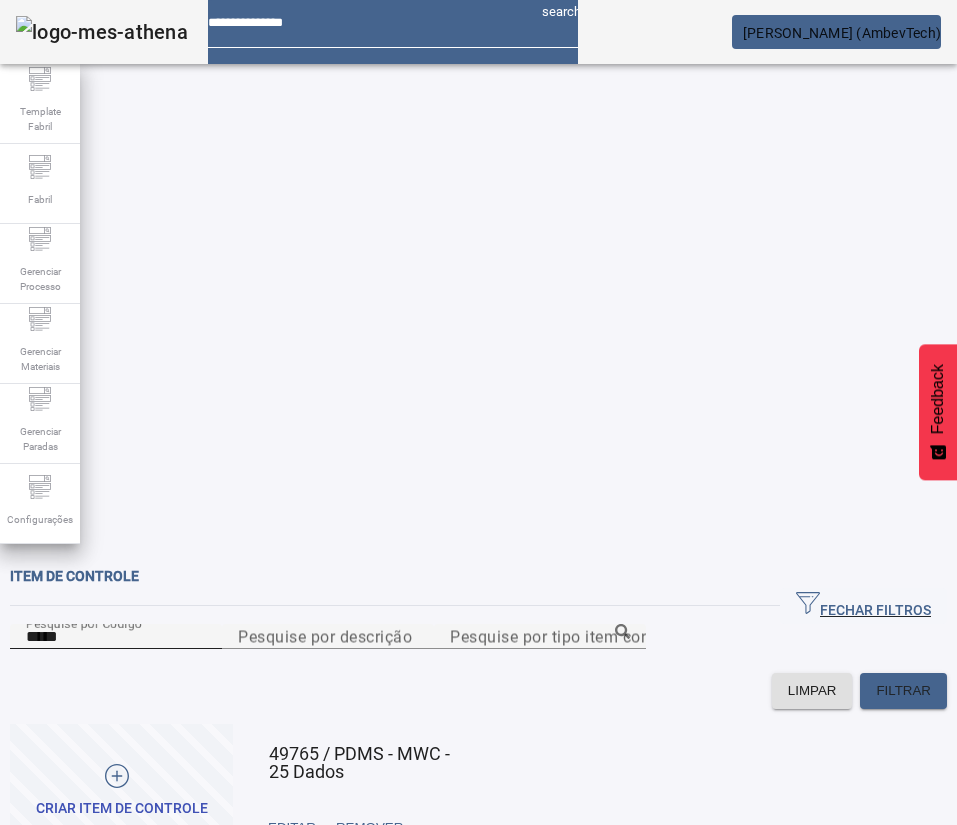 click on "Pesquise por Código *****" 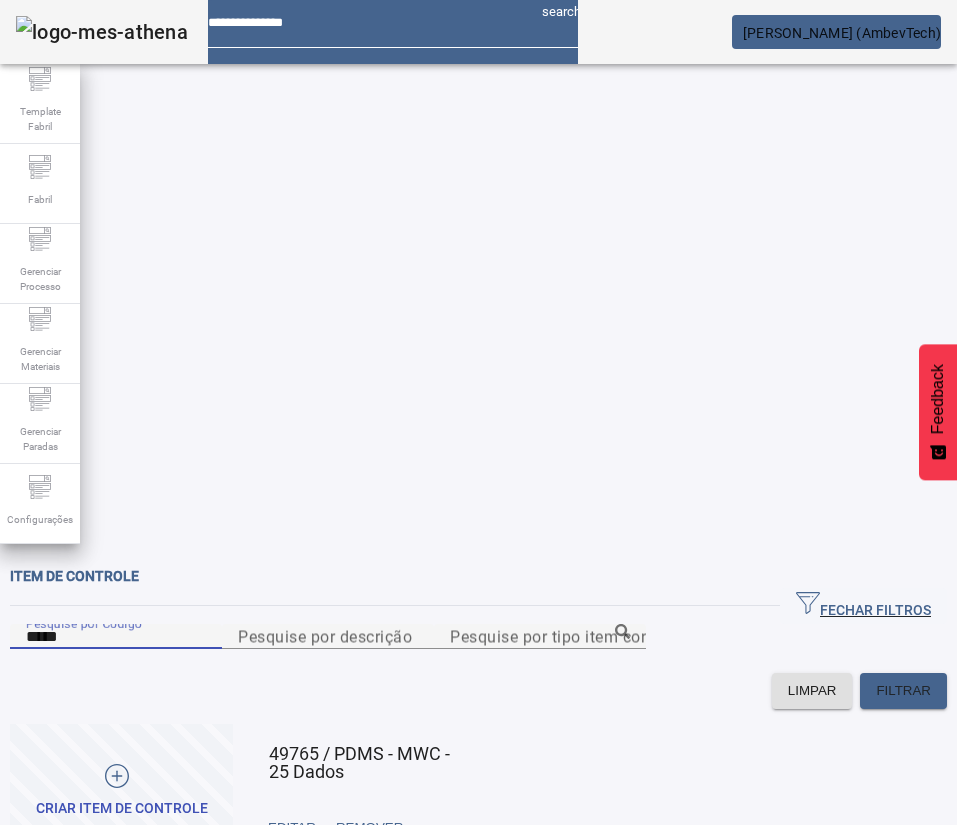 click on "*****" at bounding box center [116, 637] 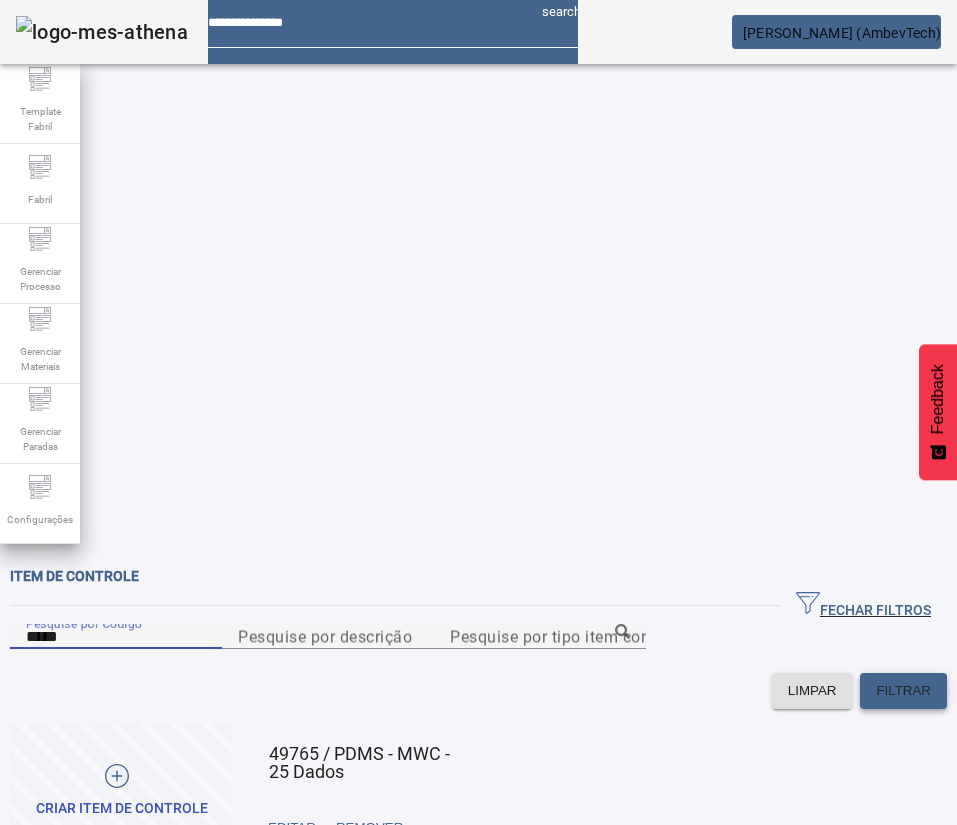 type on "*****" 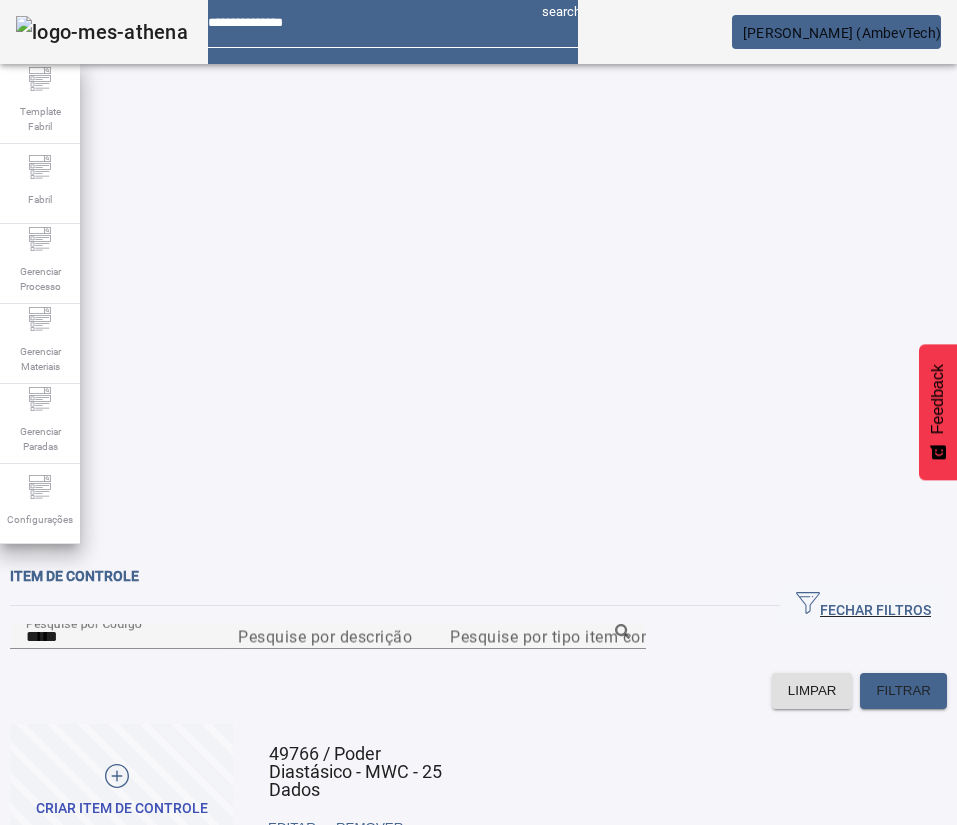 click at bounding box center [450, 828] 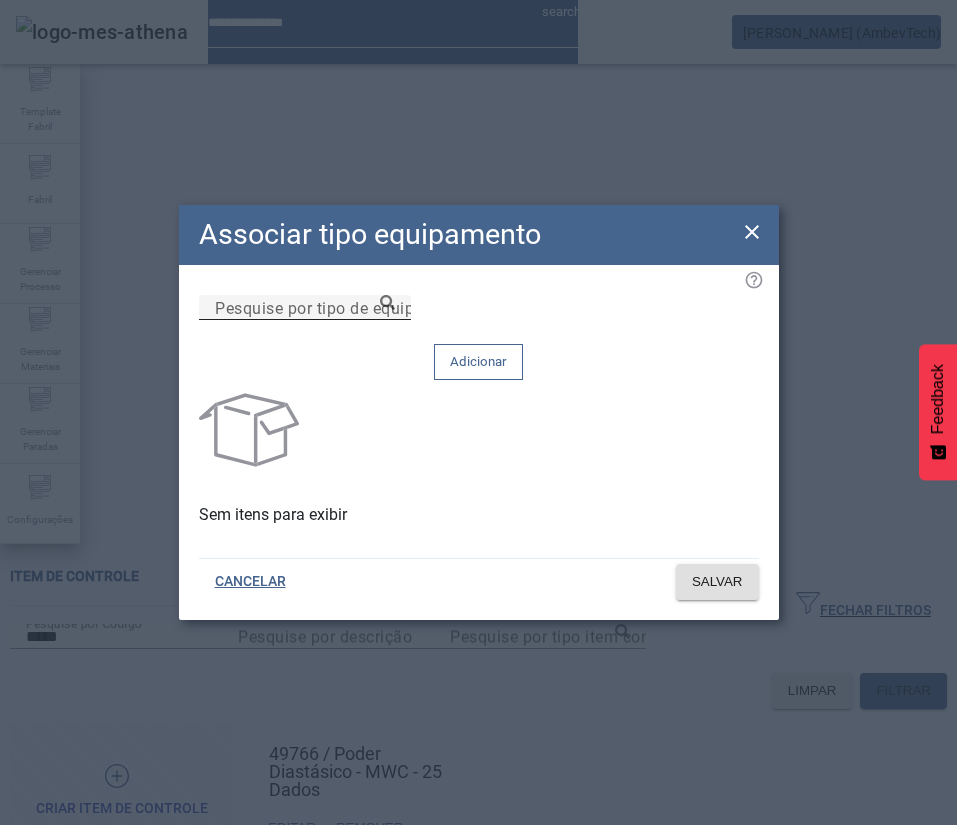 click on "Pesquise por tipo de equipamento" at bounding box center (343, 307) 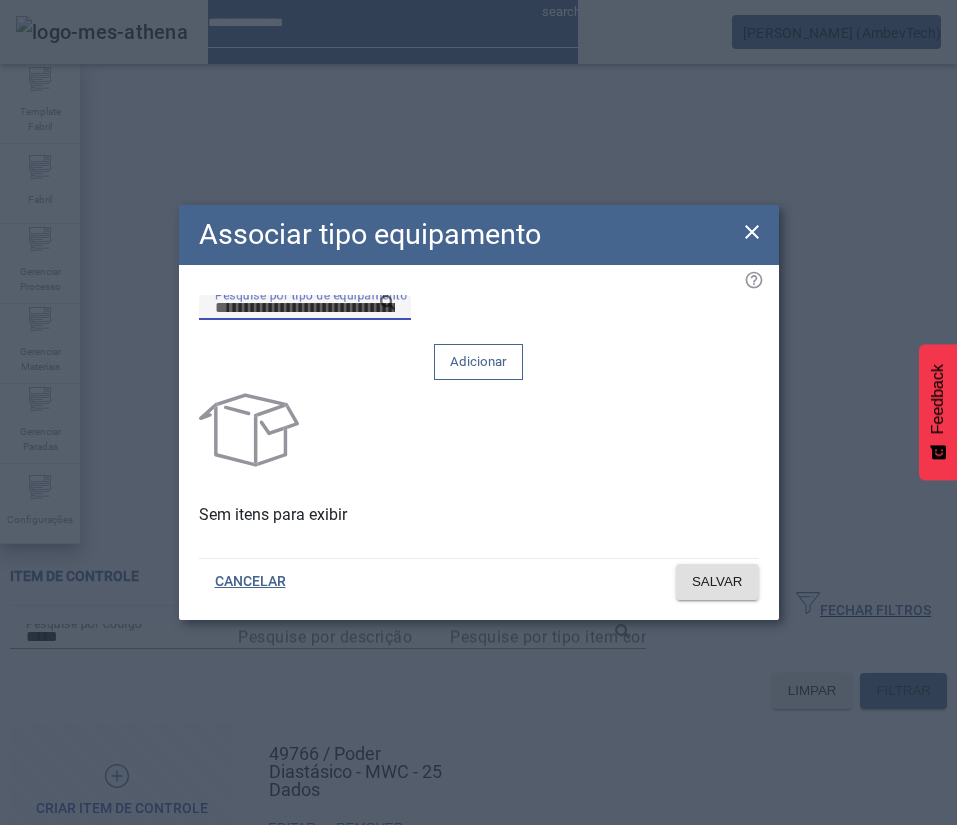 paste on "**********" 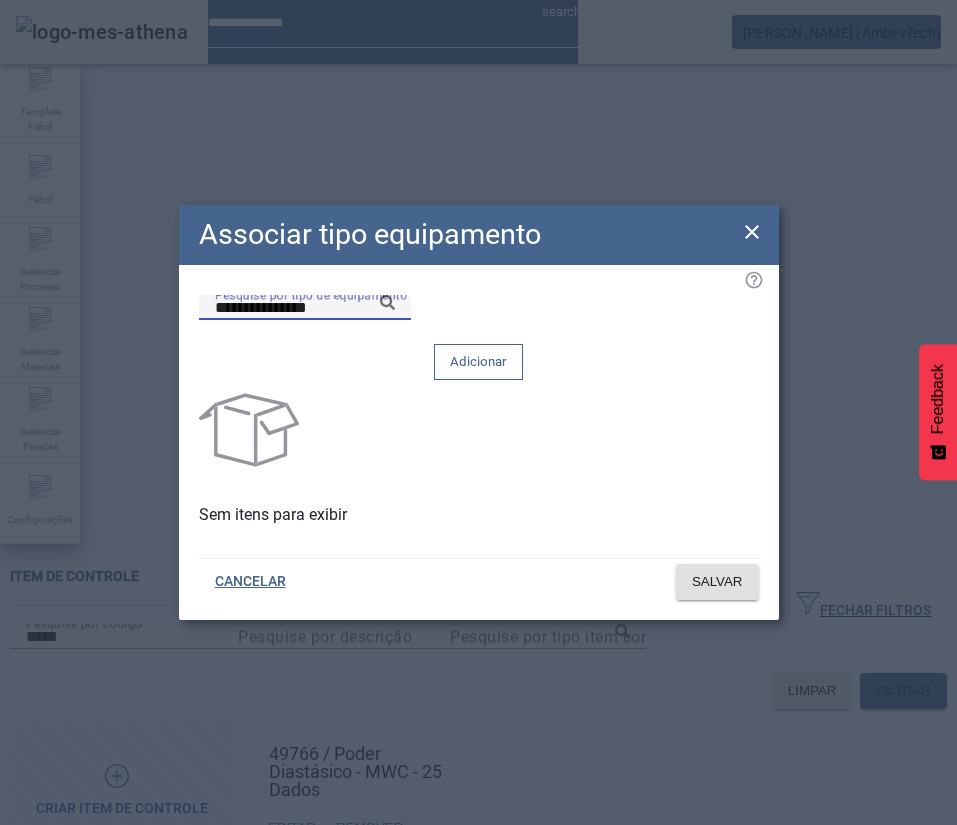 click 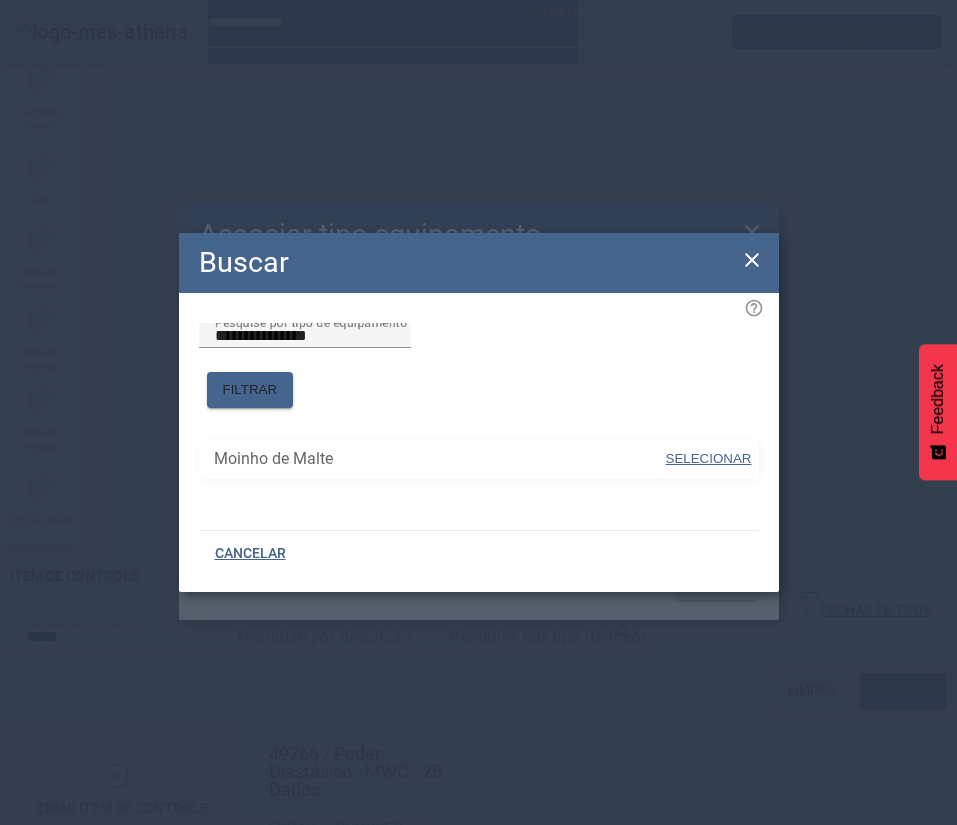click on "SELECIONAR" at bounding box center [709, 459] 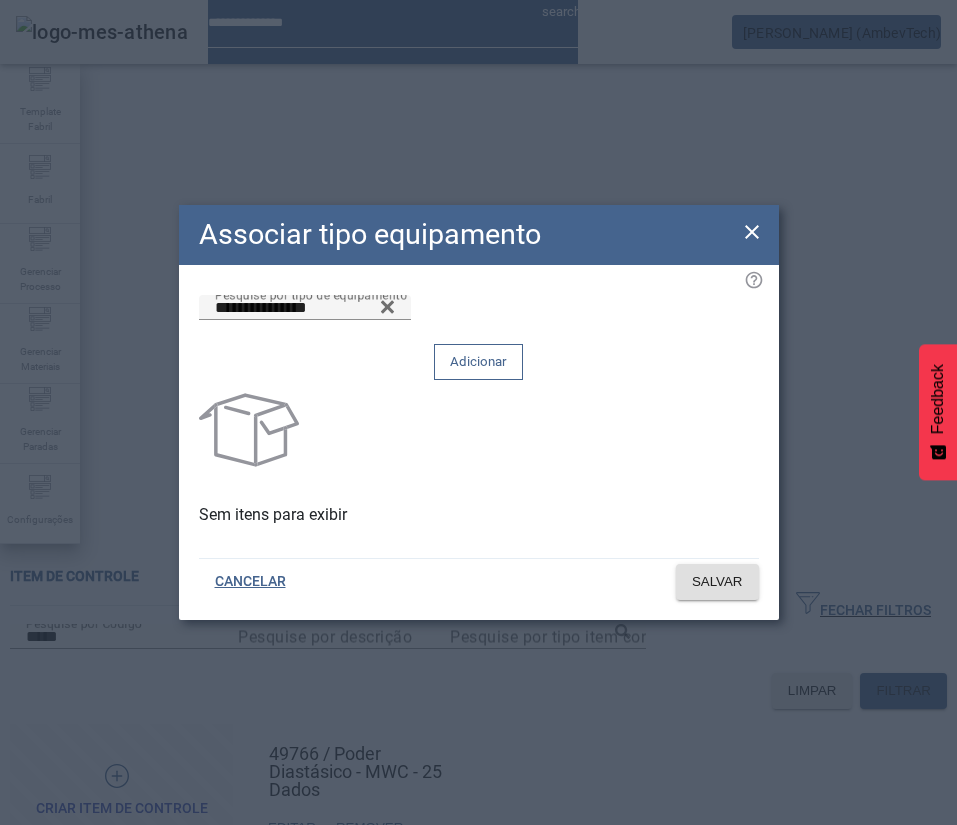 click on "Adicionar" 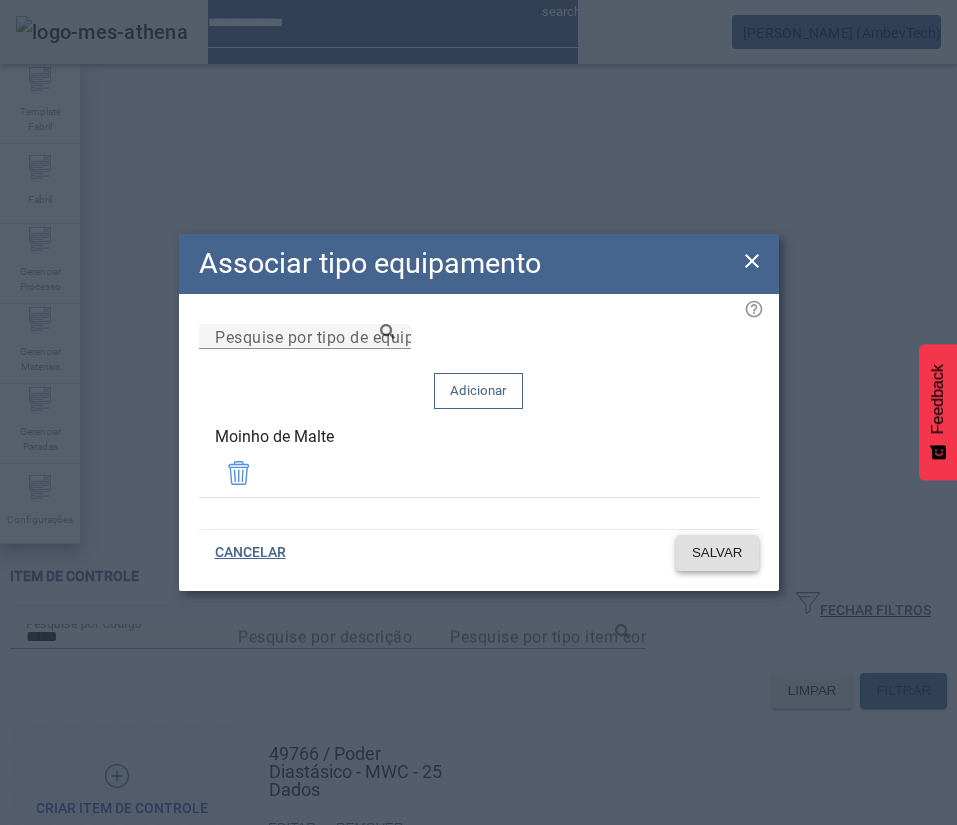 click on "SALVAR" 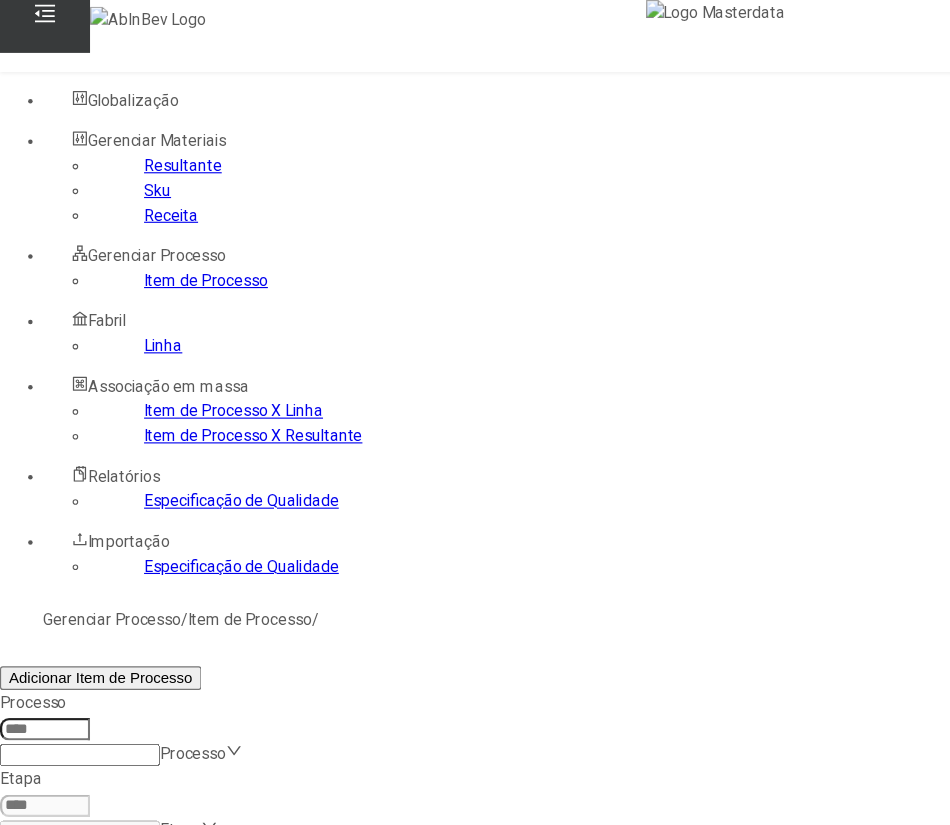 scroll, scrollTop: 0, scrollLeft: 0, axis: both 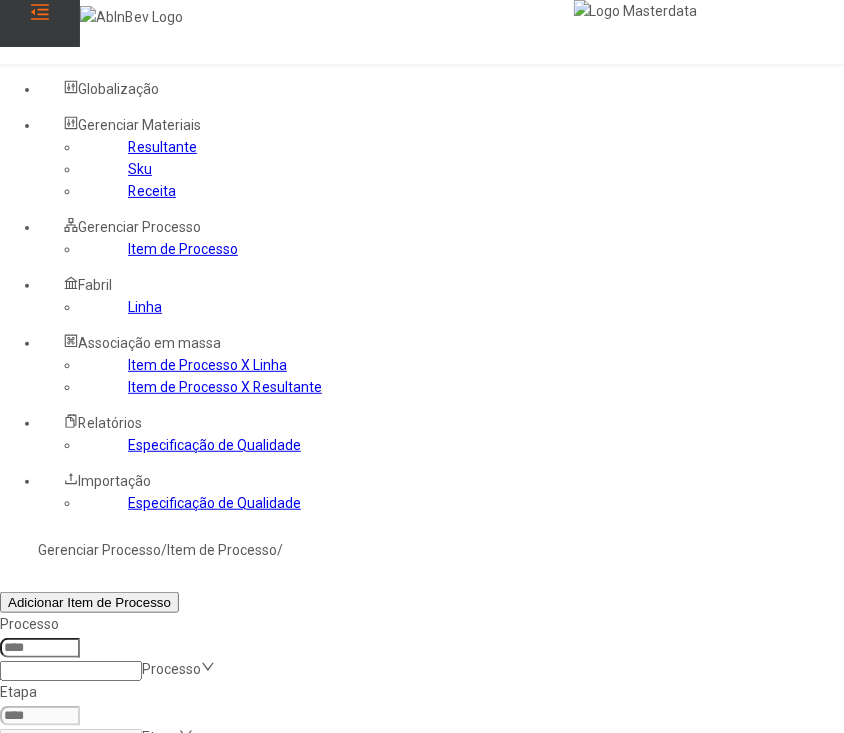 click 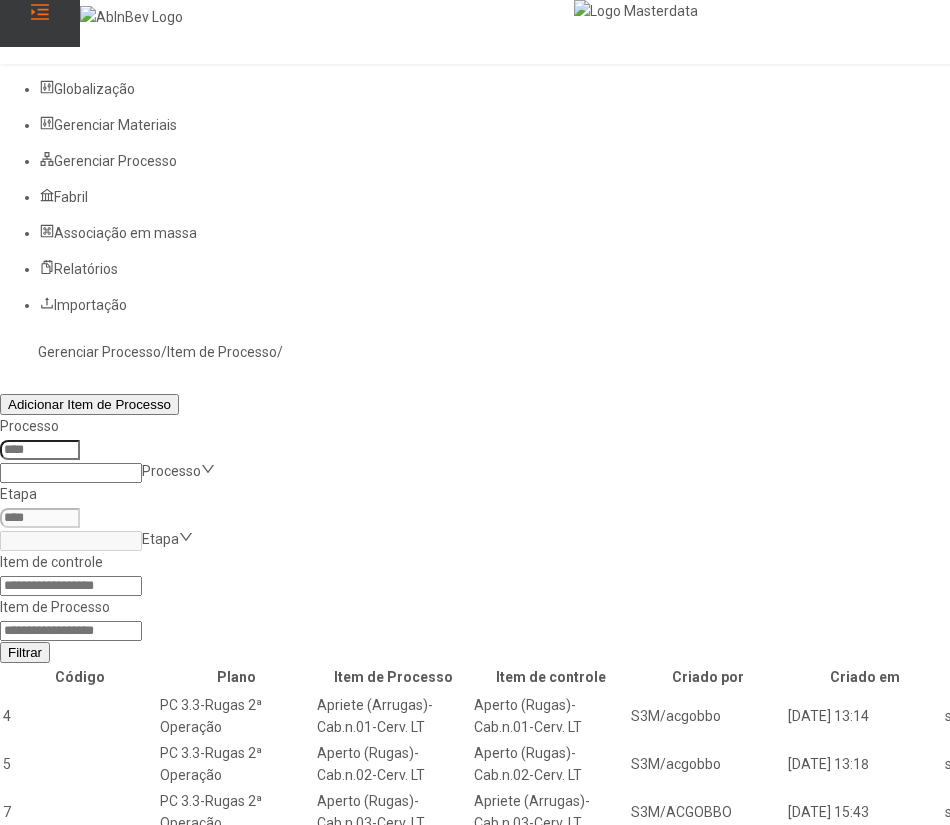 click 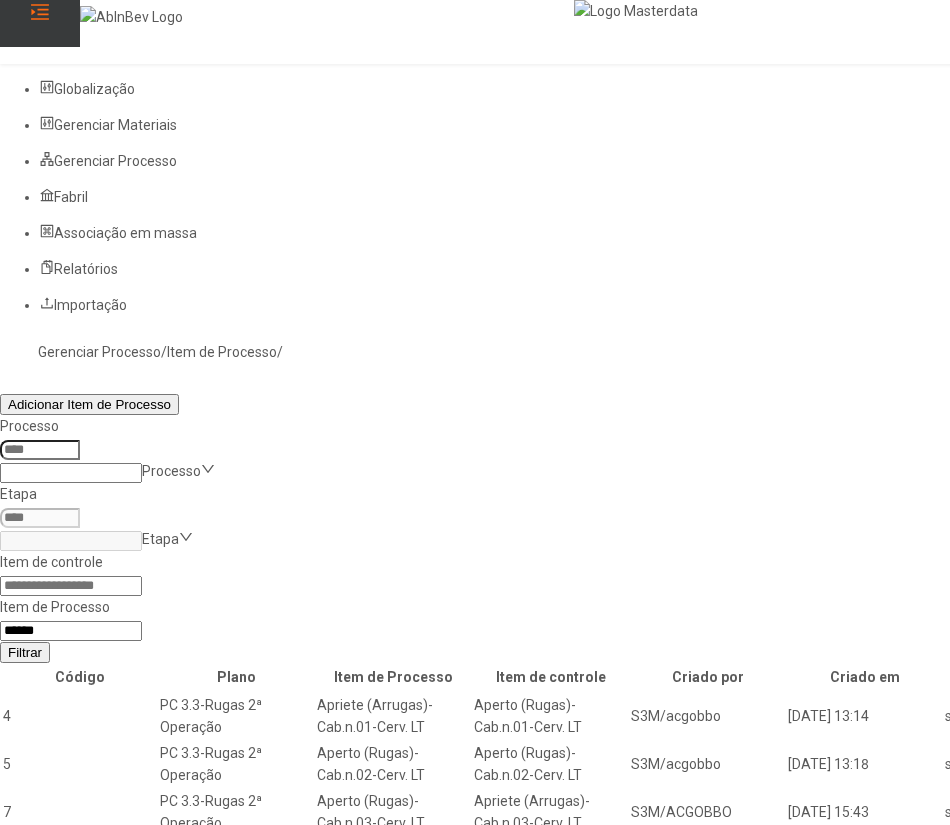 type on "*****" 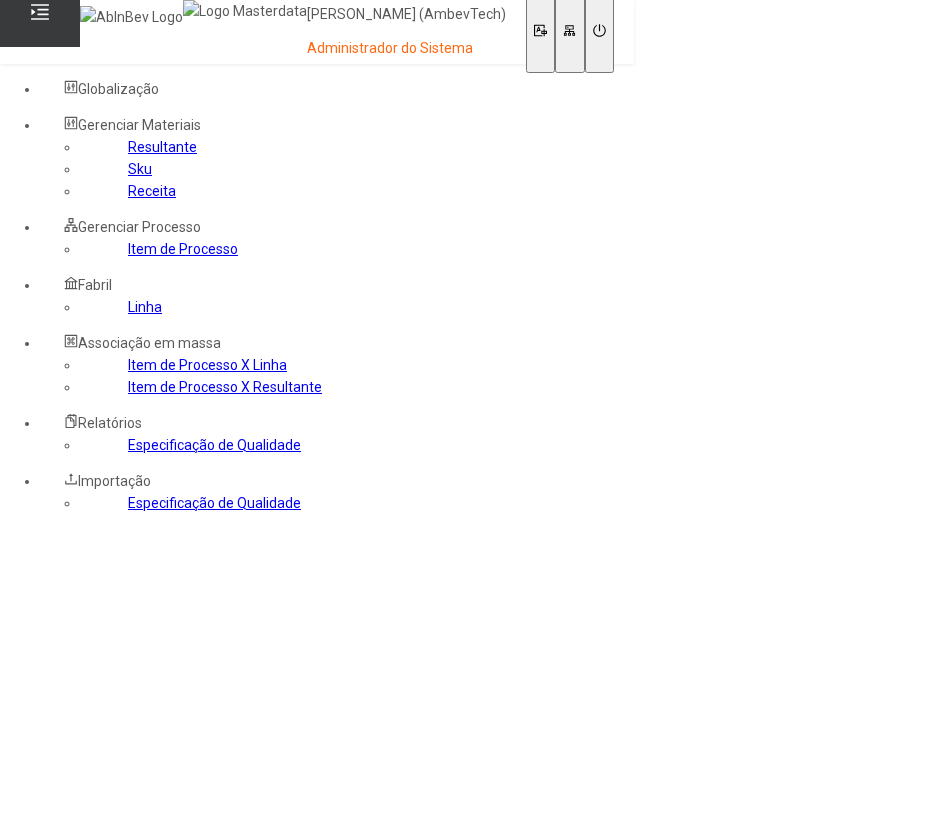 scroll, scrollTop: 0, scrollLeft: 0, axis: both 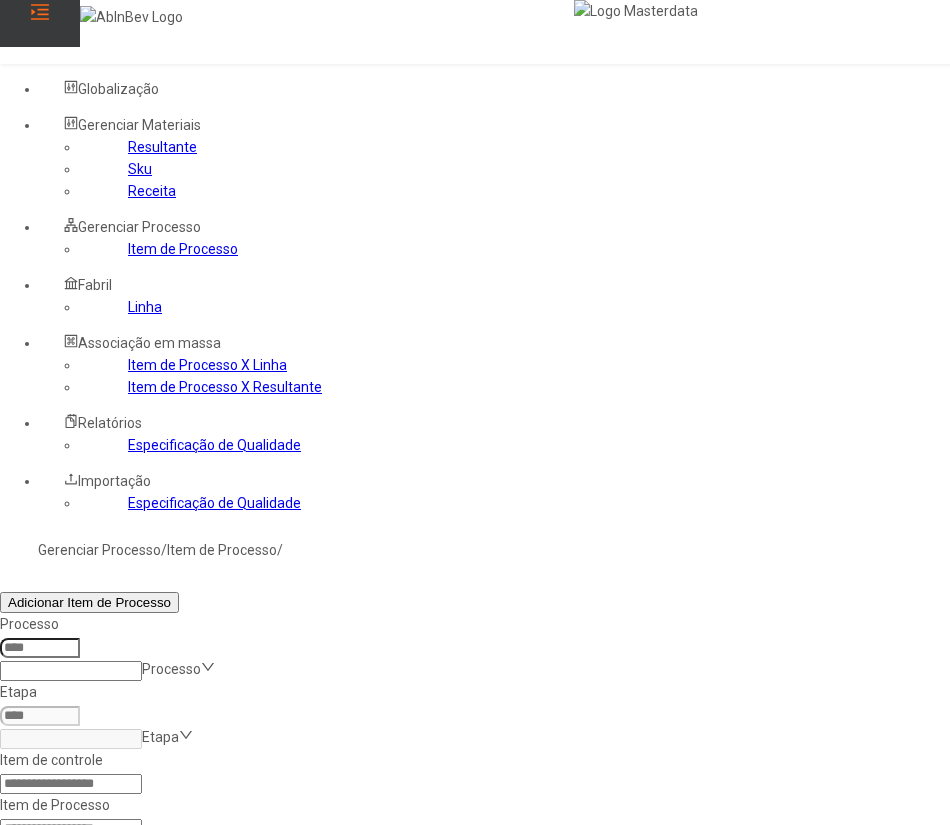 click 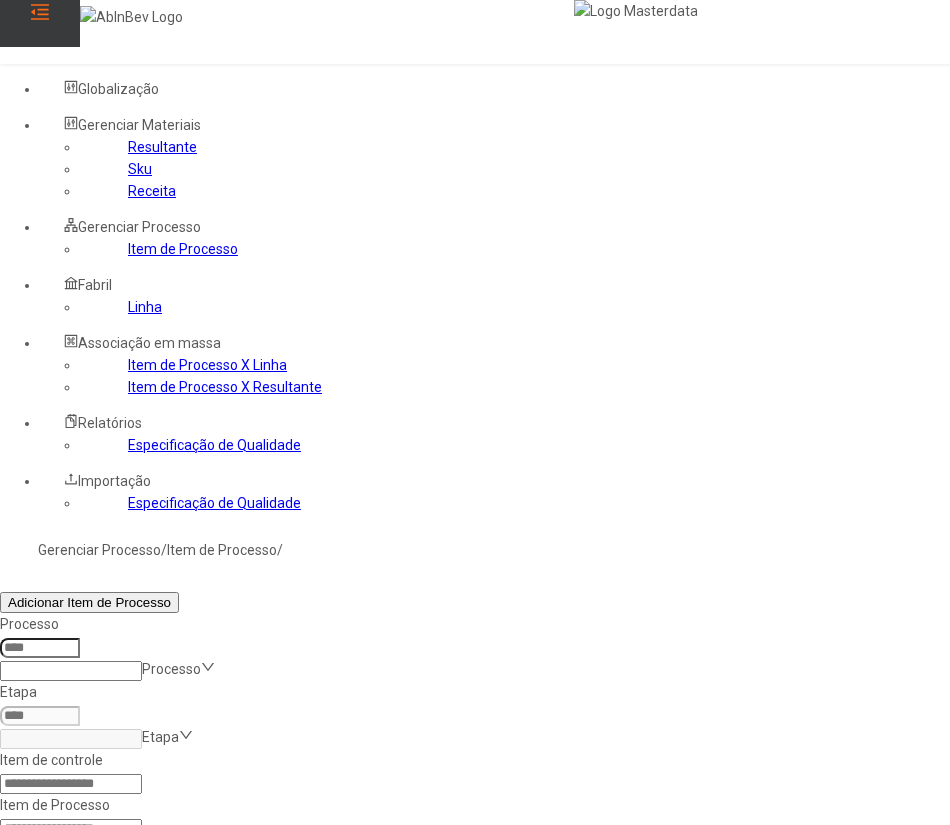 click 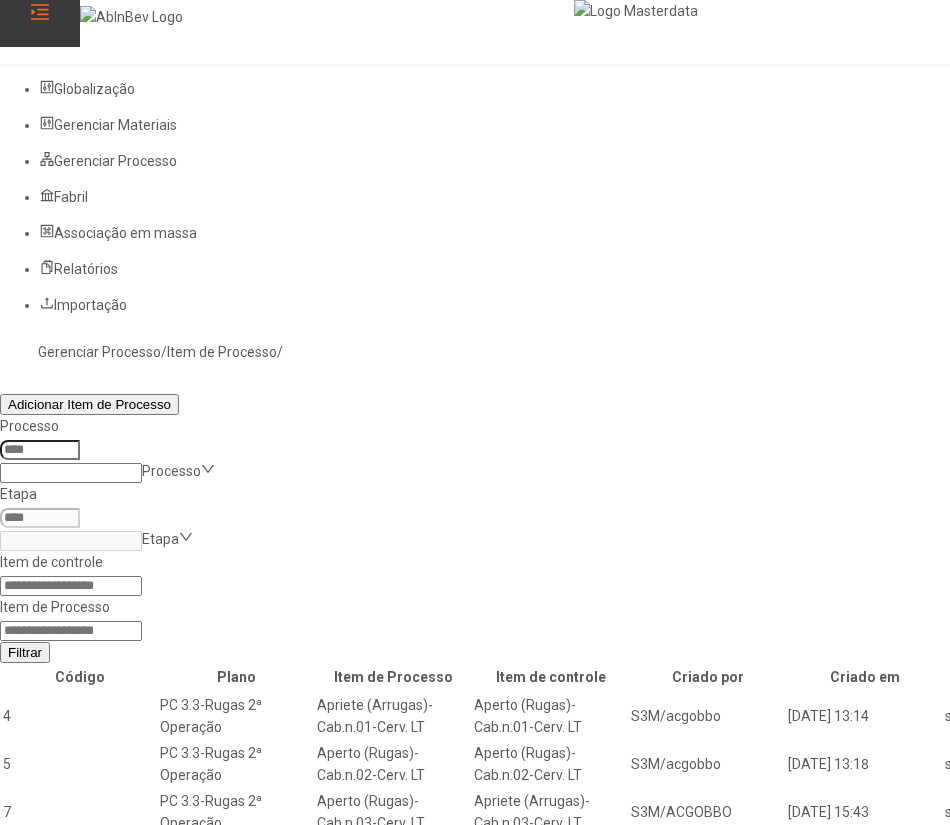click 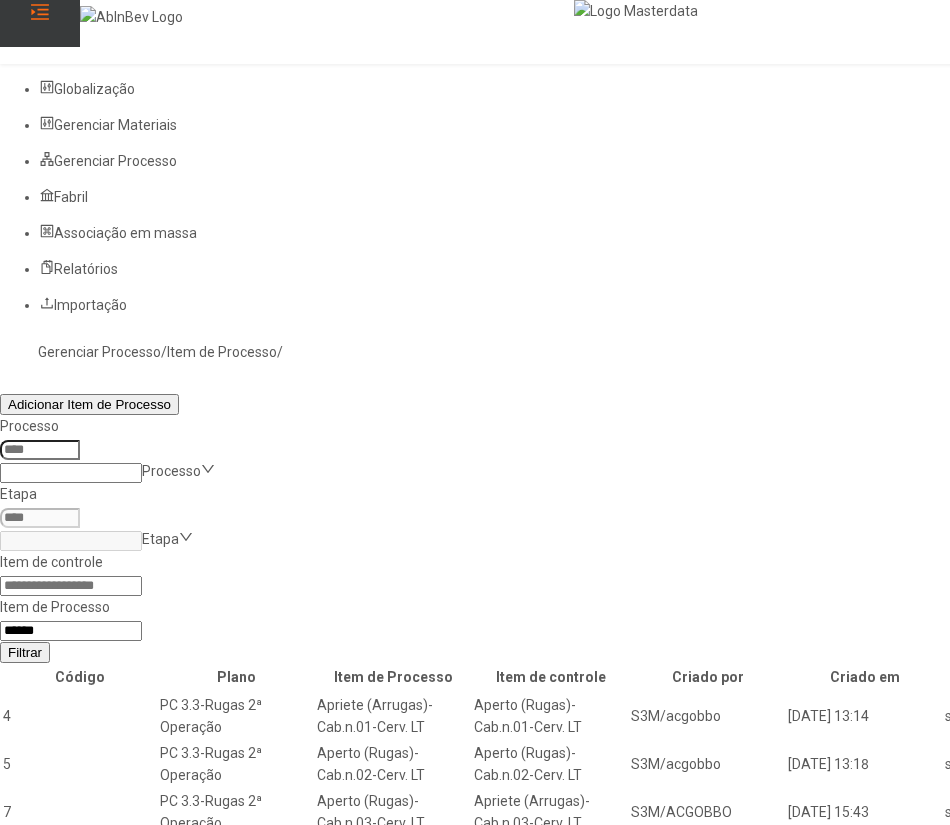 type on "*****" 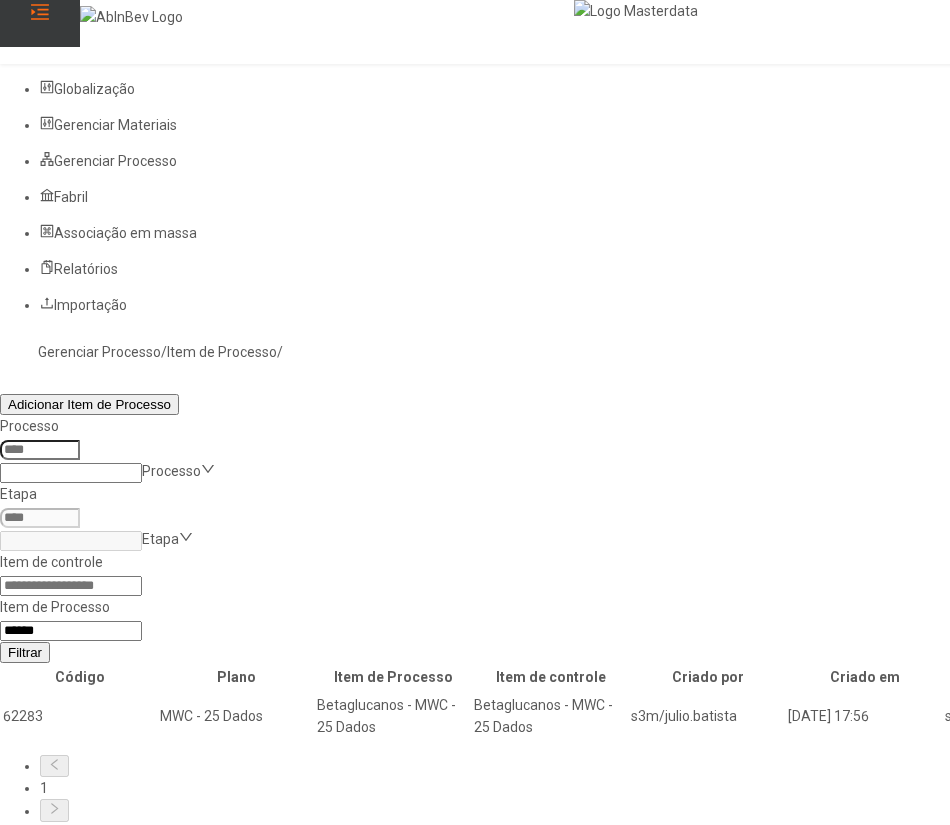 click at bounding box center (1302, 716) 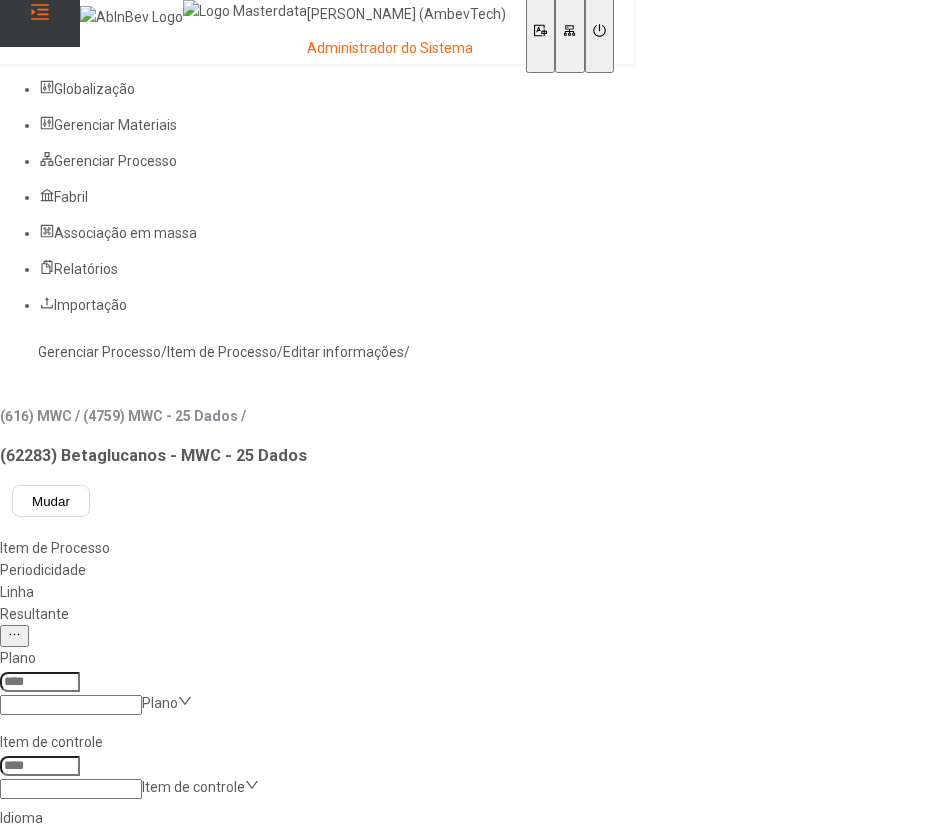 type on "****" 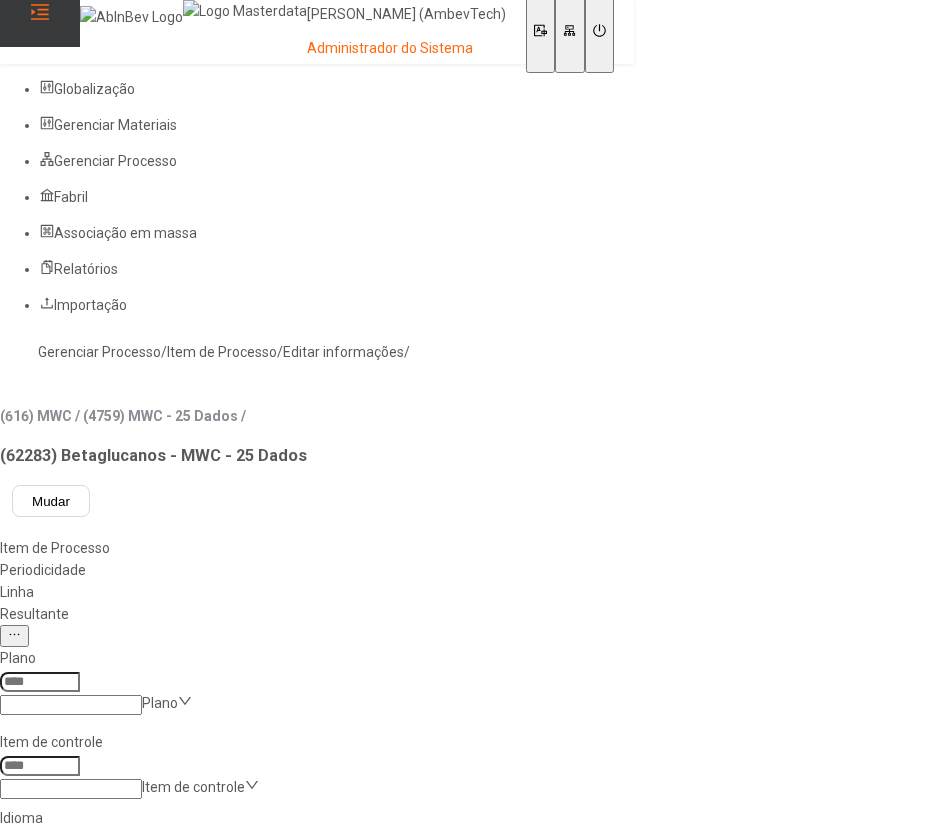 type on "*****" 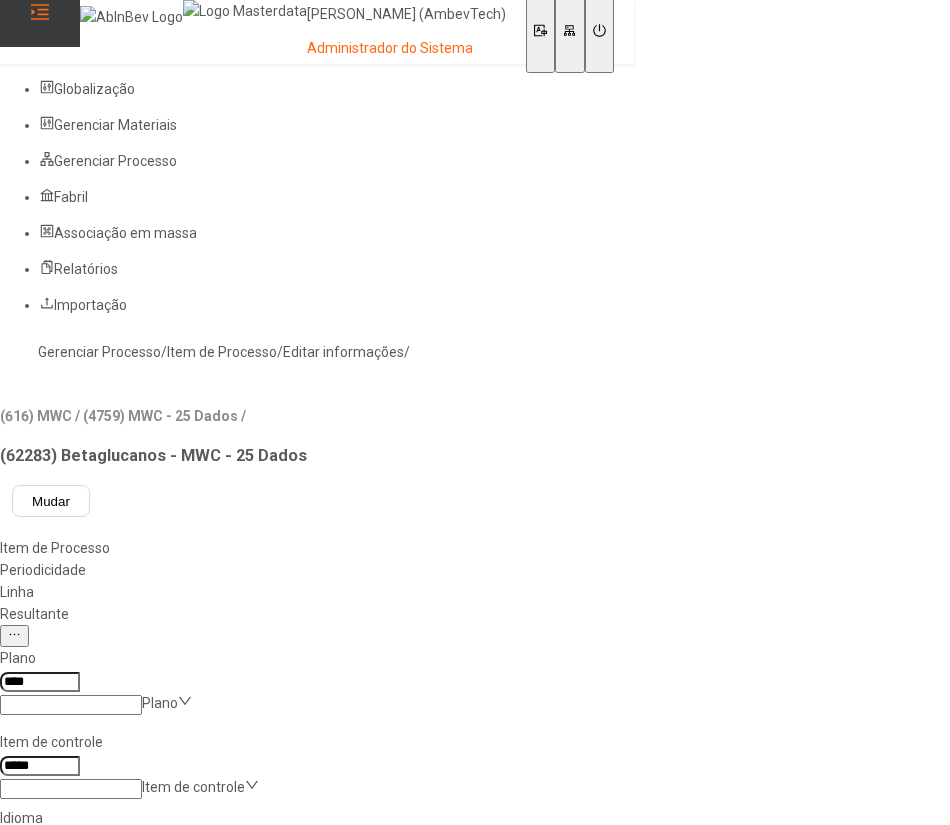 click on "Resultante" 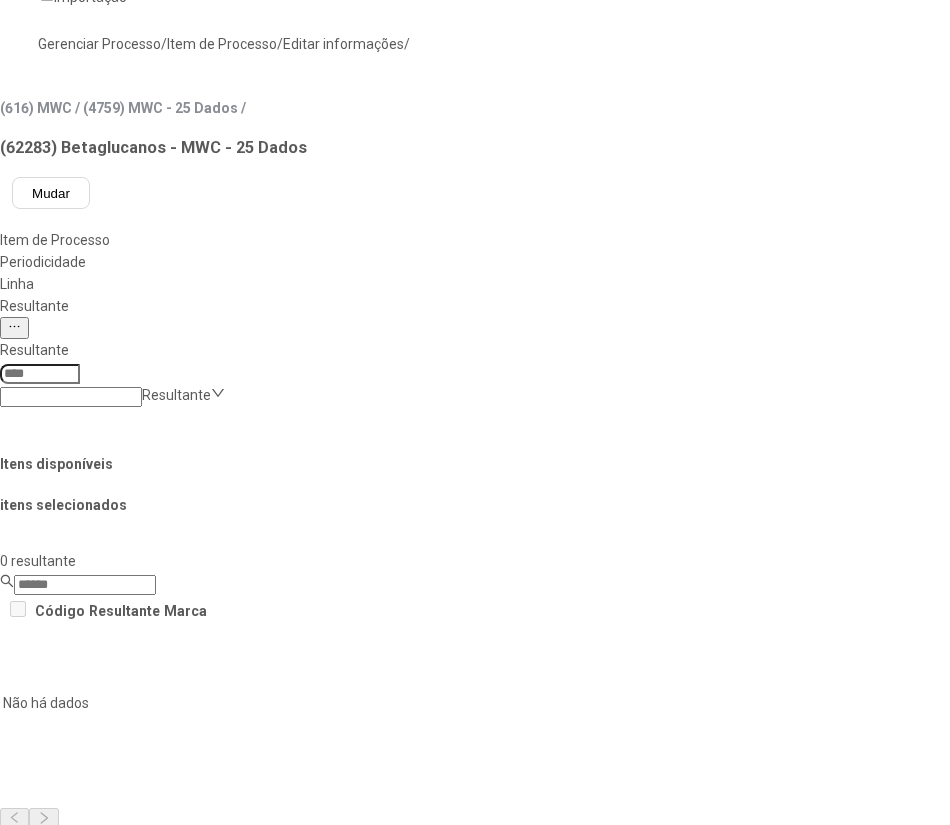 scroll, scrollTop: 135, scrollLeft: 0, axis: vertical 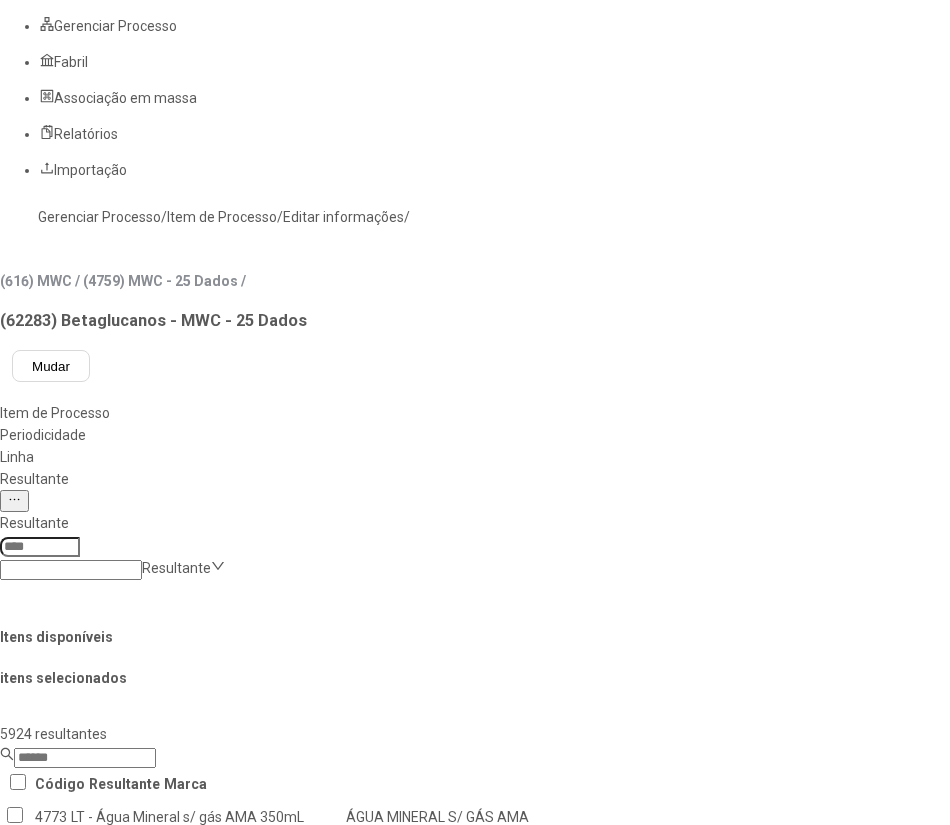 click 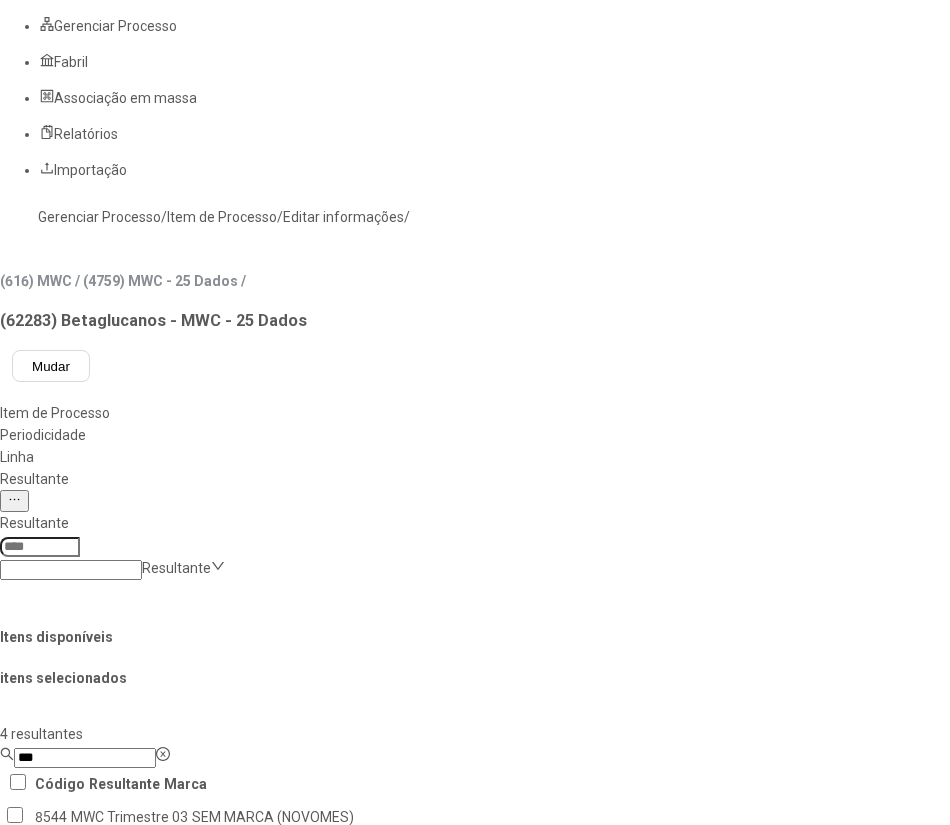 scroll, scrollTop: 0, scrollLeft: 0, axis: both 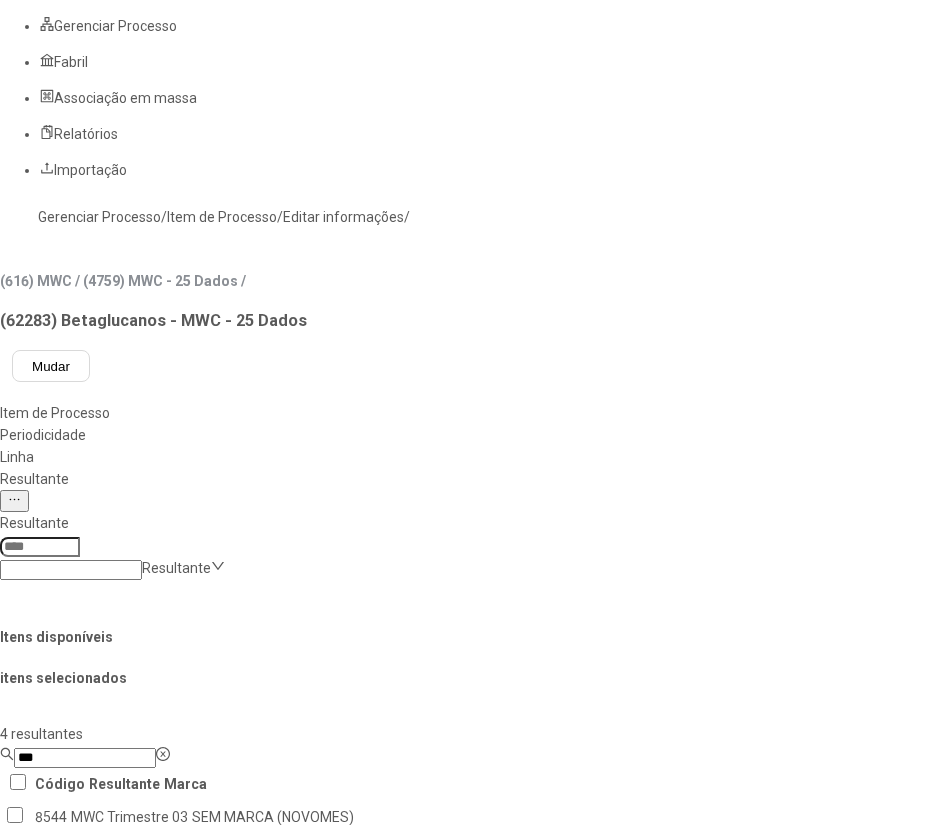type on "***" 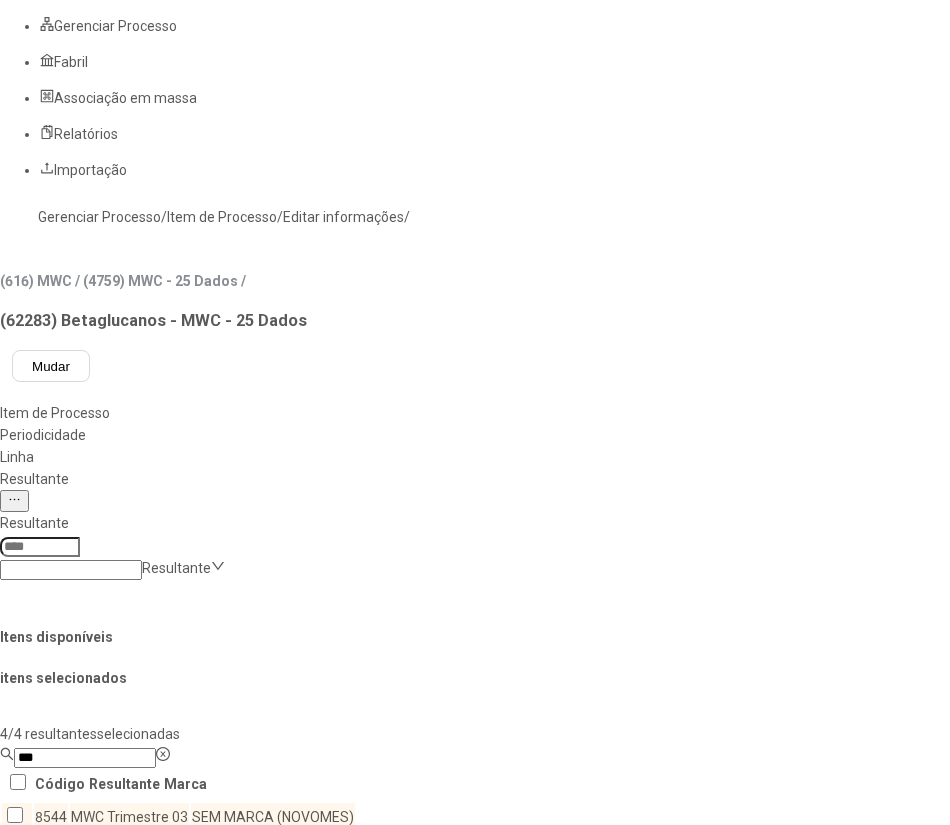 click 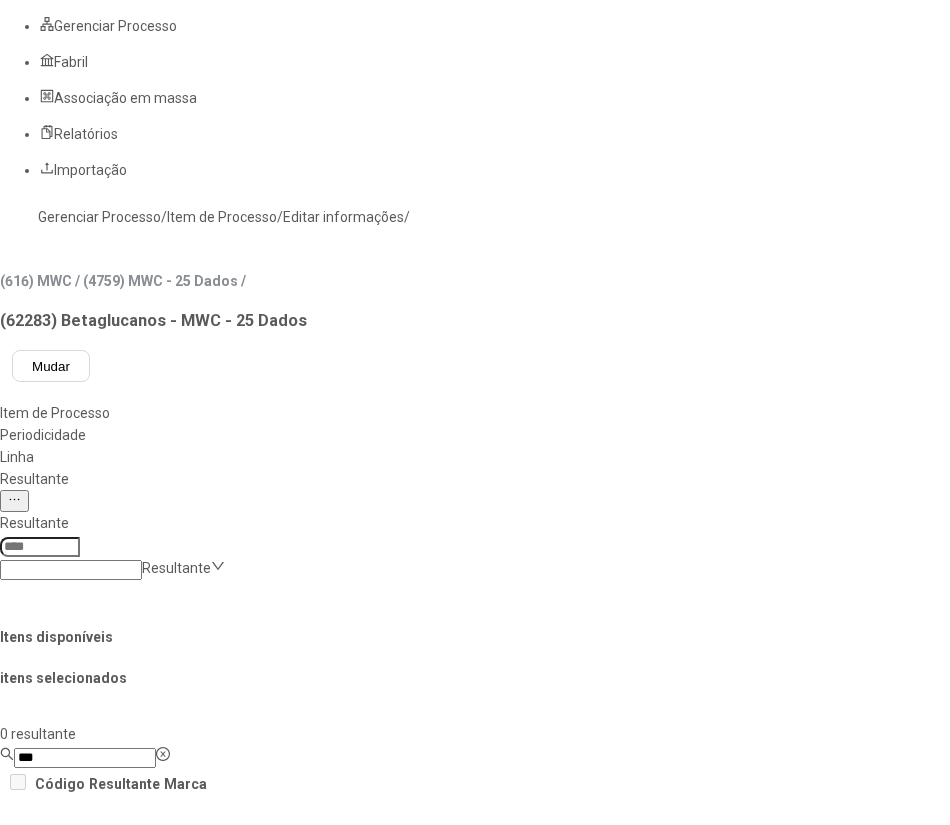 scroll, scrollTop: 70, scrollLeft: 0, axis: vertical 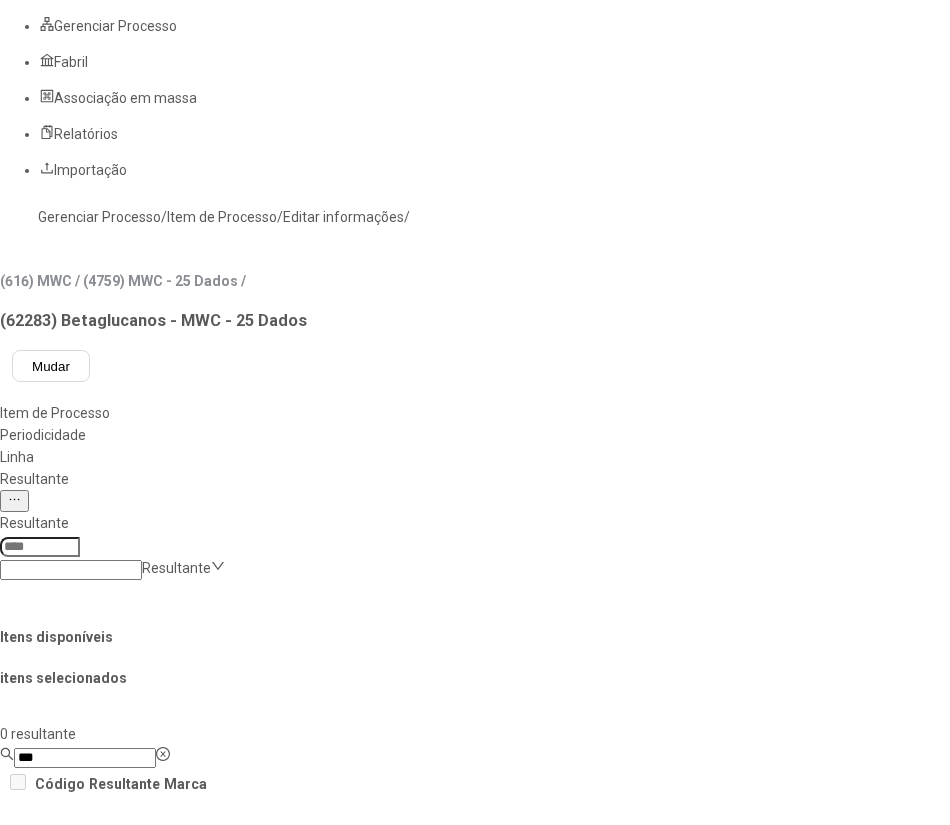 click on "Concluir associação" at bounding box center (124, 1466) 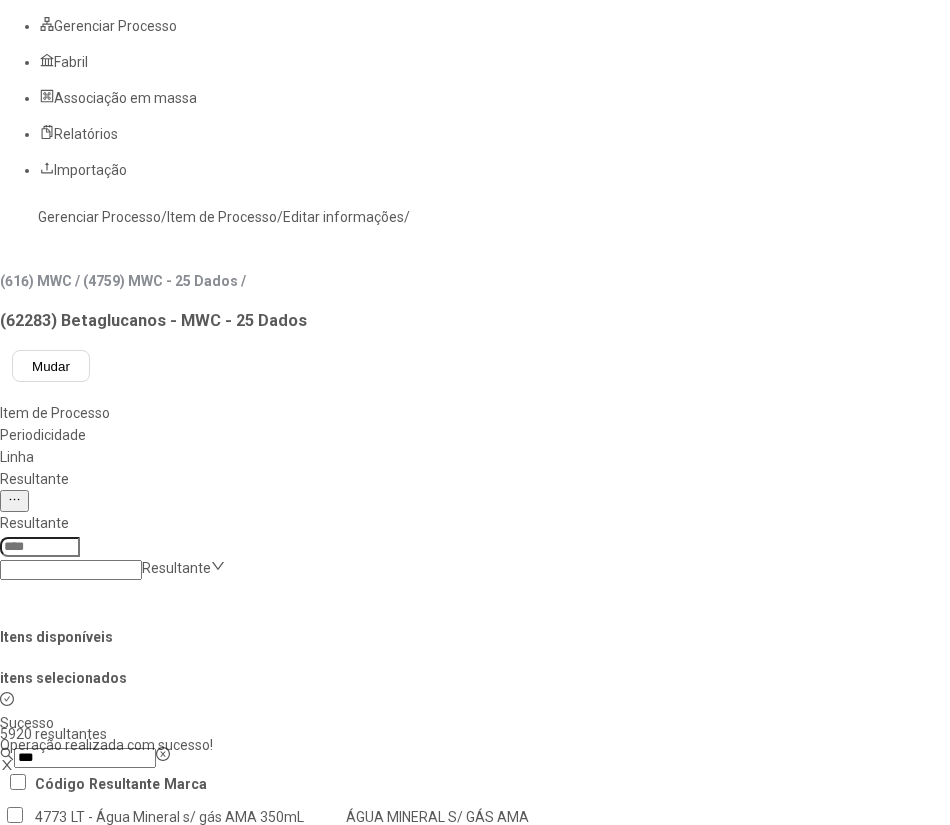 click on "Linha" 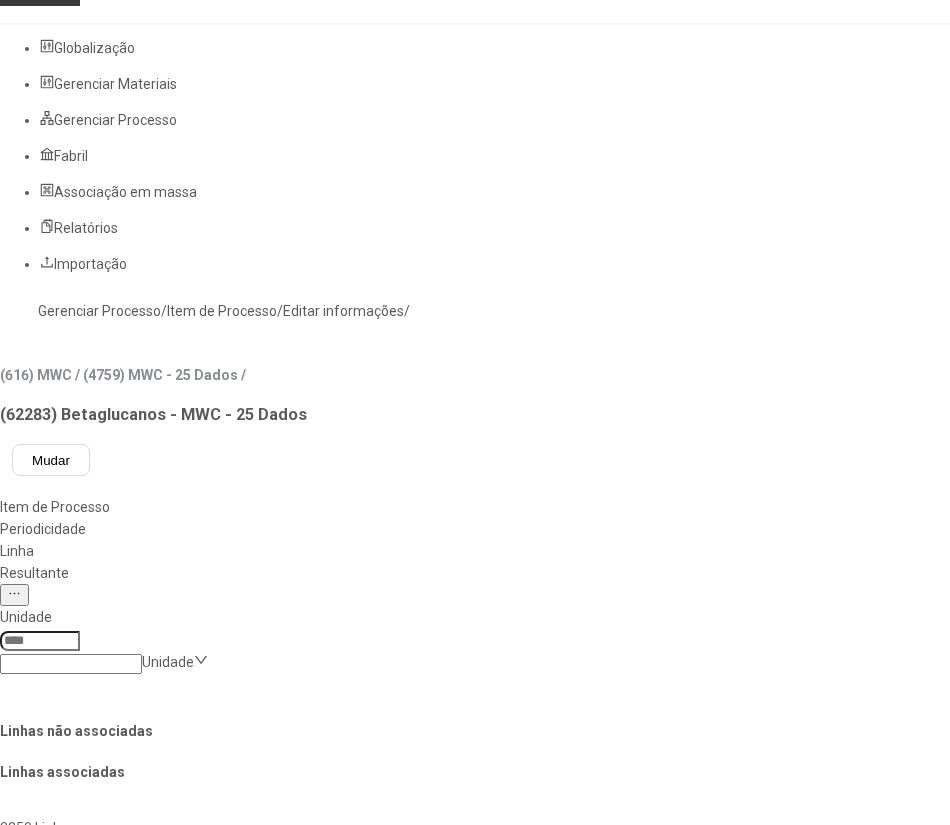 scroll, scrollTop: 0, scrollLeft: 0, axis: both 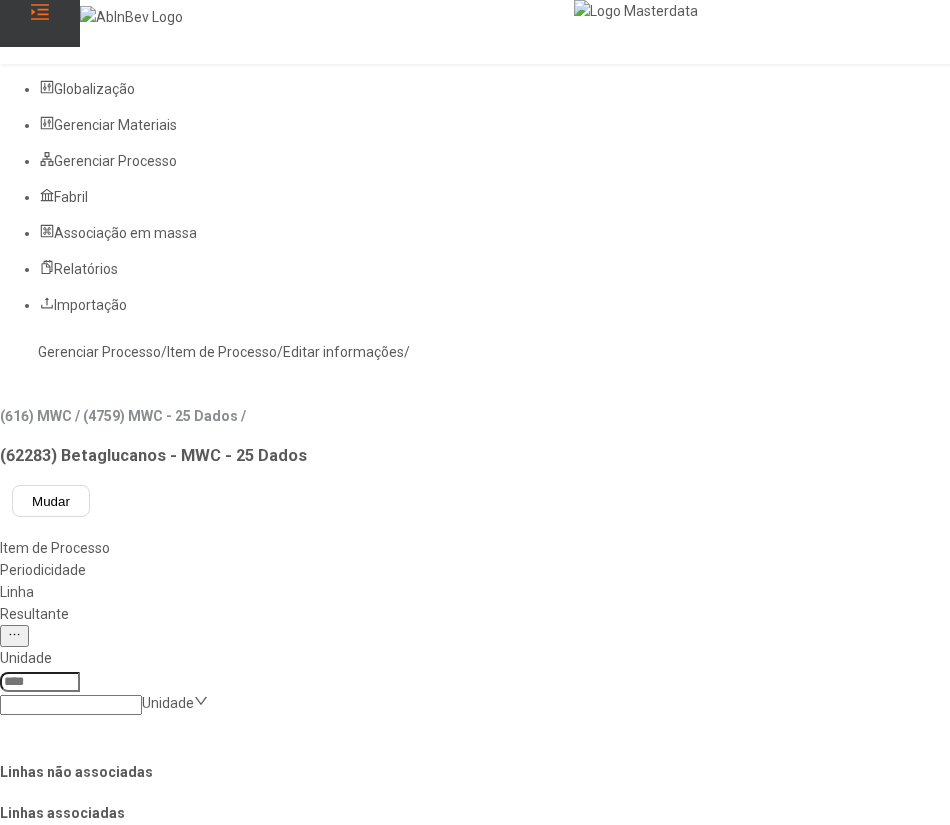 drag, startPoint x: 155, startPoint y: 108, endPoint x: 172, endPoint y: 141, distance: 37.12142 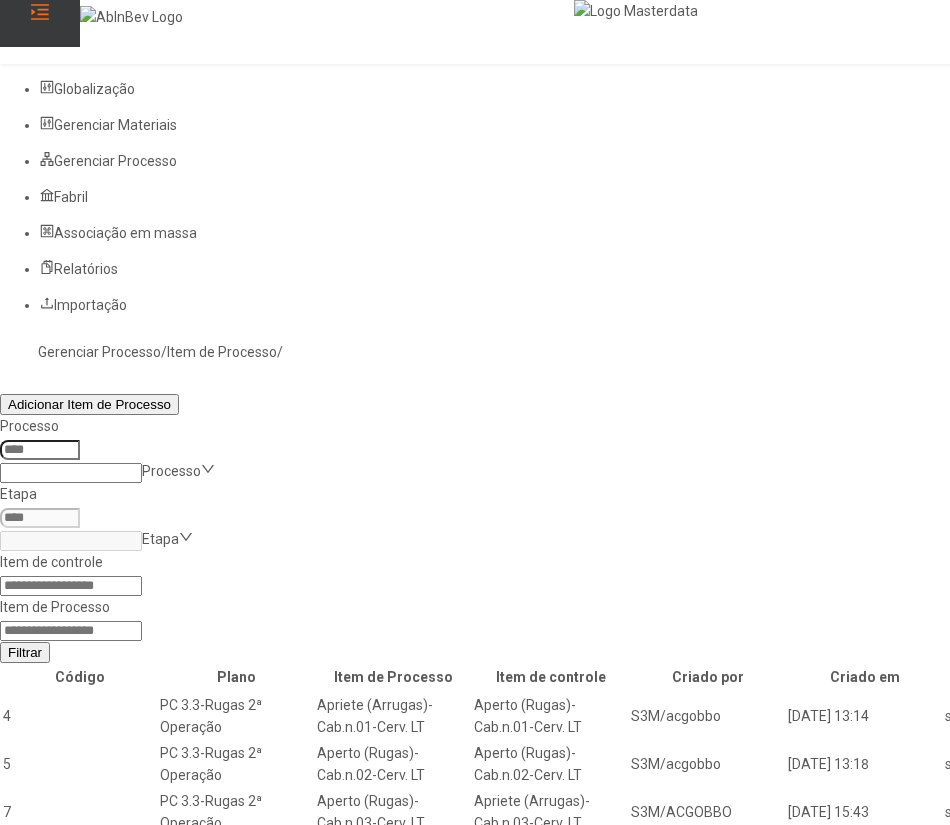 click 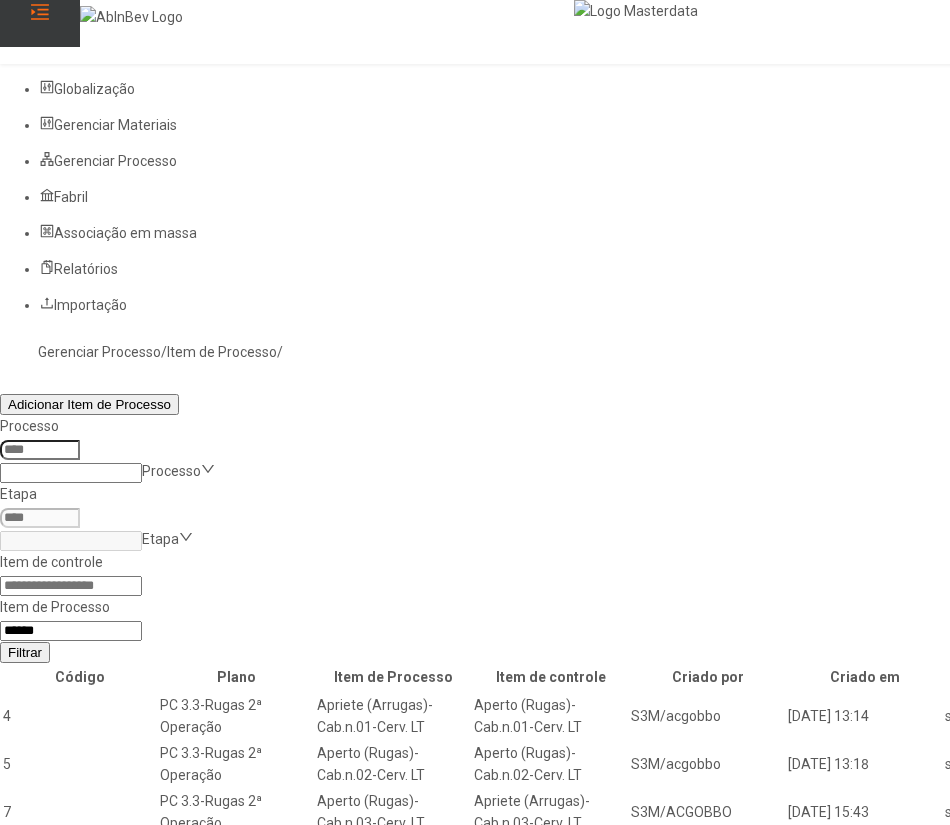 type on "*****" 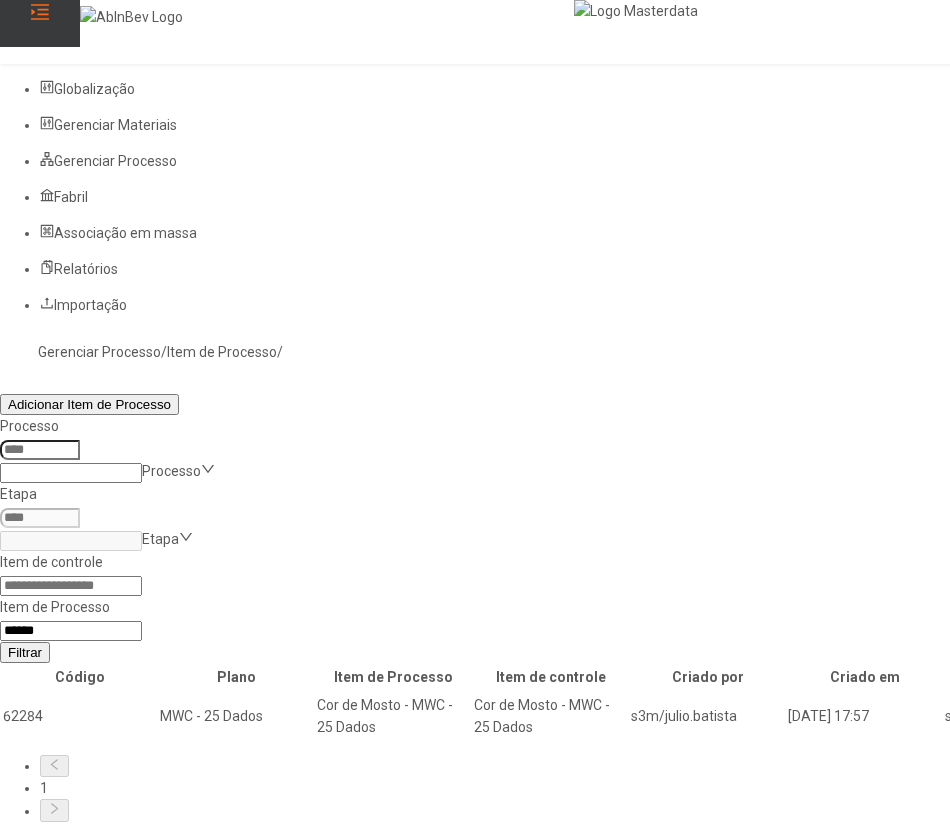 click 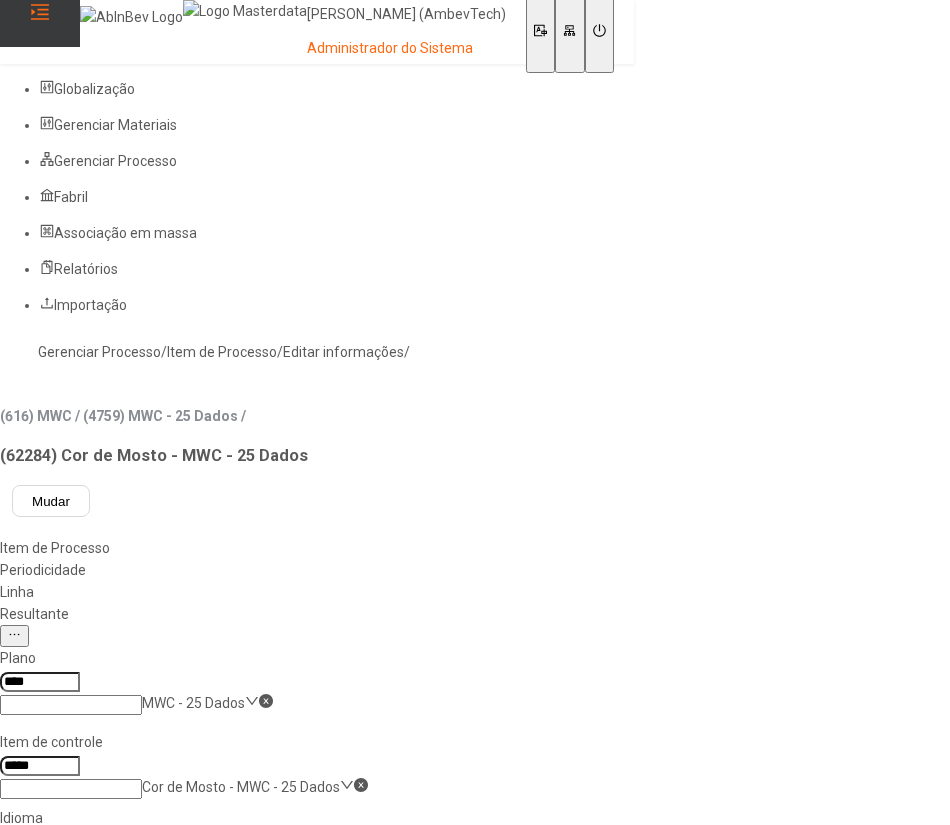 click on "Resultante" 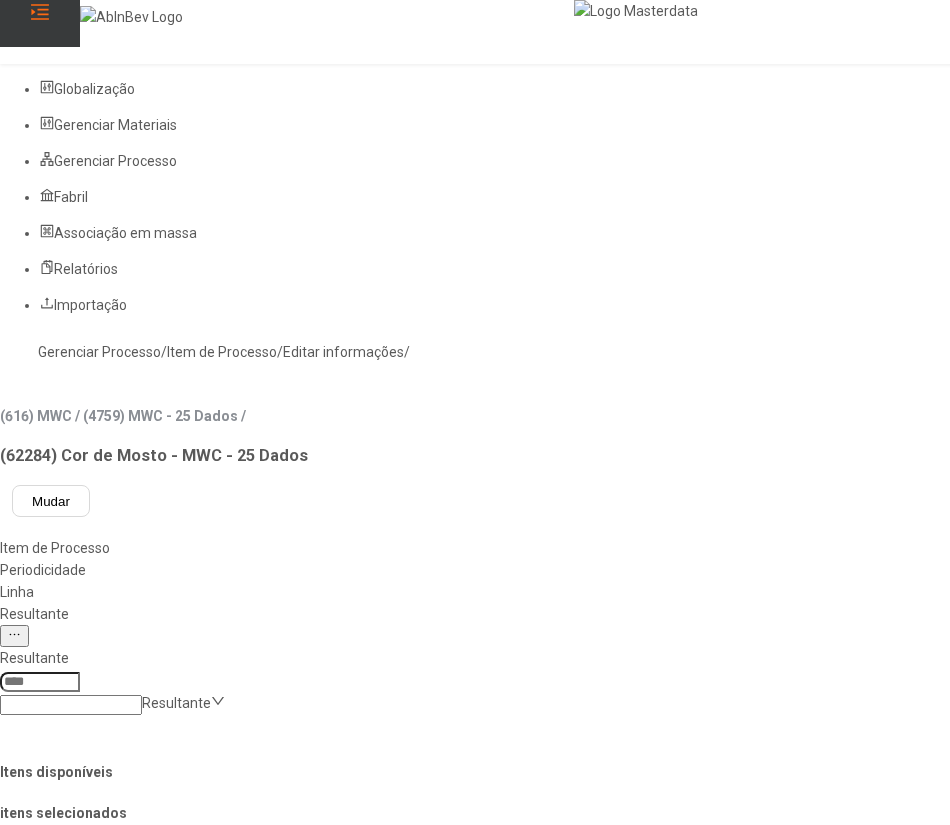 click 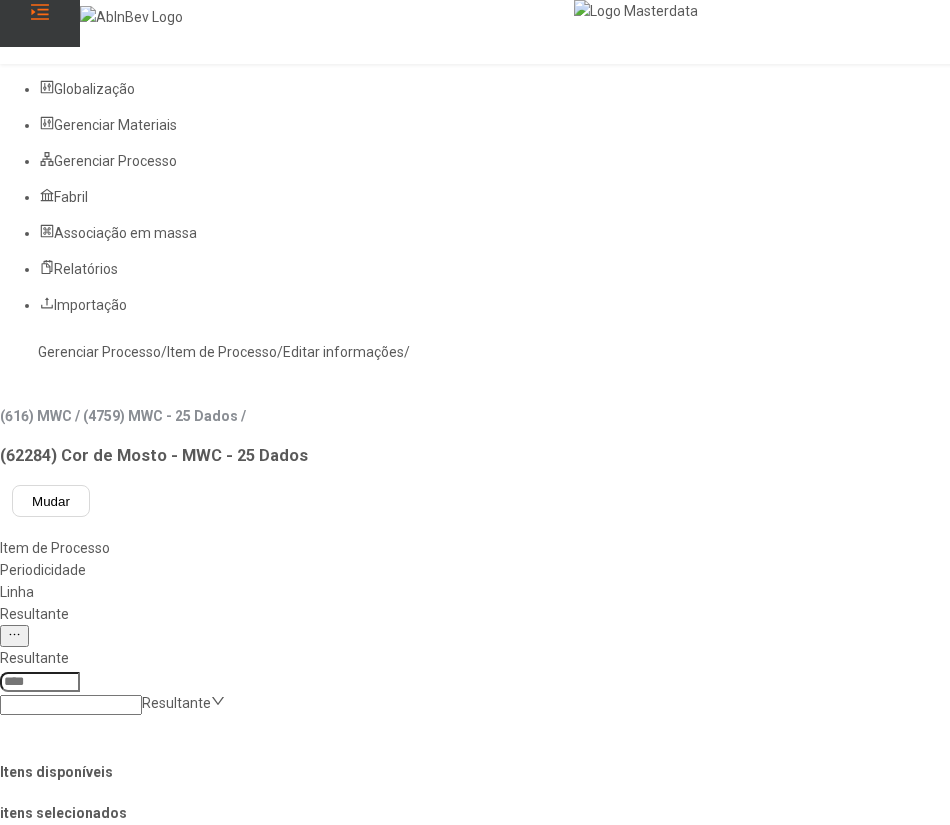 type on "***" 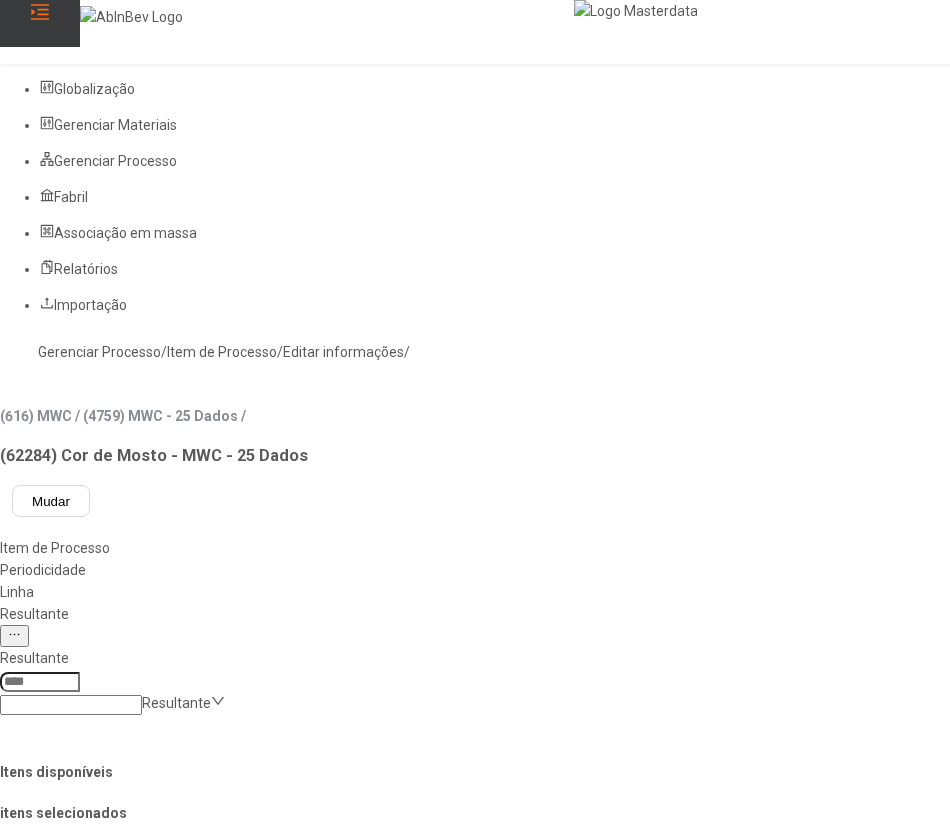 click 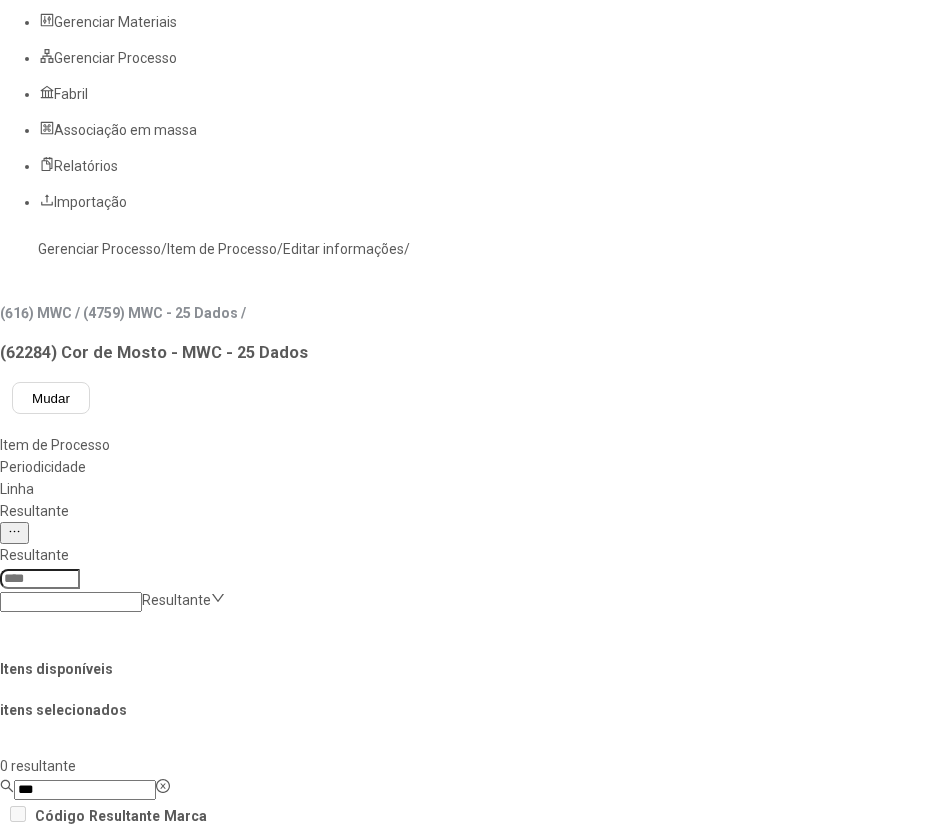 scroll, scrollTop: 150, scrollLeft: 0, axis: vertical 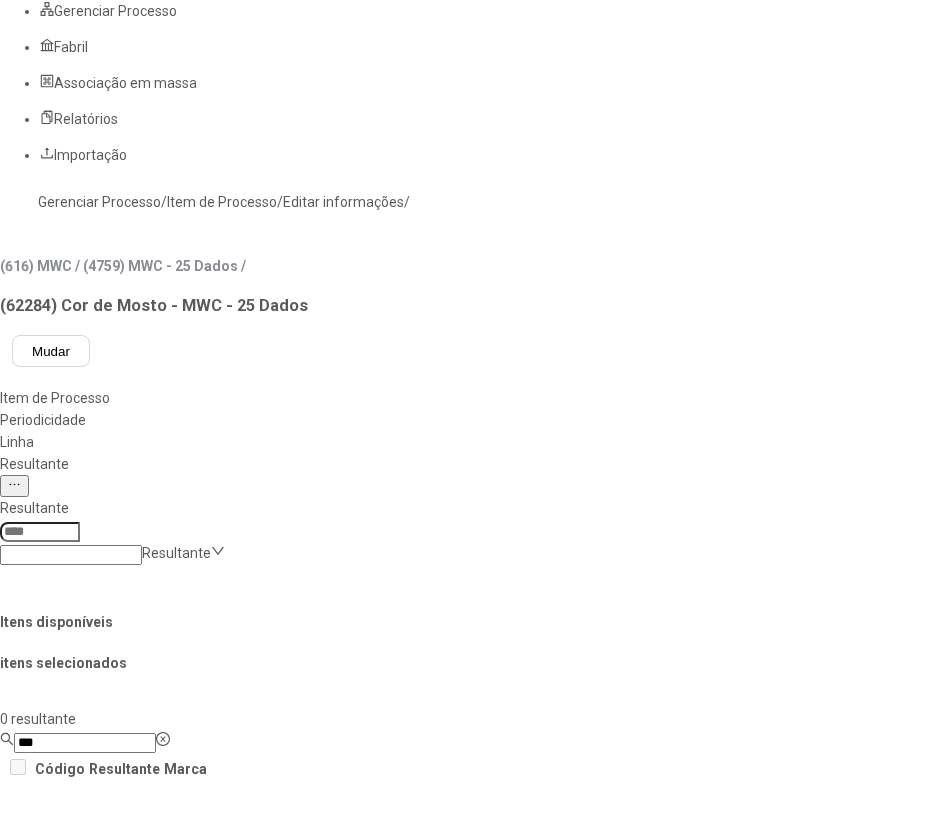 click on "Resultante  Resultante  Itens disponíveis itens selecionados  0 resultante  *** Código Resultante Marca  Não há dados   4 resultantes  Código Resultante Marca 8545 MWC Trimestre 04 SEM MARCA (NOVOMES) 8542 MWC Trimestre 01 SEM MARCA (NOVOMES) 8543 MWC Trimestre 02 SEM MARCA (NOVOMES) 8544 MWC Trimestre 03 SEM MARCA (NOVOMES) Limpar Concluir associação" 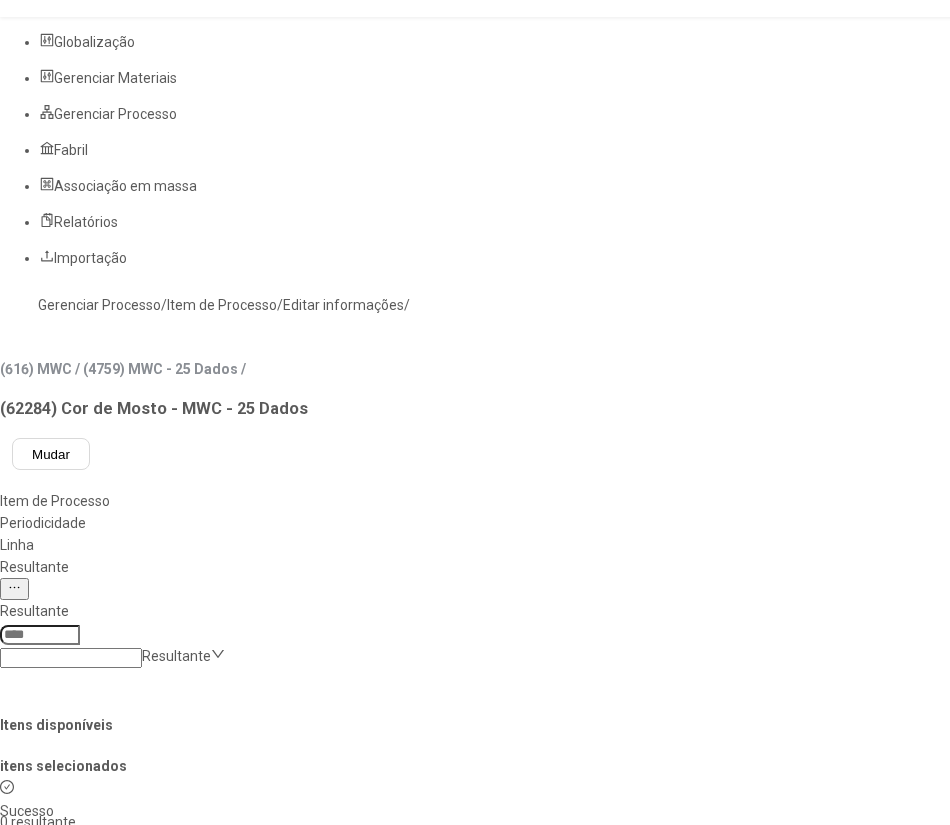 scroll, scrollTop: 0, scrollLeft: 0, axis: both 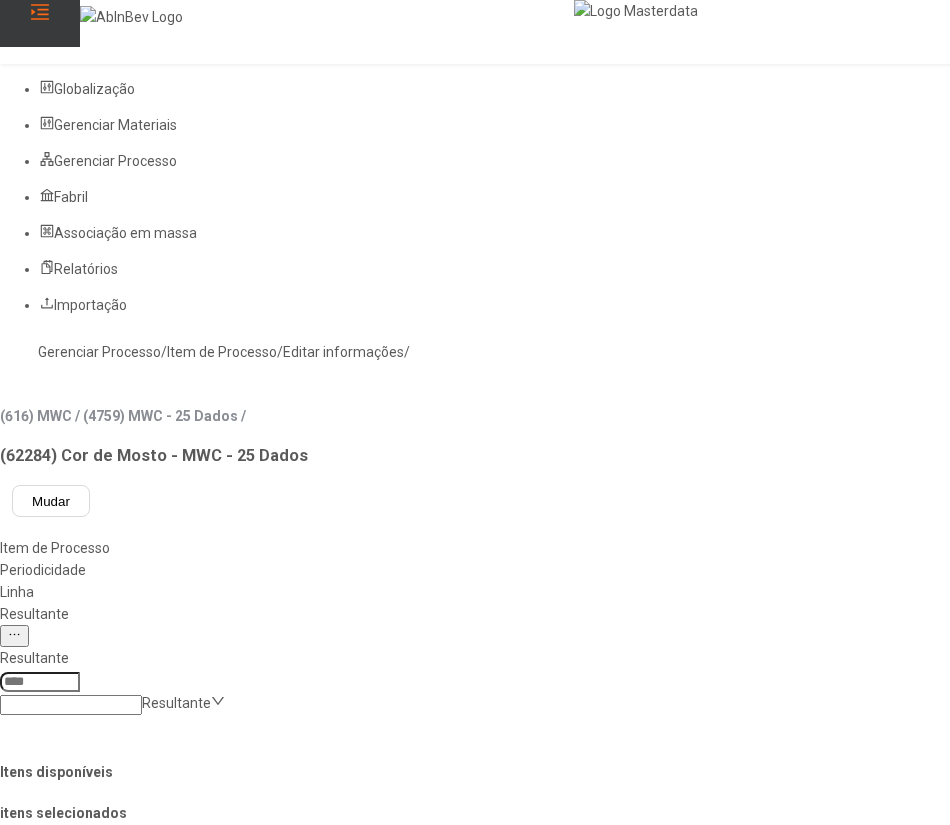 click on "Gerenciar Processo" 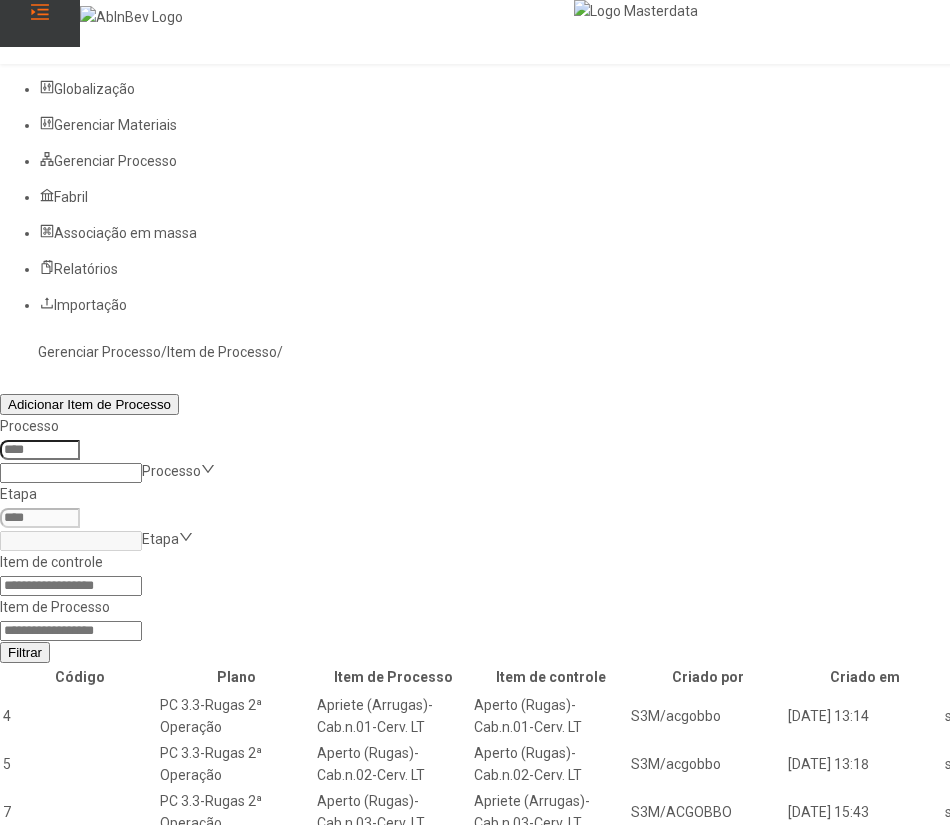 click 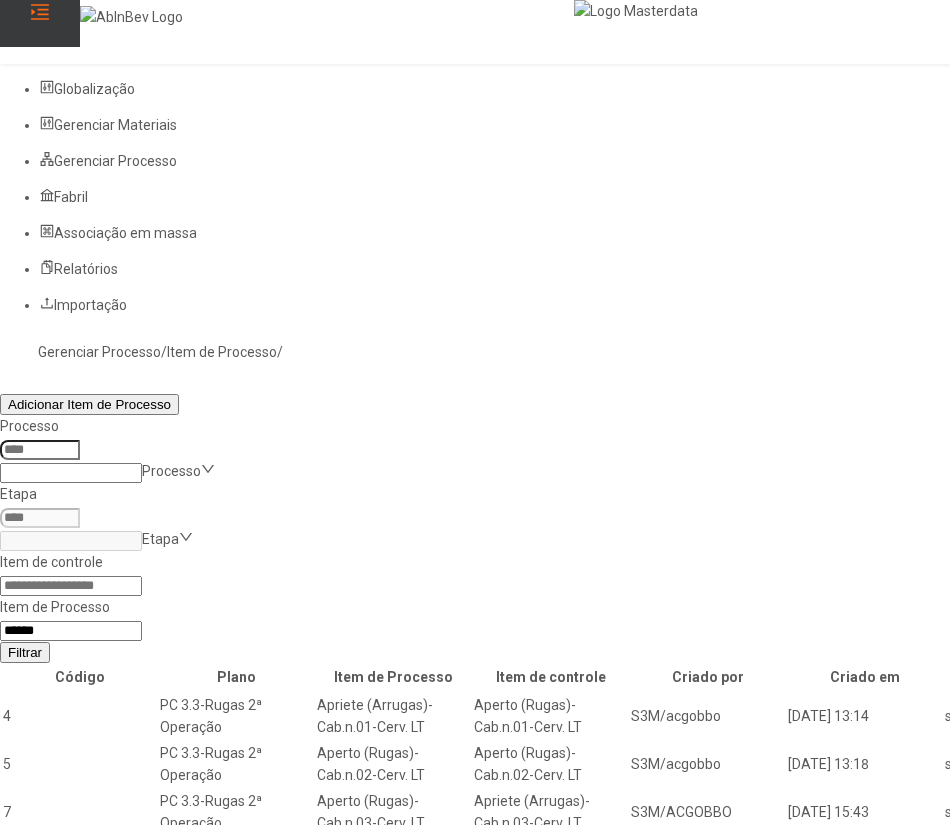 type on "*****" 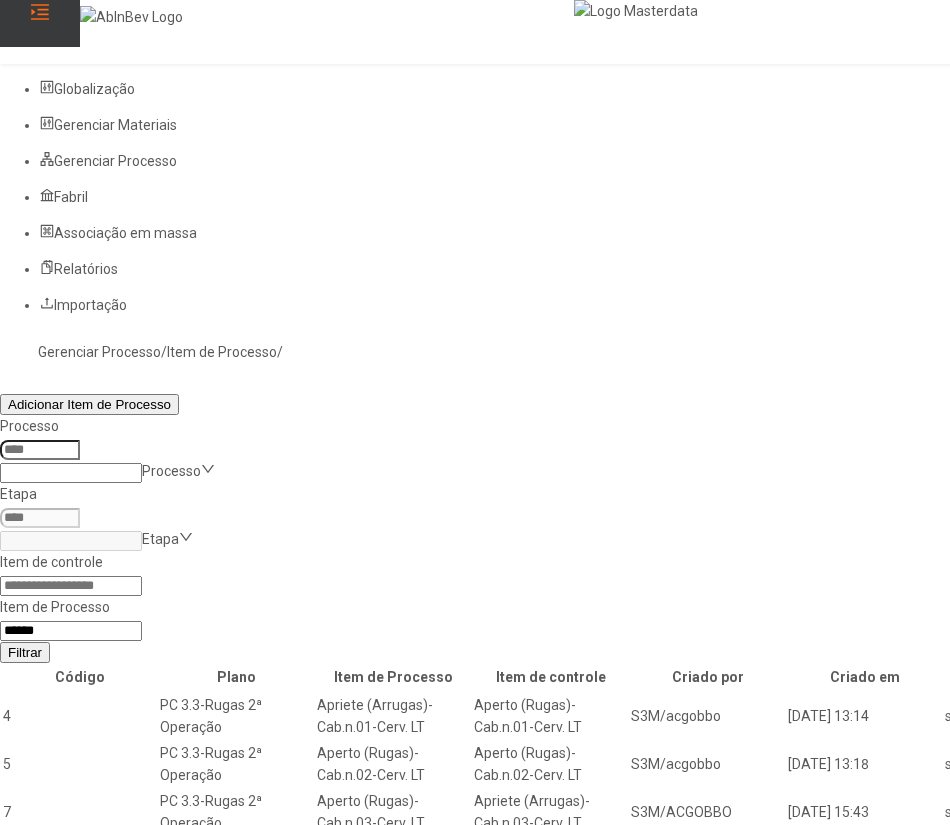 click on "Filtrar" 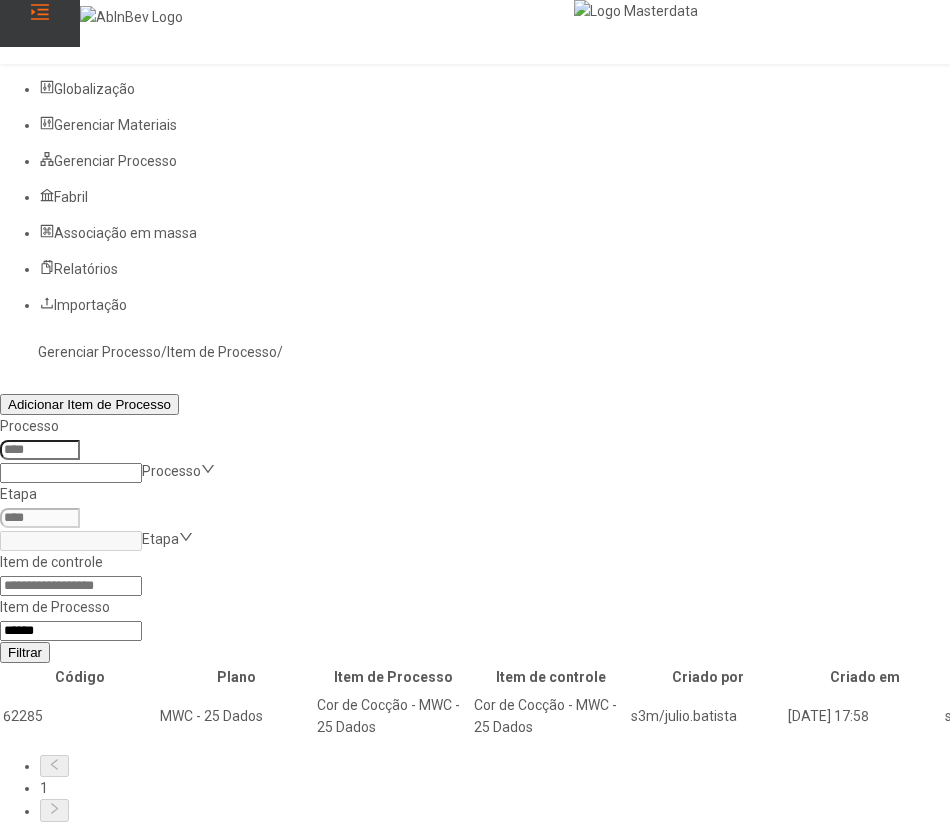 click at bounding box center (1302, 716) 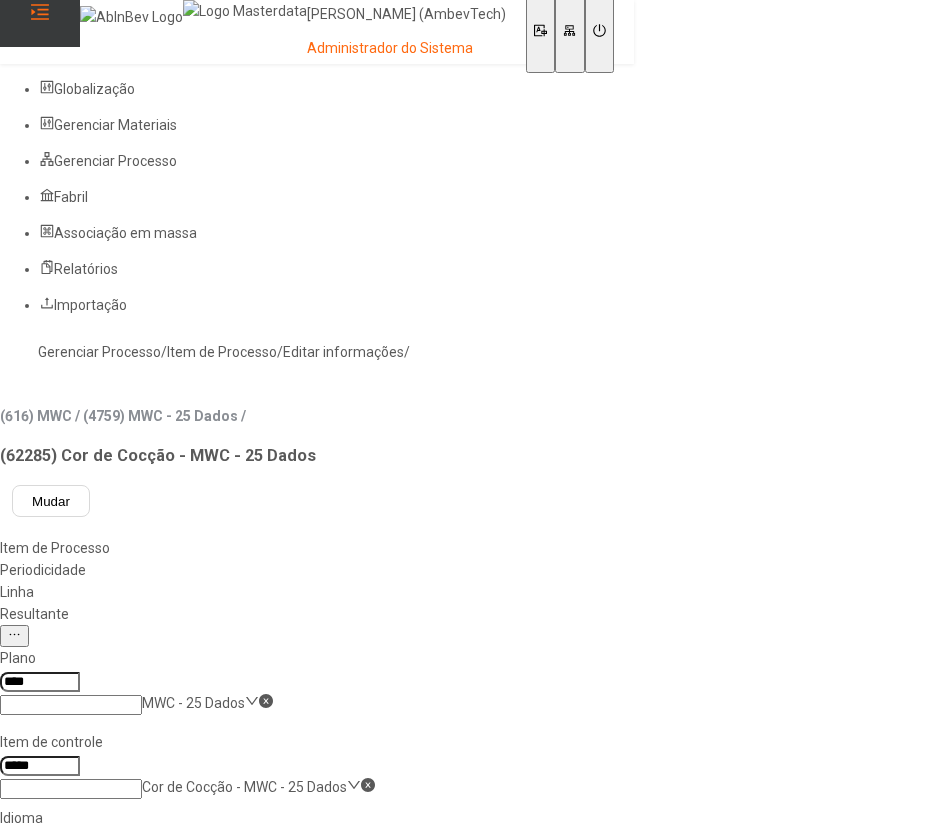 click on "Resultante" 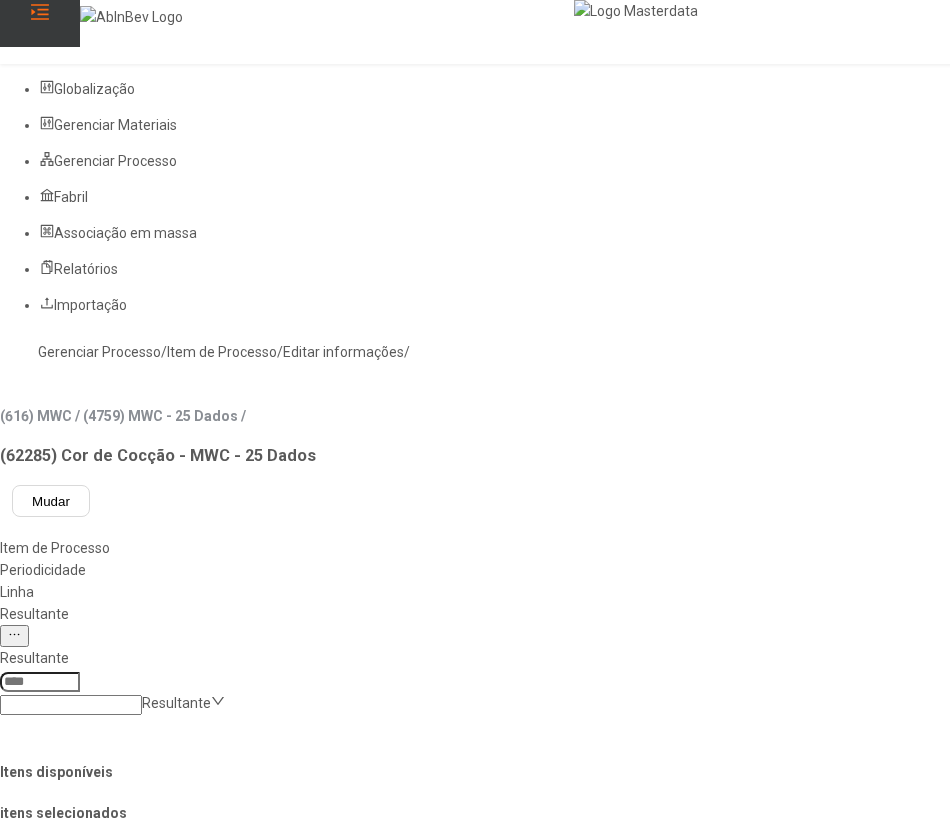 click 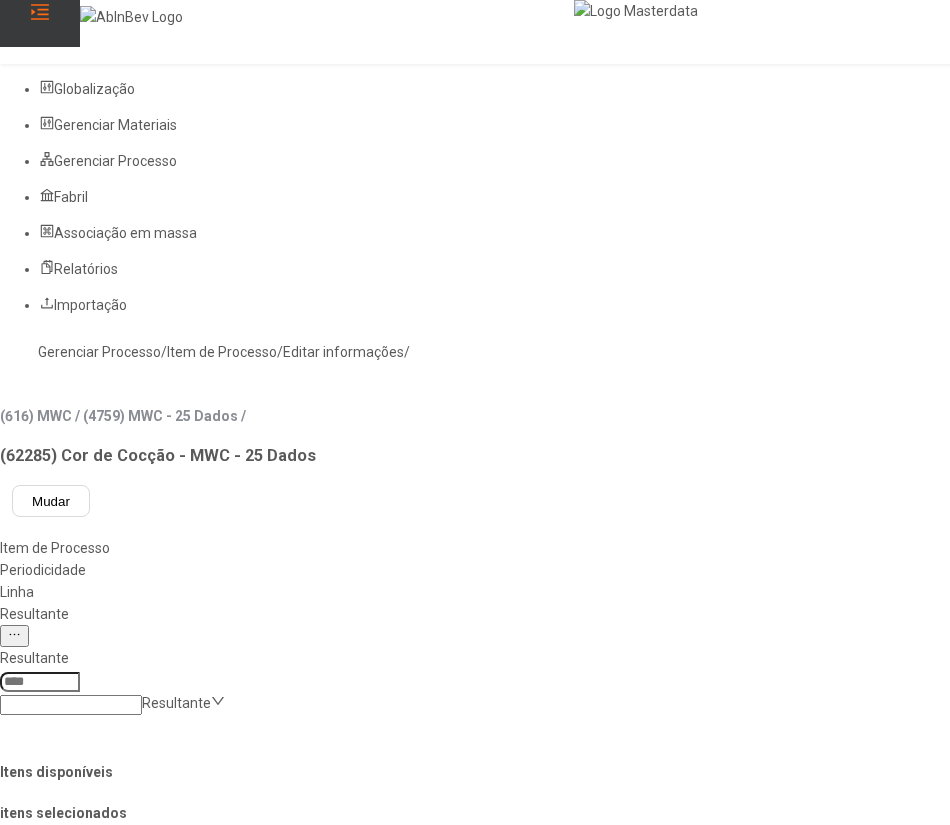 type on "***" 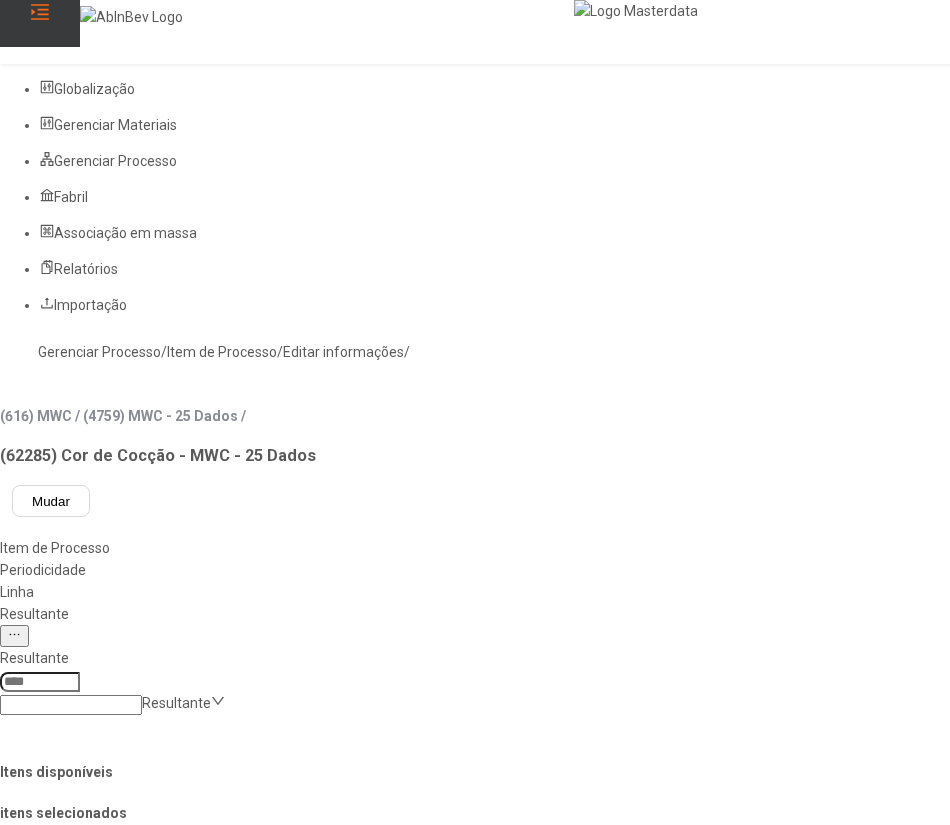 scroll, scrollTop: 70, scrollLeft: 0, axis: vertical 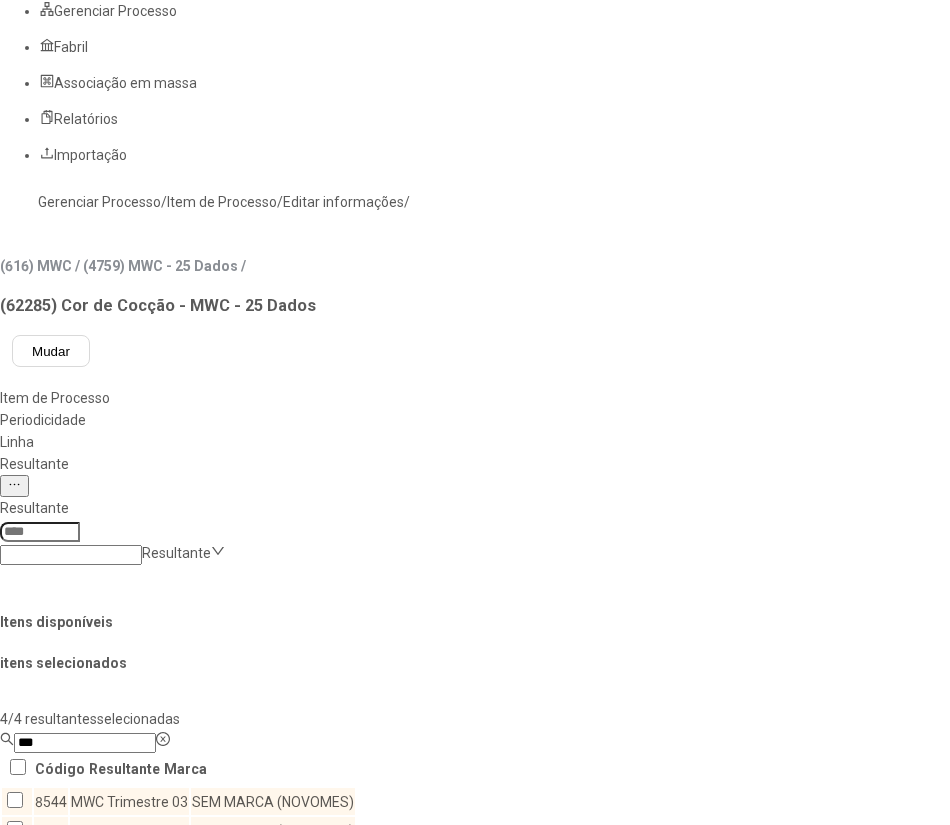 click 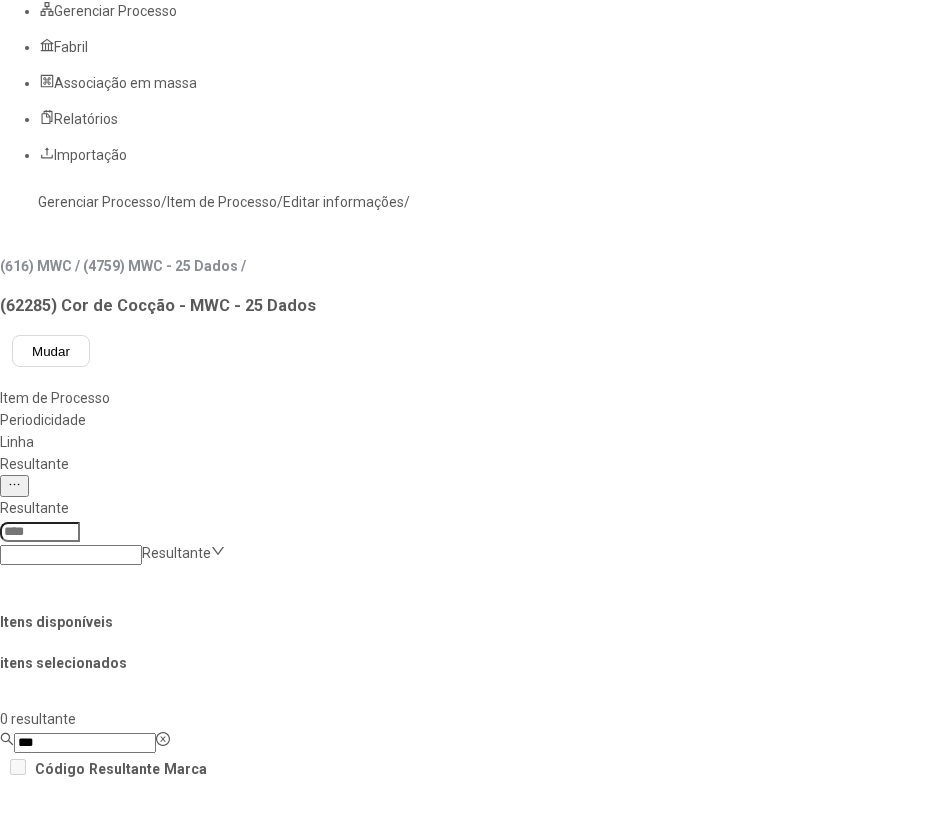 click on "Concluir associação" at bounding box center (124, 1451) 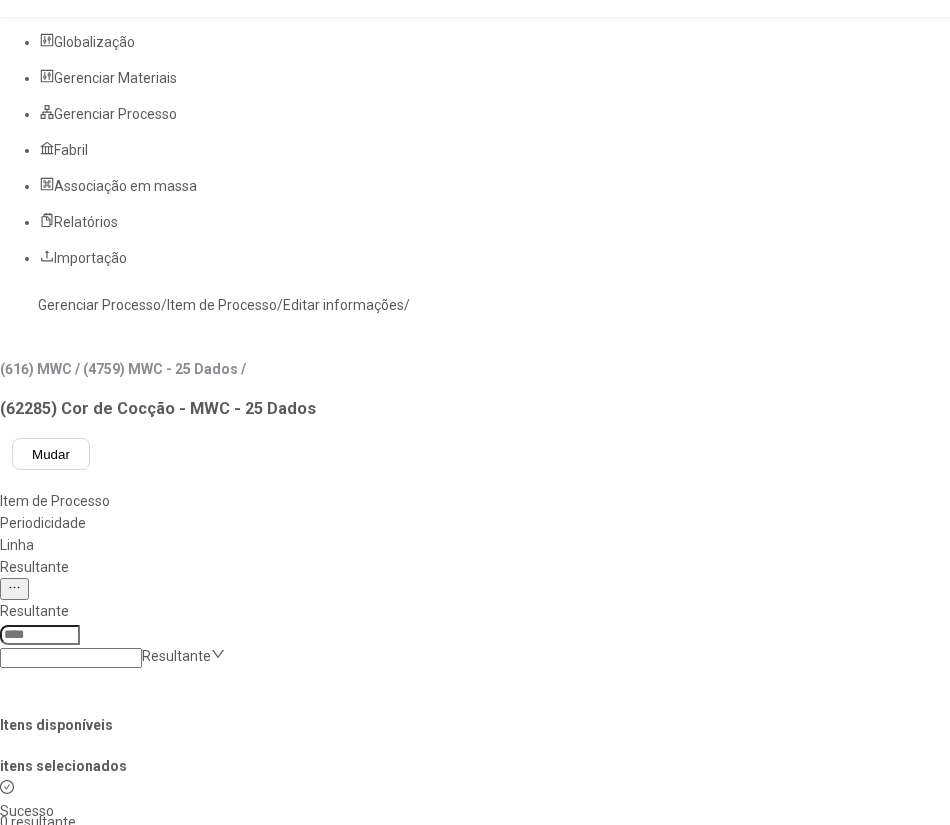 scroll, scrollTop: 0, scrollLeft: 0, axis: both 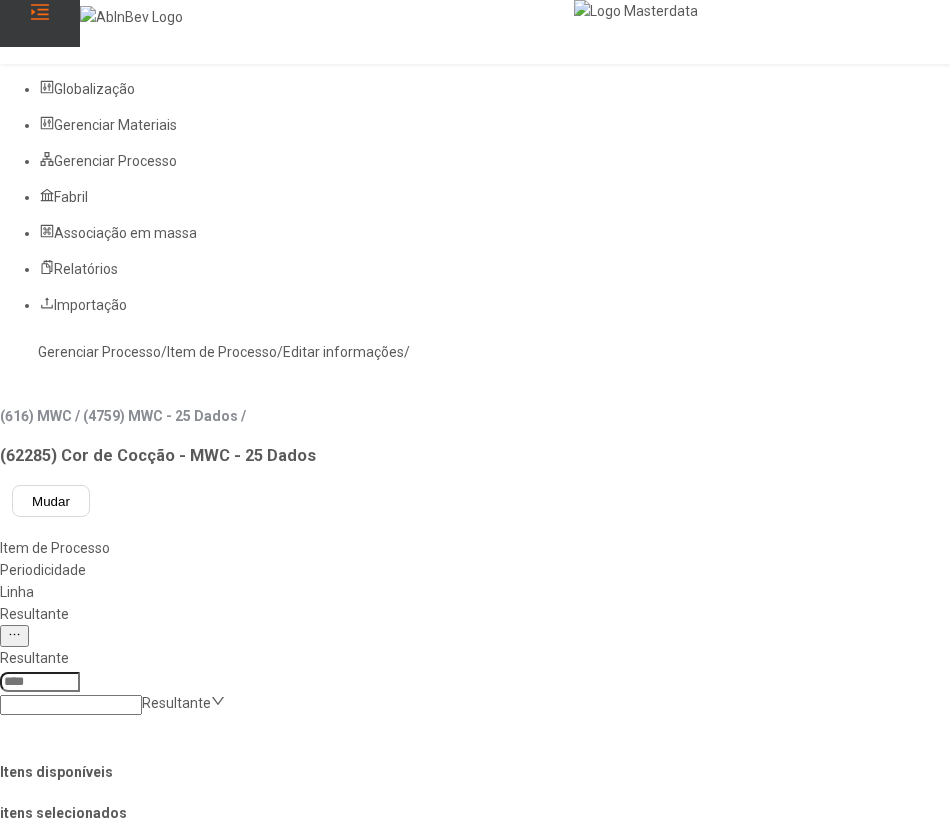 click on "Gerenciar Processo" 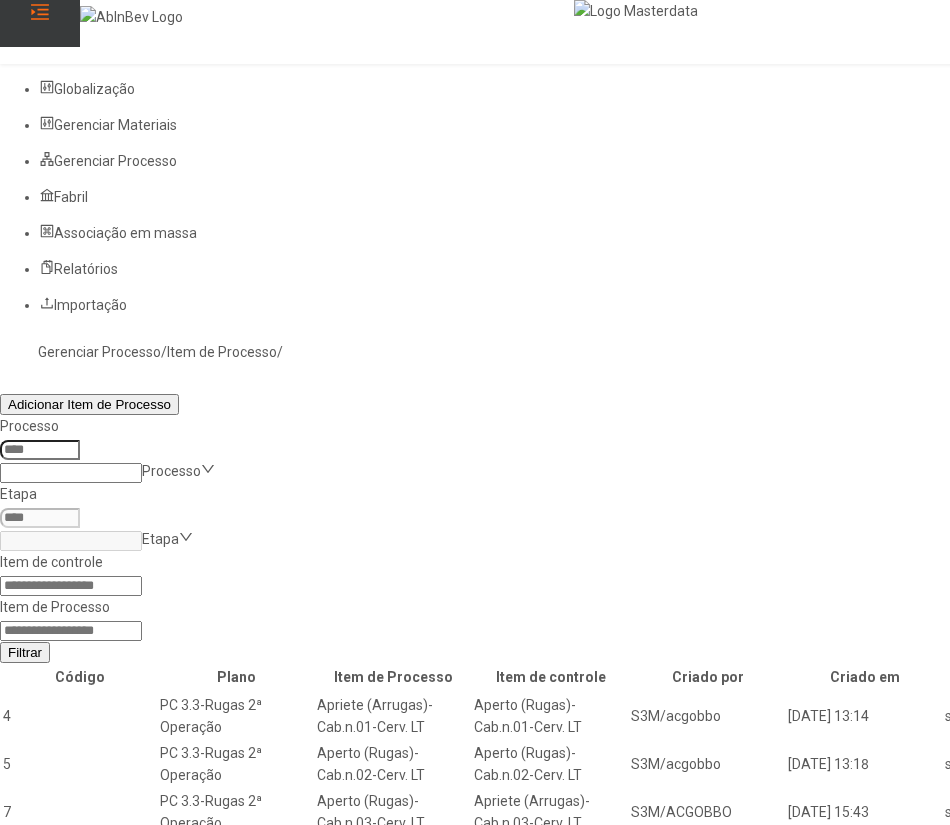 click 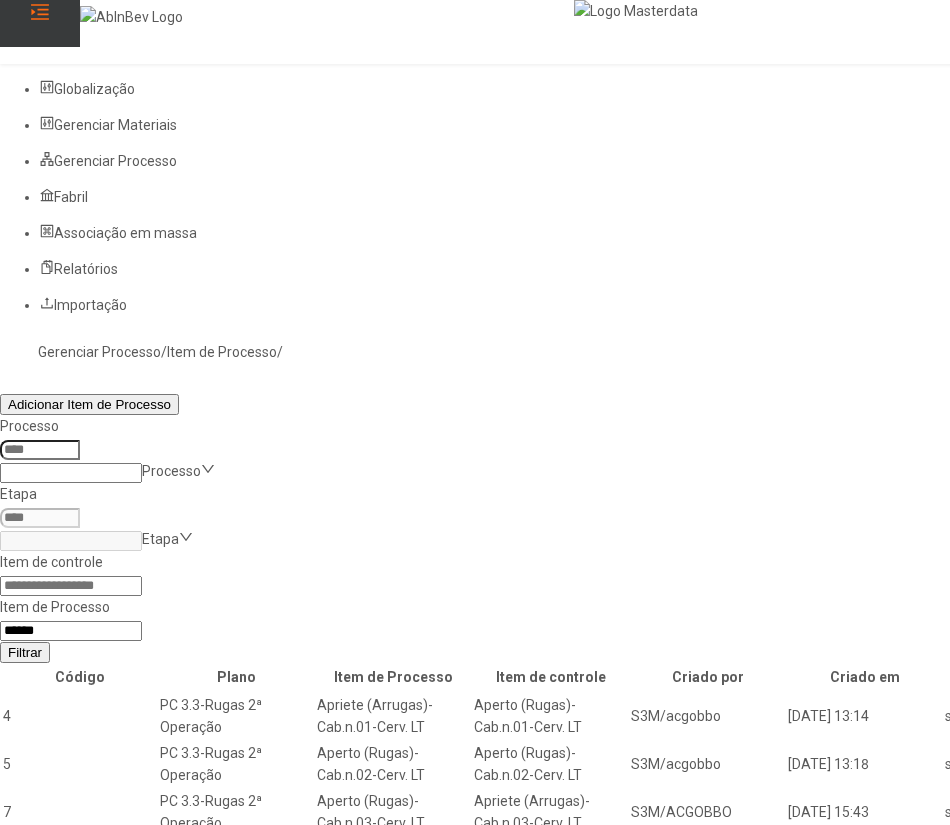 type on "*****" 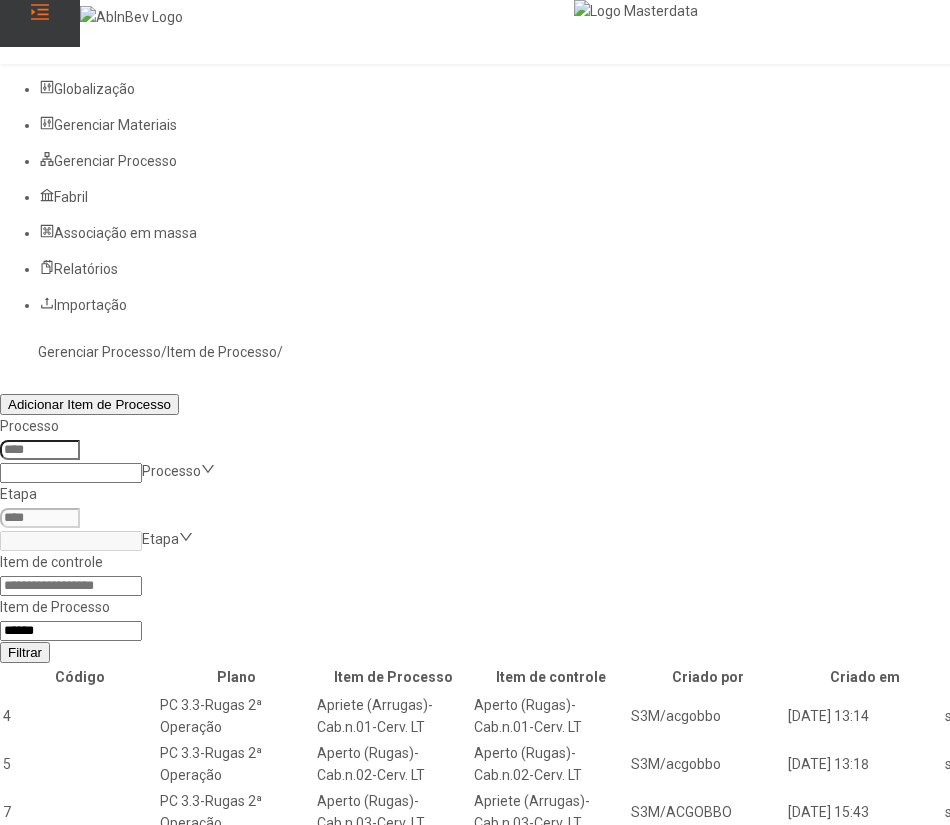 click on "Filtrar" 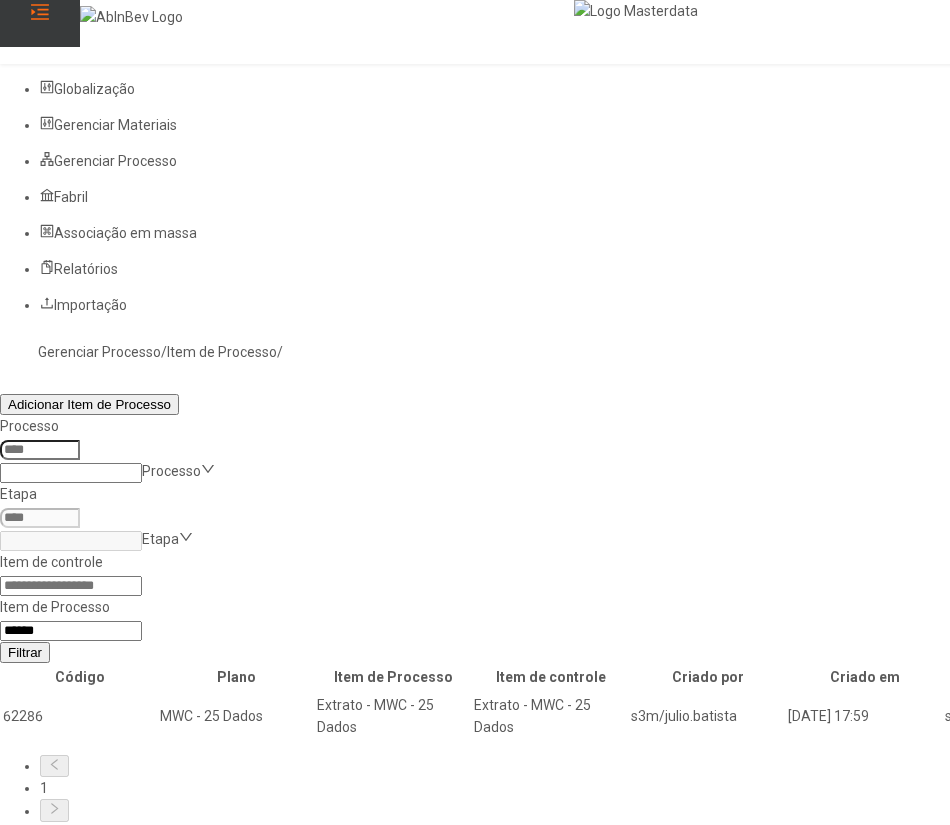 click at bounding box center [1302, 716] 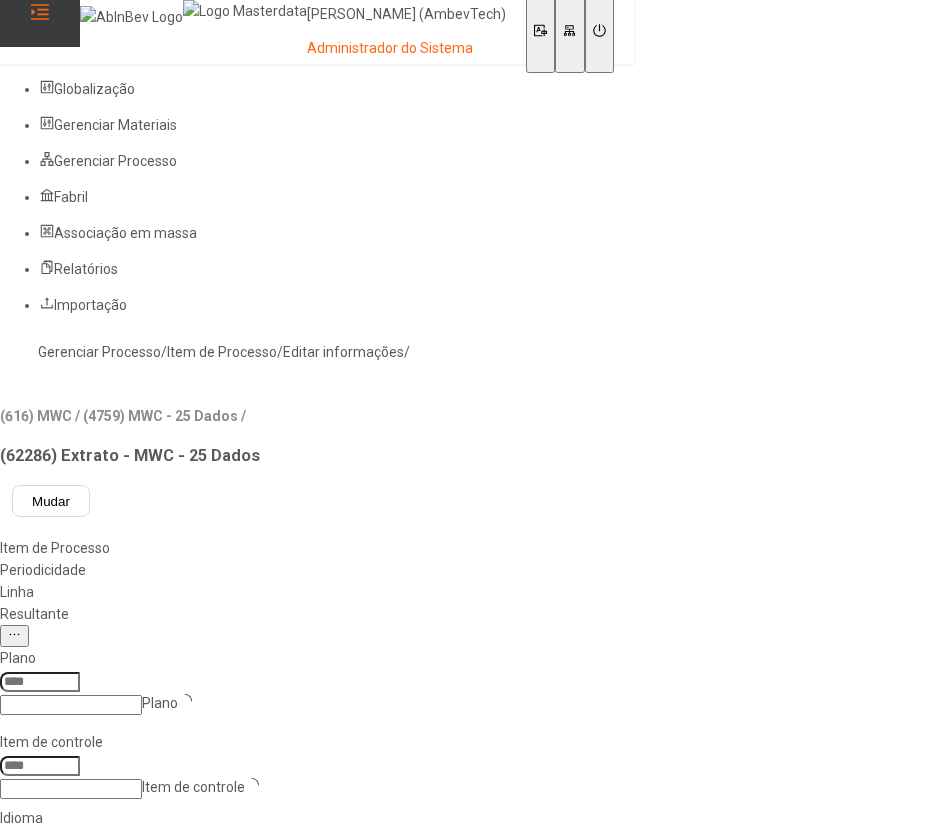 type on "****" 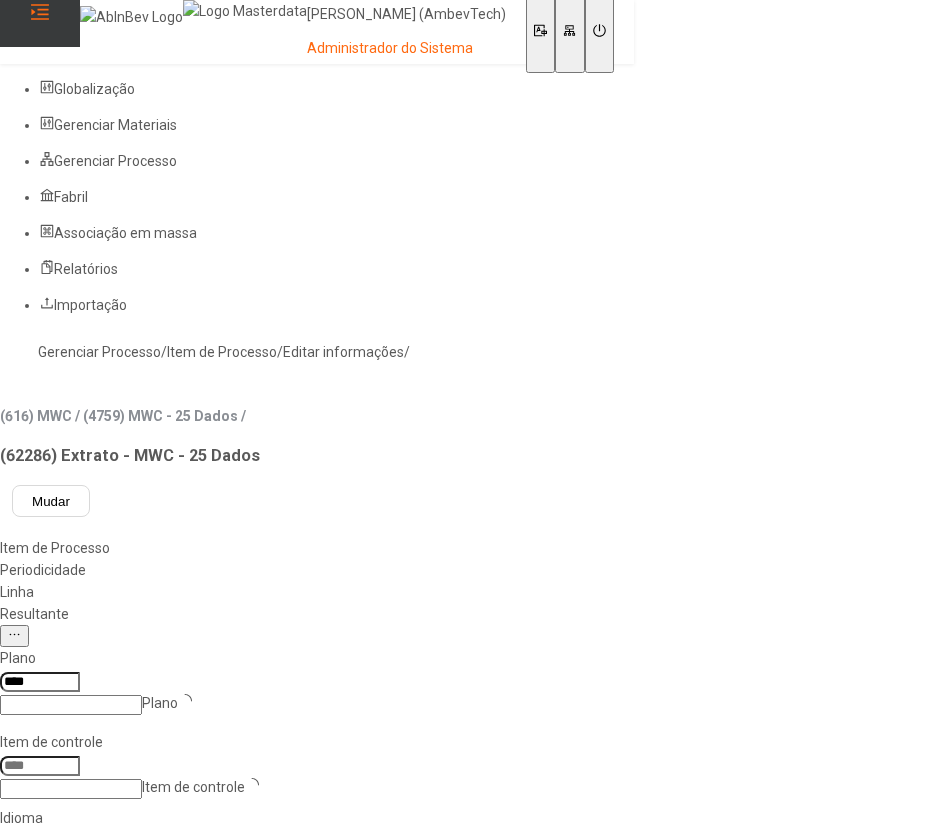 type on "*****" 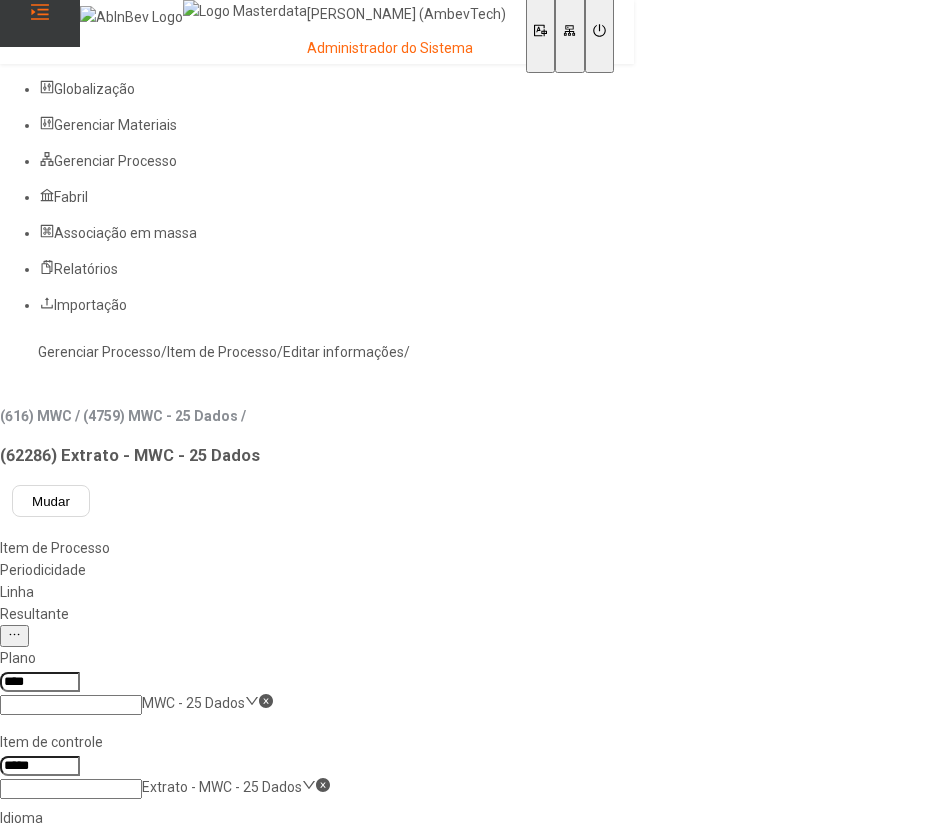 click on "**********" 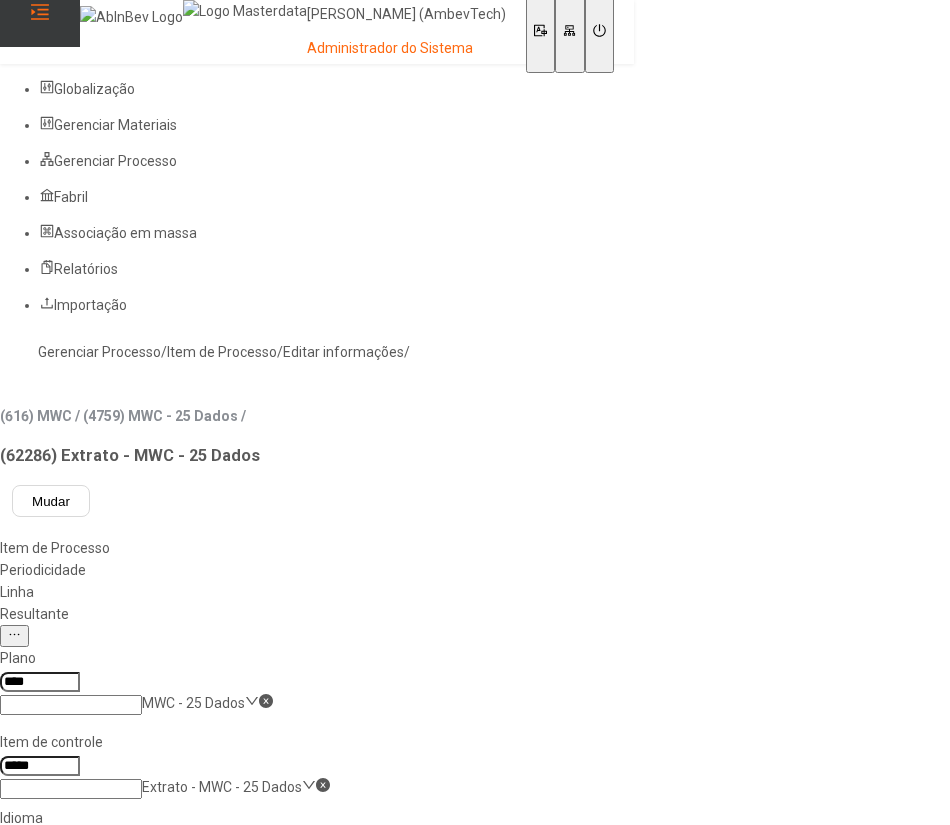 click on "Resultante" 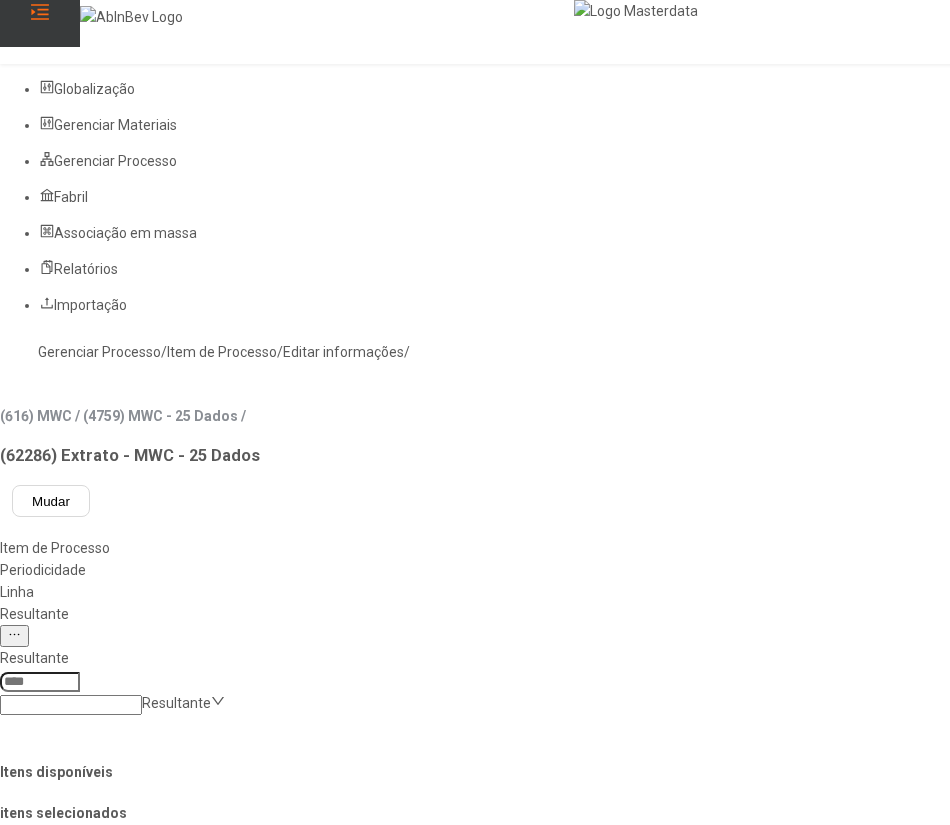 click 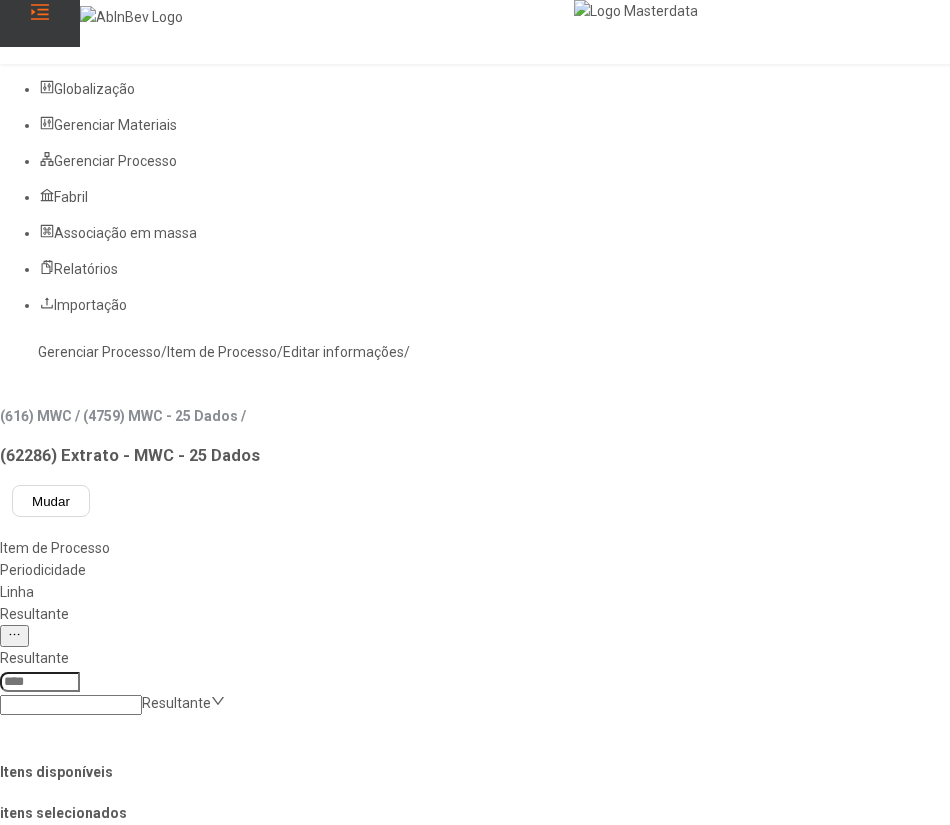 type on "***" 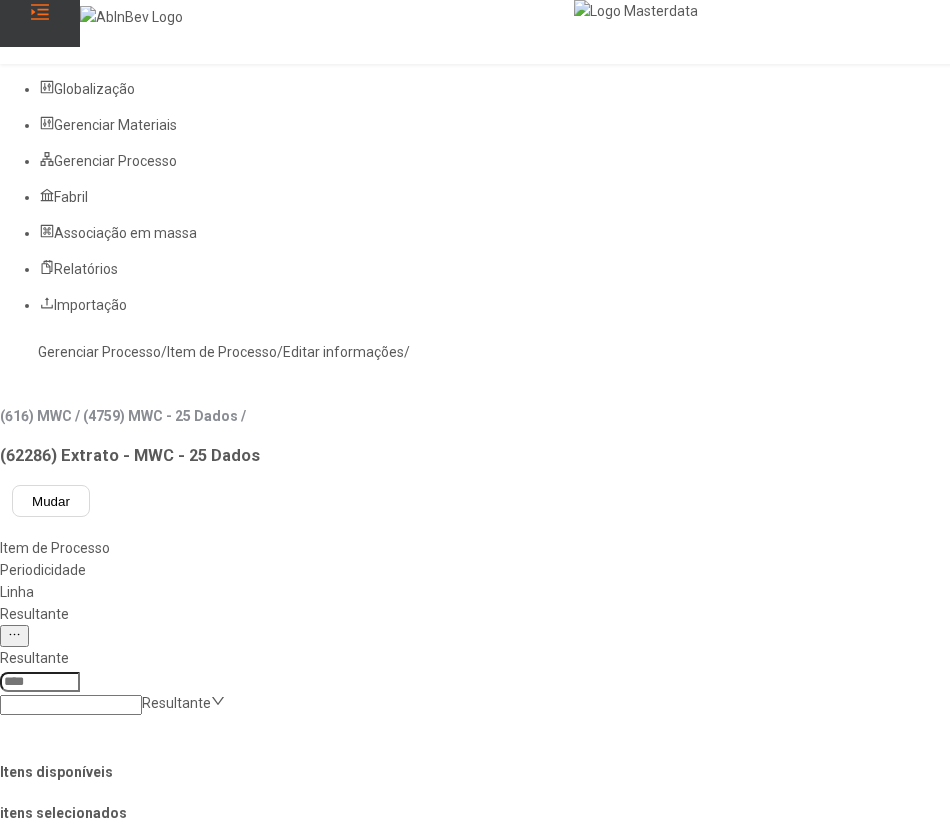 scroll, scrollTop: 70, scrollLeft: 0, axis: vertical 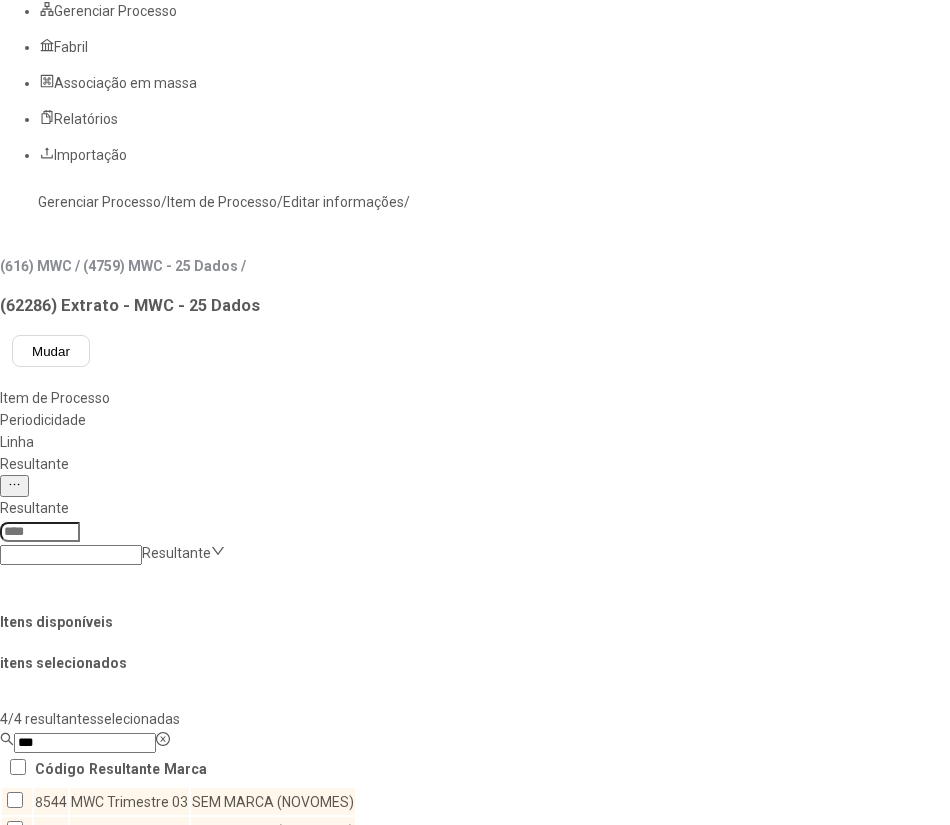 click 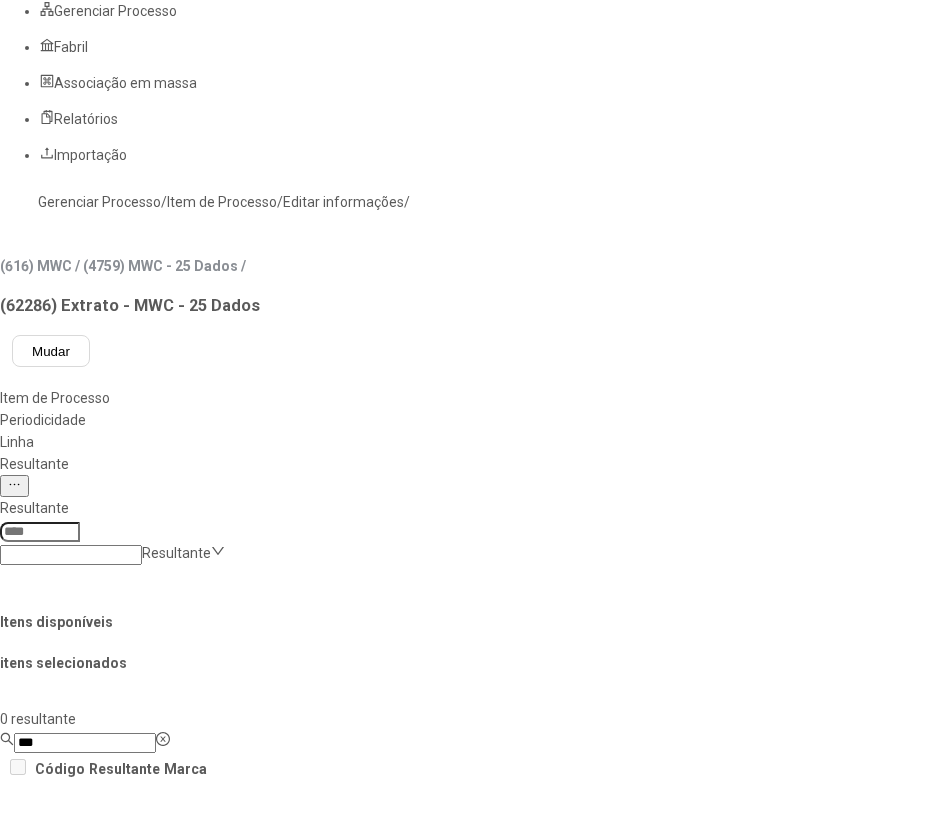 click on "Concluir associação" at bounding box center [124, 1451] 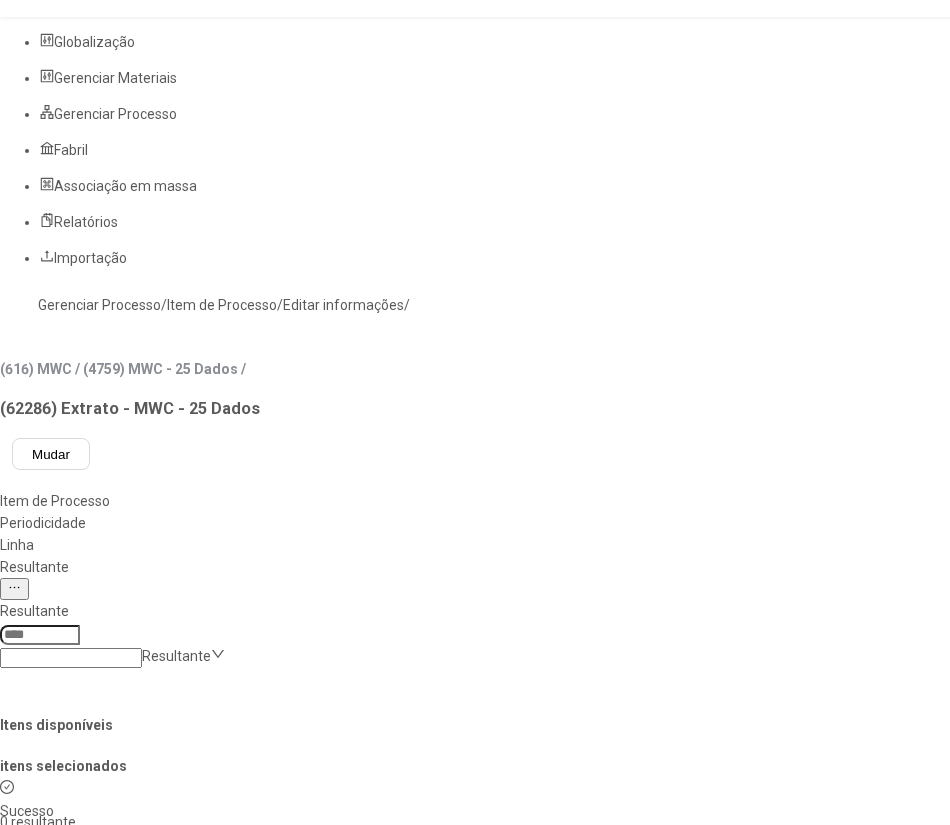 scroll, scrollTop: 0, scrollLeft: 0, axis: both 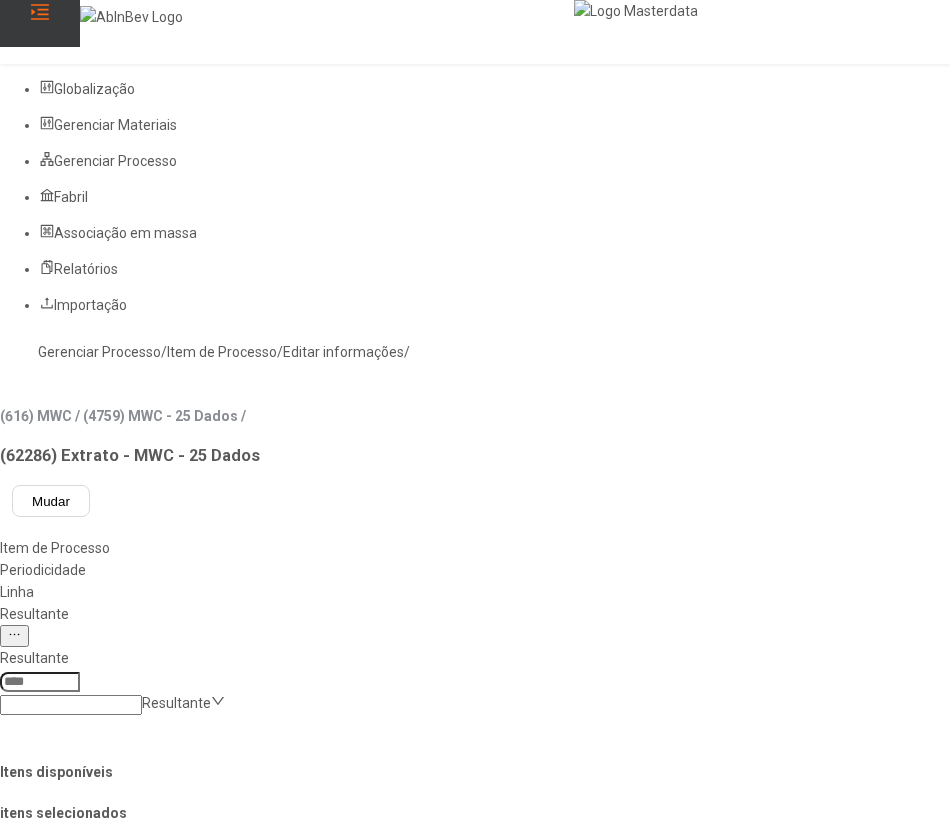 drag, startPoint x: 163, startPoint y: 101, endPoint x: 191, endPoint y: 150, distance: 56.435802 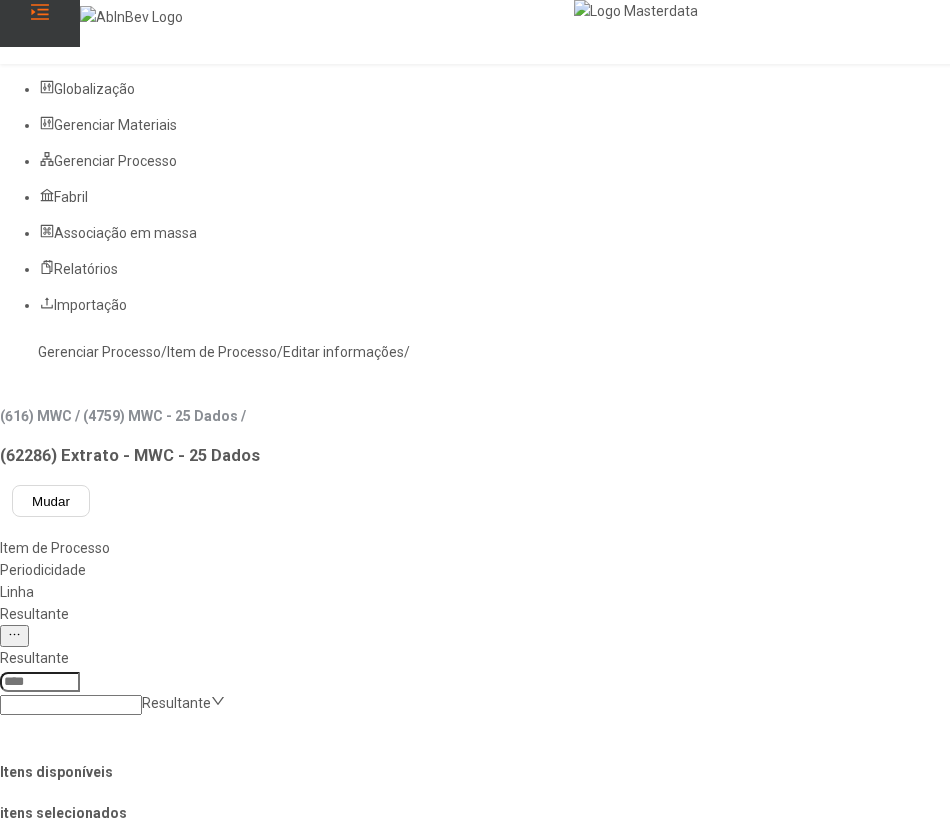 click on "Gerenciar Processo" 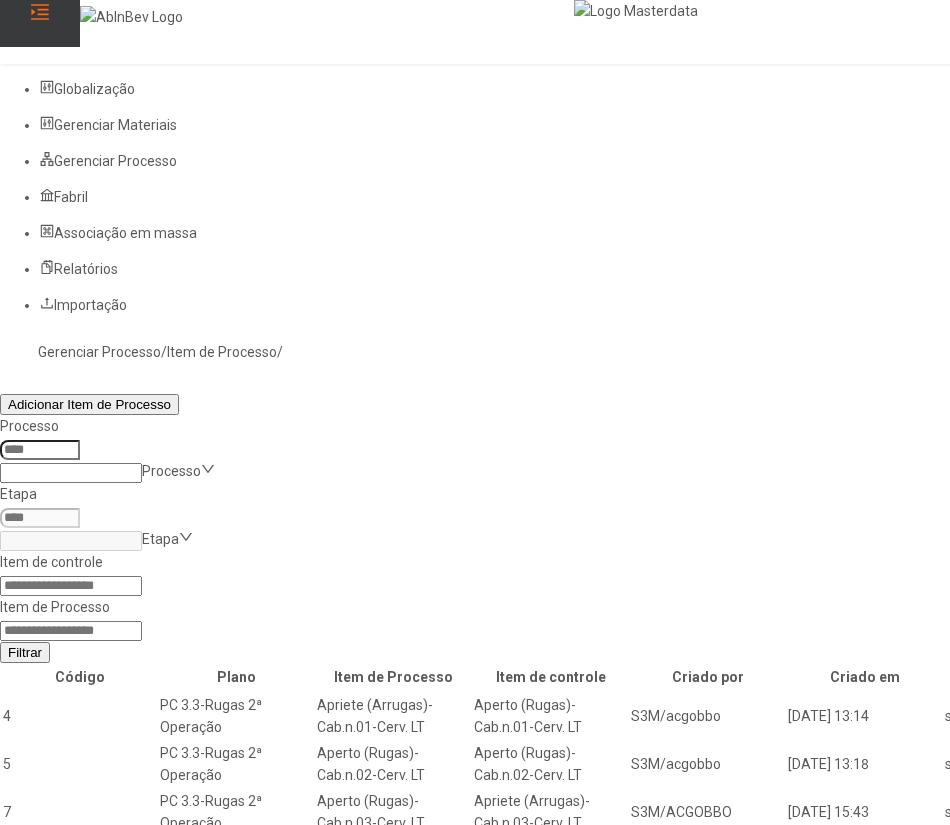 click 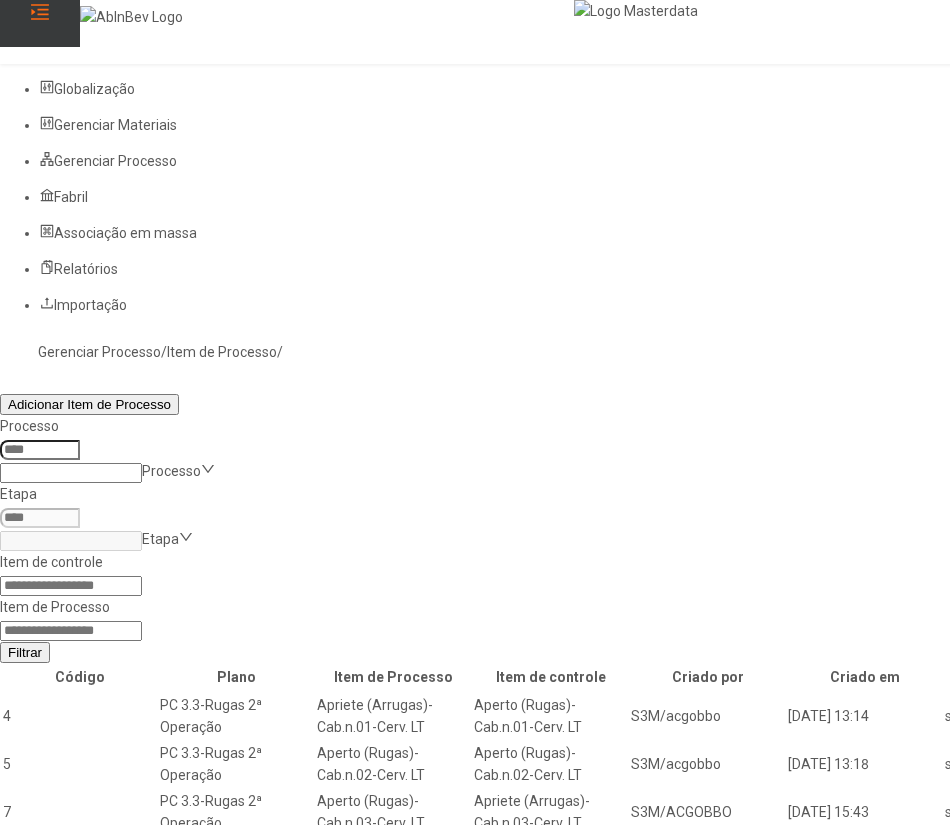 paste on "*****" 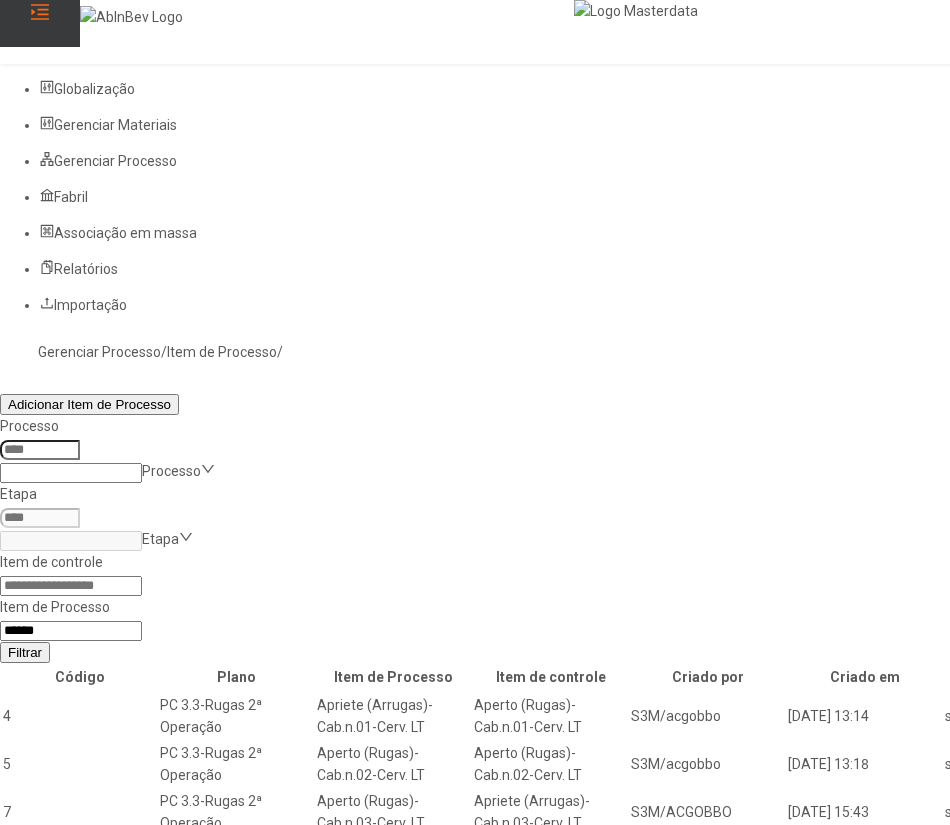 type on "*****" 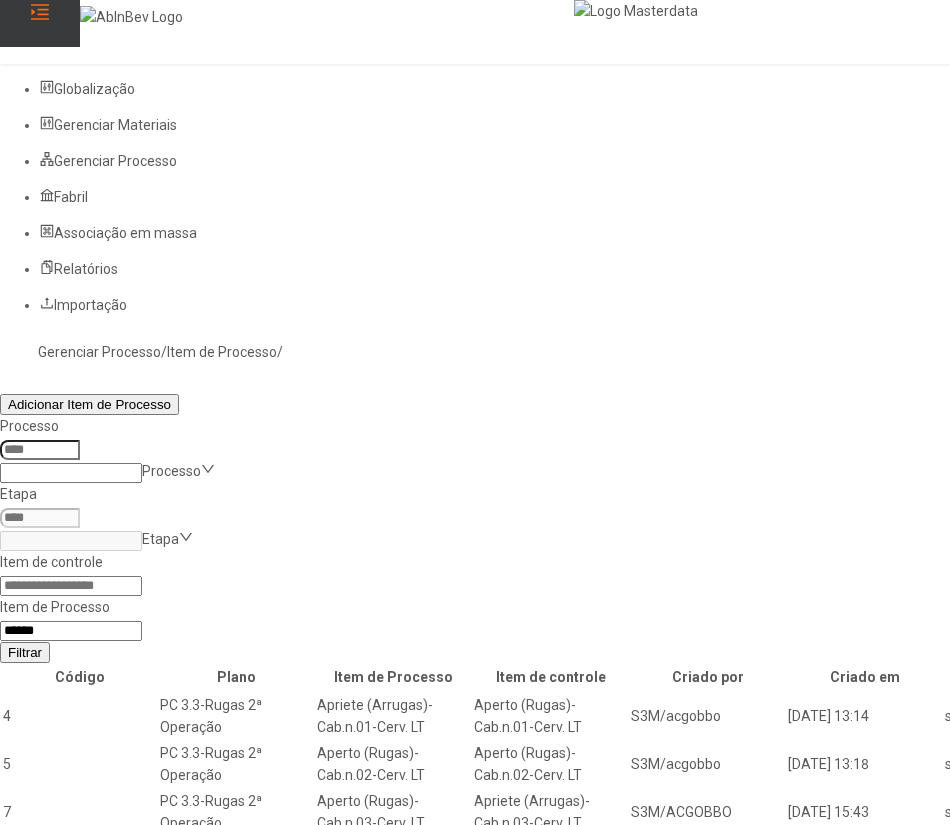 click on "Filtrar" 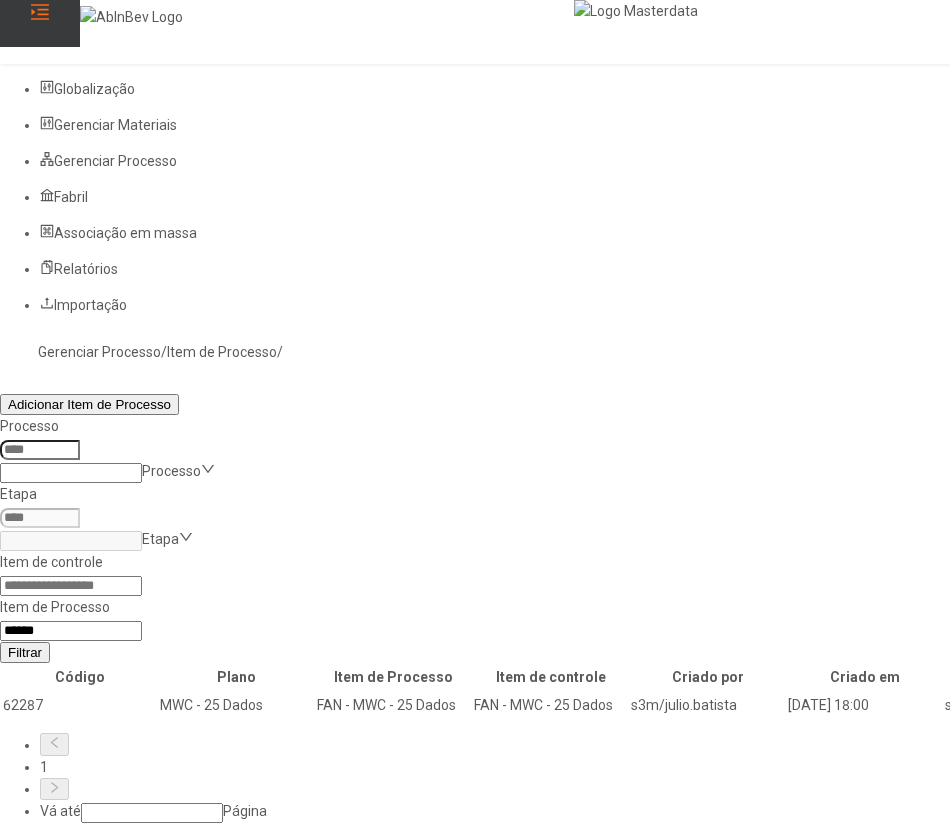 click 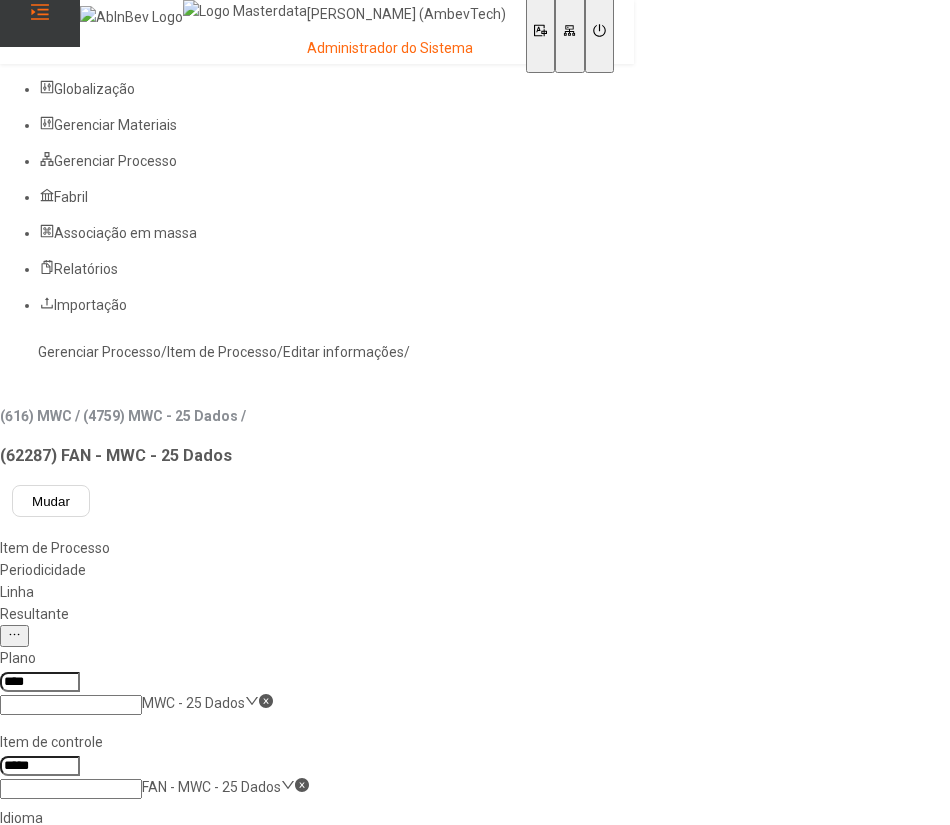 click on "Resultante" 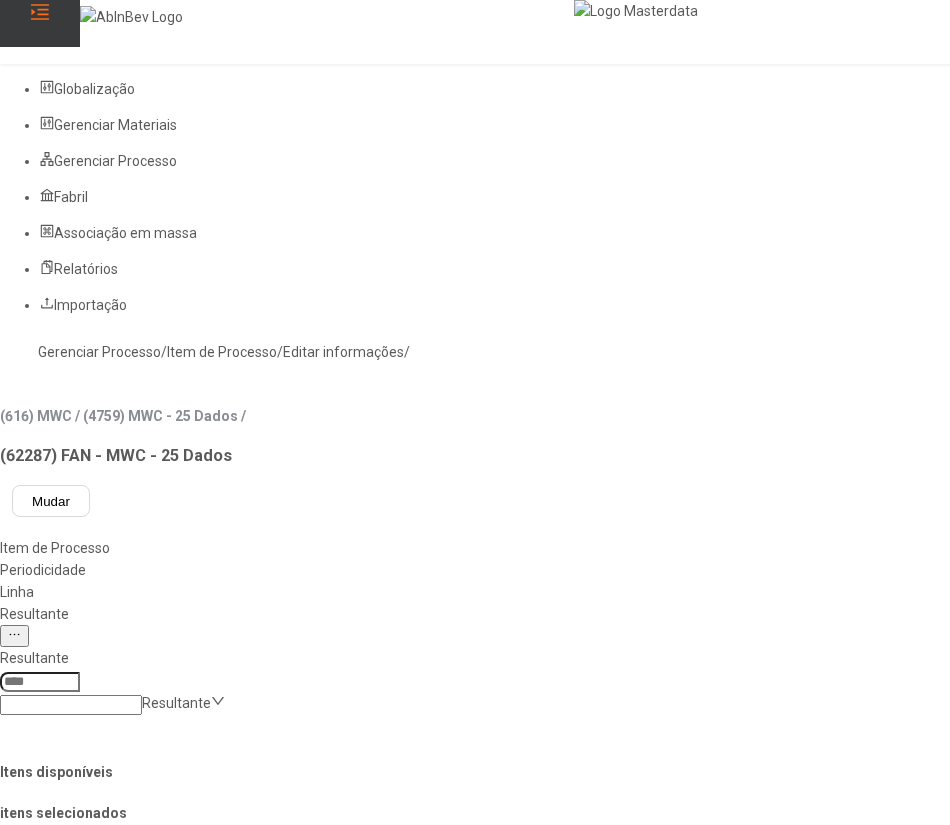 click 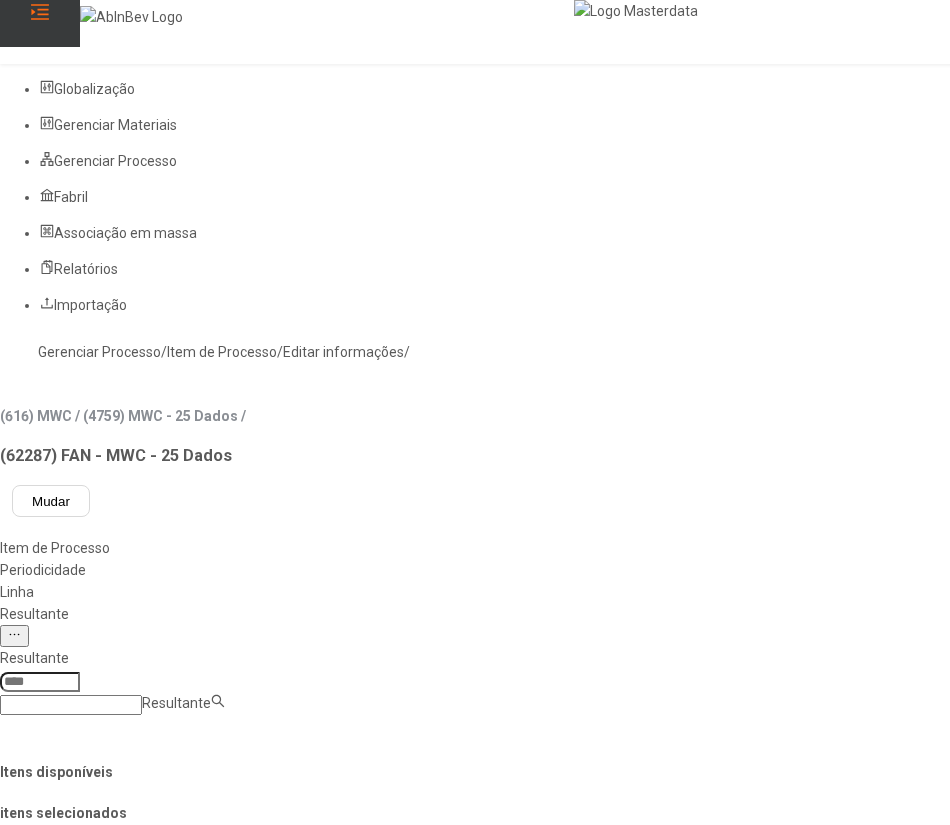 click 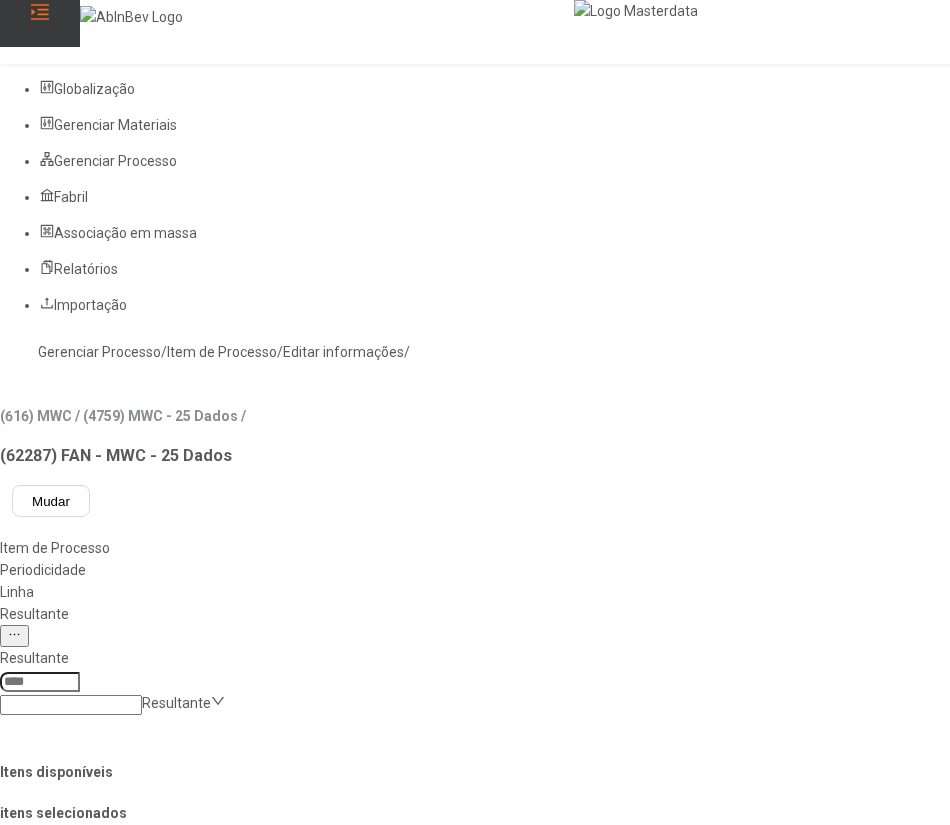 click 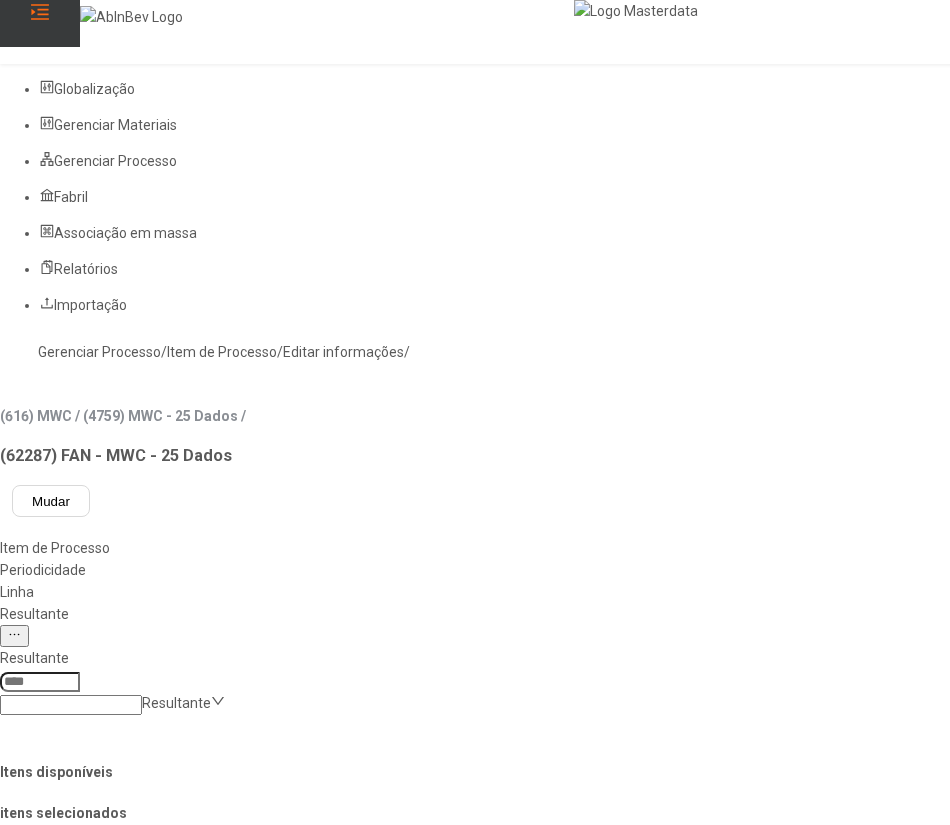 type on "***" 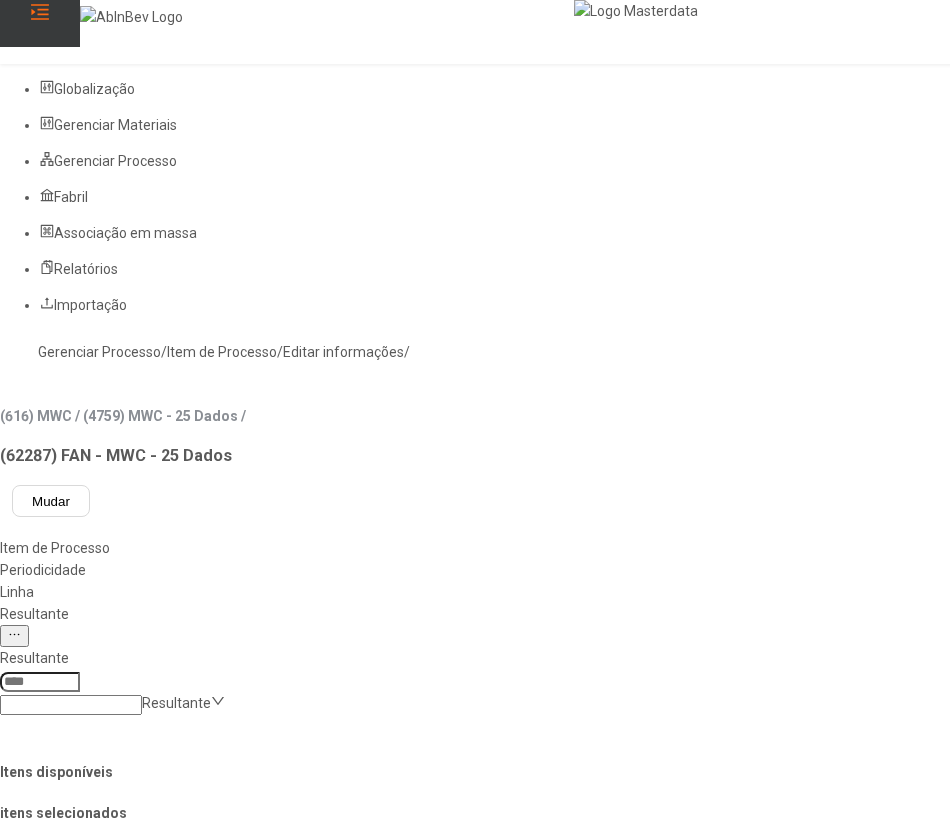 click on "4/4 resultantes  selecionadas *** Código Resultante Marca 8544 MWC Trimestre 03 SEM MARCA (NOVOMES) 8543 MWC Trimestre 02 SEM MARCA (NOVOMES) 8542 MWC Trimestre 01 SEM MARCA (NOVOMES) 8545 MWC Trimestre 04 SEM MARCA (NOVOMES)  0 resultante  Código Resultante Marca  Não há dados" 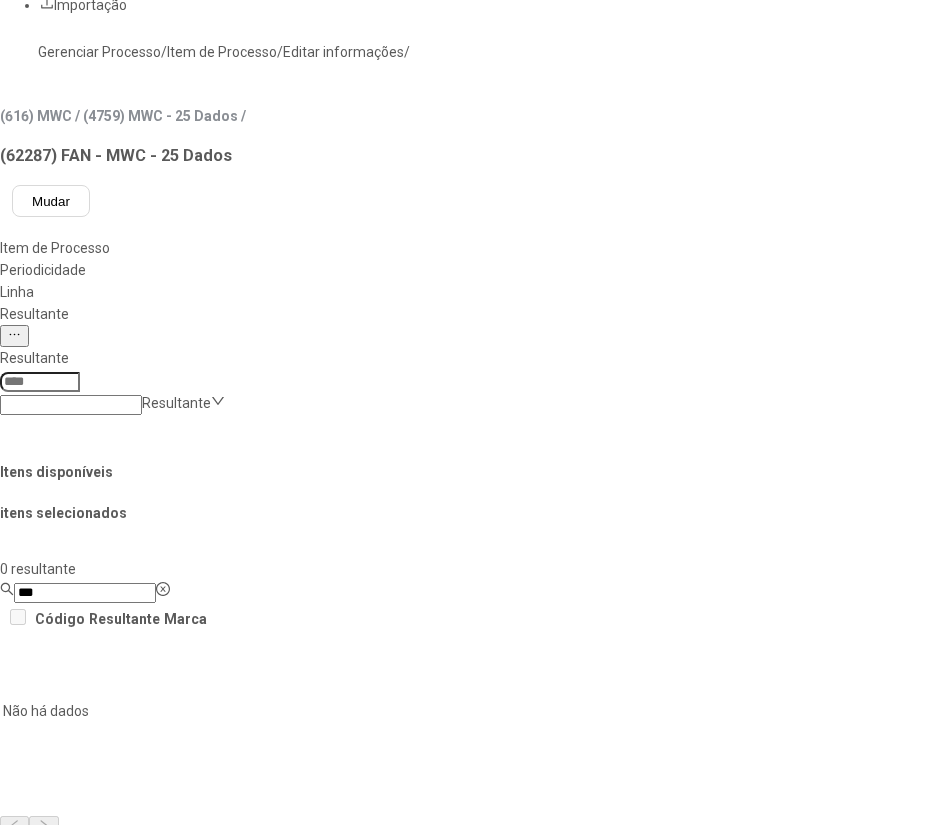 click on "Concluir associação" at bounding box center (124, 1301) 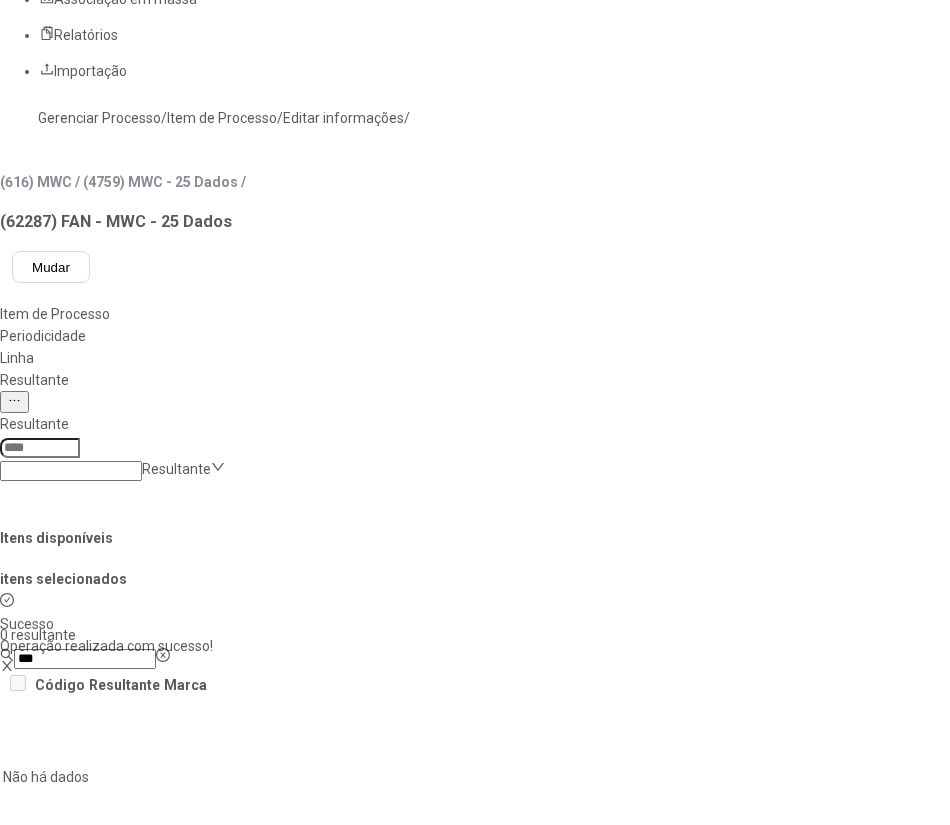 scroll, scrollTop: 0, scrollLeft: 0, axis: both 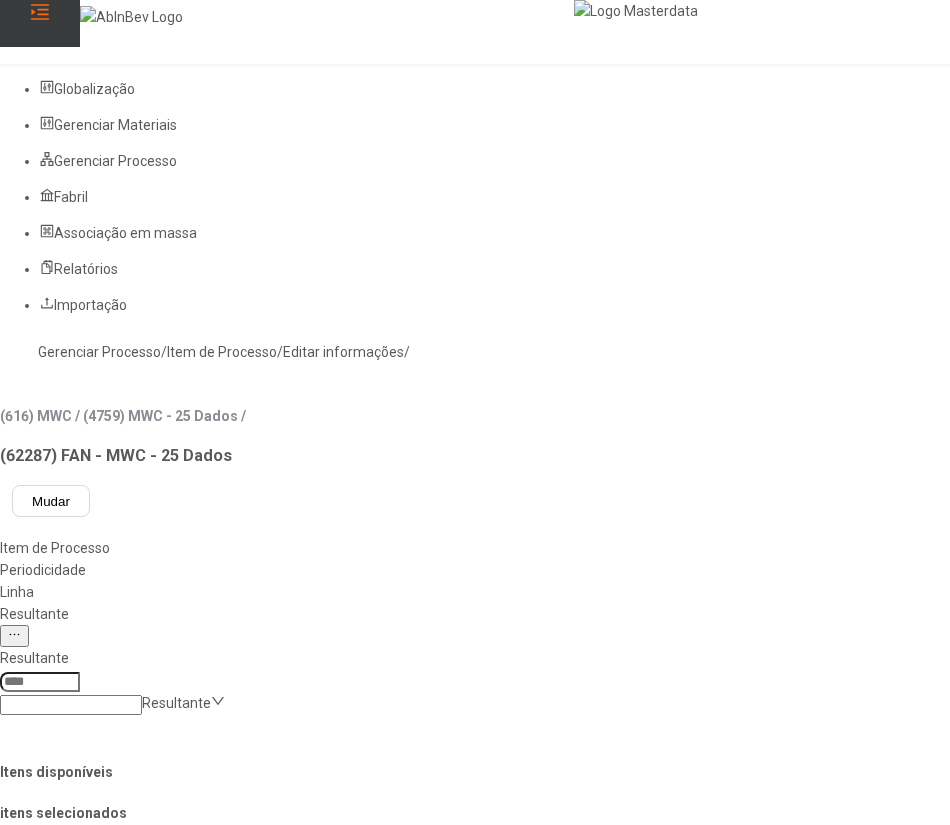 click on "Gerenciar Processo" 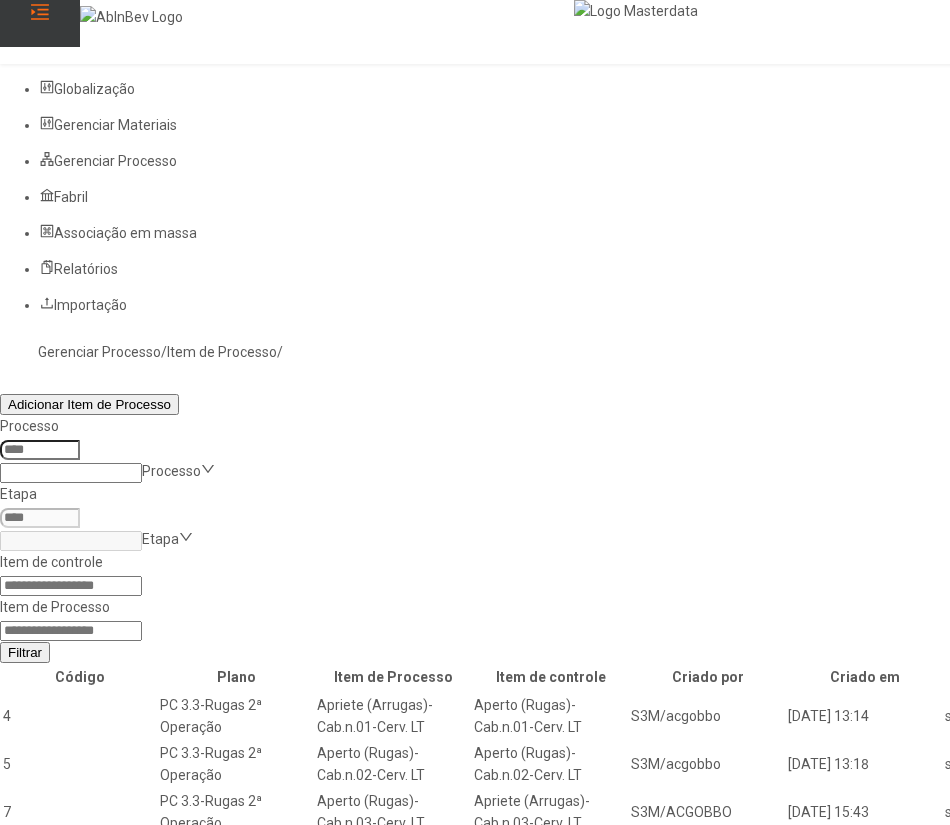 click 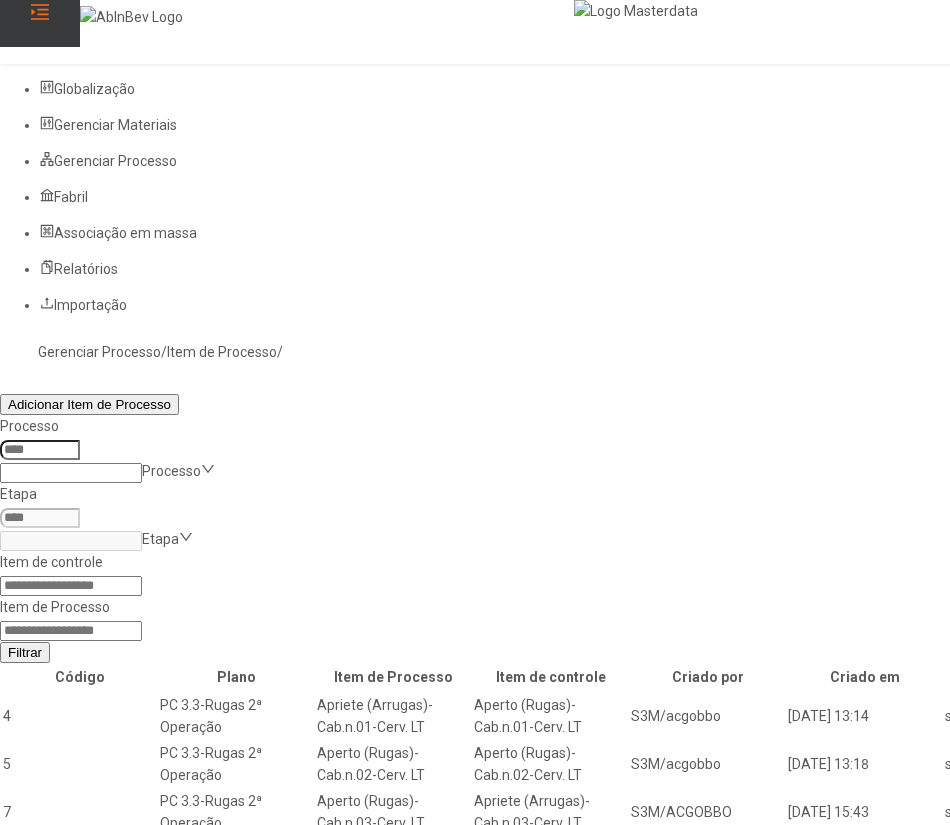 paste on "*****" 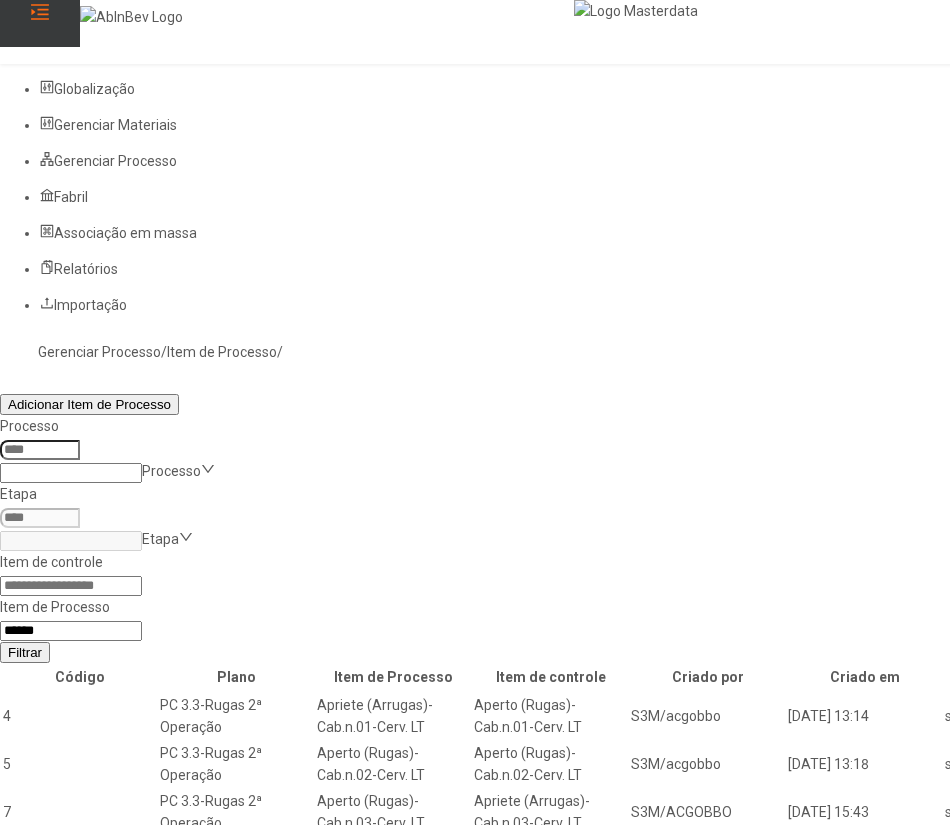 type on "*****" 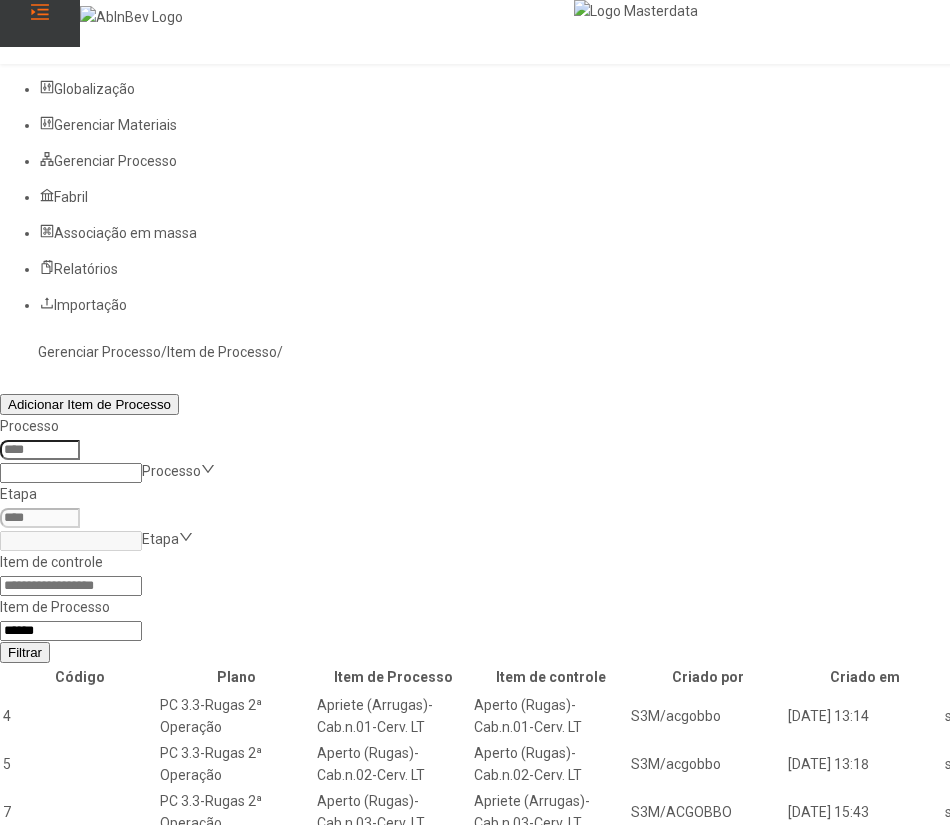 click on "Filtrar" 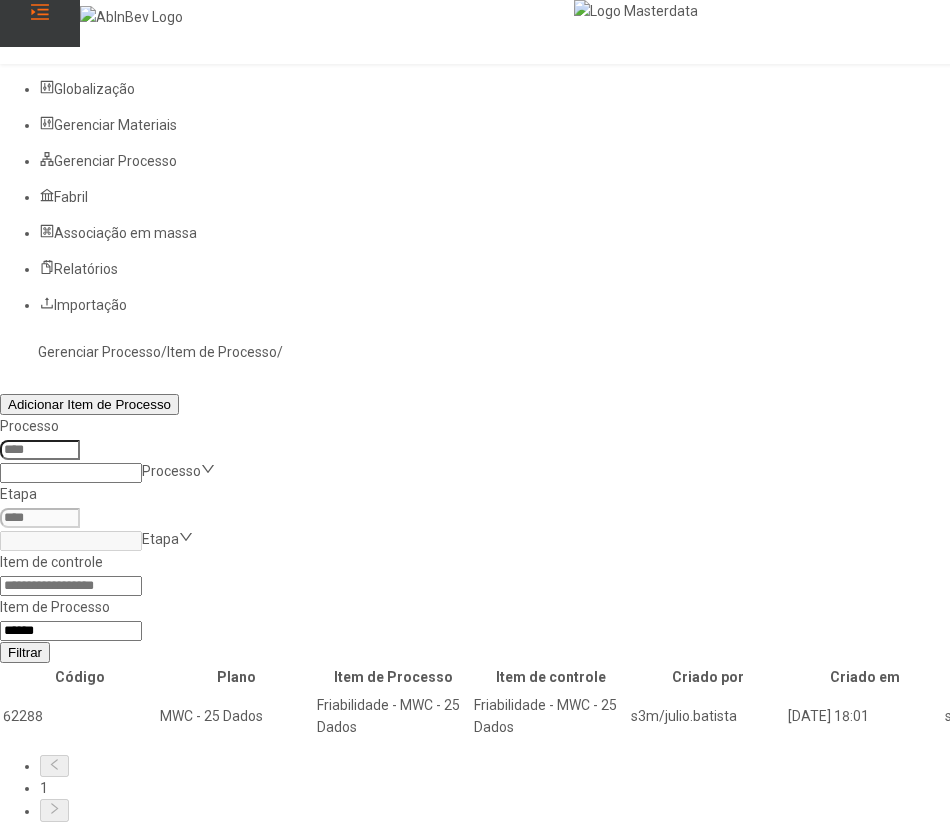 click 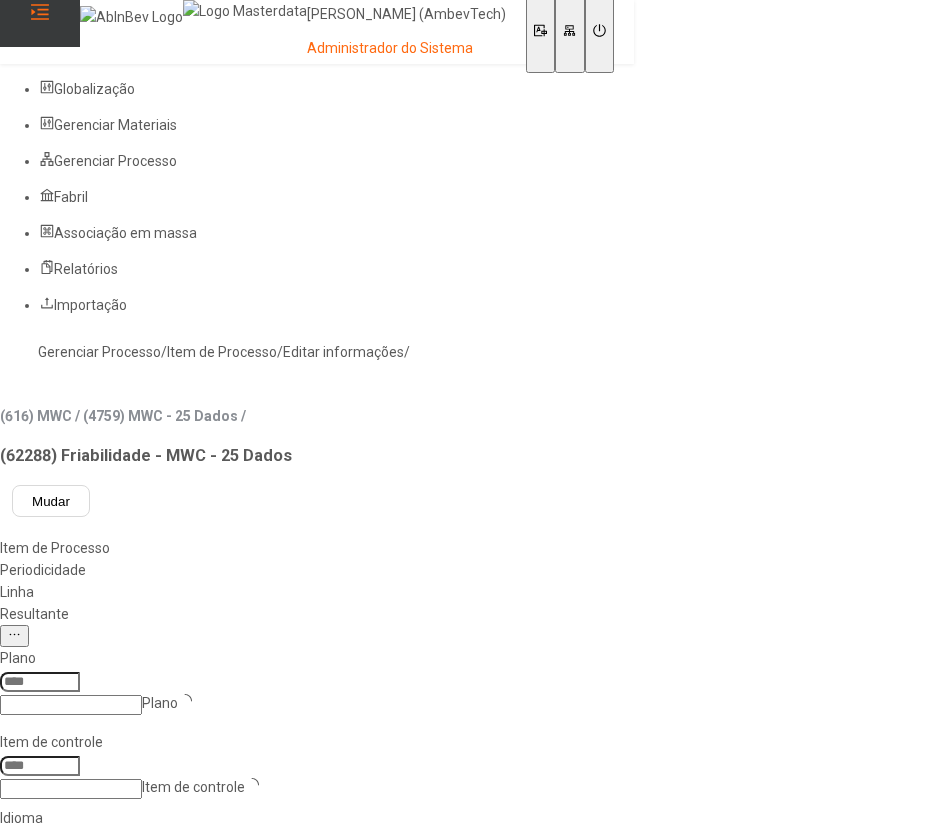 type on "****" 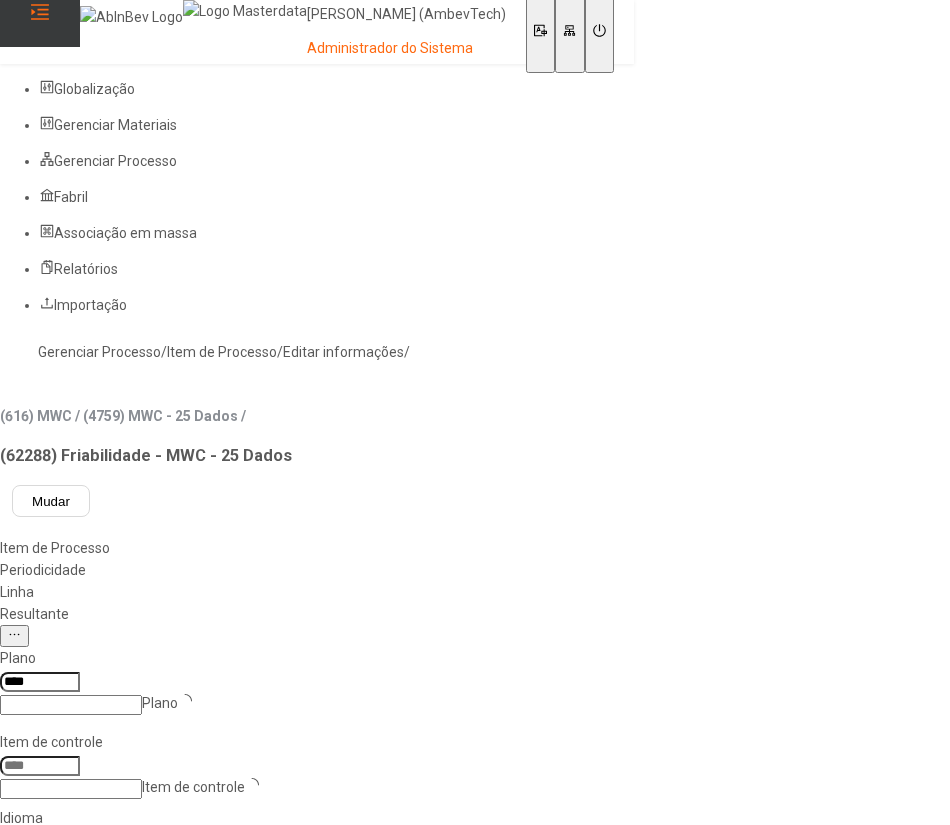 type on "*****" 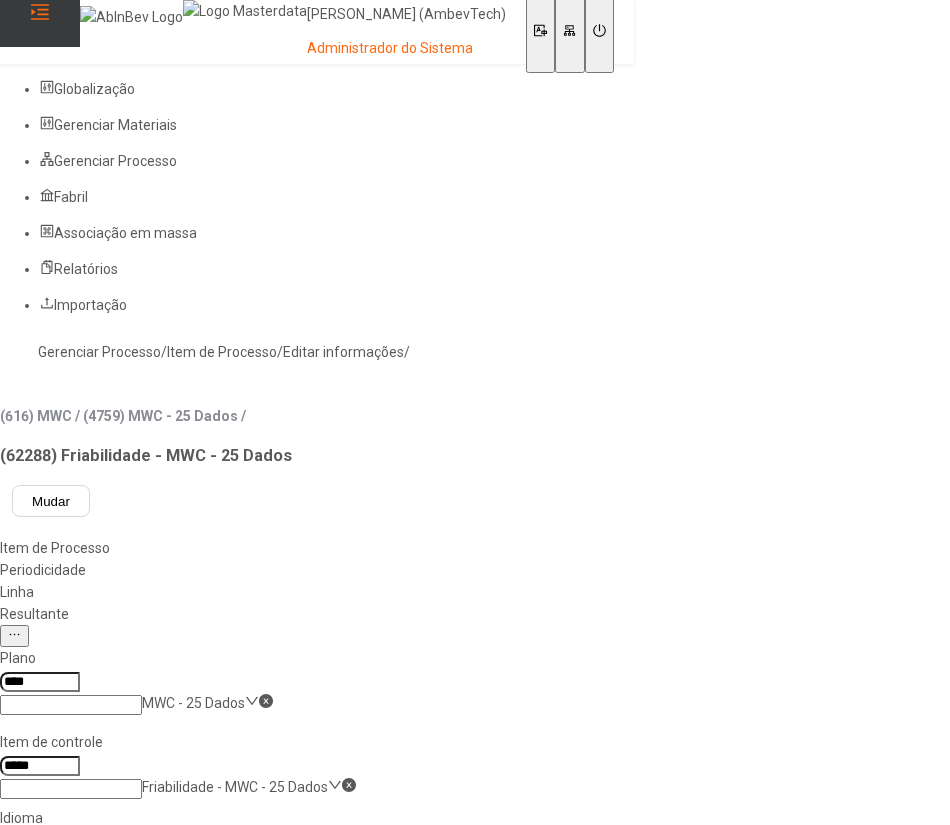 click on "Resultante" 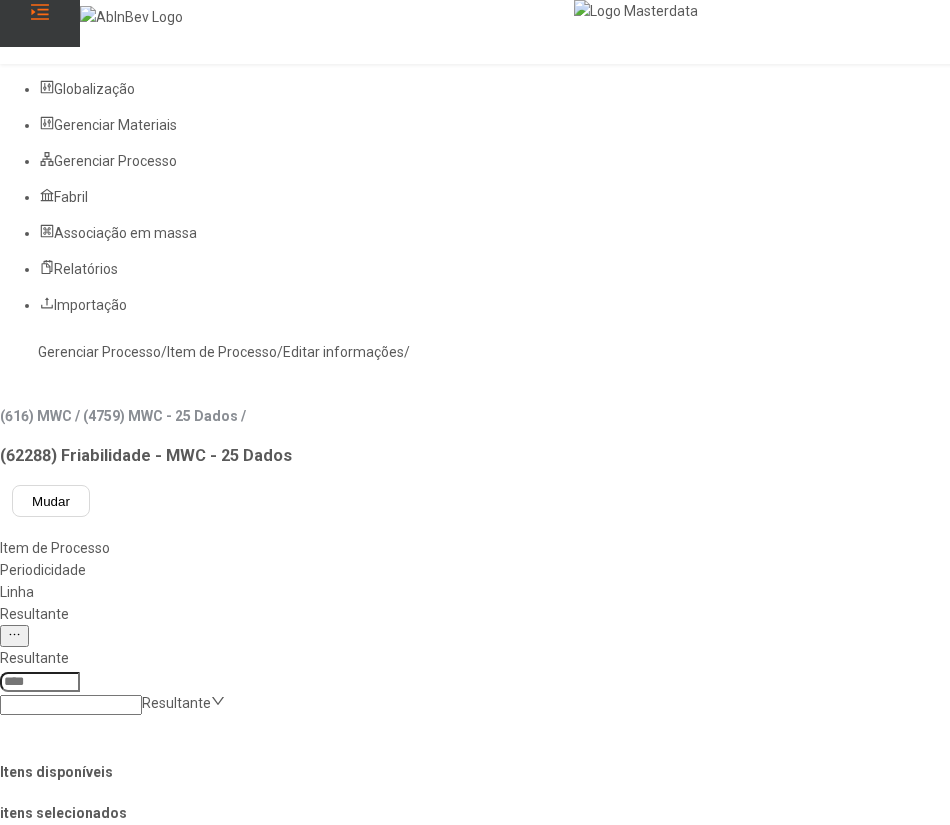 click 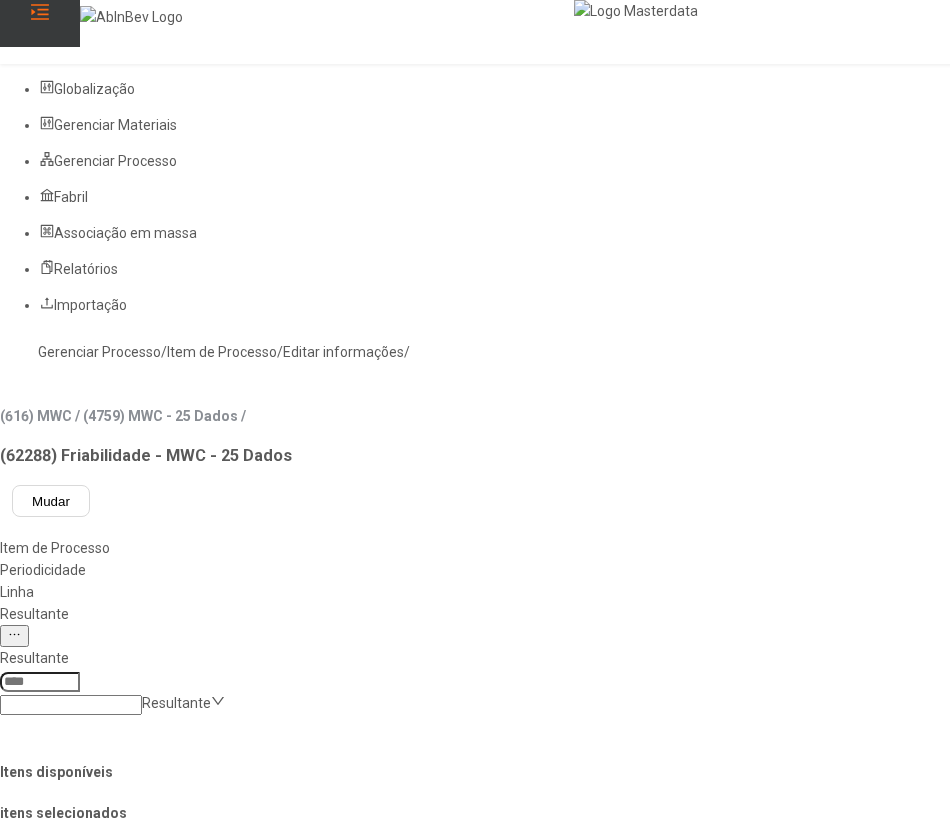 scroll, scrollTop: 70, scrollLeft: 0, axis: vertical 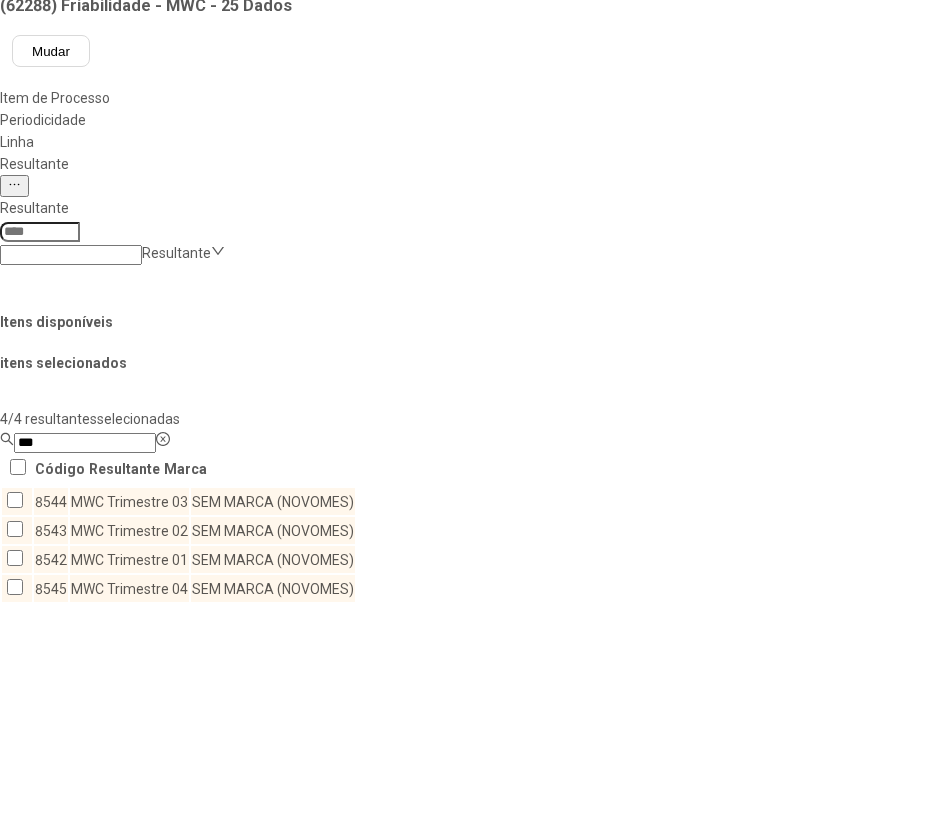 click 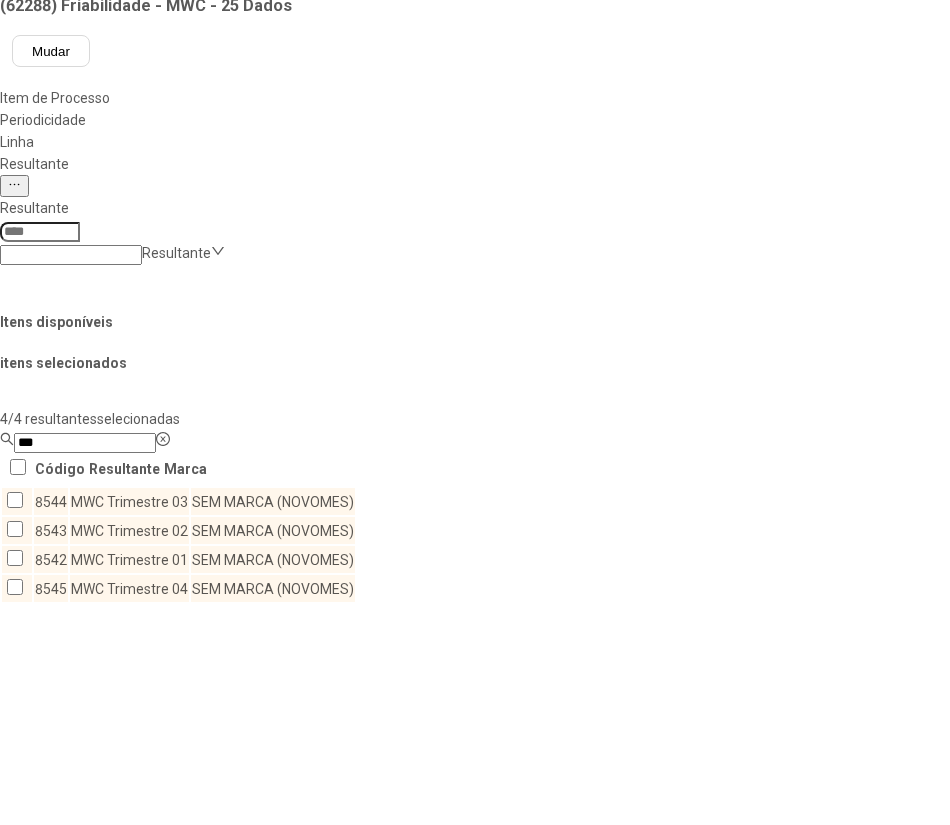 scroll, scrollTop: 0, scrollLeft: 0, axis: both 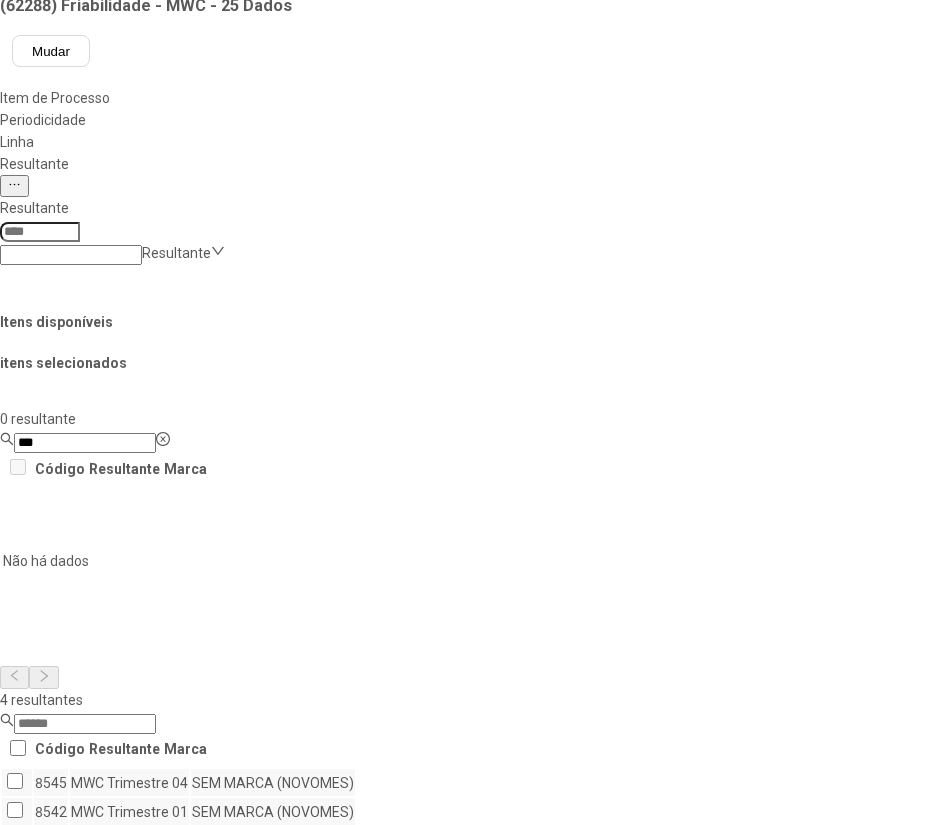 click on "Concluir associação" at bounding box center (124, 1151) 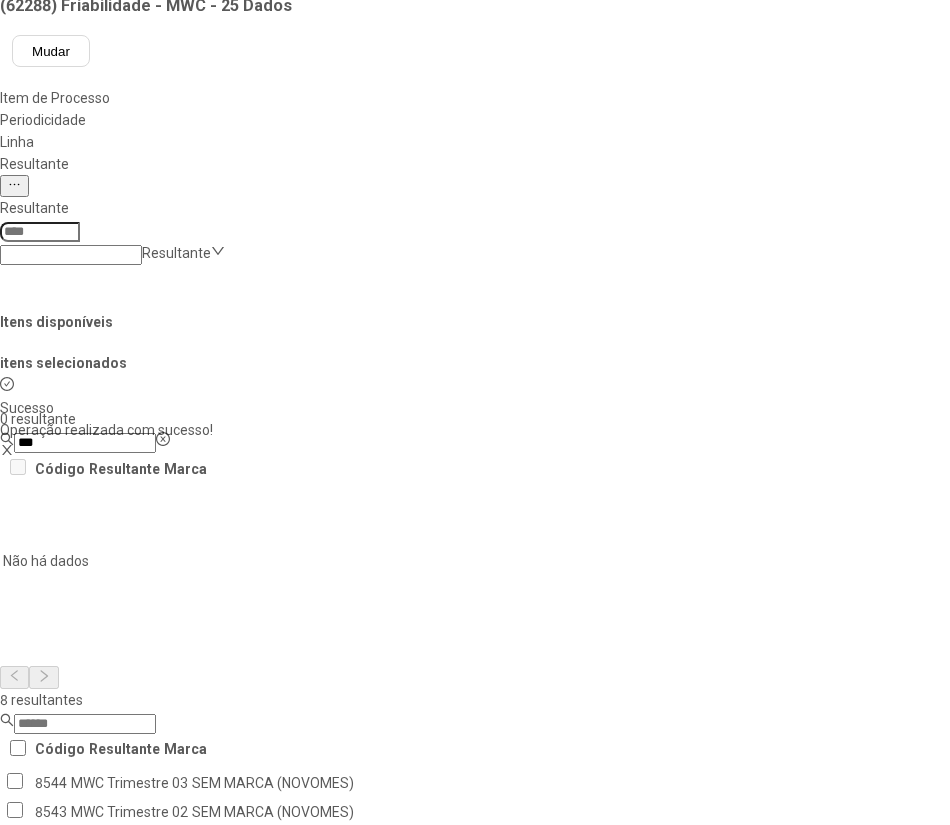 scroll, scrollTop: 0, scrollLeft: 0, axis: both 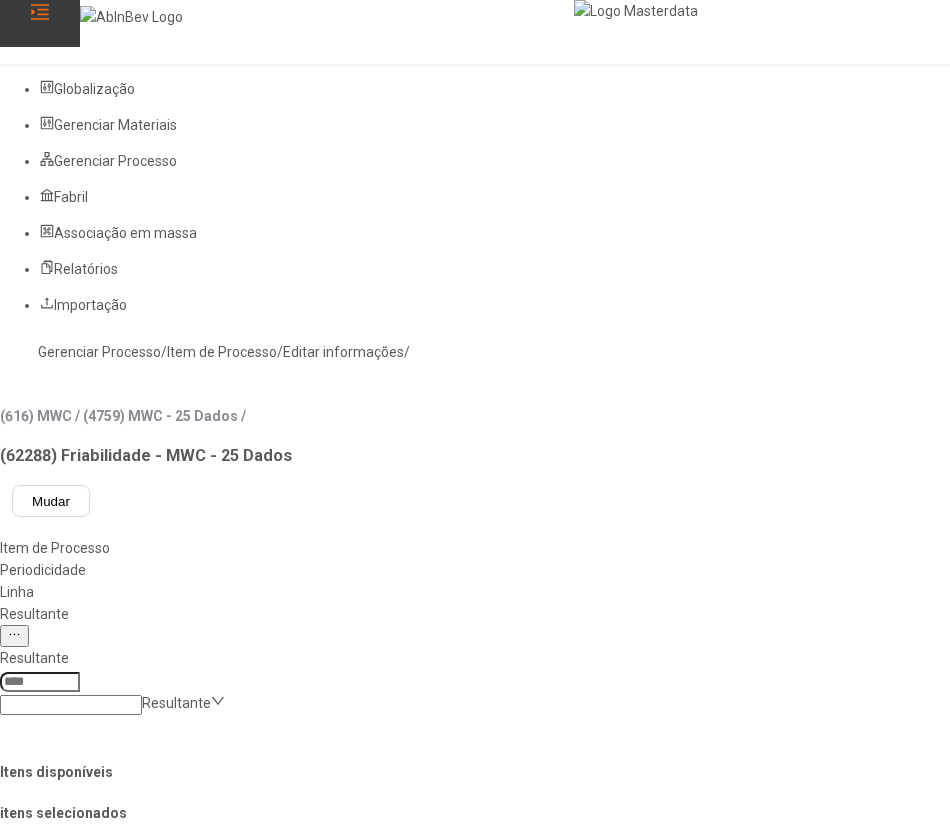 click on "Gerenciar Processo" 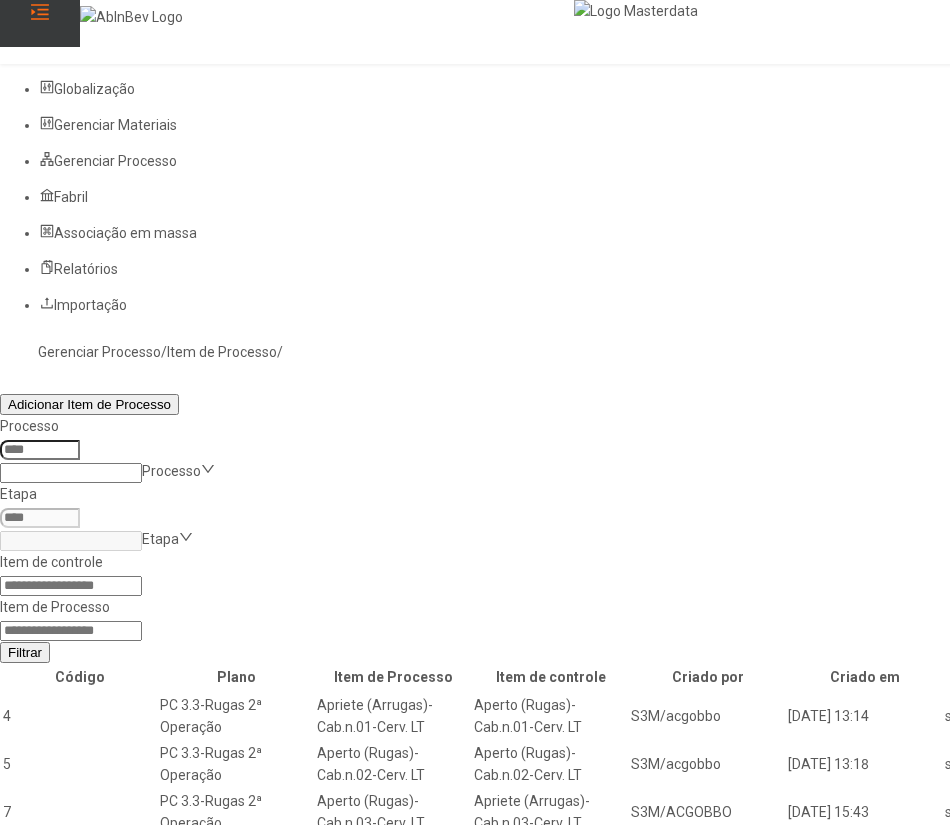 click 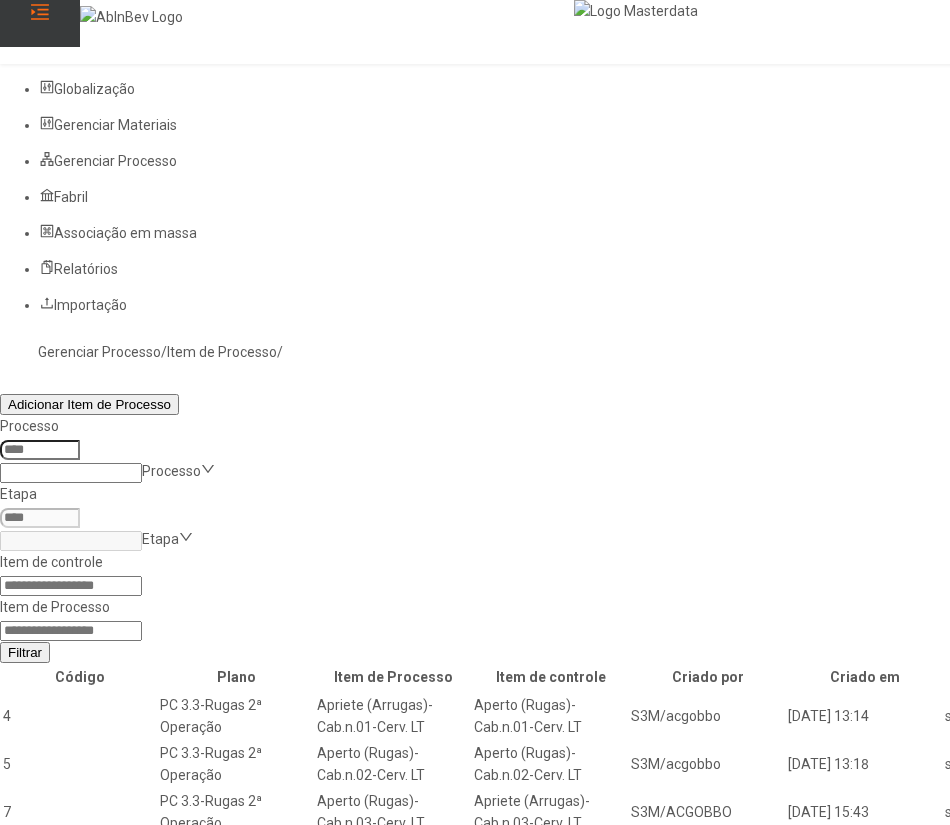 paste on "*****" 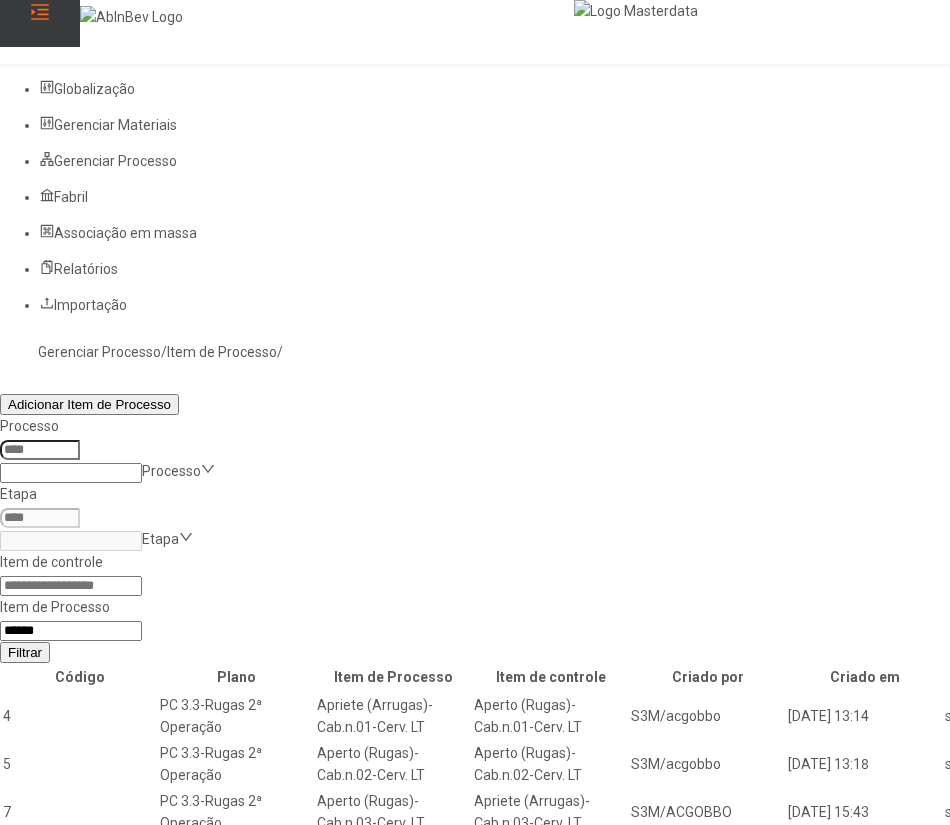 type on "*****" 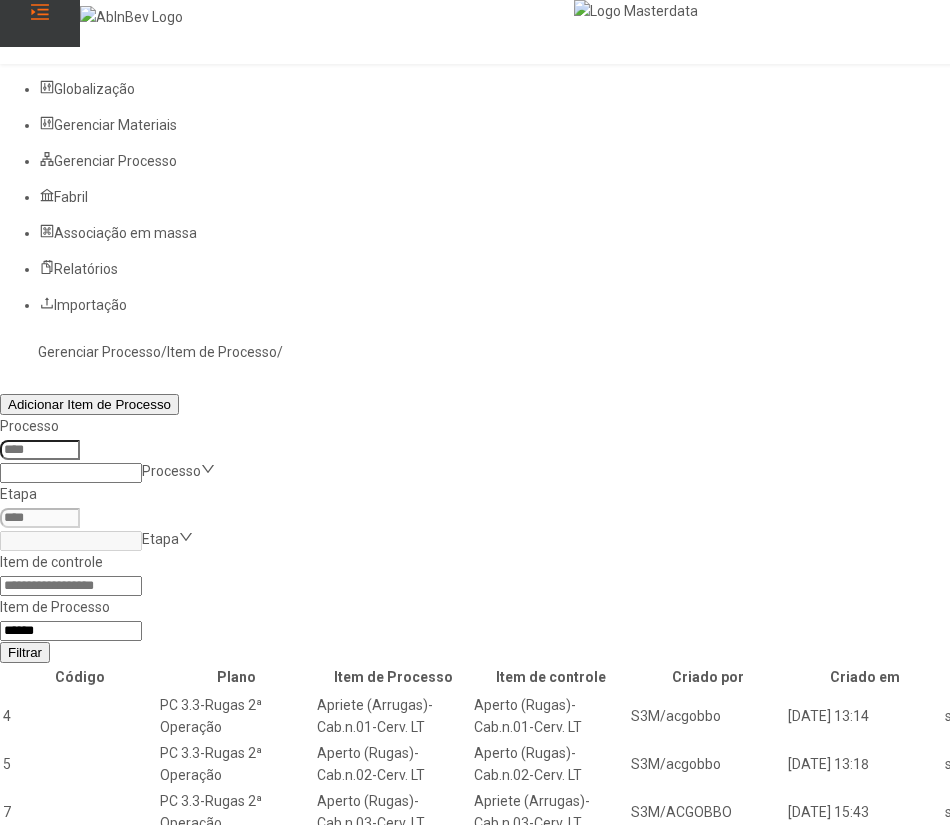 click on "Filtrar" 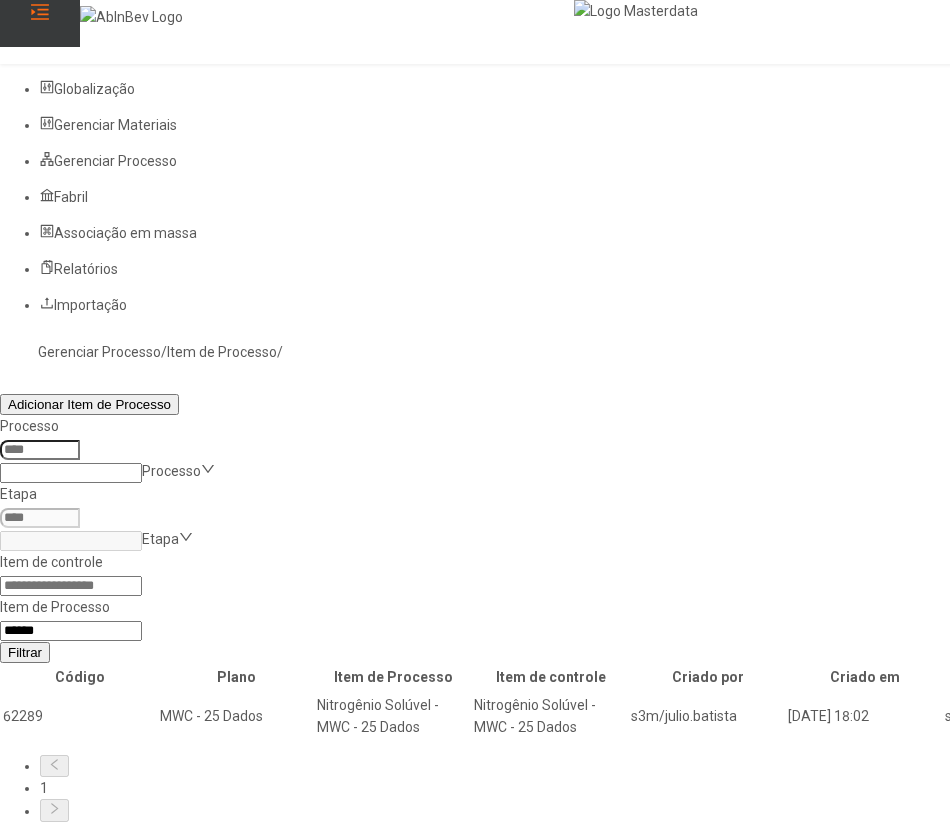 click 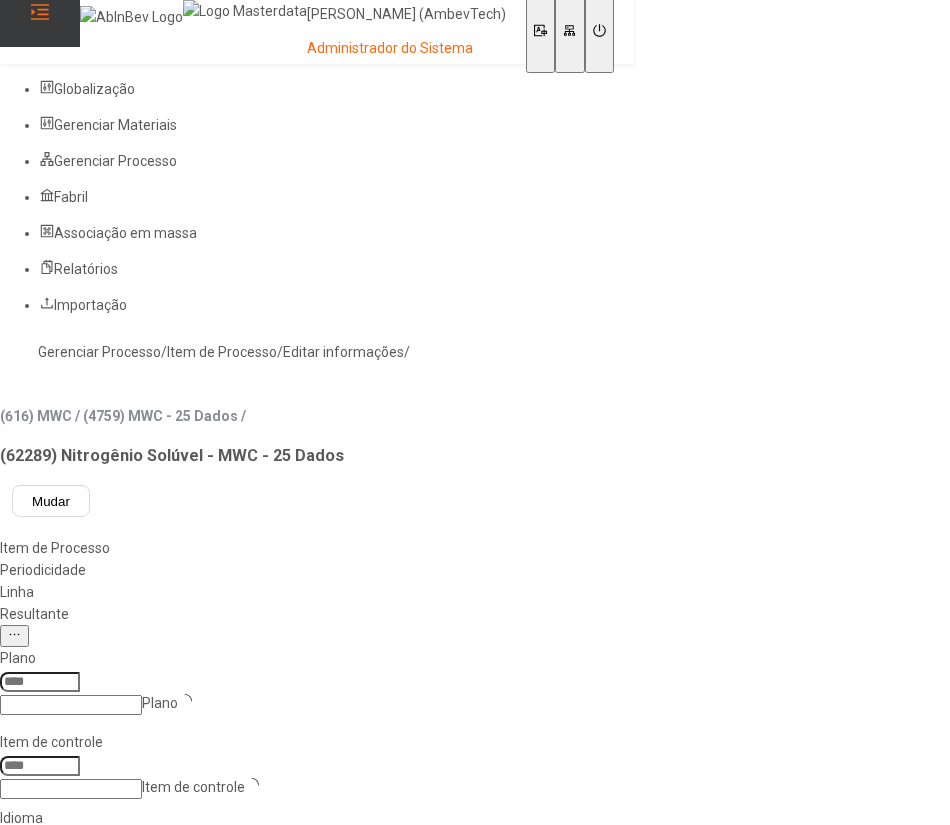 type on "*****" 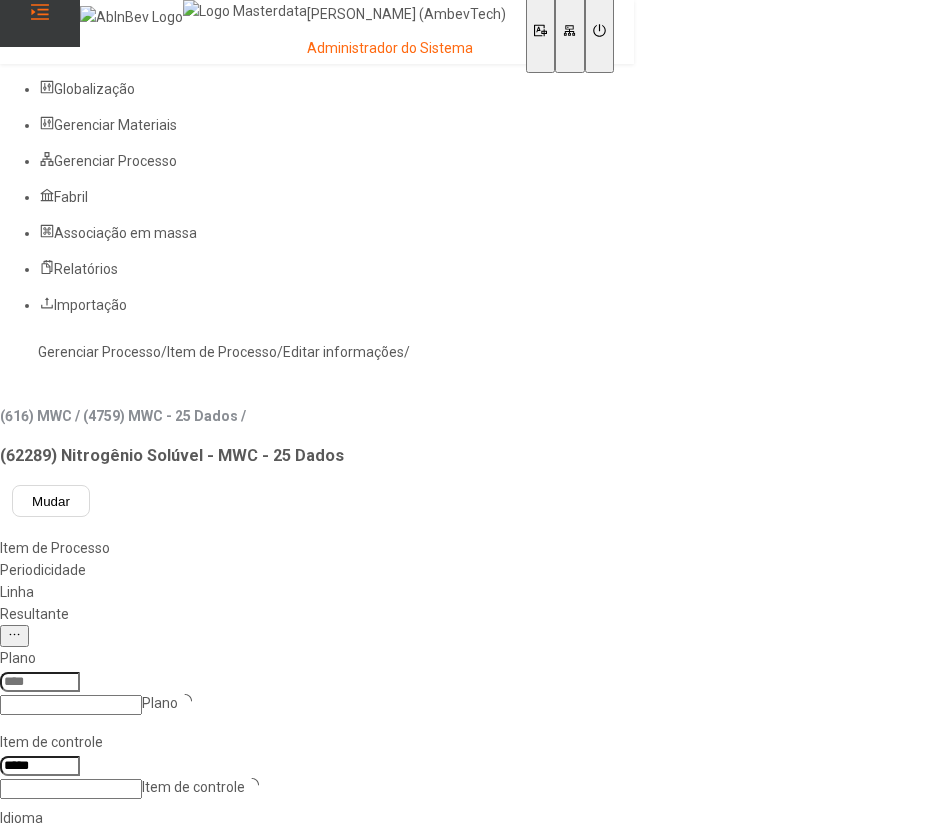 type on "****" 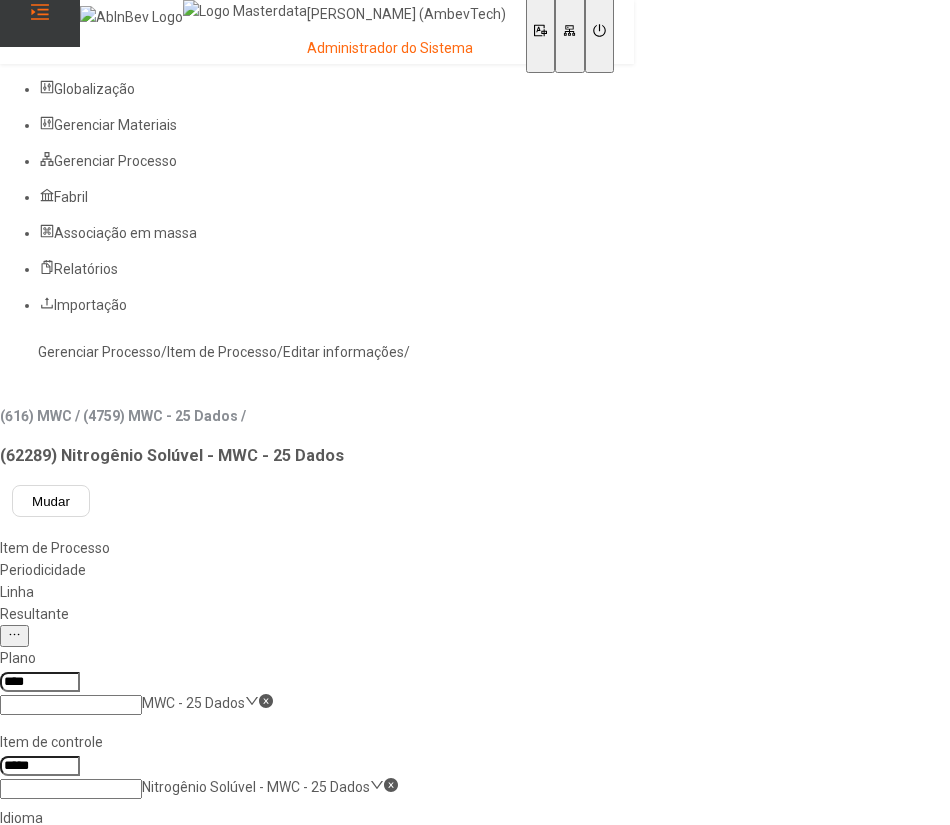 click on "Resultante" 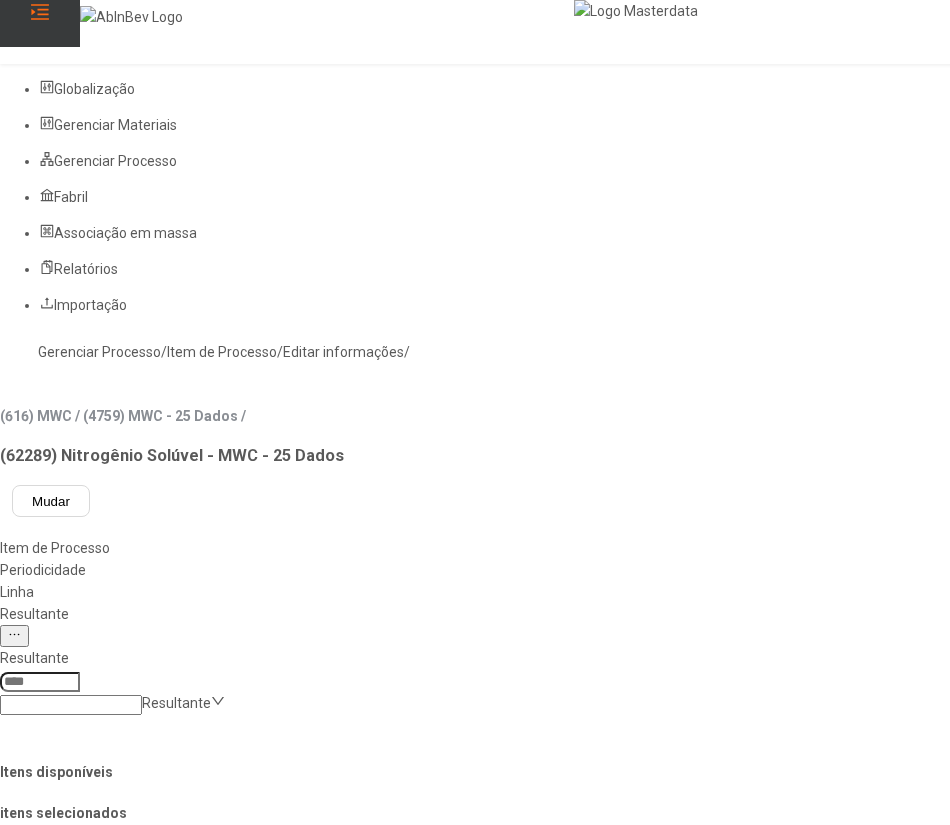 click 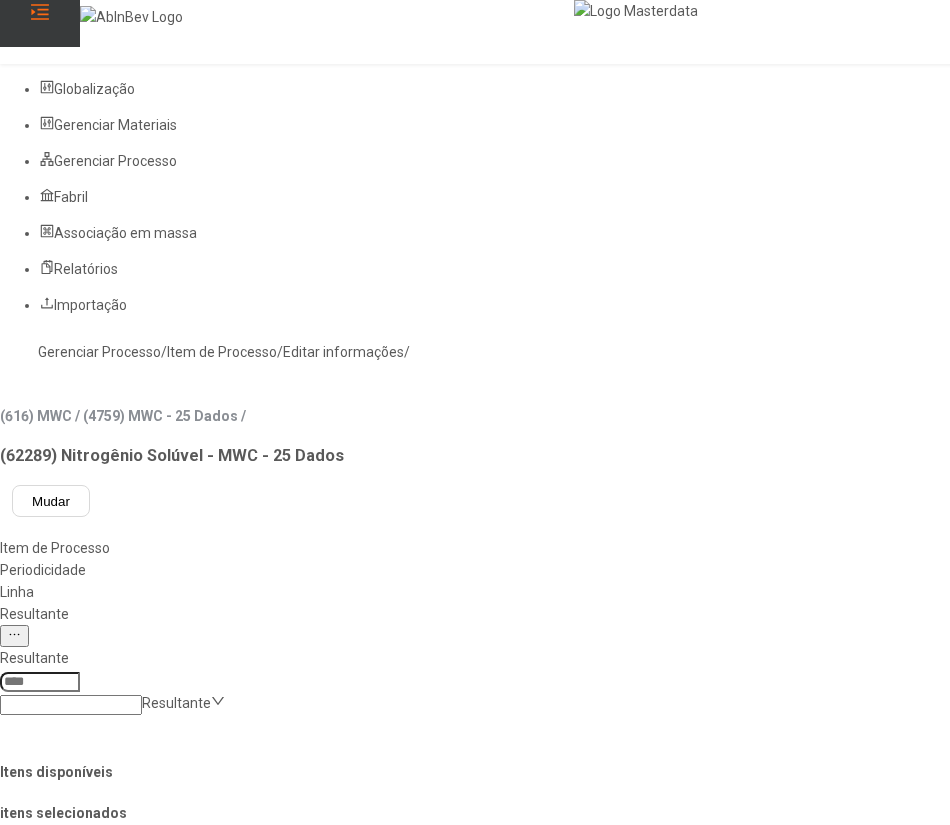 scroll, scrollTop: 70, scrollLeft: 0, axis: vertical 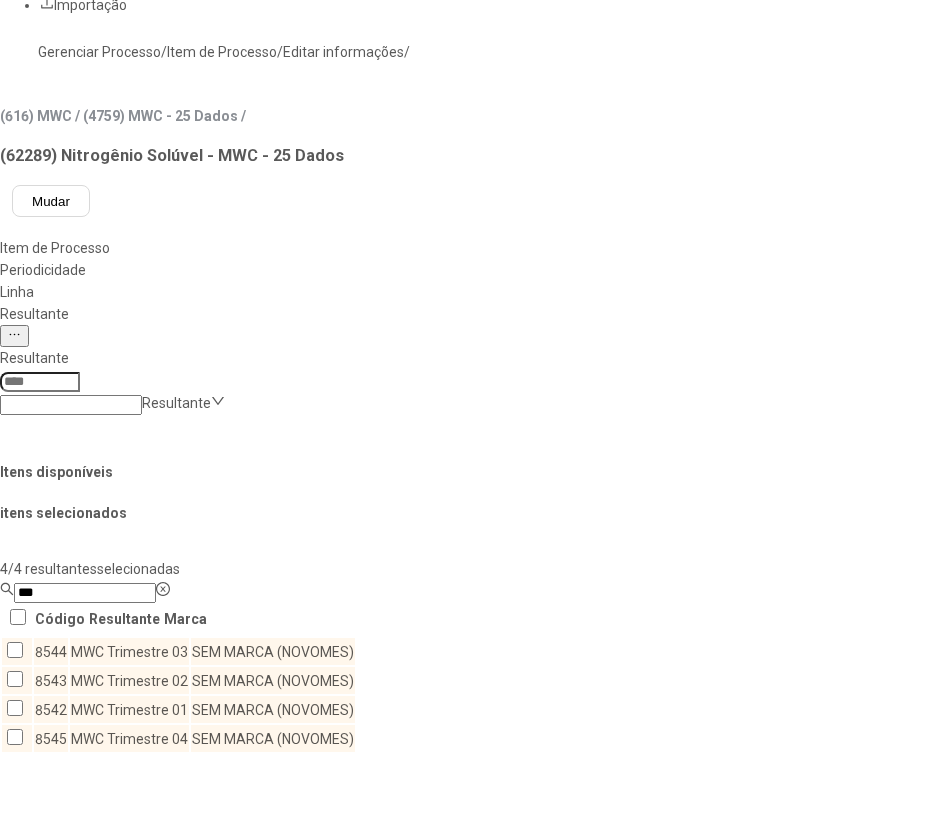 click 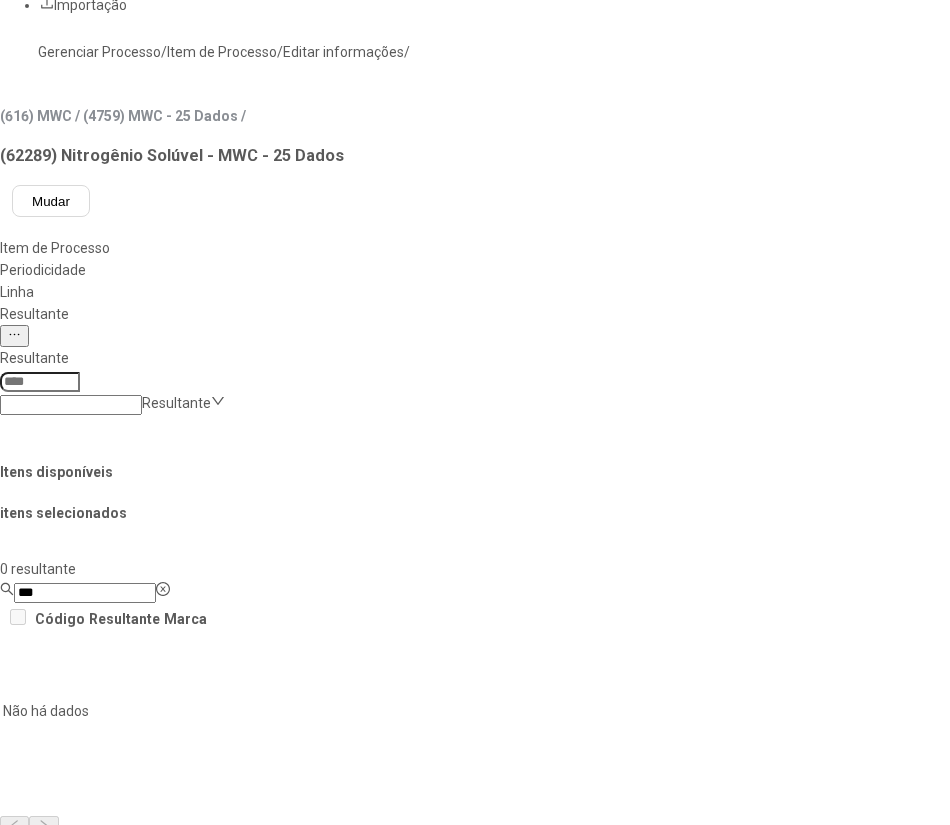 scroll, scrollTop: 0, scrollLeft: 0, axis: both 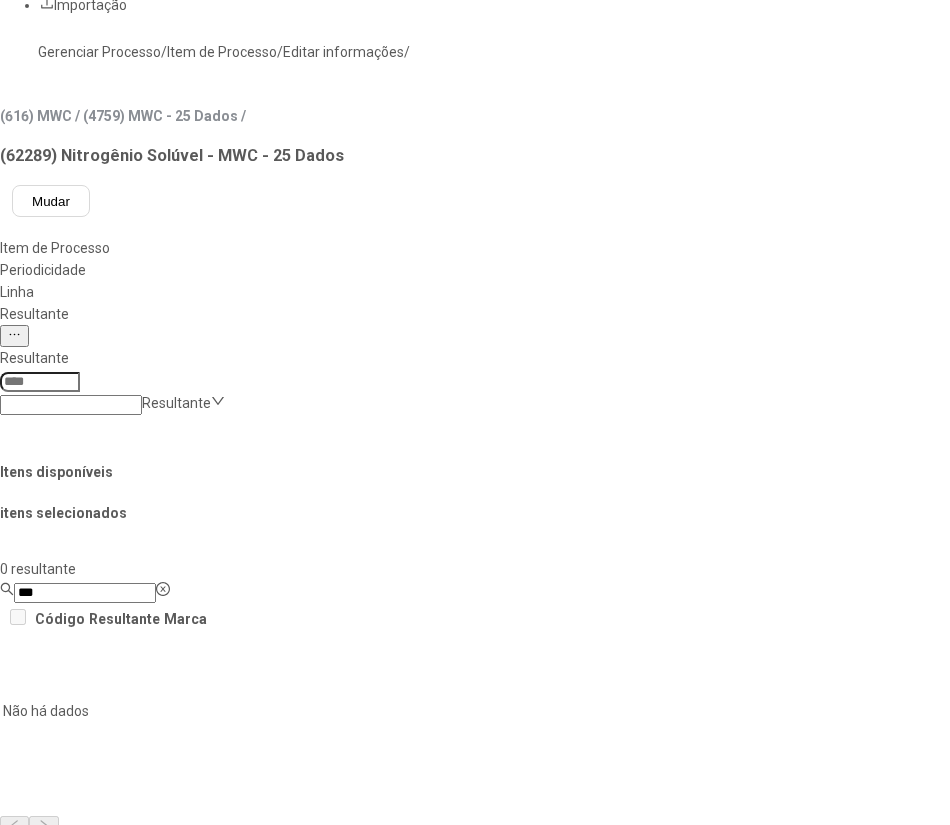 click on "Concluir associação" at bounding box center [124, 1301] 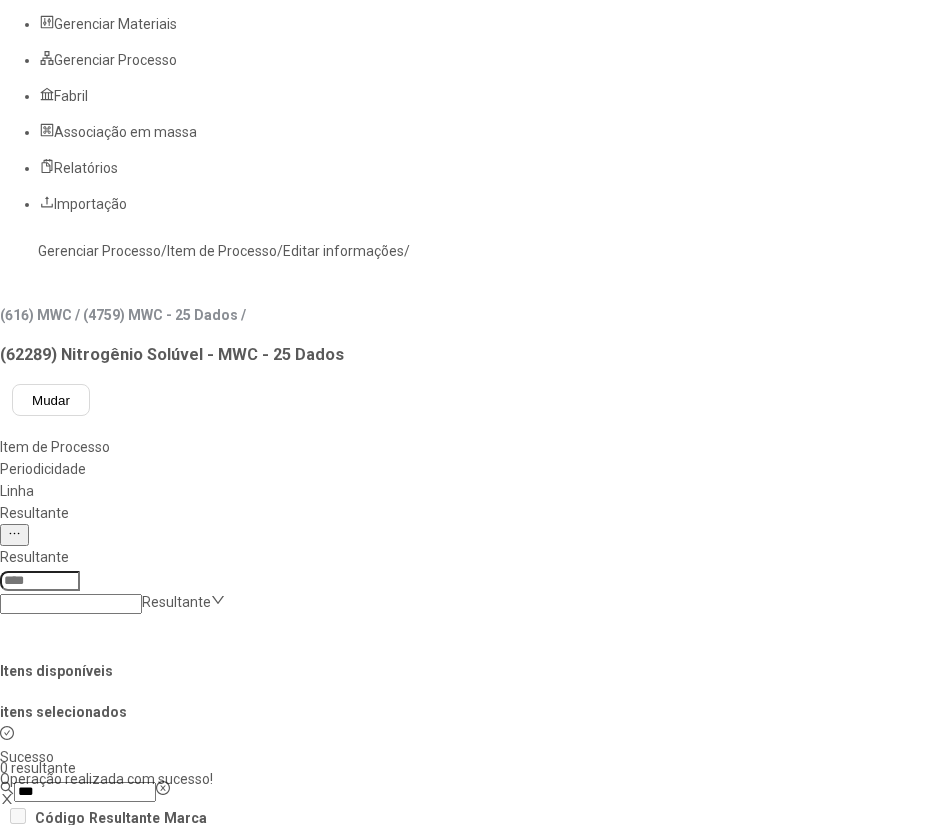 scroll, scrollTop: 0, scrollLeft: 0, axis: both 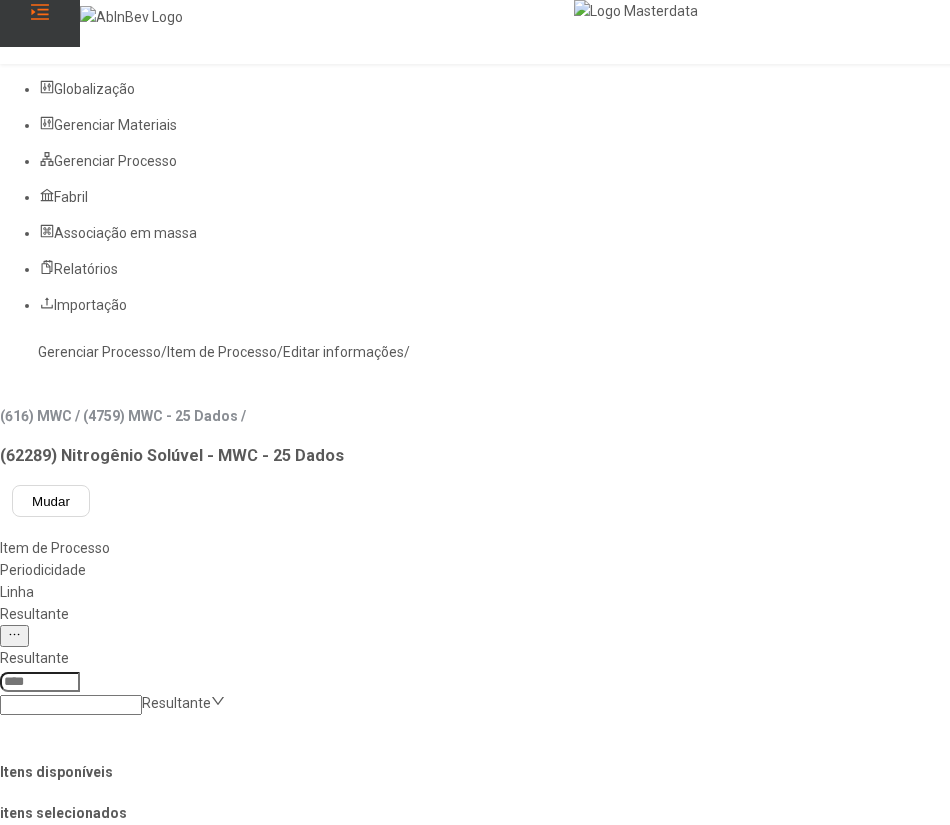 click on "Gerenciar Processo  /  Item de Processo  /  Editar informações  /" 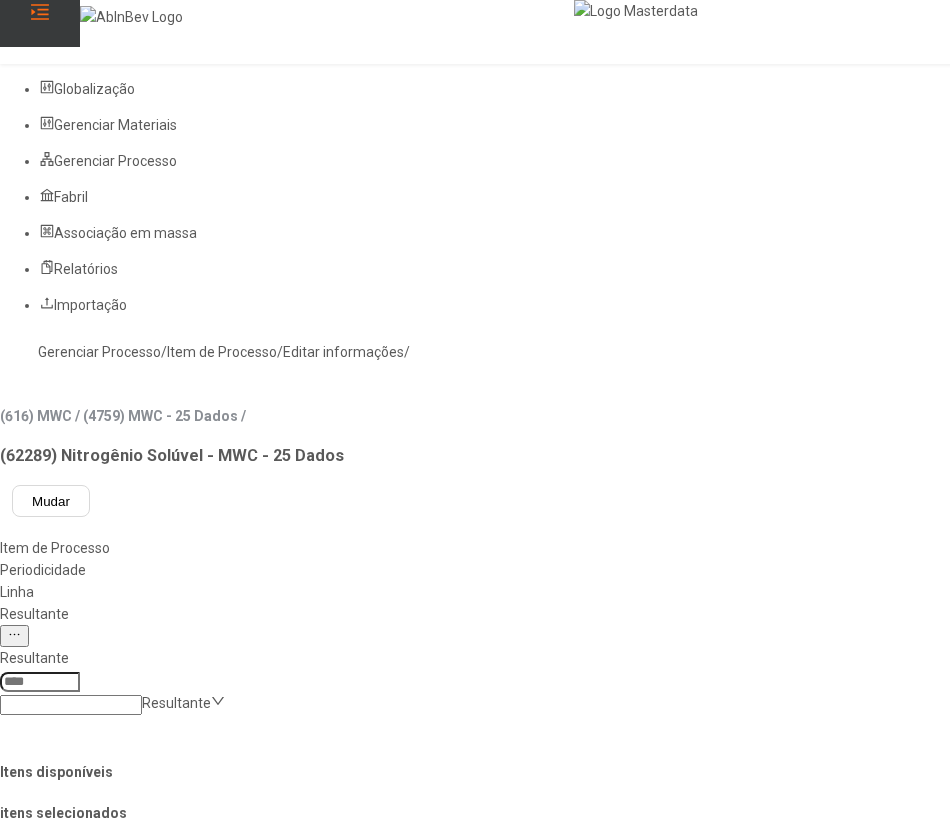 click on "Gerenciar Processo" 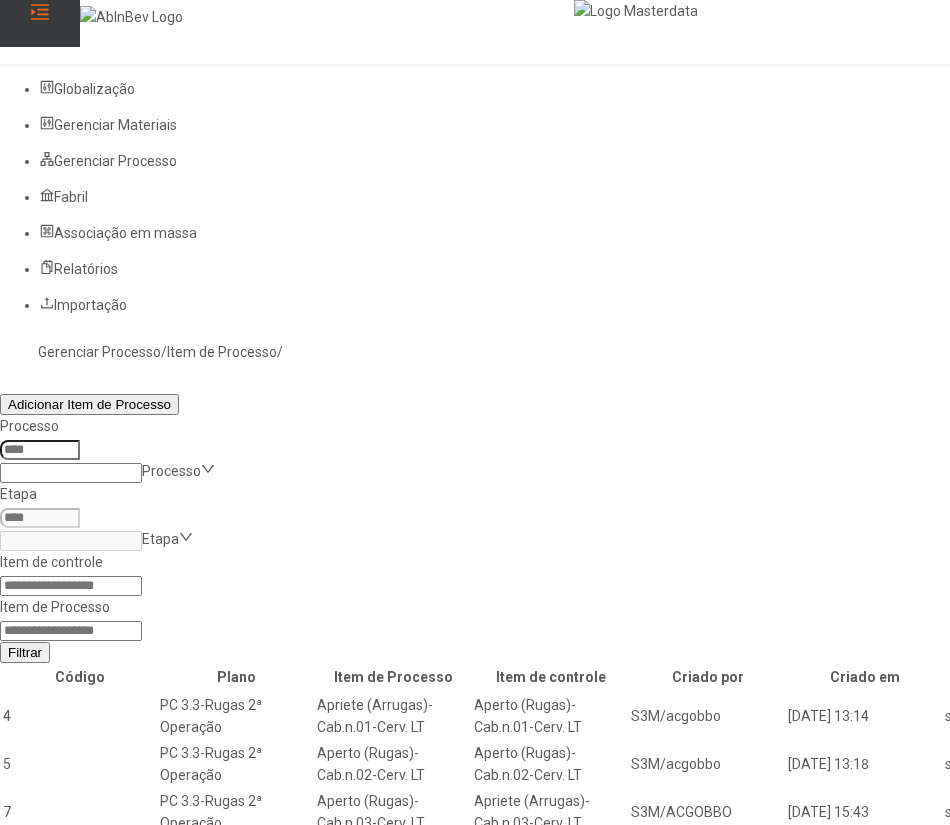click on "Item de controle Item de Processo Filtrar" 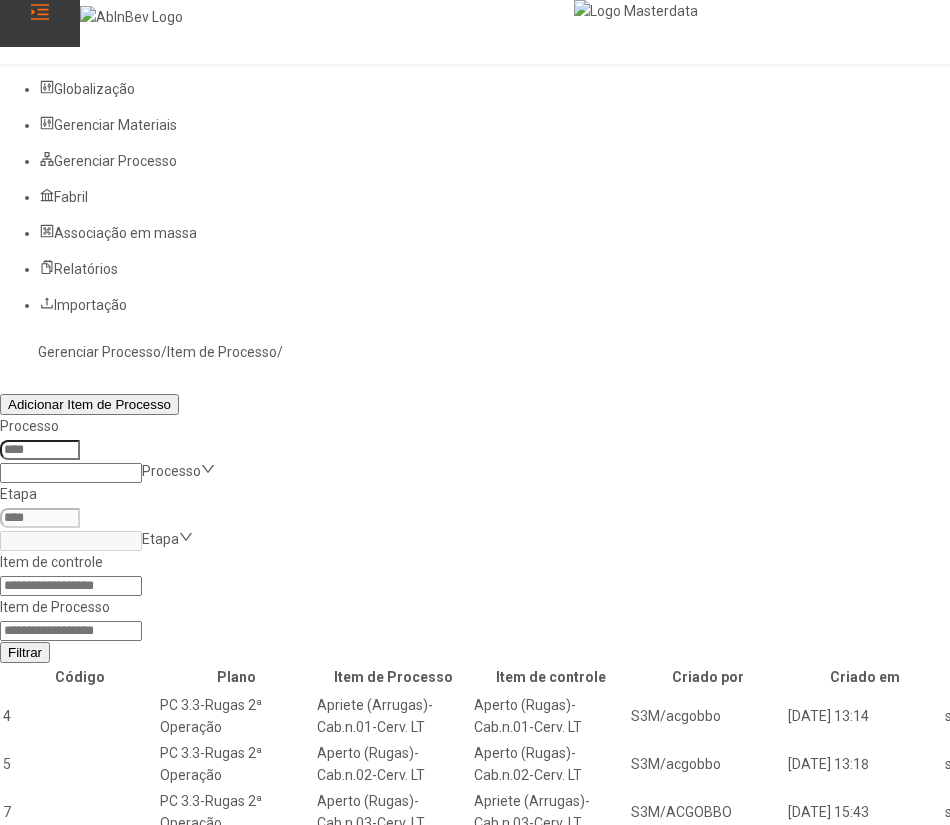 click 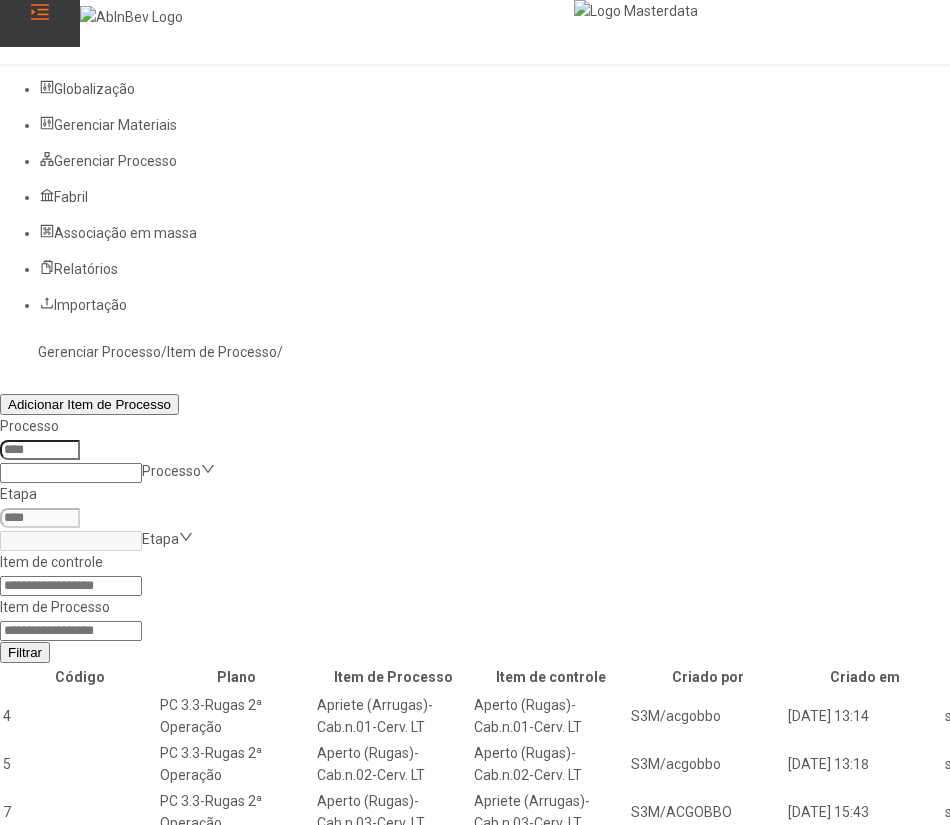 paste on "*****" 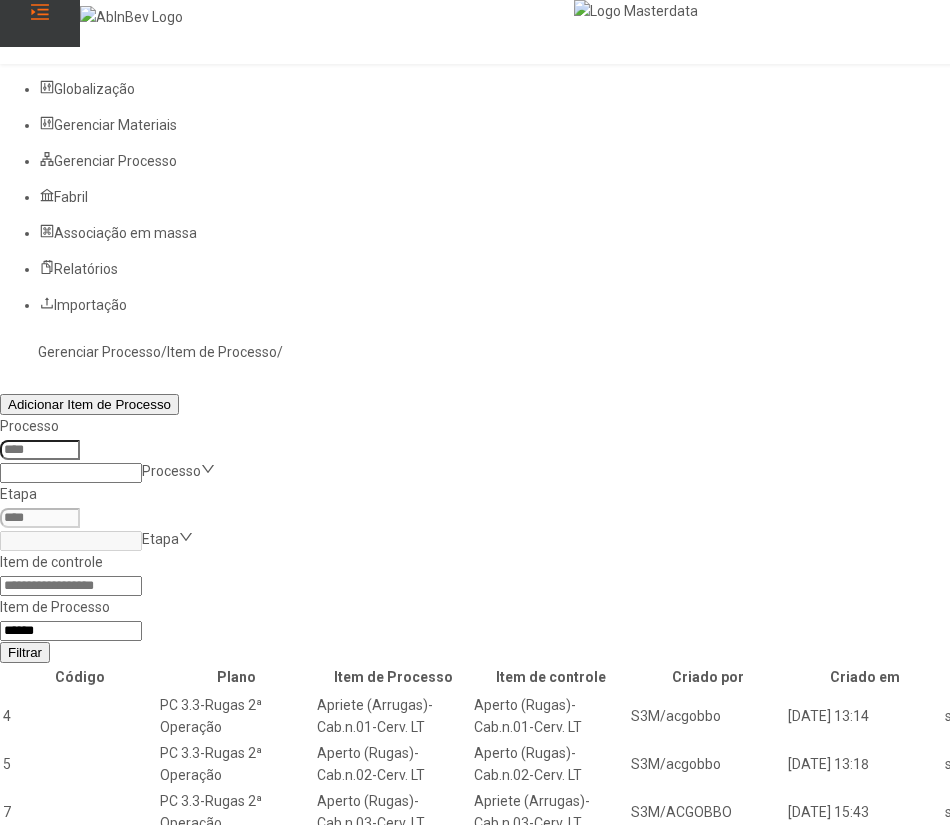 type on "*****" 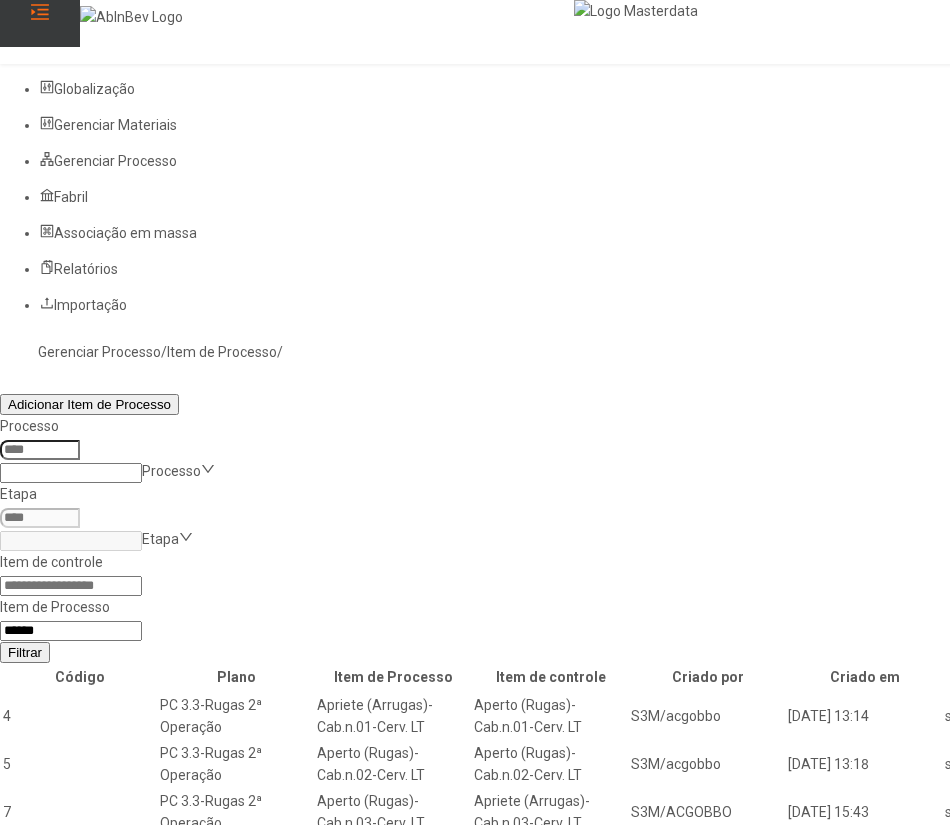 click on "Filtrar" 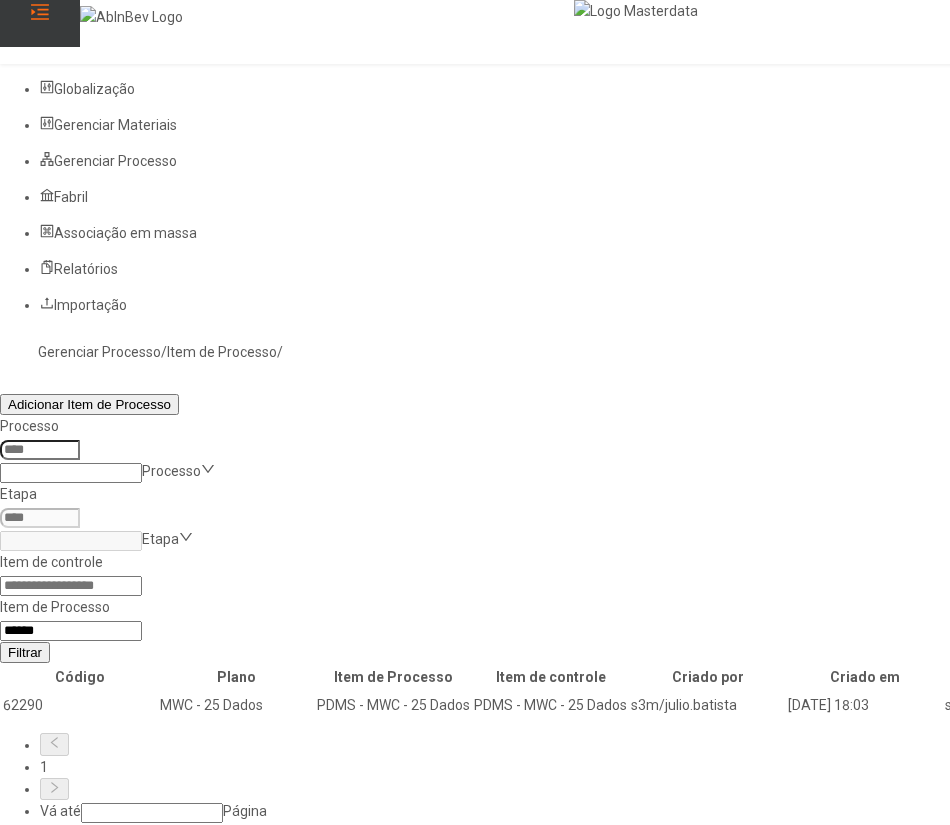 click at bounding box center (1302, 705) 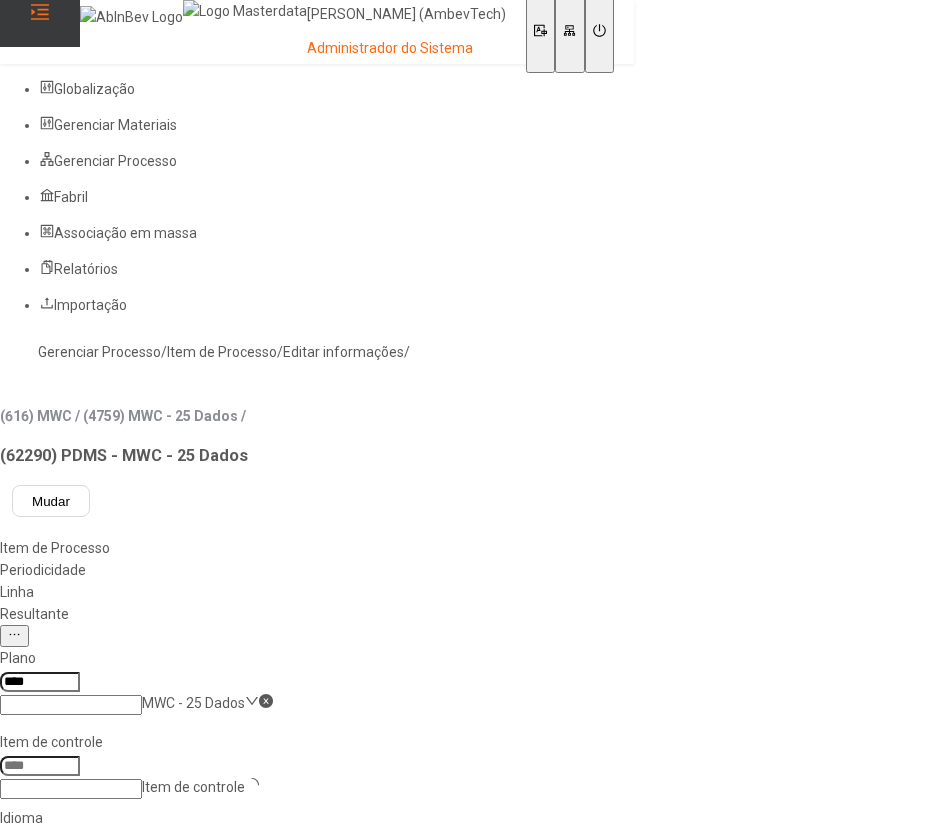 type on "*****" 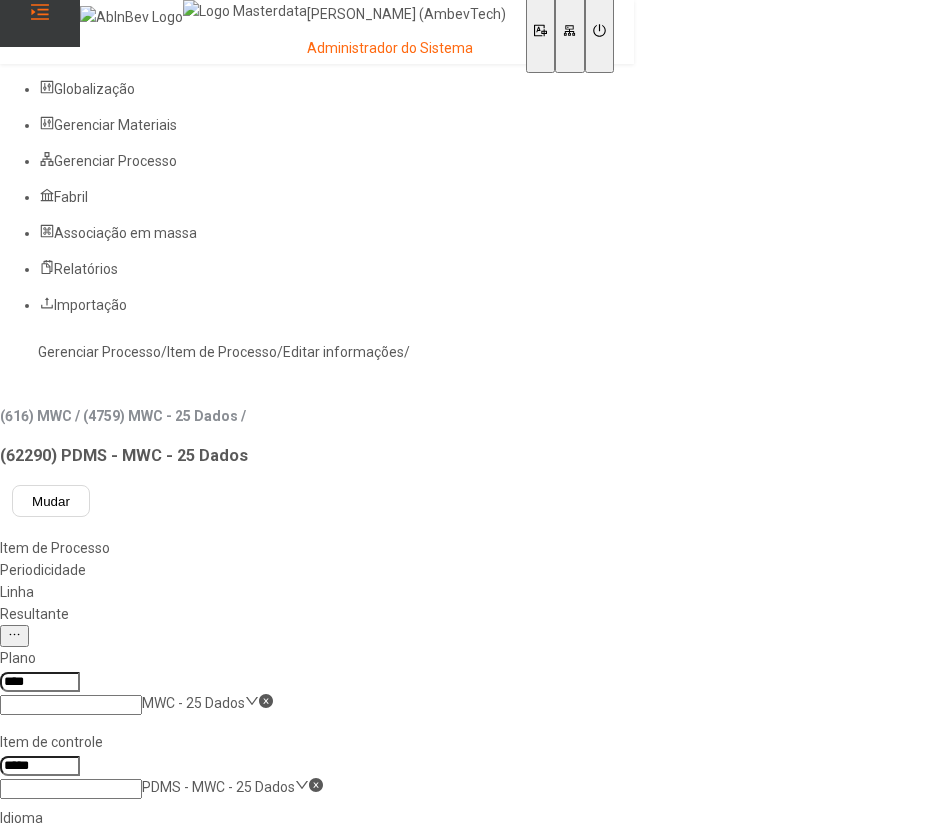 click on "Resultante" 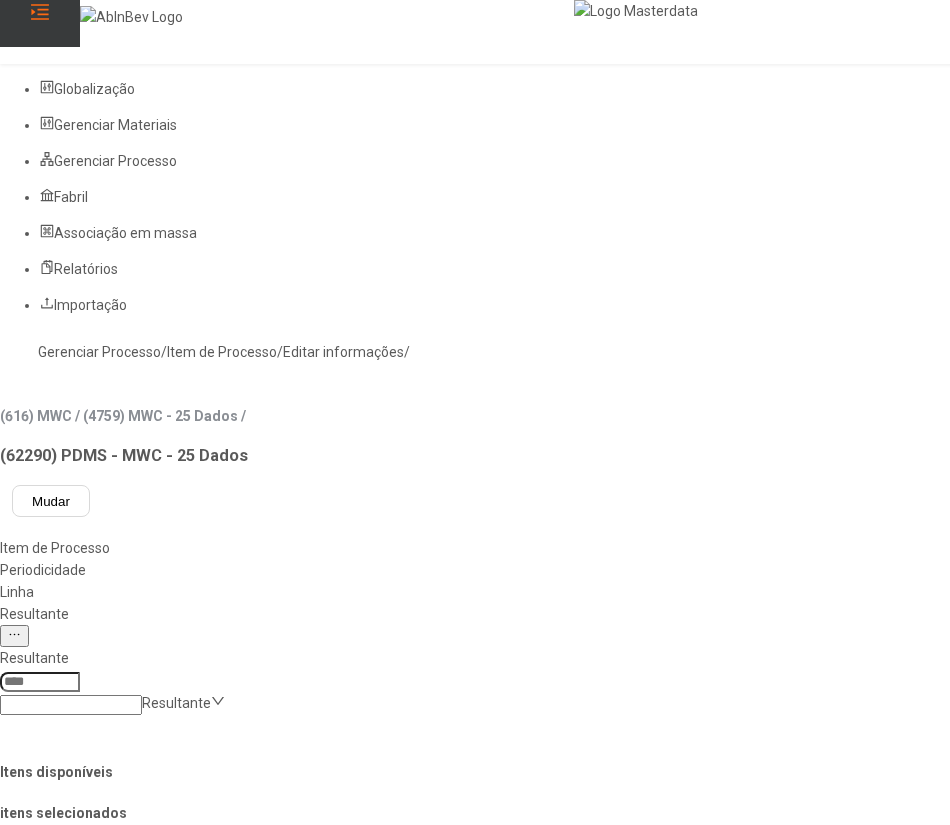 click 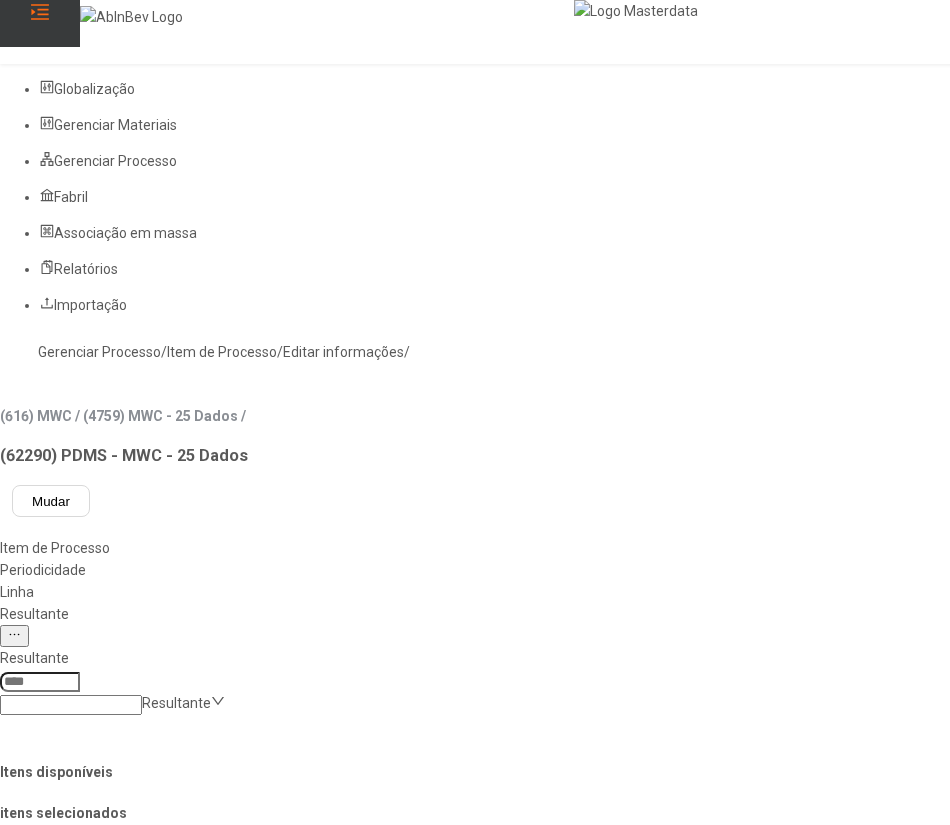 scroll, scrollTop: 70, scrollLeft: 0, axis: vertical 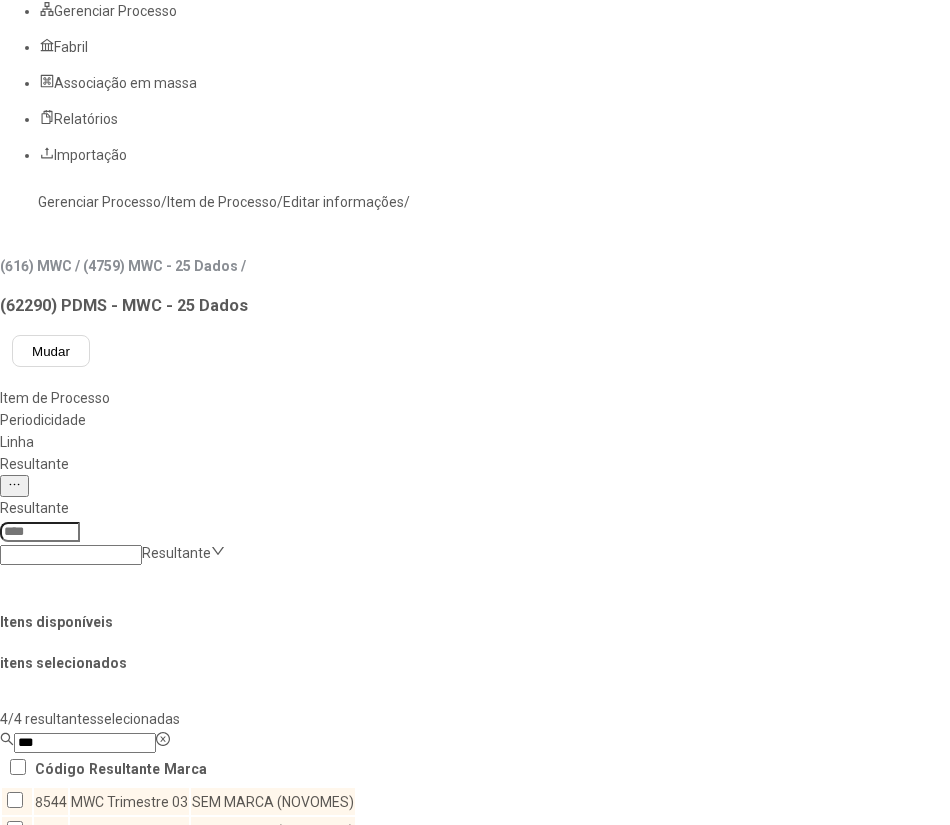 click 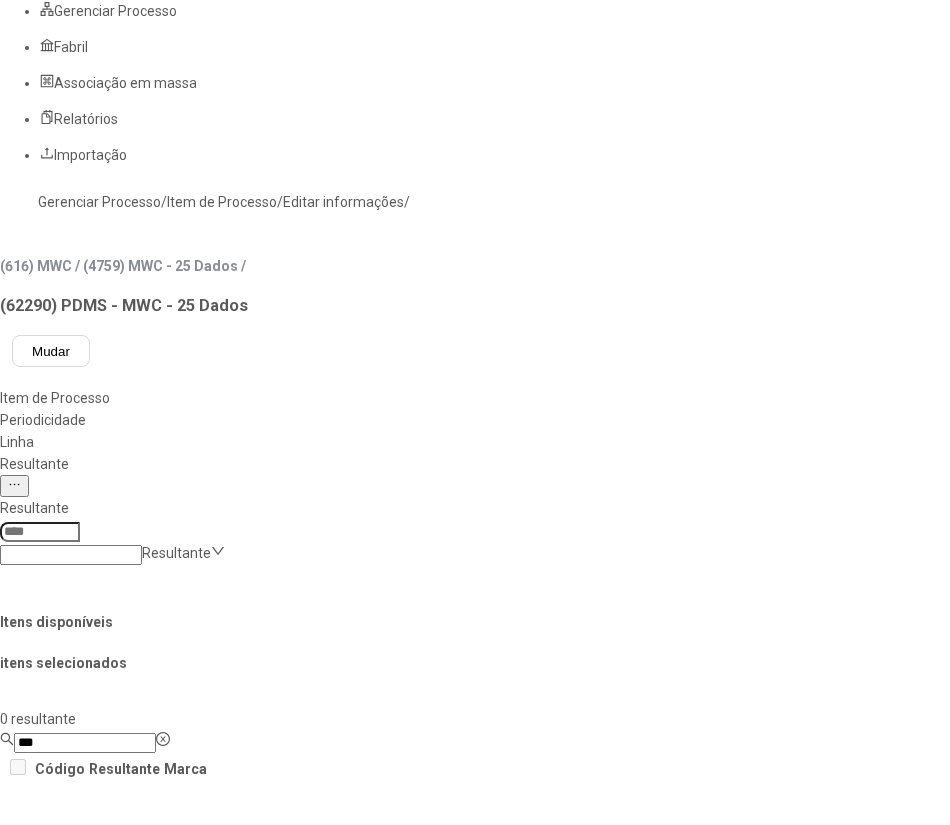 click on "Concluir associação" at bounding box center [124, 1451] 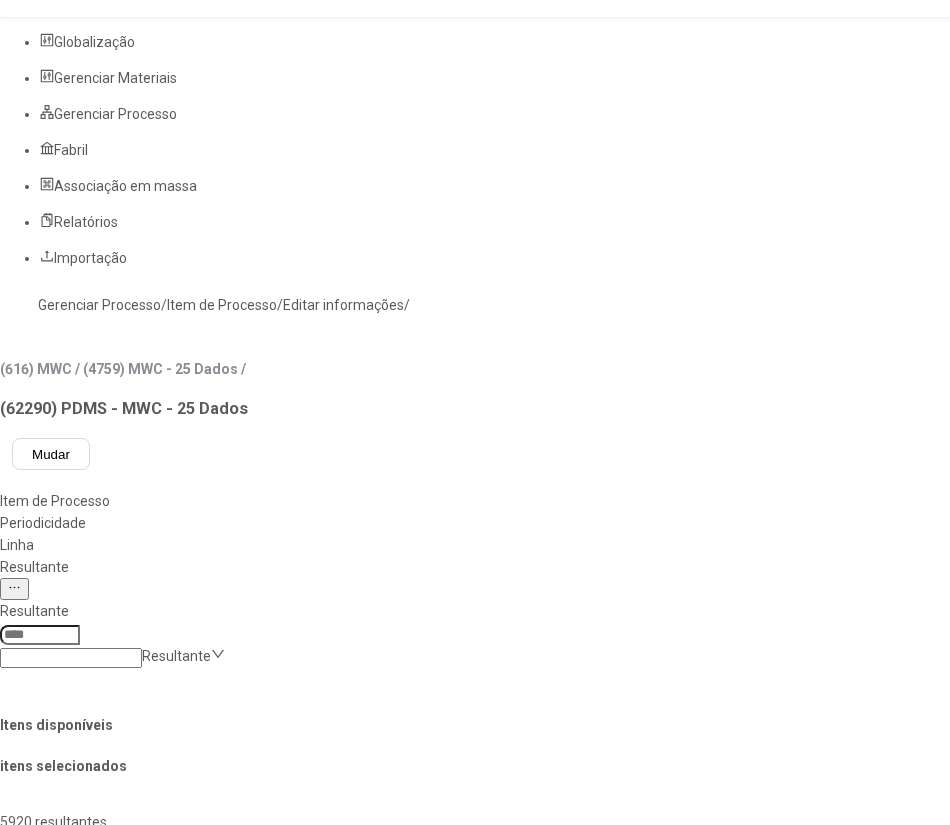 scroll, scrollTop: 0, scrollLeft: 0, axis: both 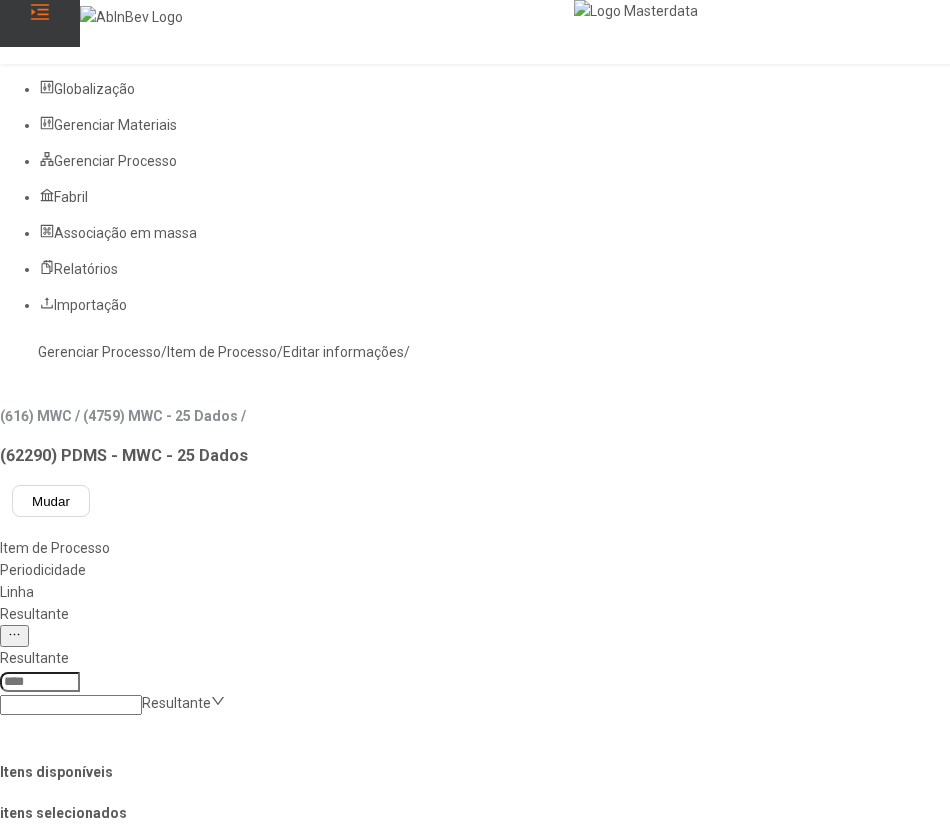click on "Gerenciar Processo" 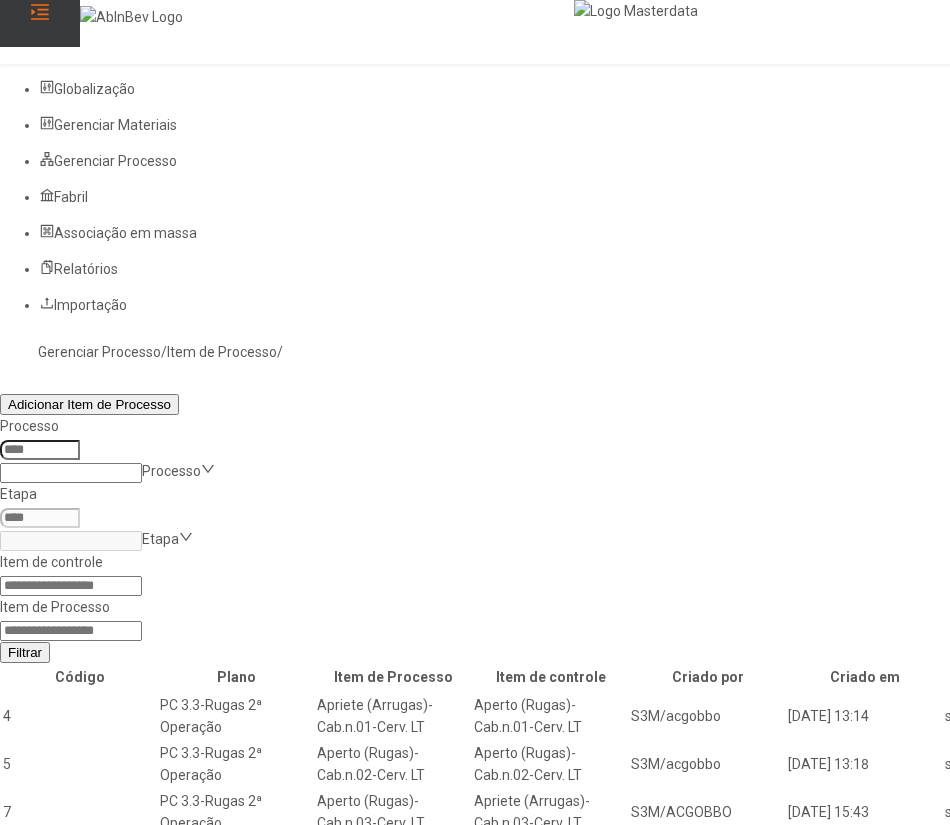 click 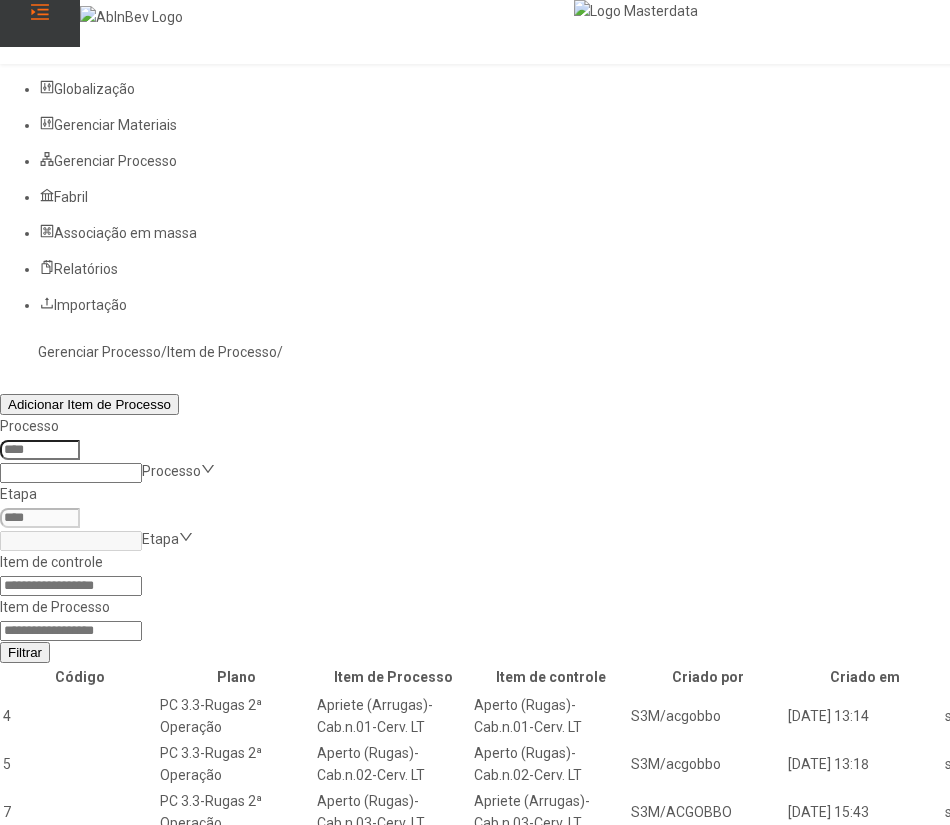 paste on "*****" 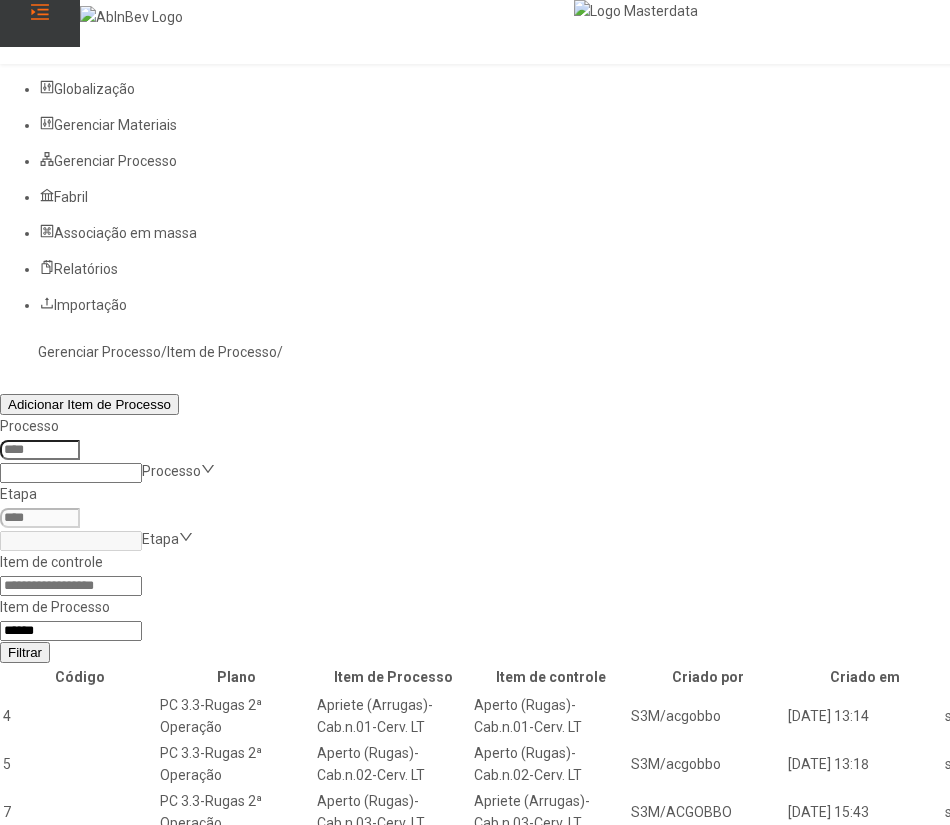 type on "*****" 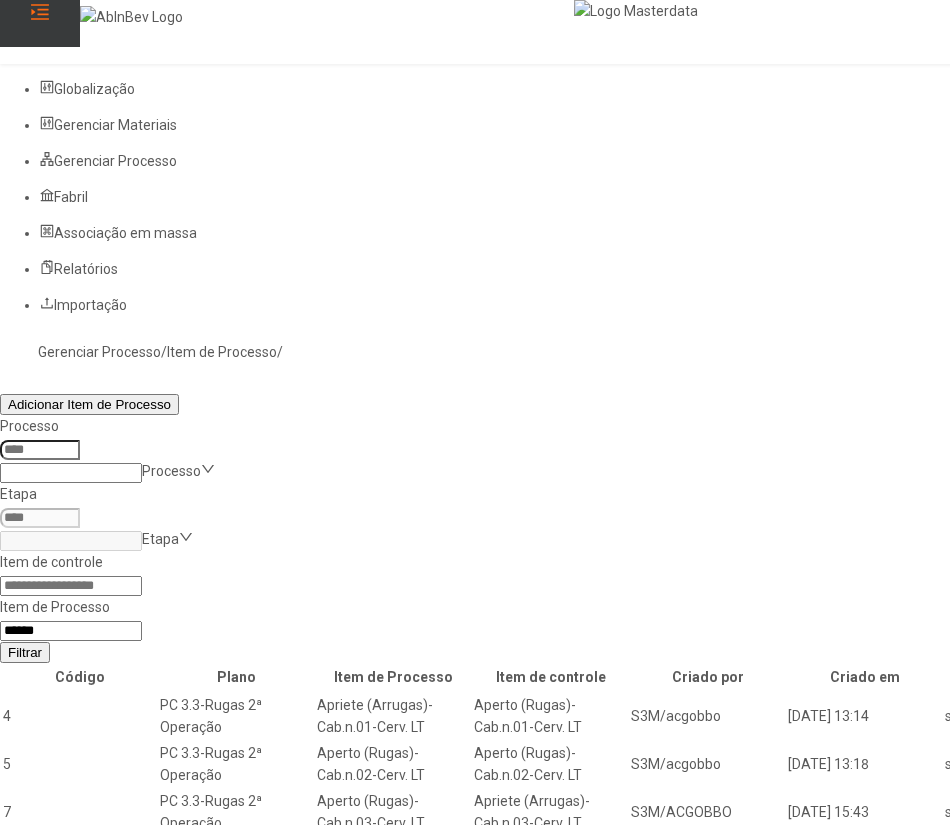 click on "Filtrar" 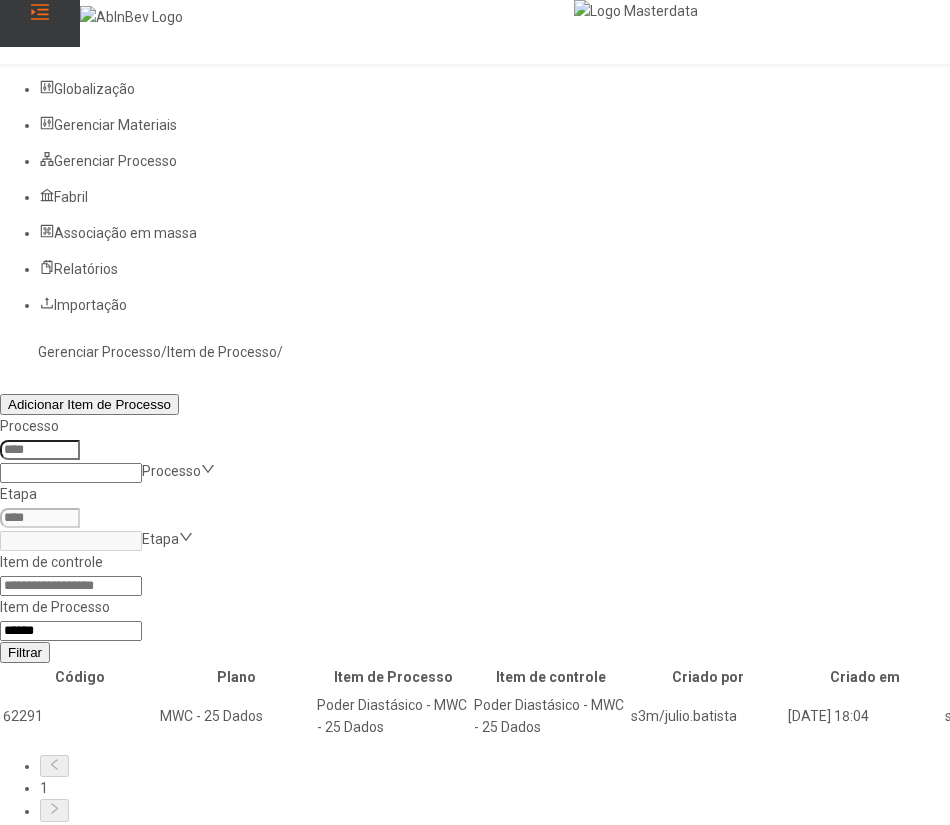 click 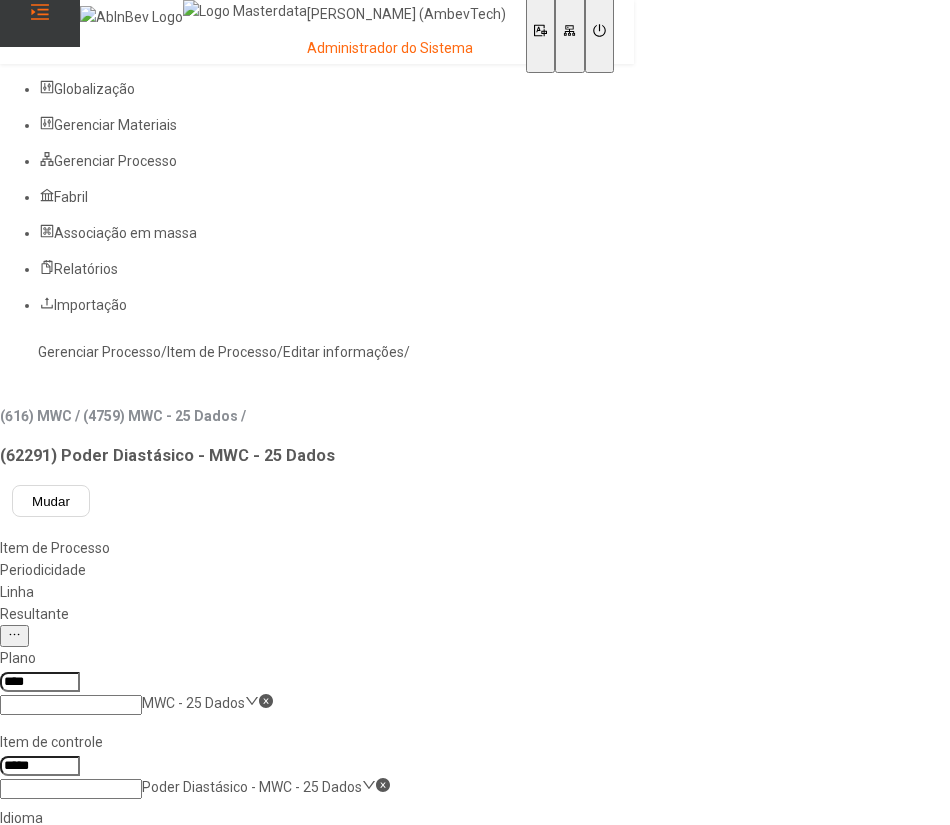 click on "Resultante" 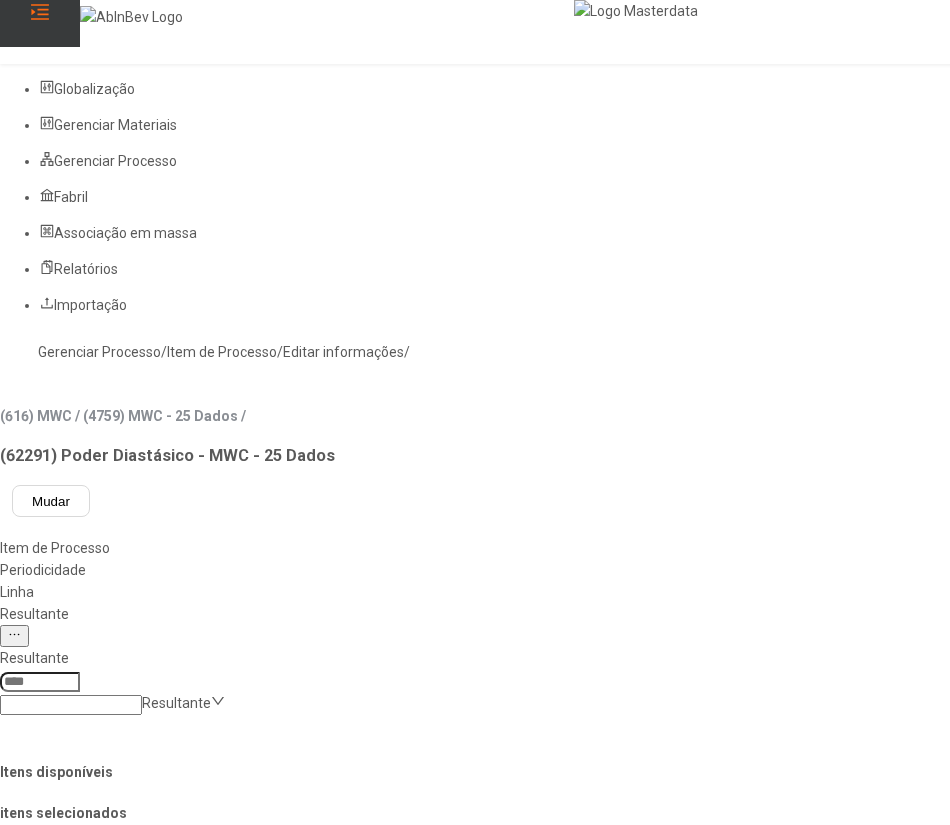 click 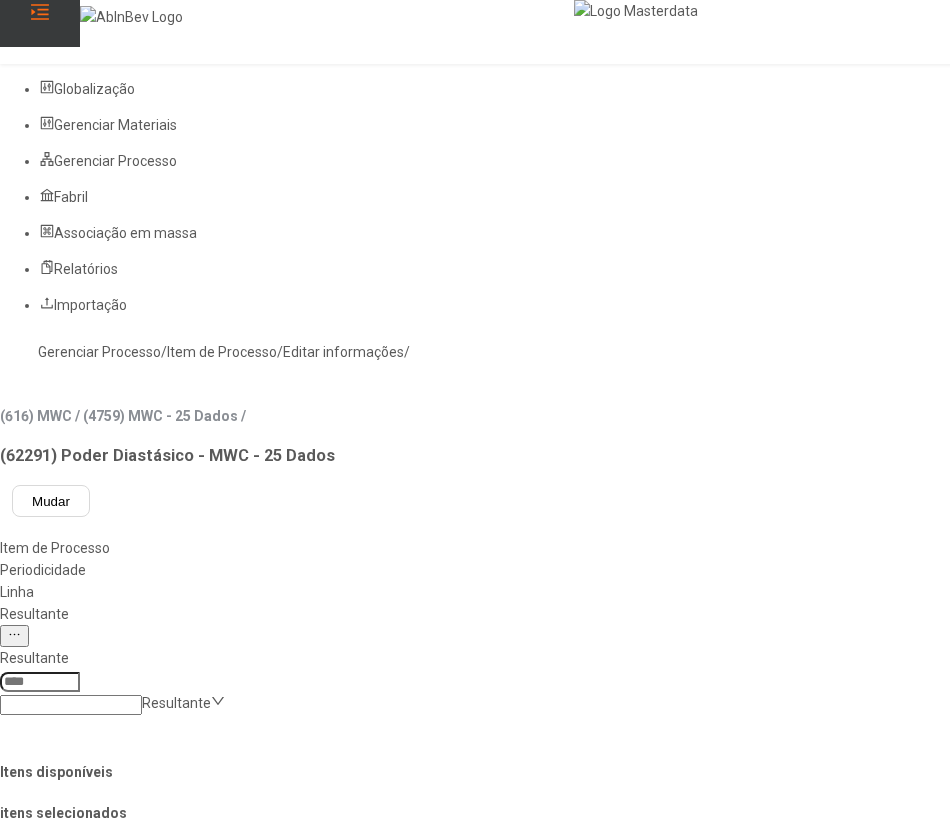 type on "***" 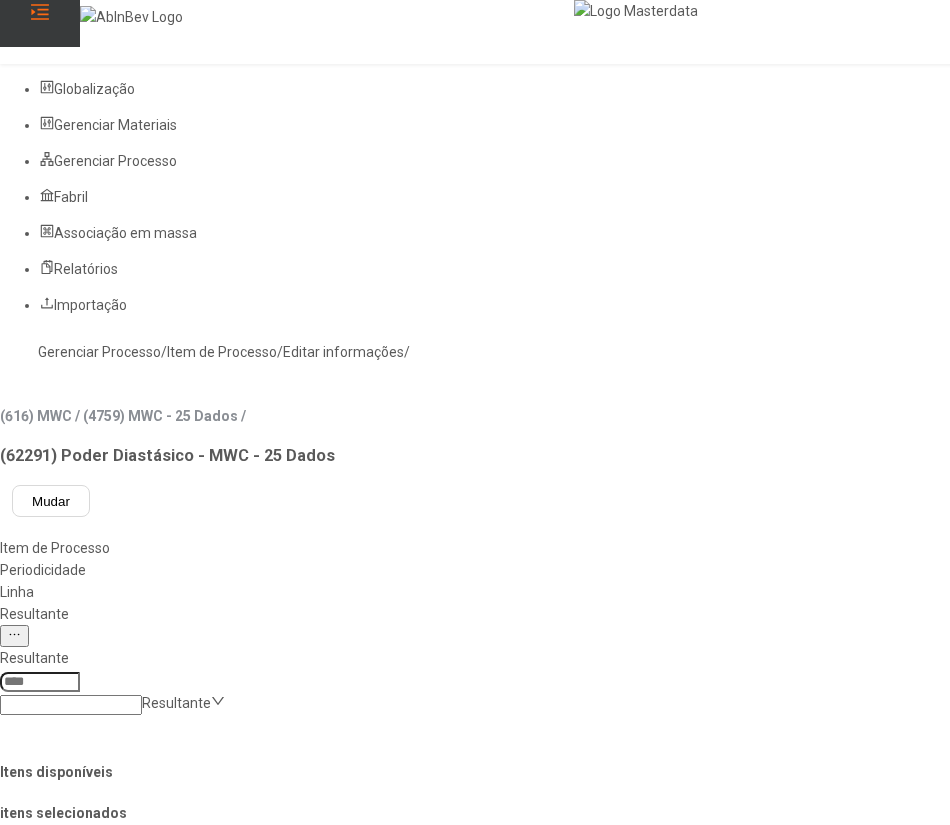 click 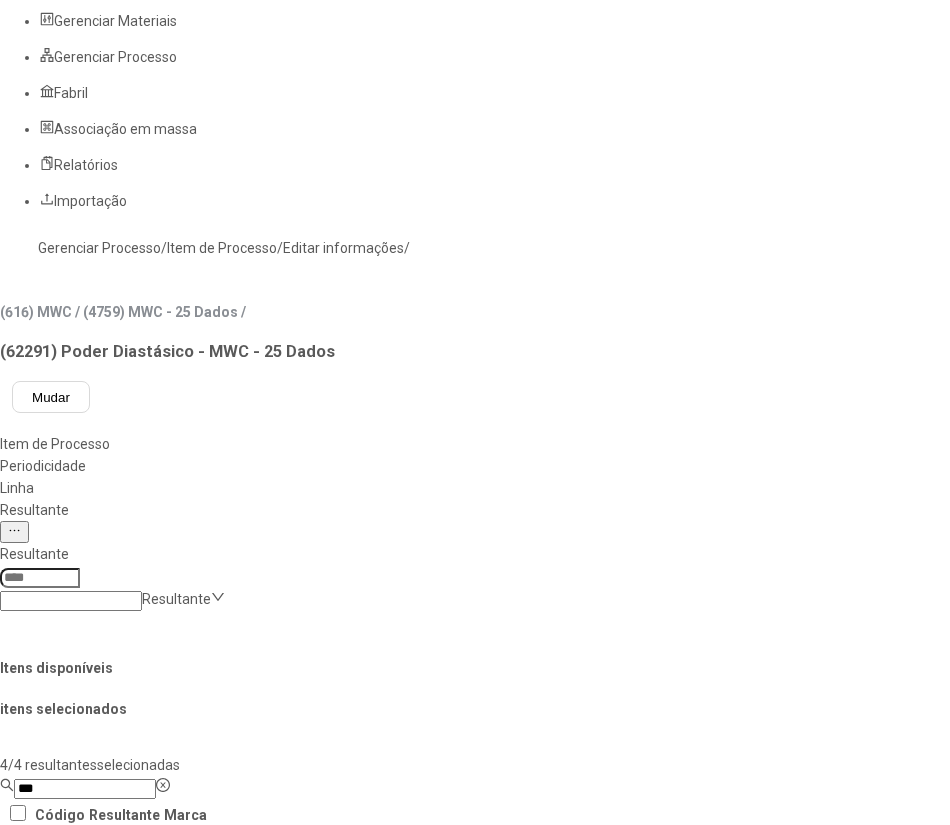 scroll, scrollTop: 150, scrollLeft: 0, axis: vertical 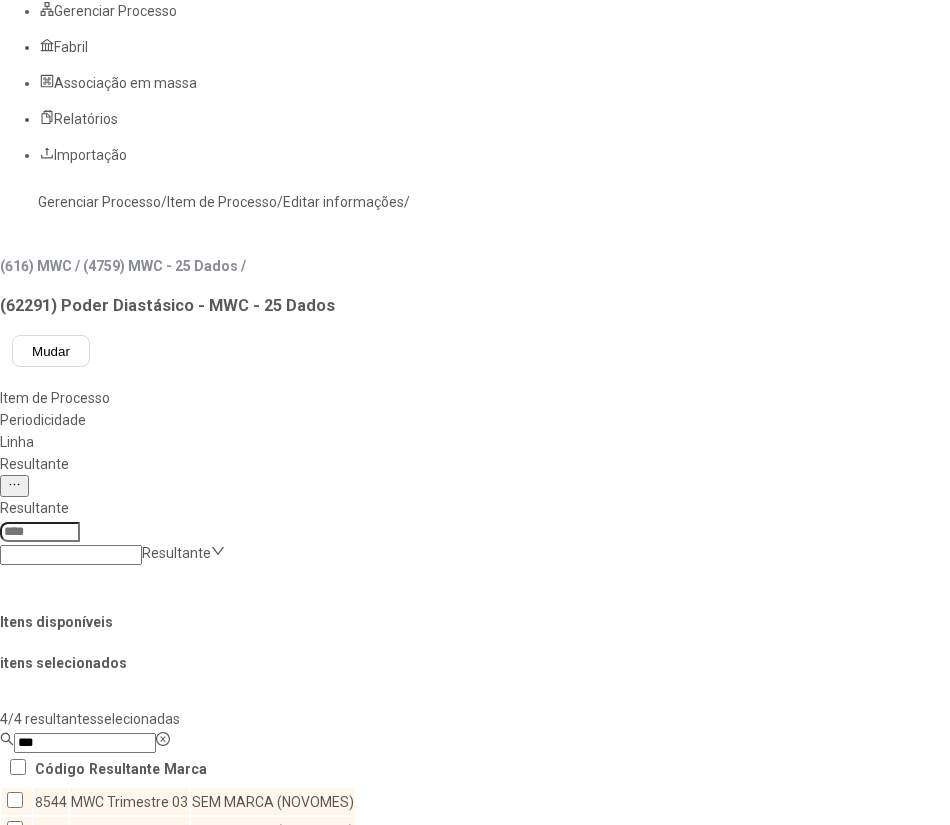 click 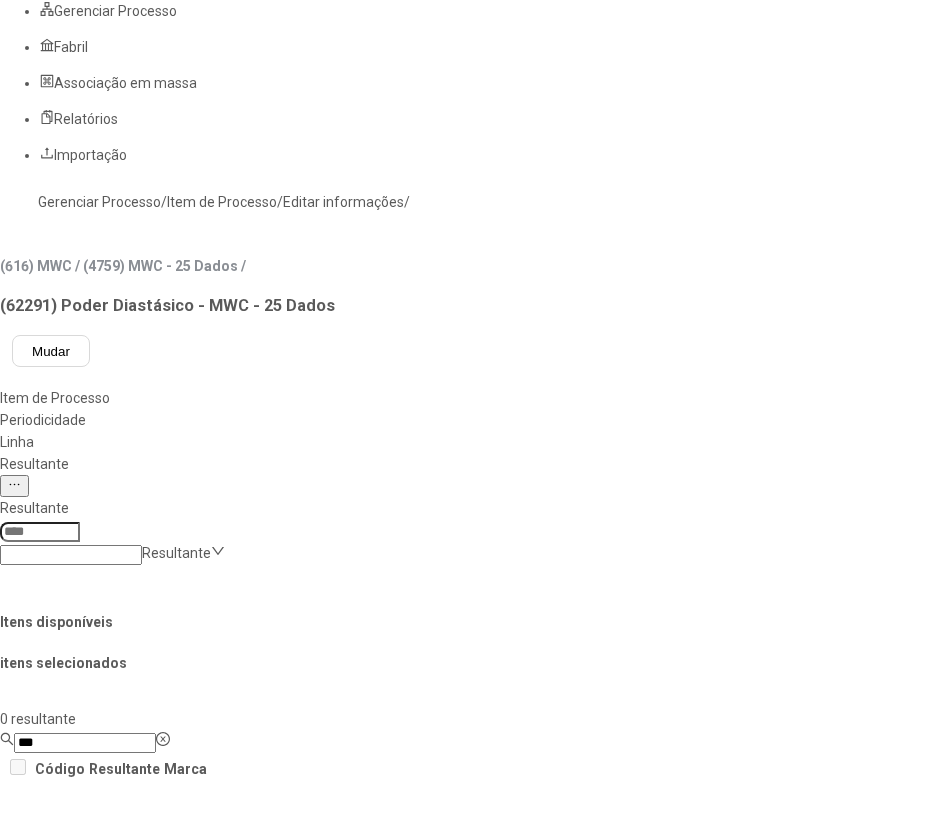 scroll, scrollTop: 0, scrollLeft: 0, axis: both 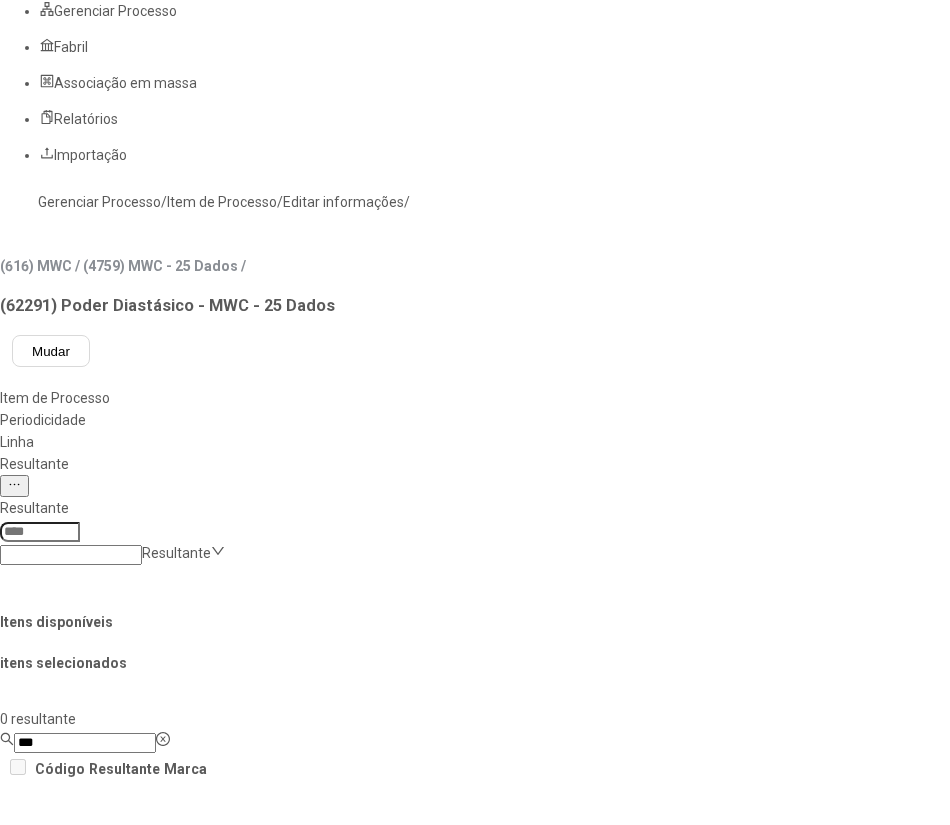 click on "Concluir associação" at bounding box center [124, 1451] 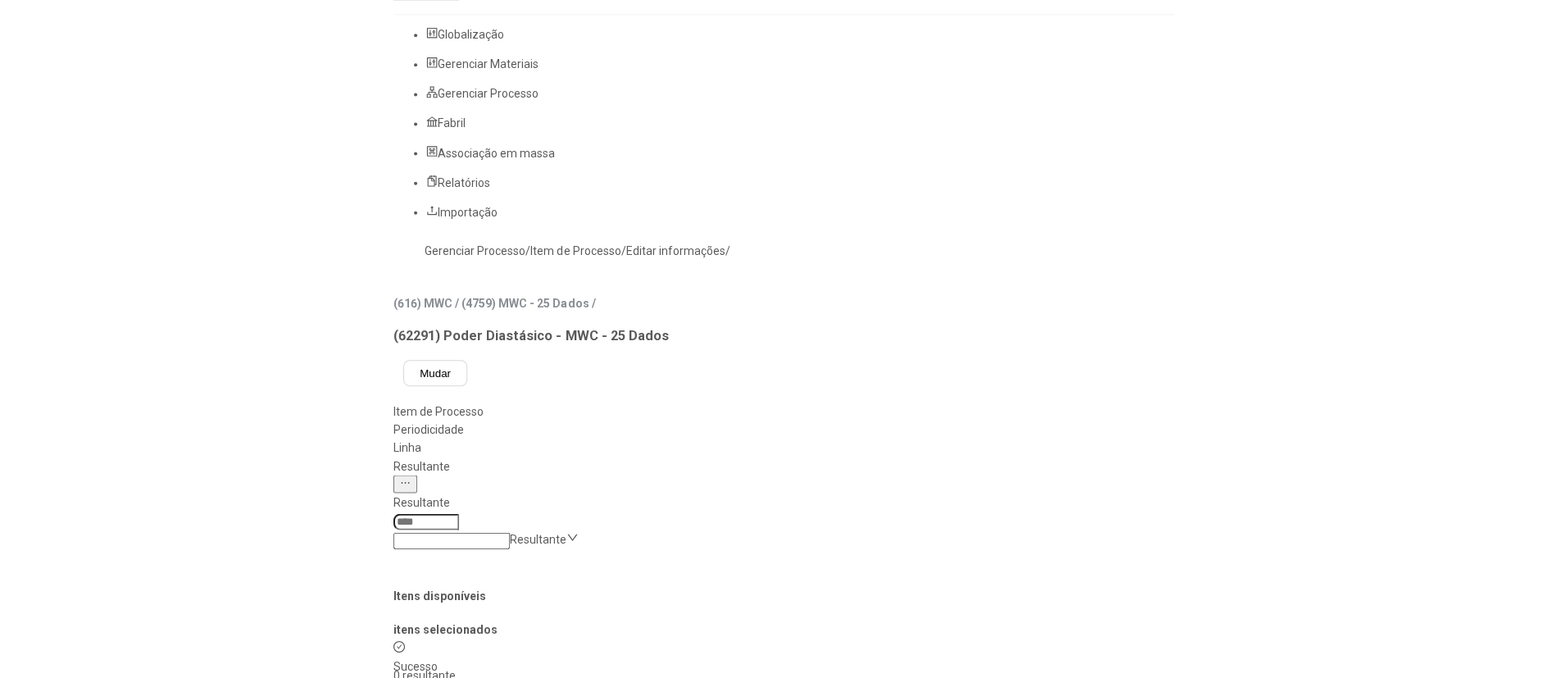 scroll, scrollTop: 0, scrollLeft: 0, axis: both 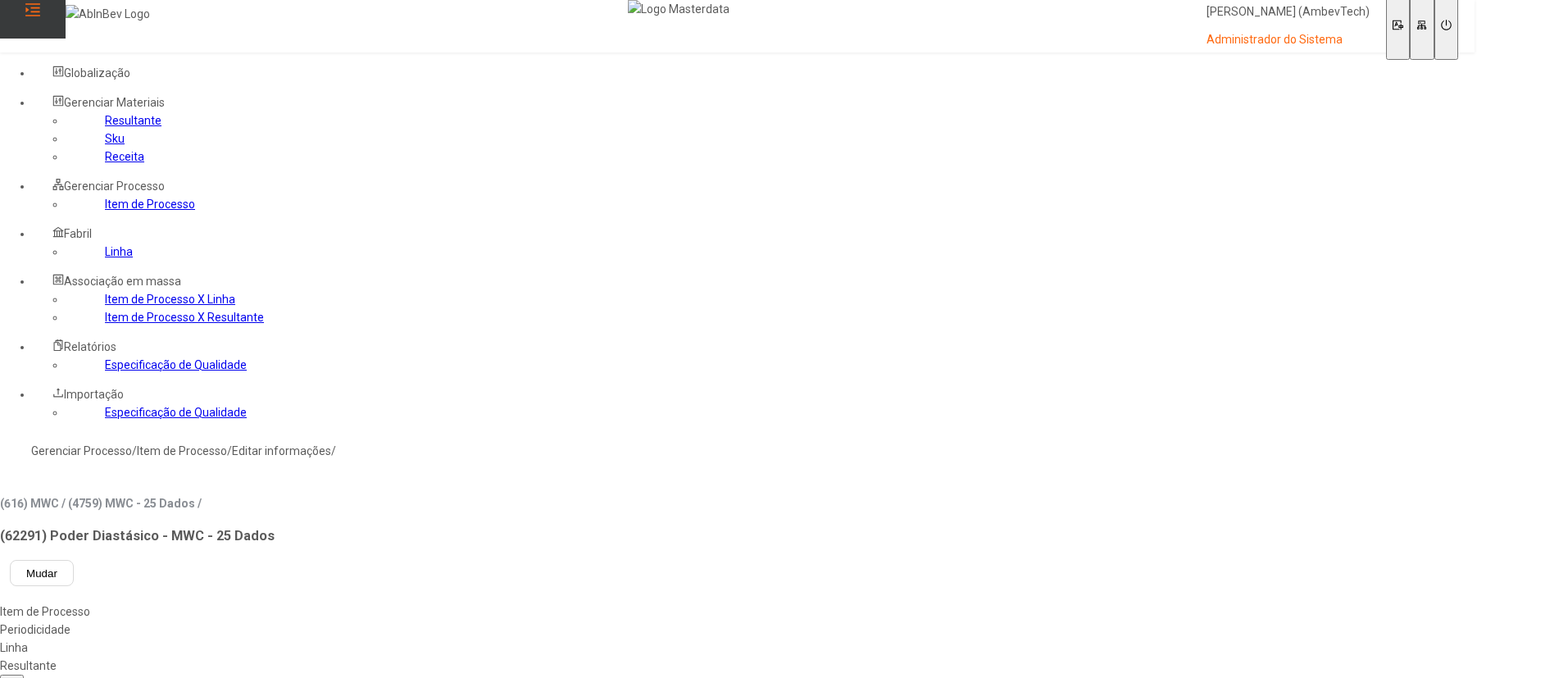 click on "Receita" 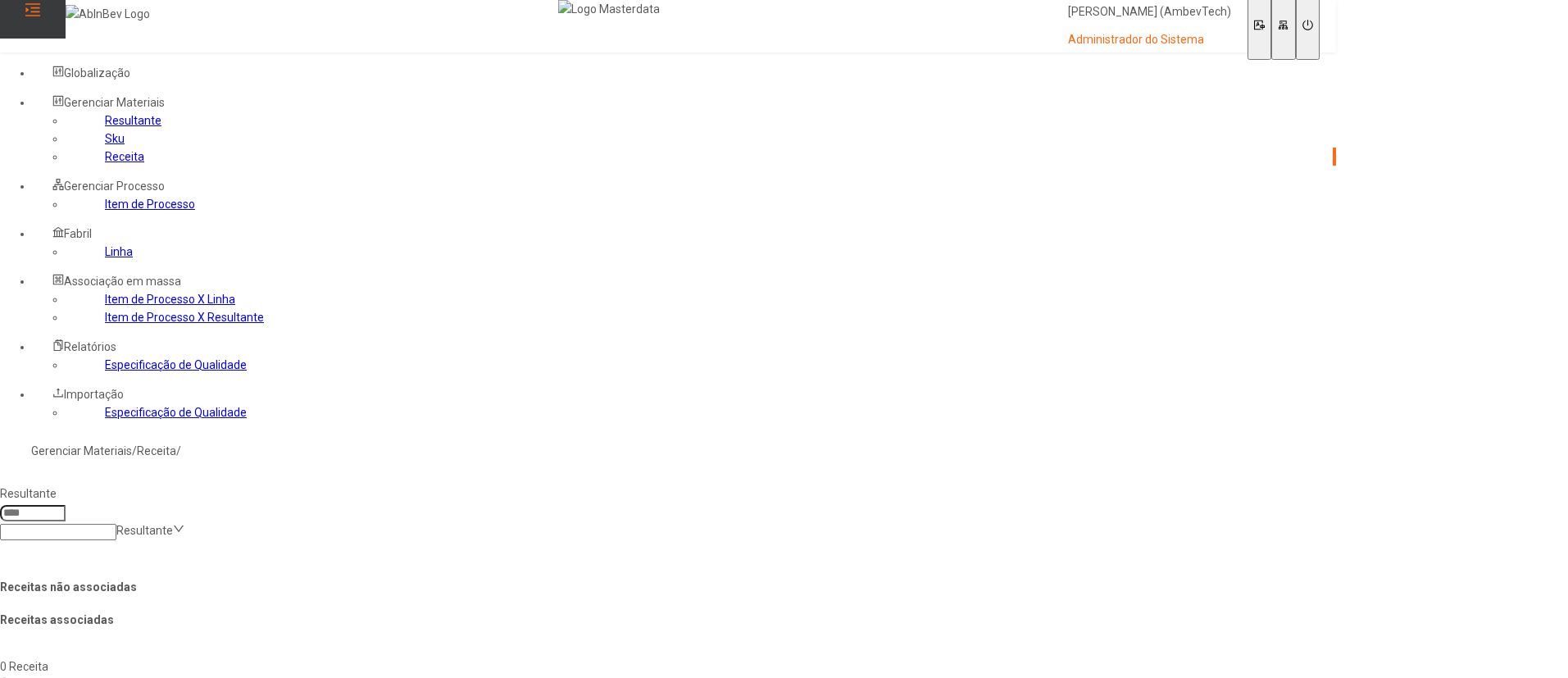 click 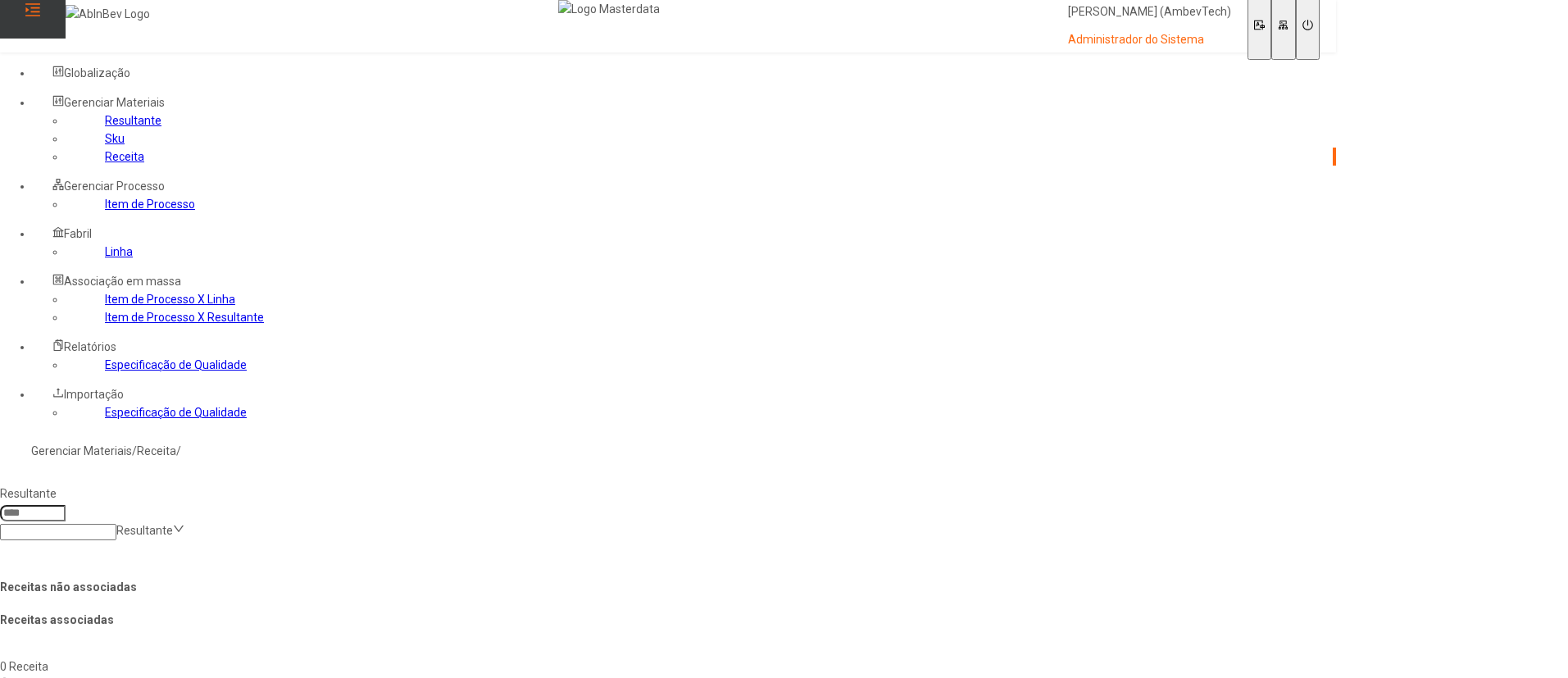 paste on "****" 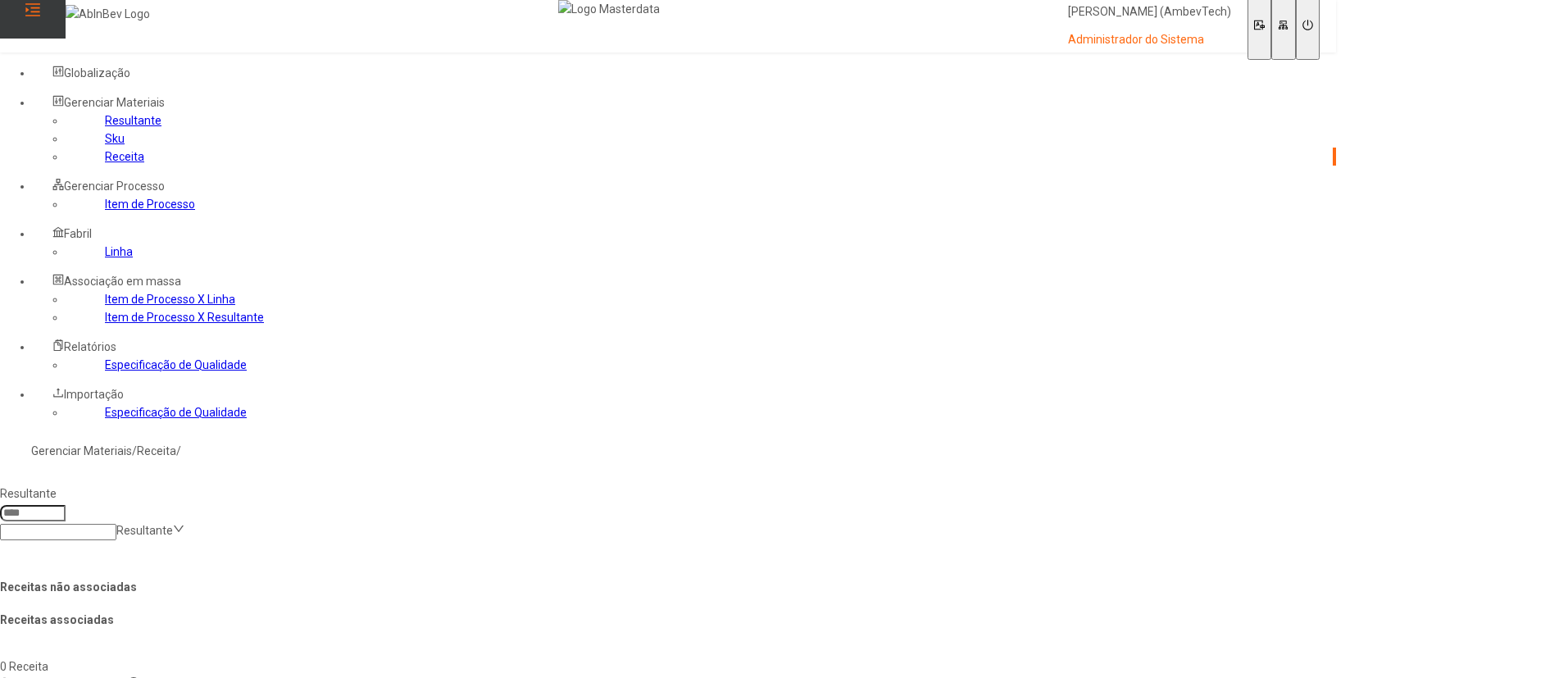 click at bounding box center [33, 12] 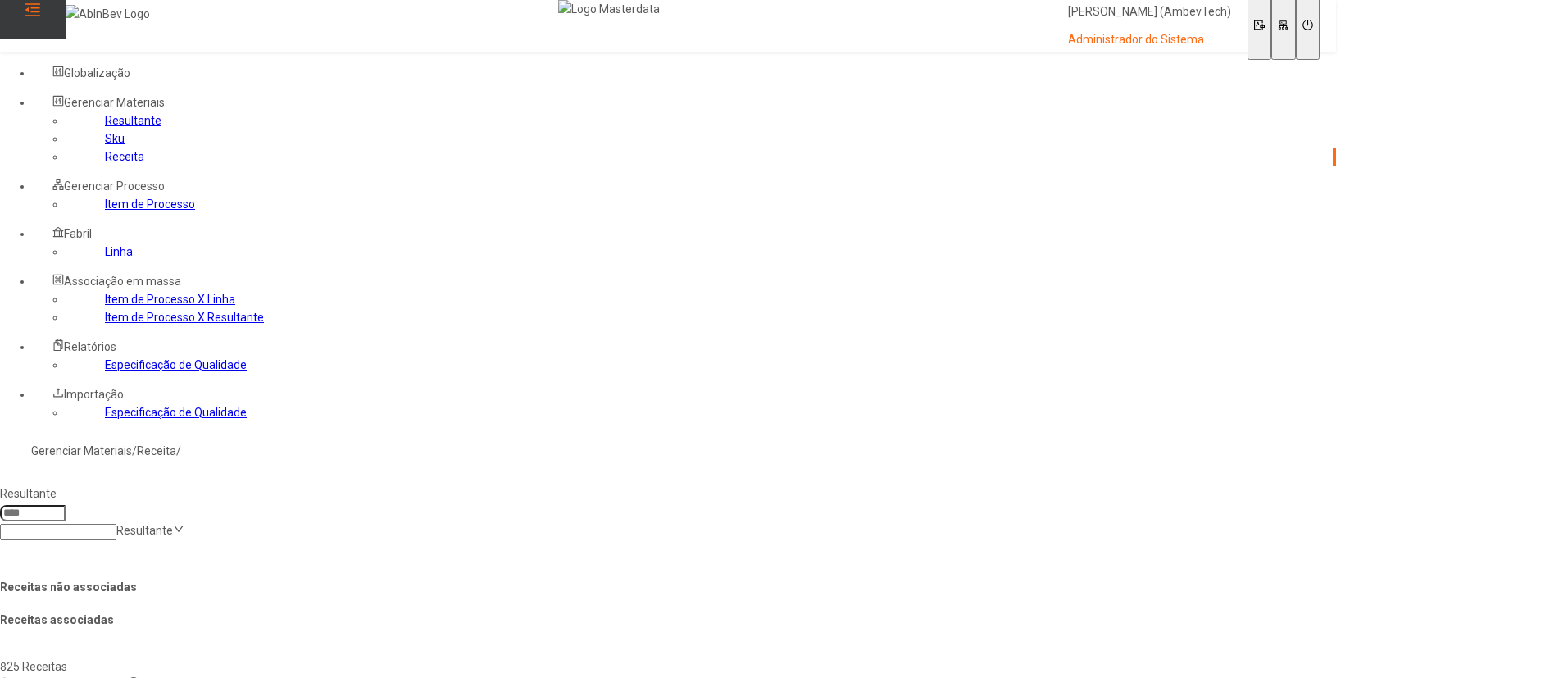 click on "****" 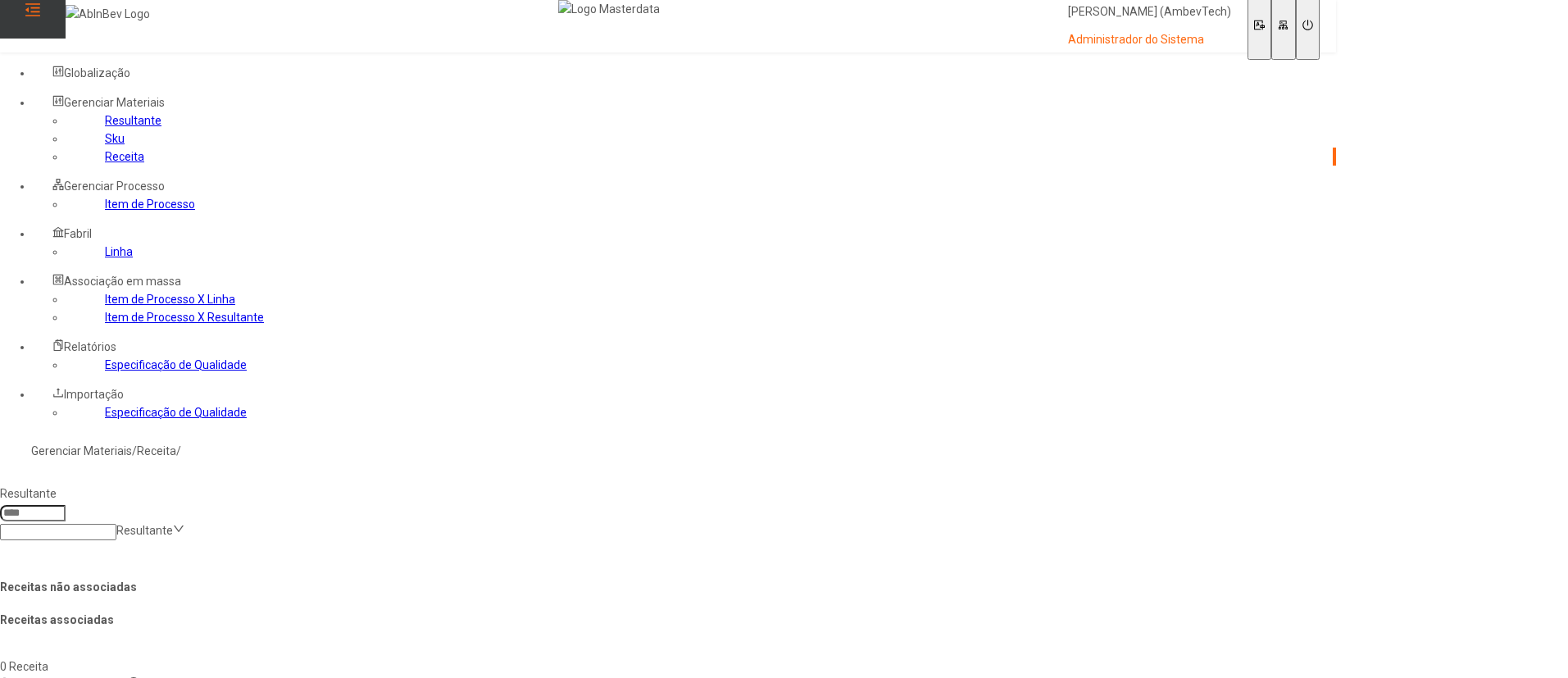 scroll, scrollTop: 123, scrollLeft: 0, axis: vertical 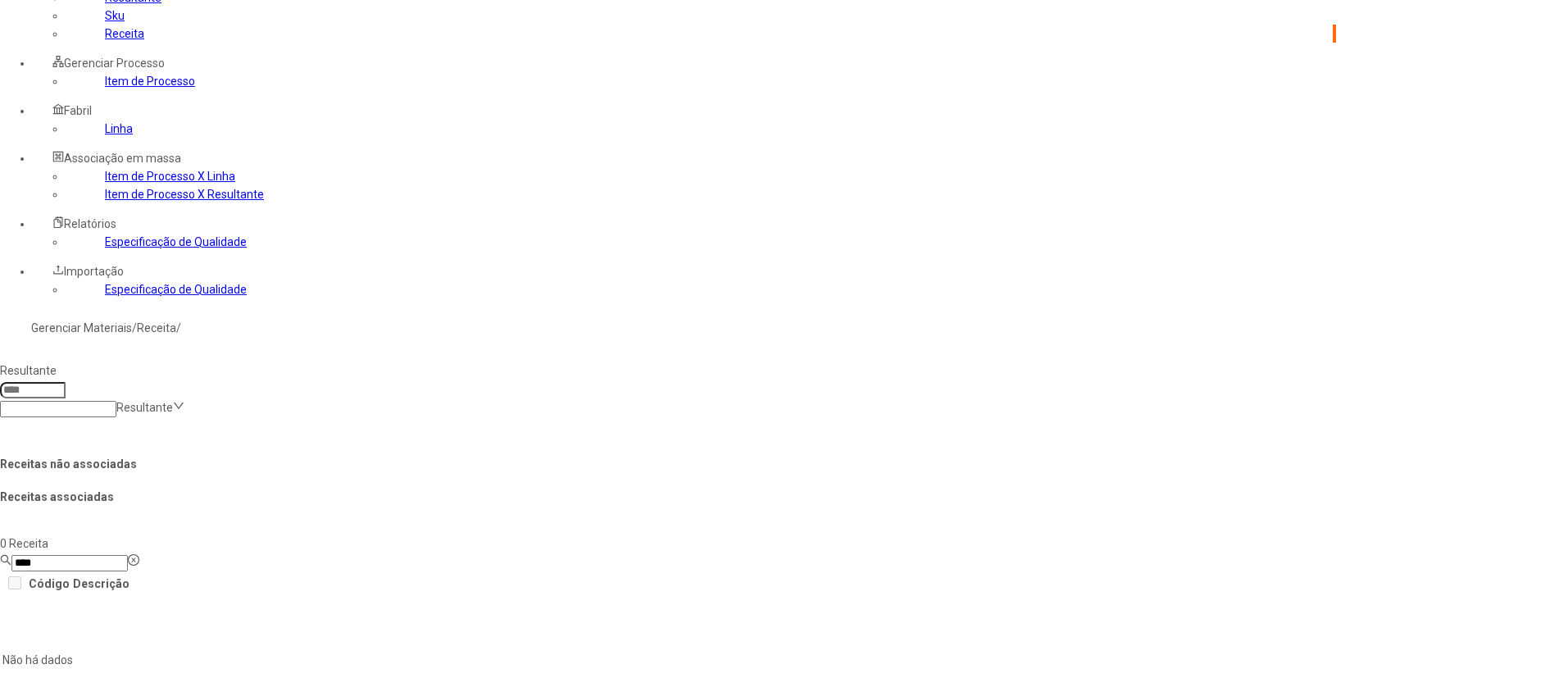 click on "****" 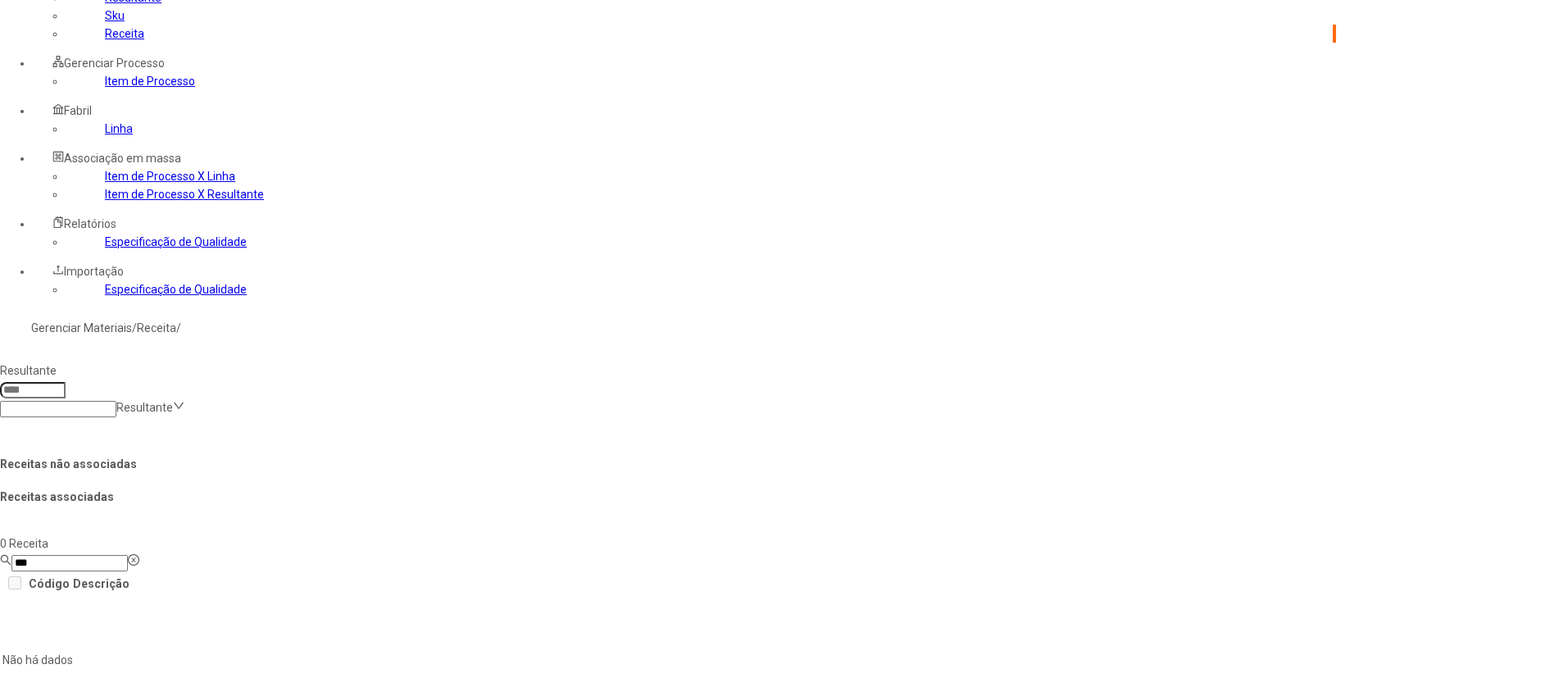 type on "****" 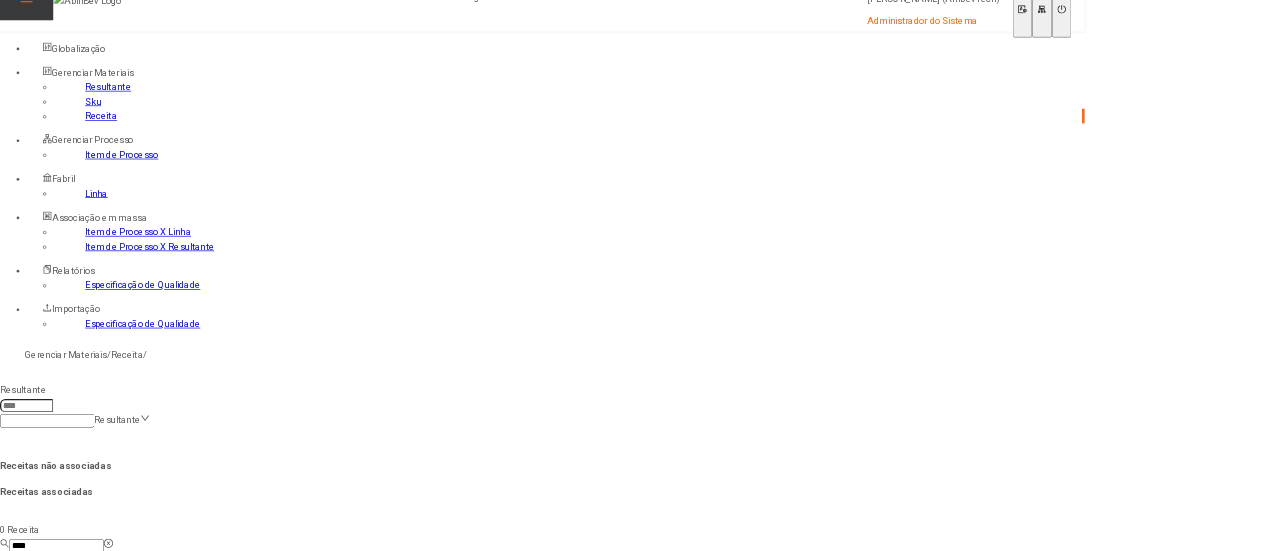 scroll, scrollTop: 0, scrollLeft: 0, axis: both 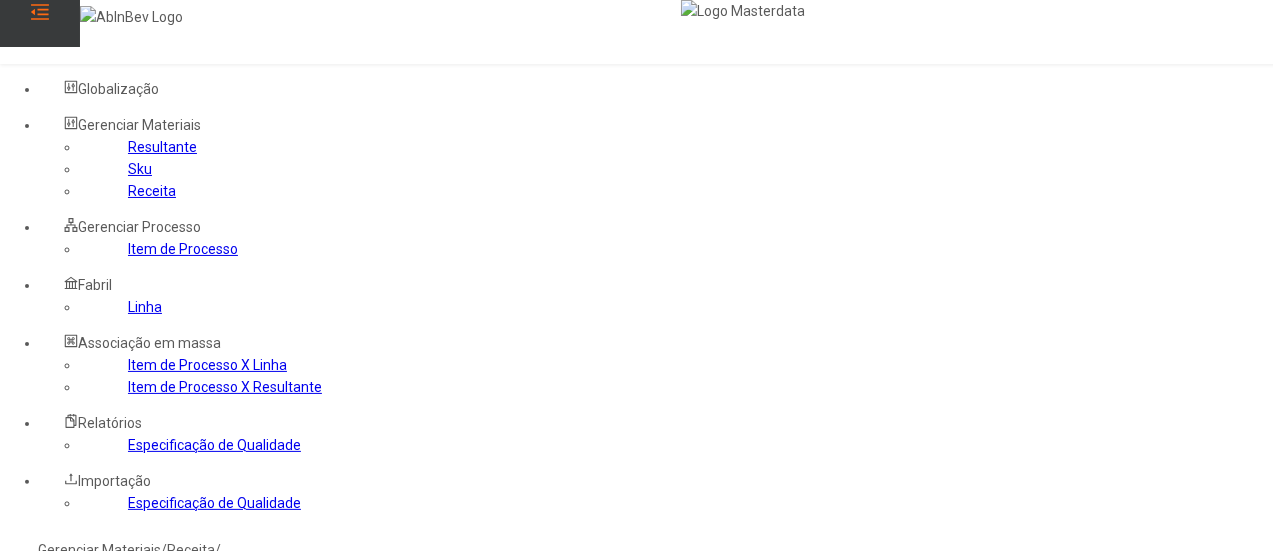 click 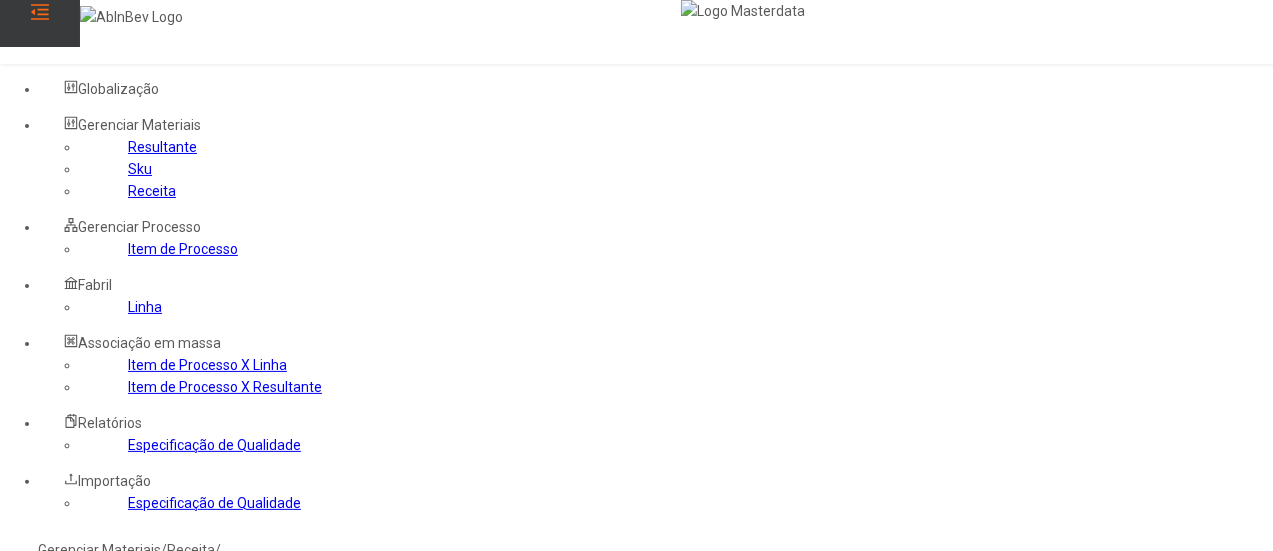paste on "**********" 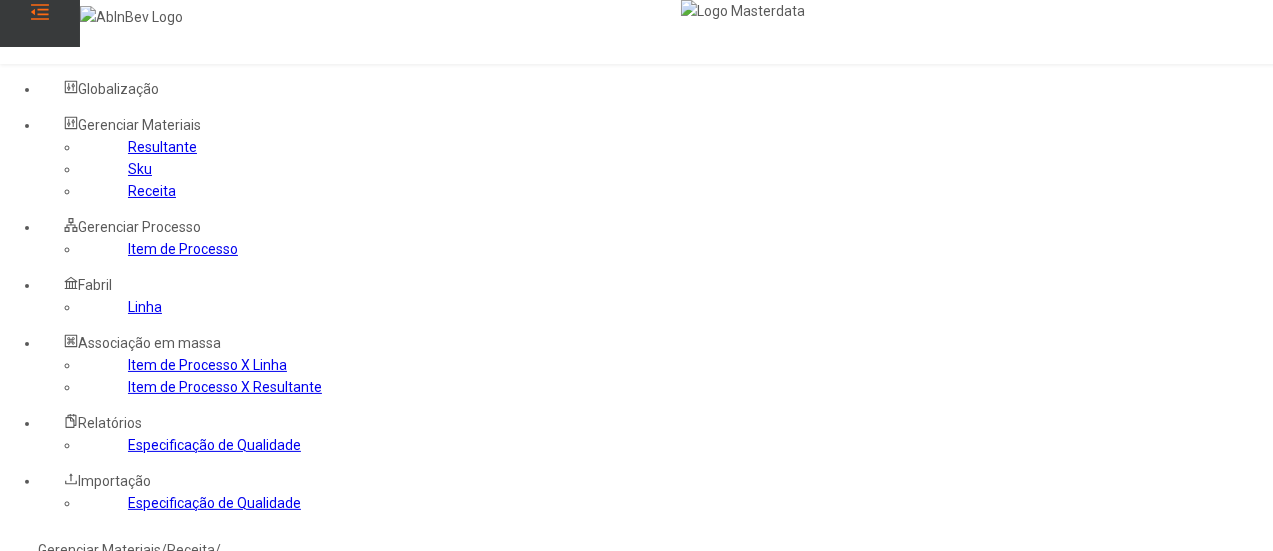 scroll, scrollTop: 100, scrollLeft: 0, axis: vertical 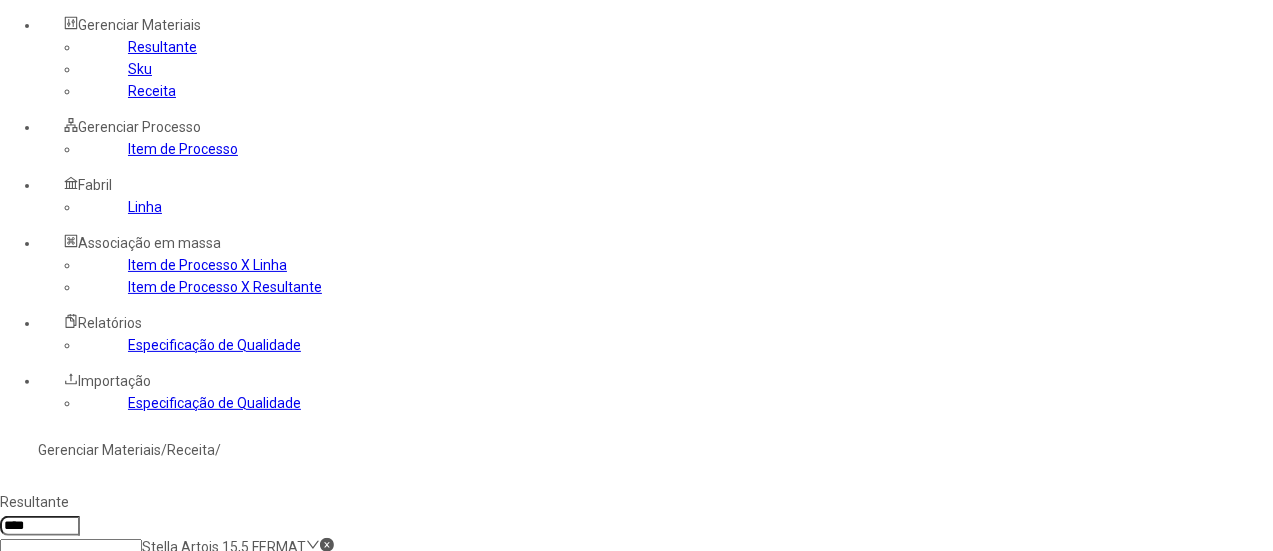 click 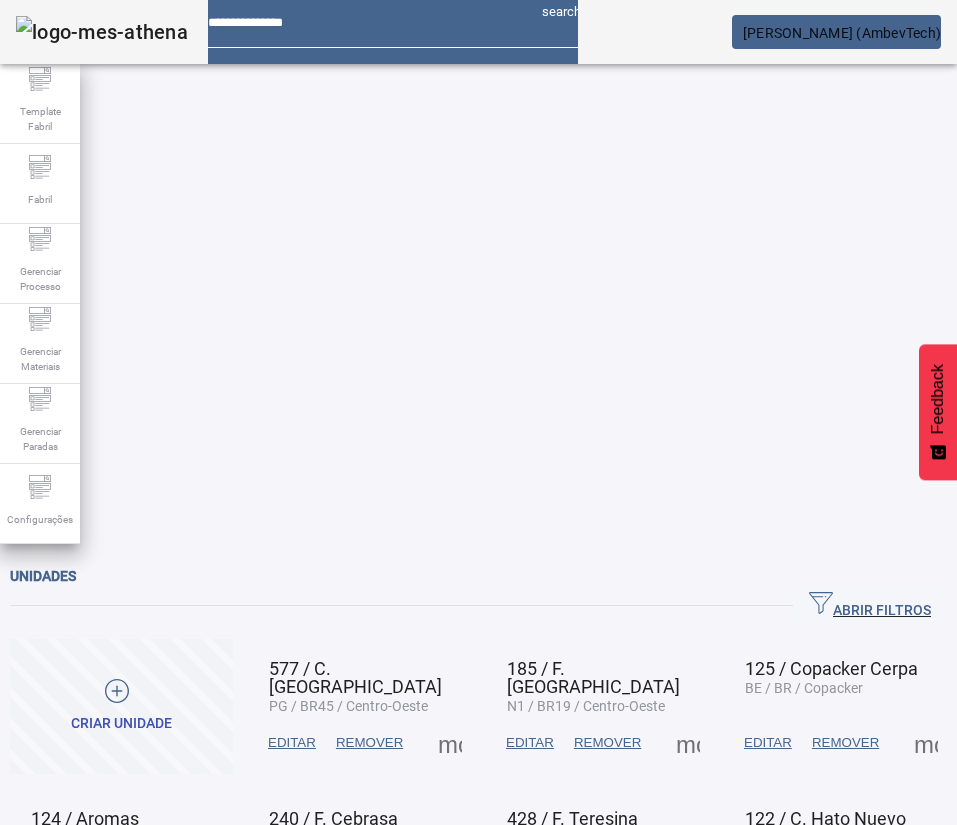 scroll, scrollTop: 0, scrollLeft: 0, axis: both 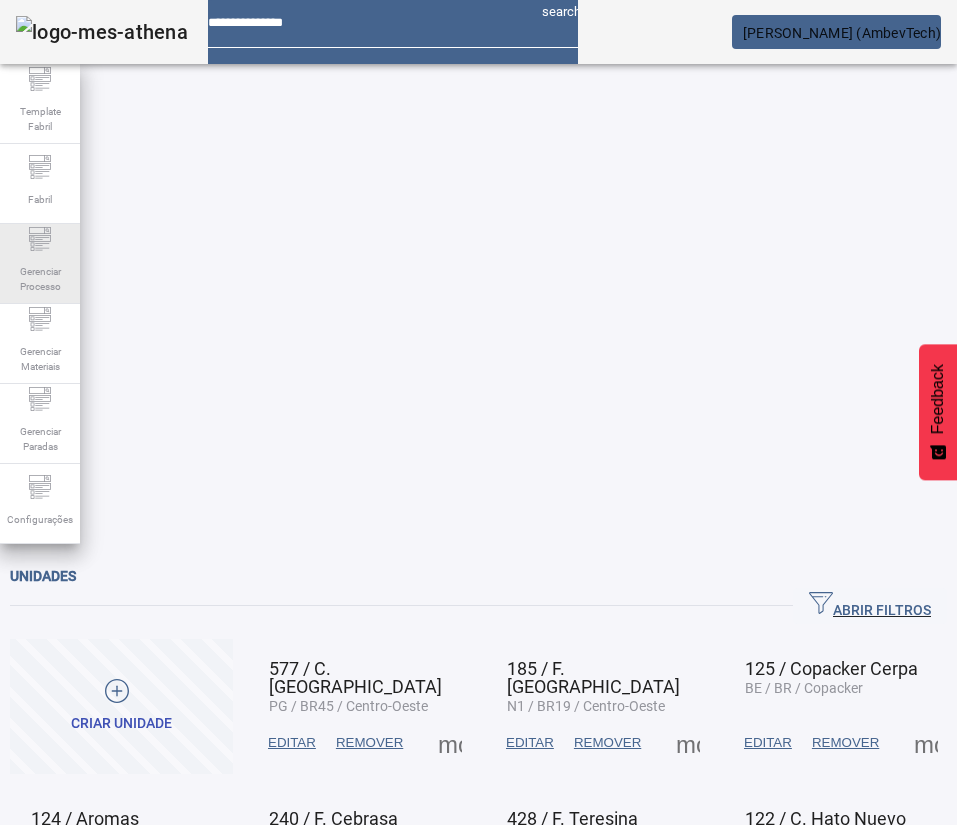 click on "Gerenciar Processo" 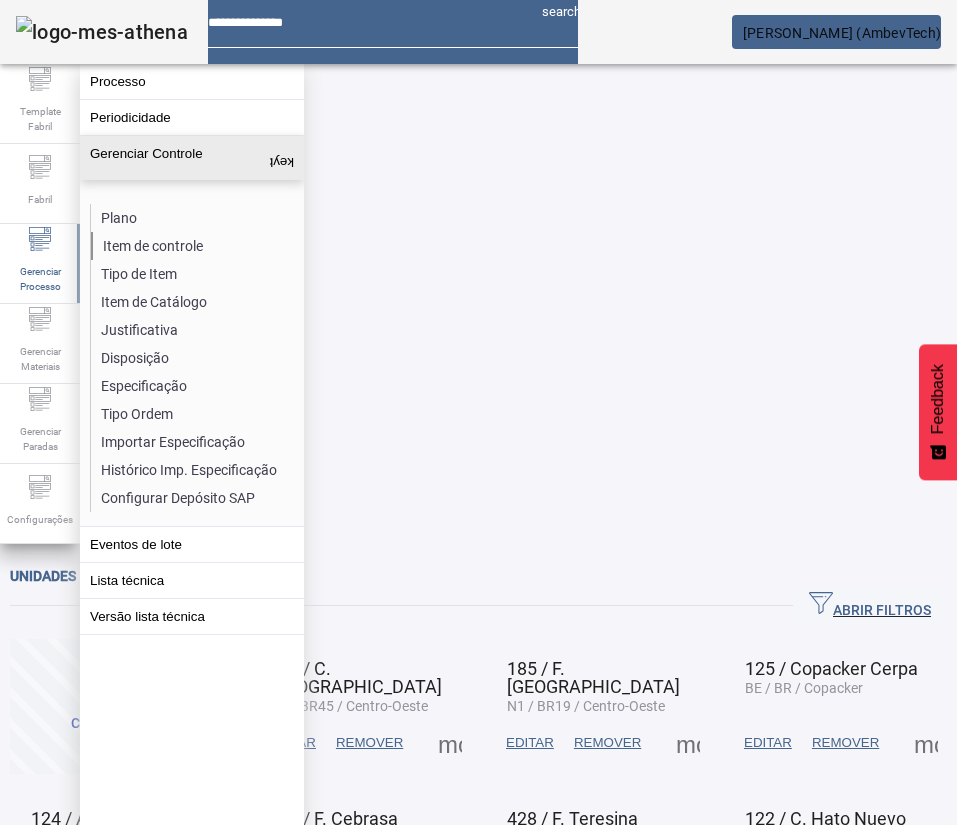 click on "Item de controle" 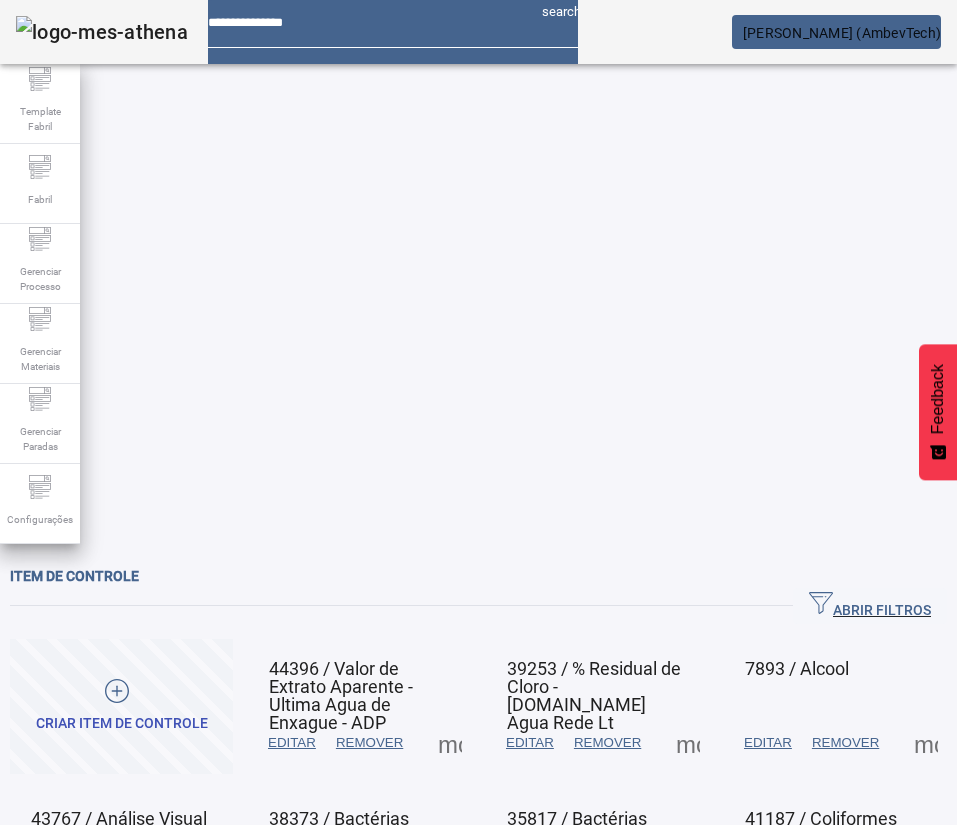 click on "ABRIR FILTROS" 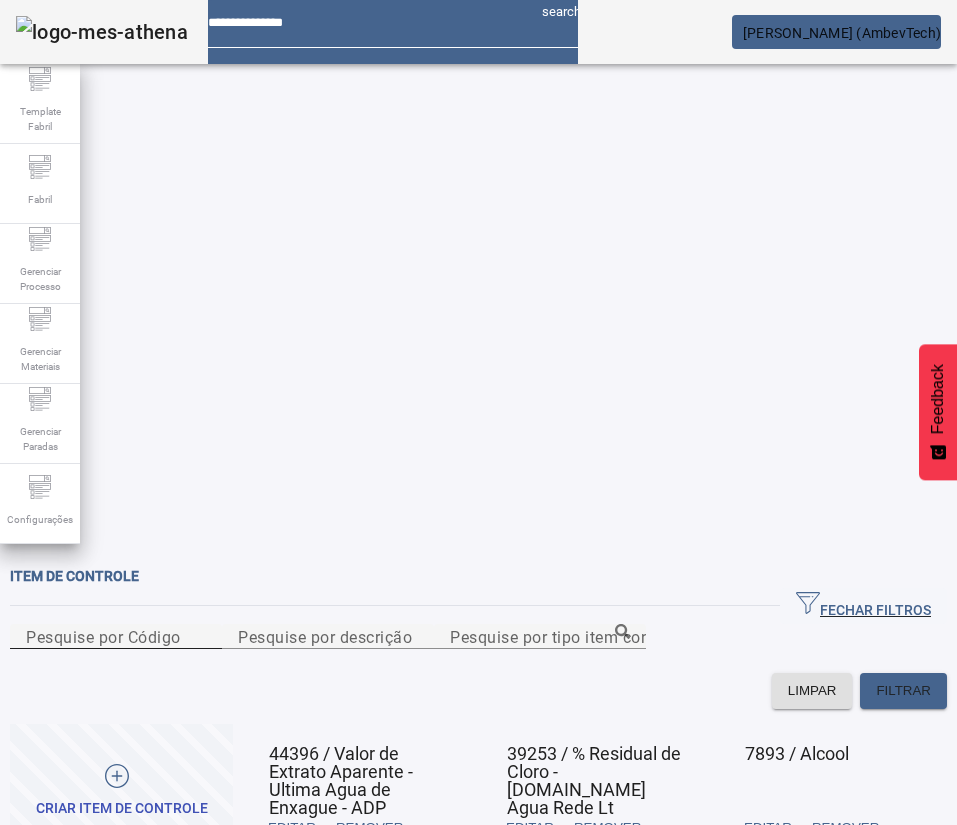 click on "Pesquise por Código" at bounding box center (103, 636) 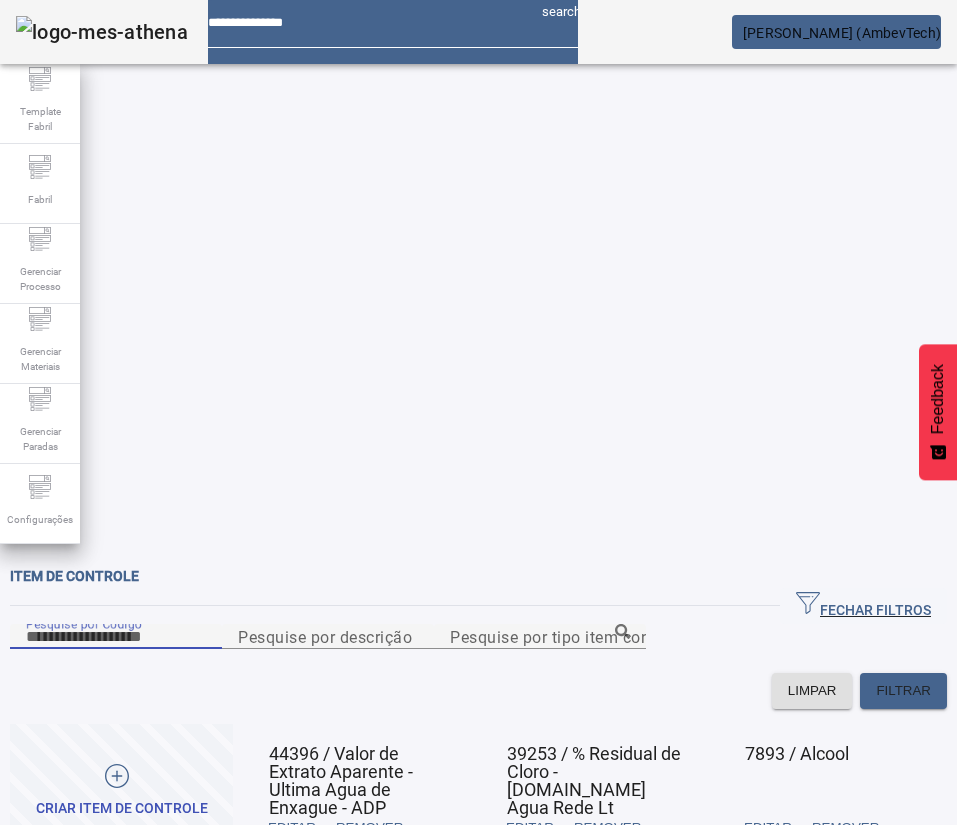 paste on "*****" 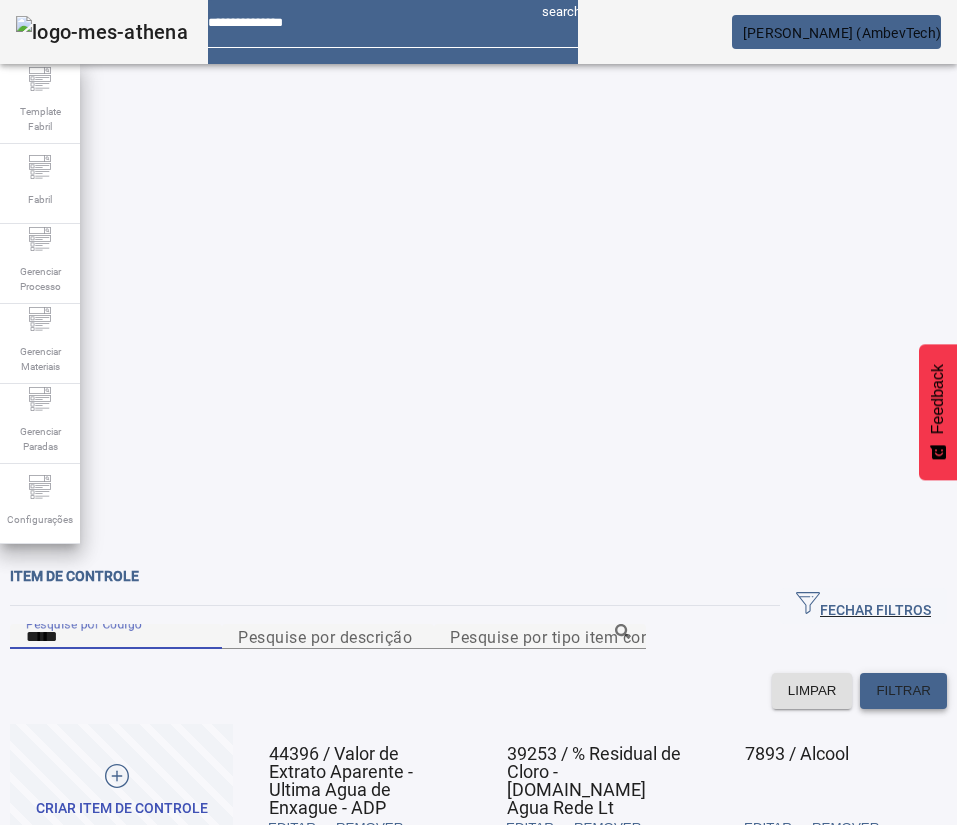 type on "*****" 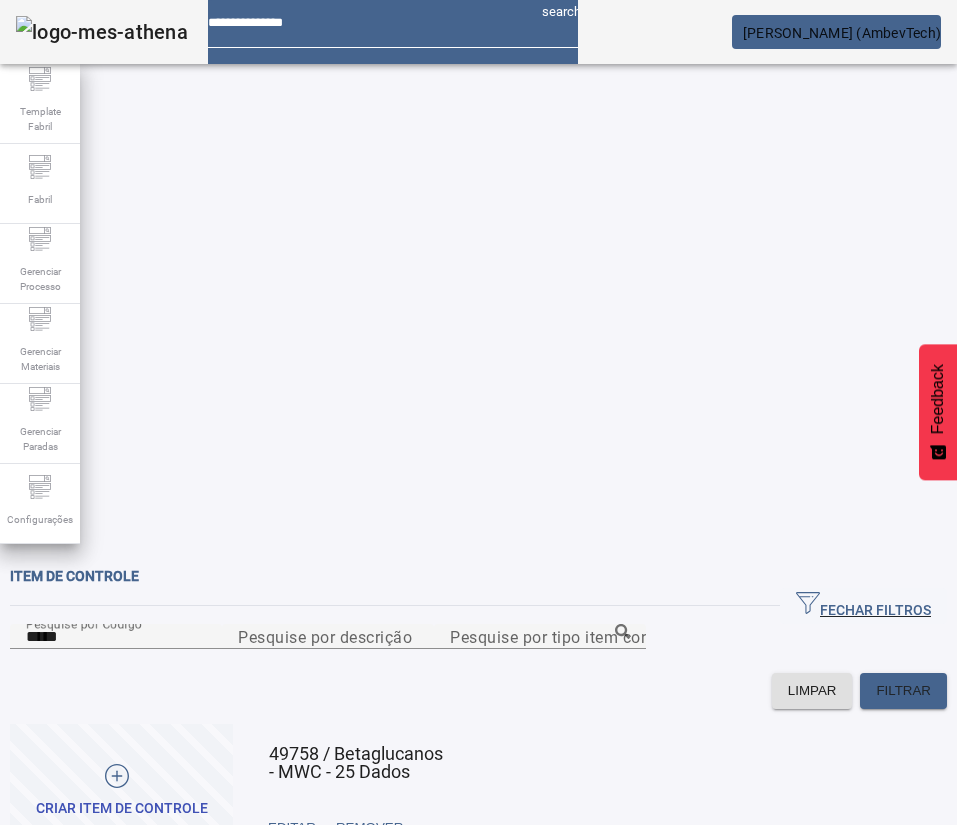 click at bounding box center [450, 828] 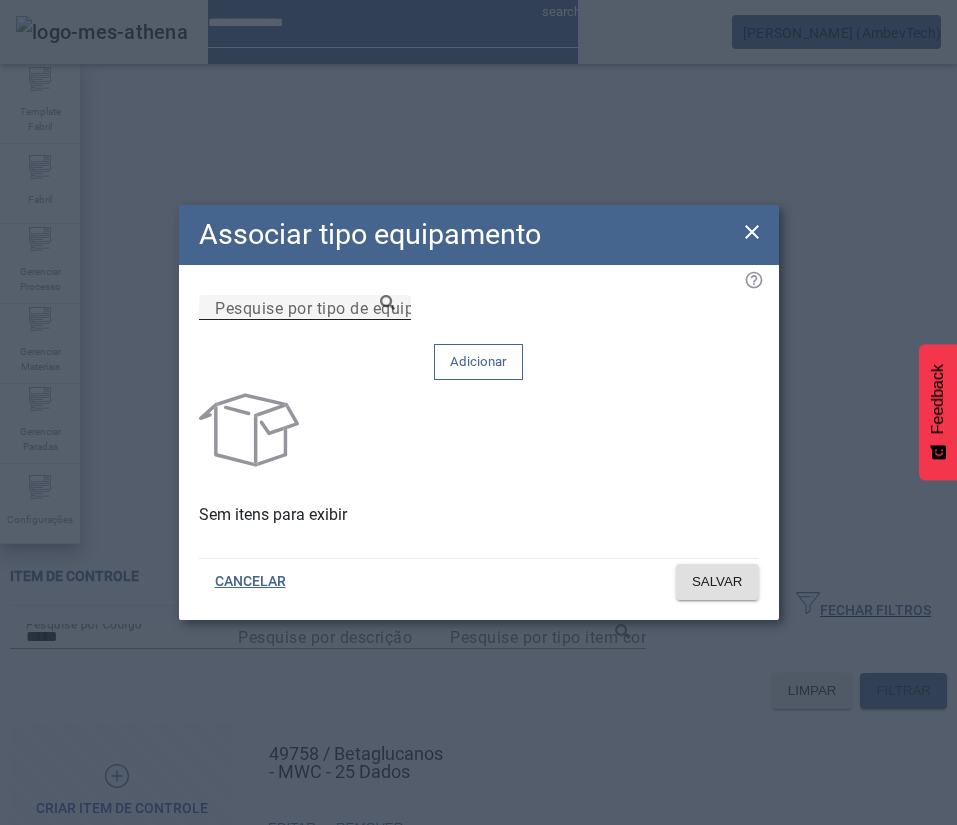 click on "Pesquise por tipo de equipamento" at bounding box center [305, 308] 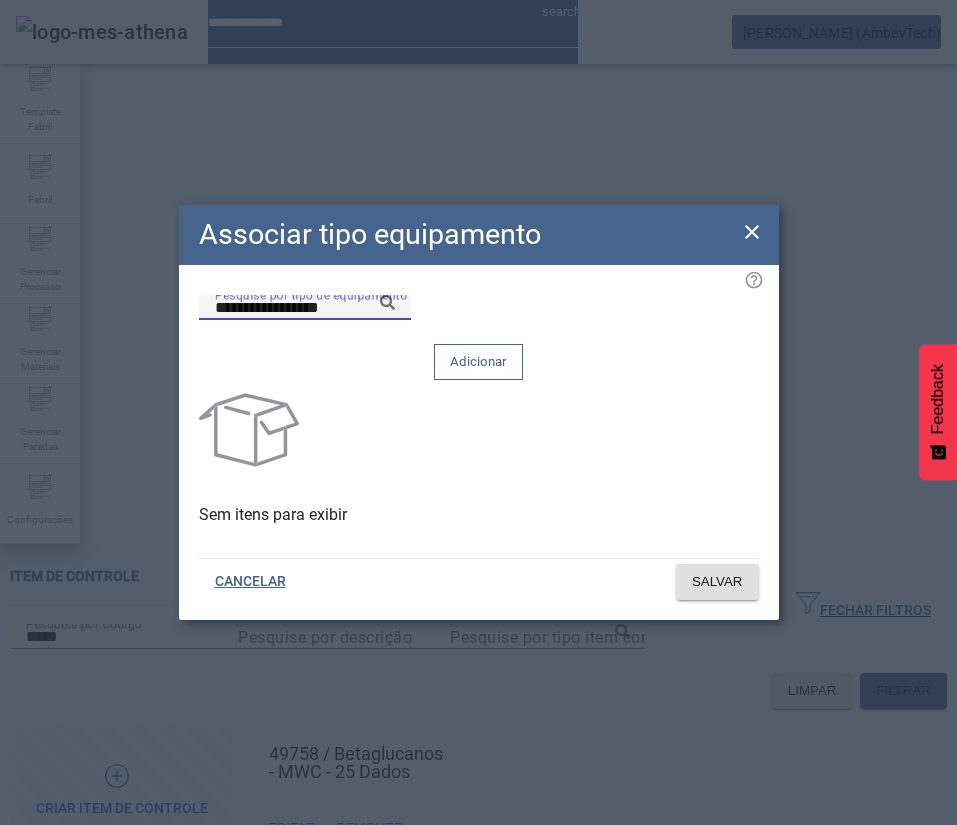 click 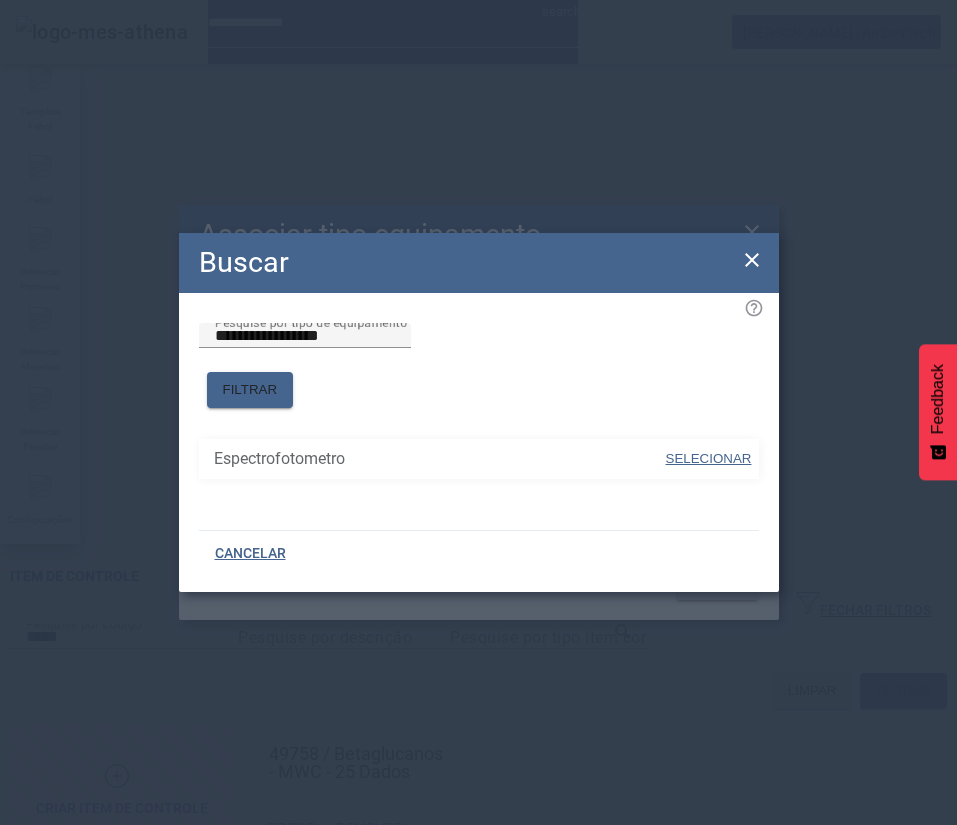 click on "SELECIONAR" at bounding box center [709, 458] 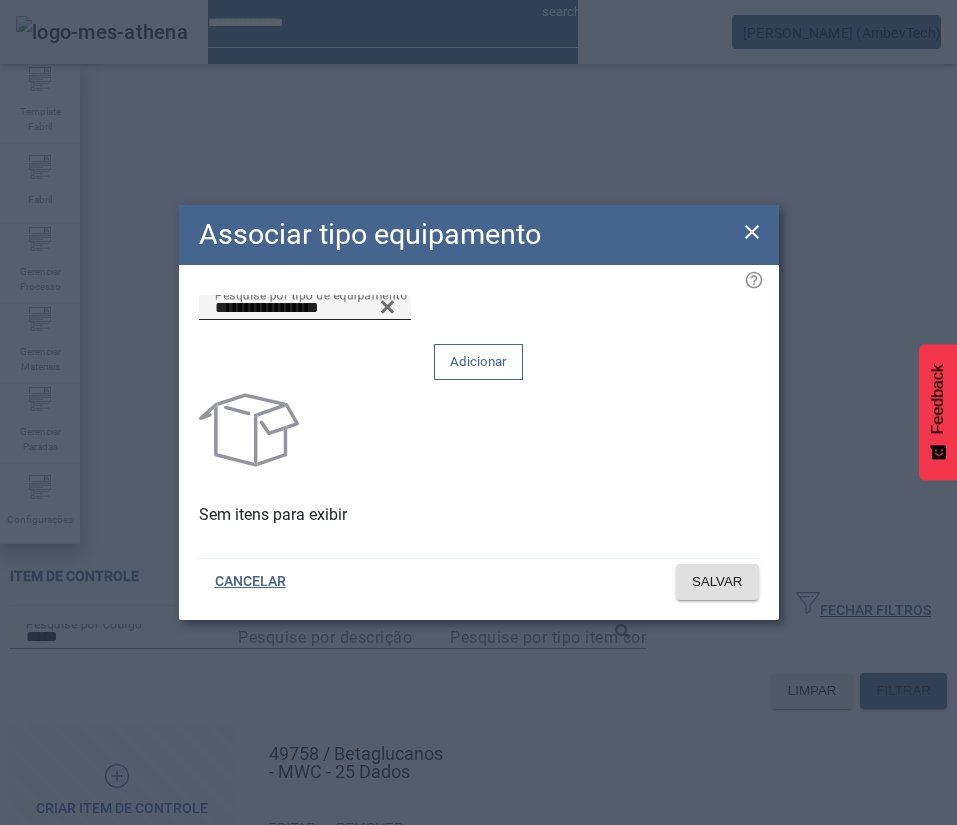 click on "Adicionar" 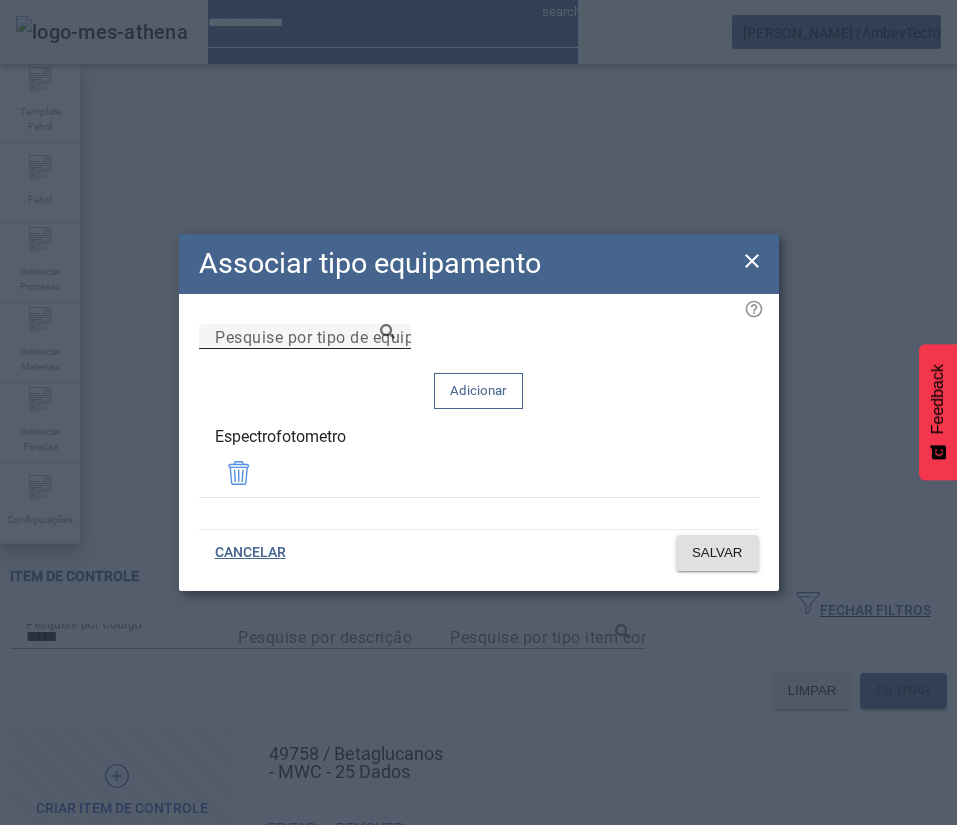 click on "Pesquise por tipo de equipamento" at bounding box center [343, 336] 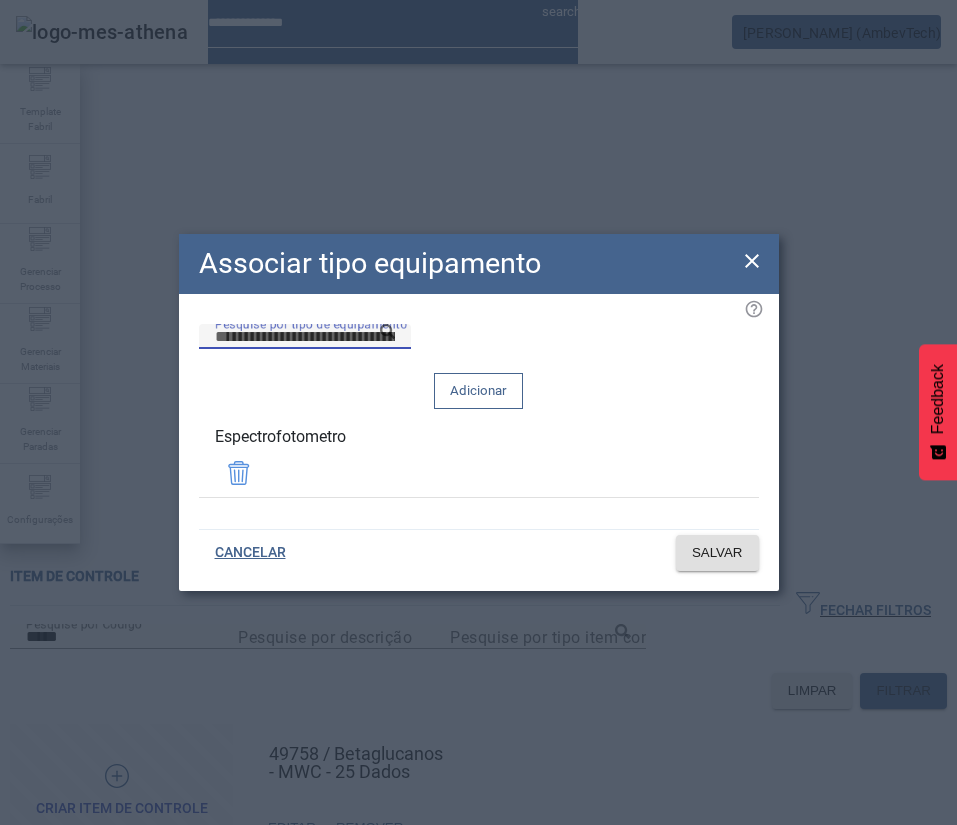 paste on "**********" 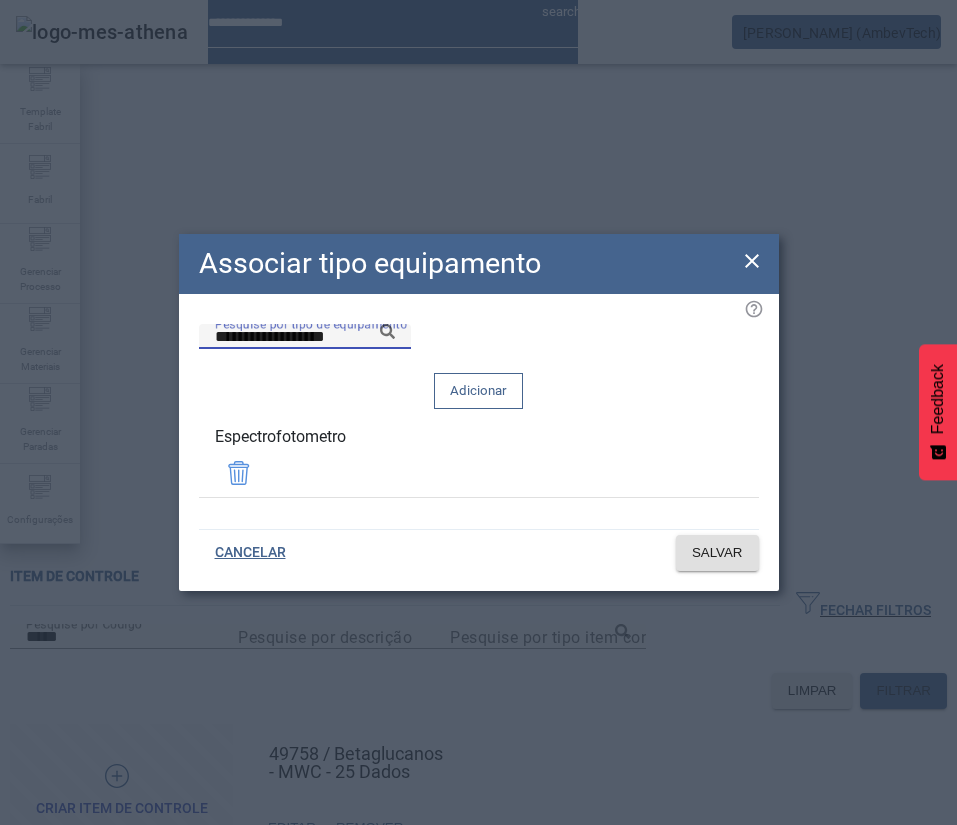 click 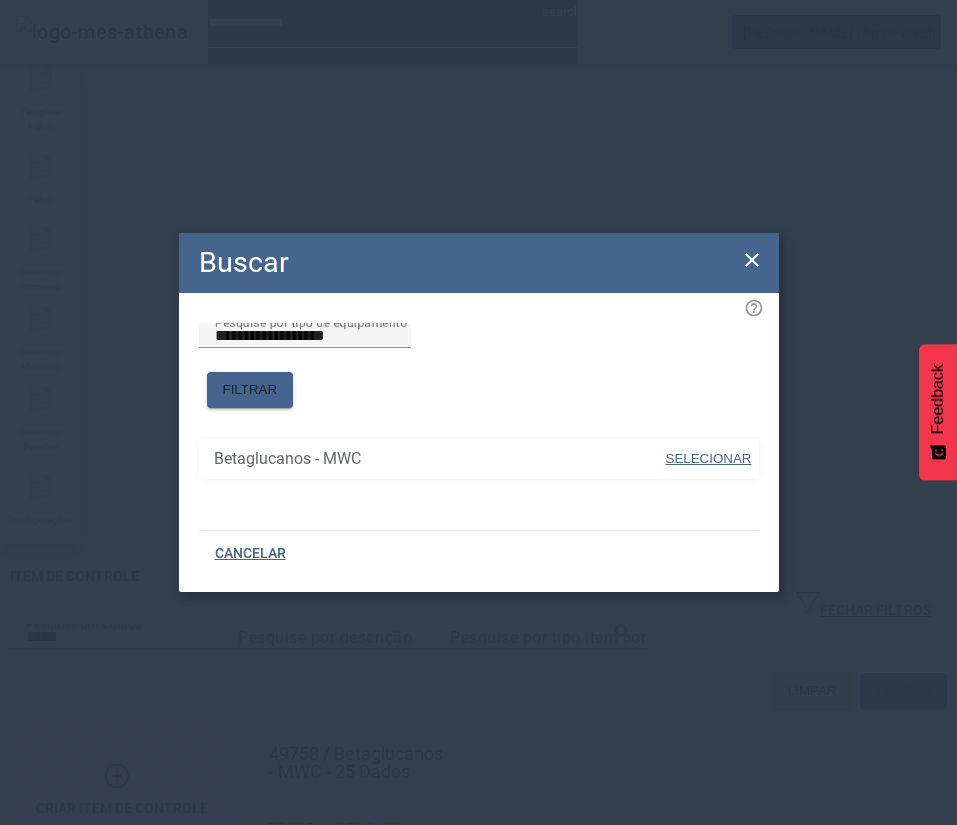drag, startPoint x: 665, startPoint y: 431, endPoint x: 679, endPoint y: 437, distance: 15.231546 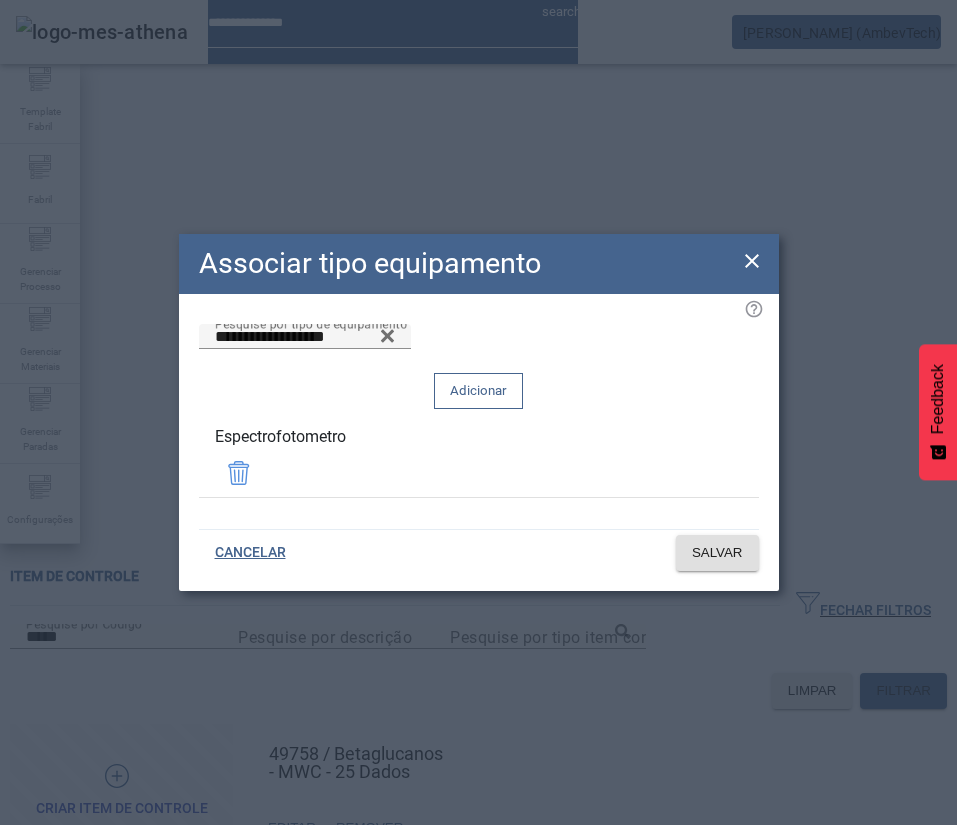 click on "Adicionar" 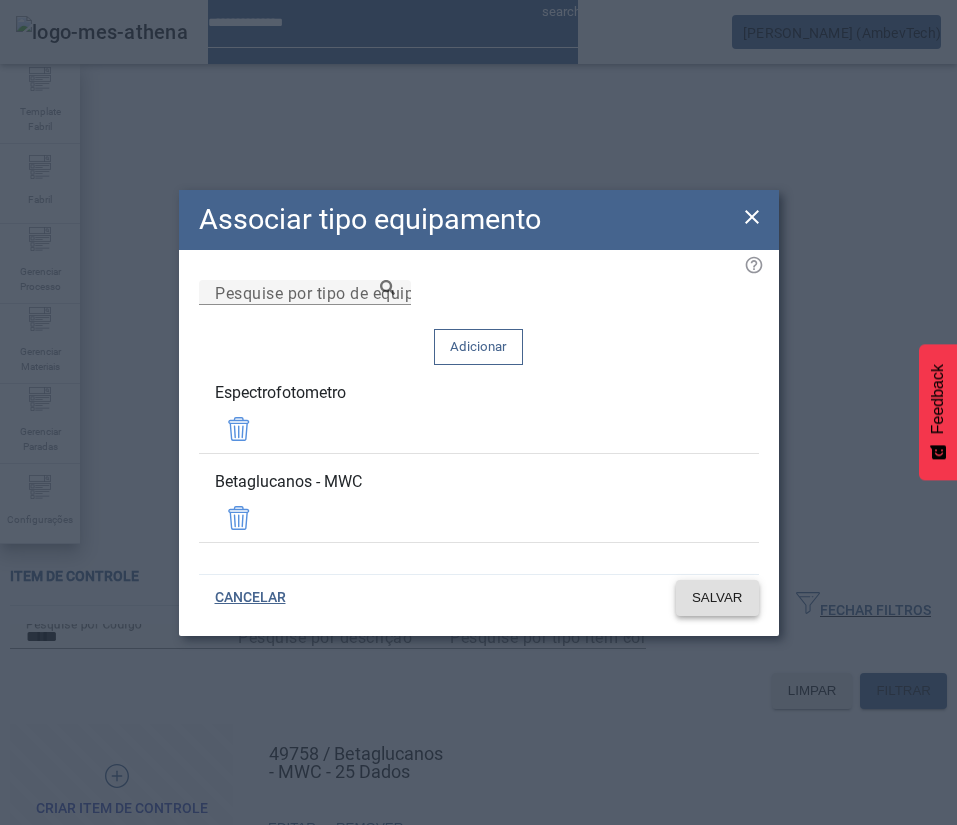 click on "SALVAR" 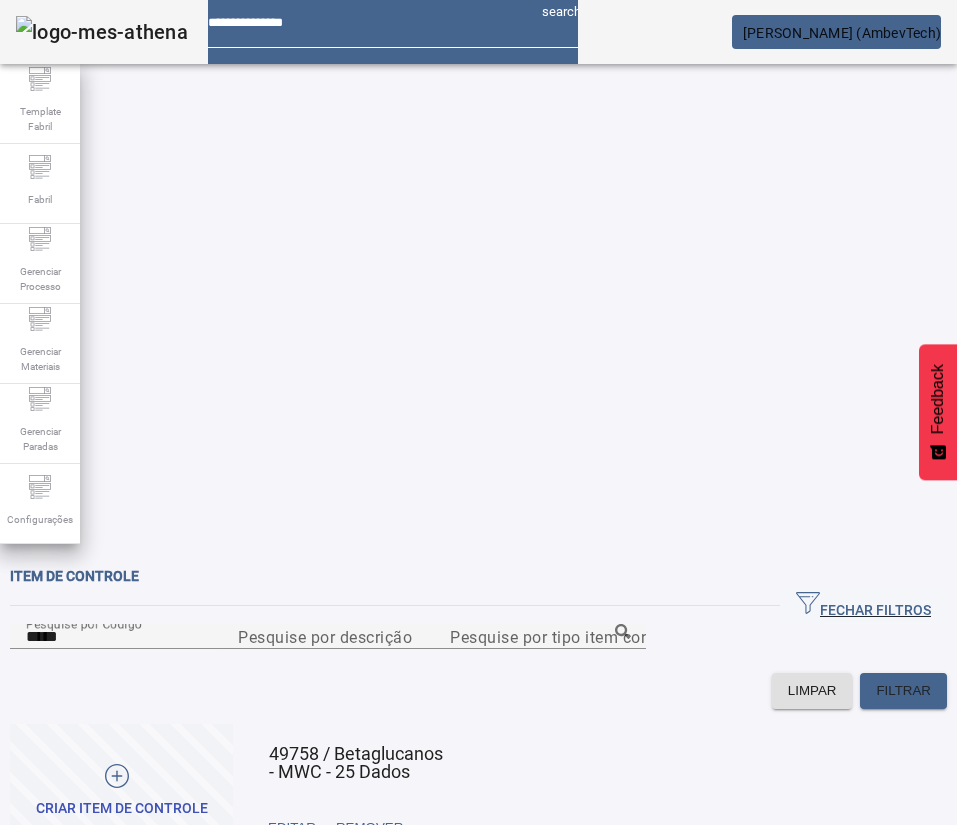 click at bounding box center [450, 828] 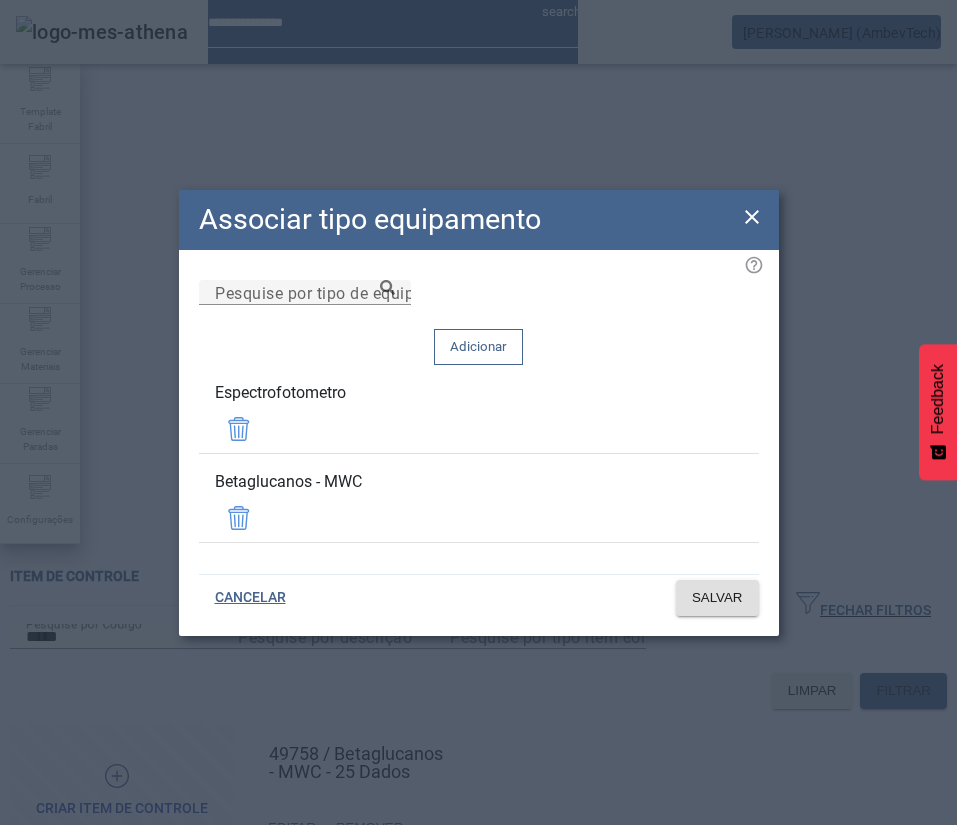 click 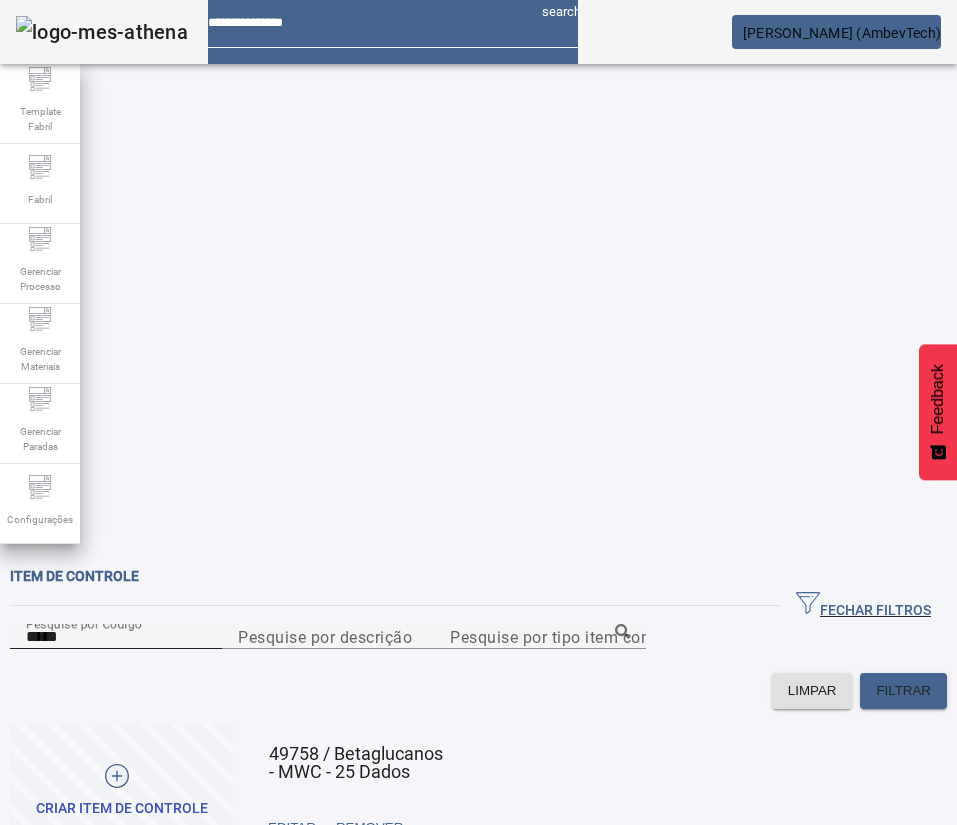 click on "*****" at bounding box center (116, 637) 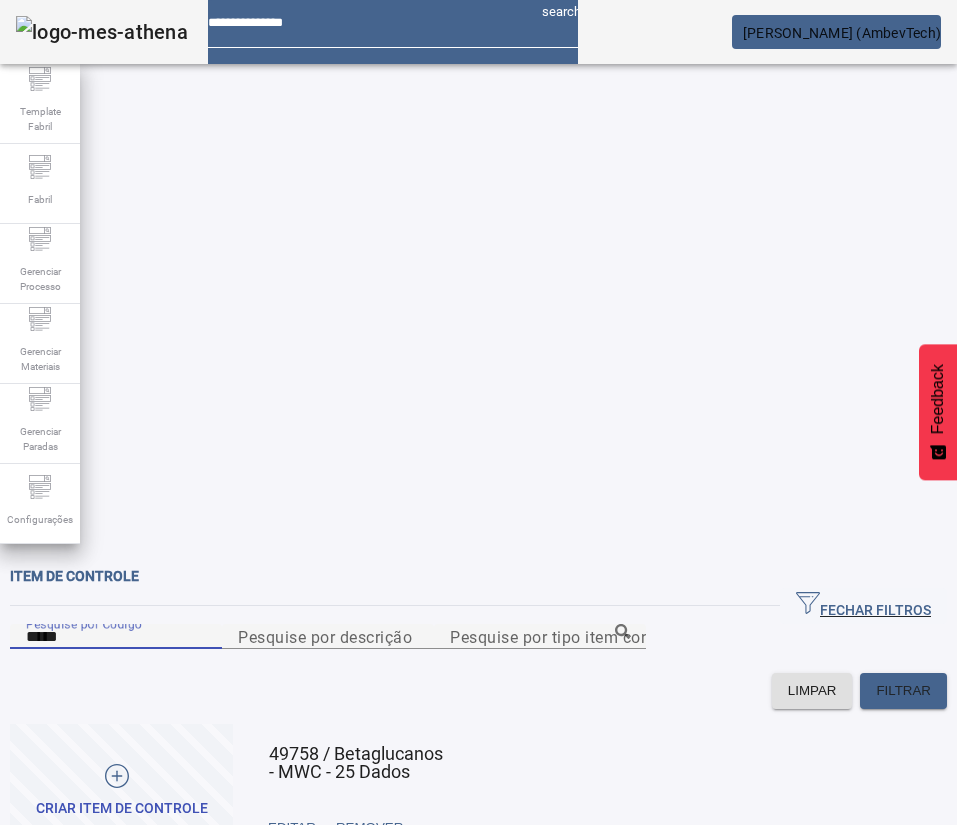 click on "*****" at bounding box center [116, 637] 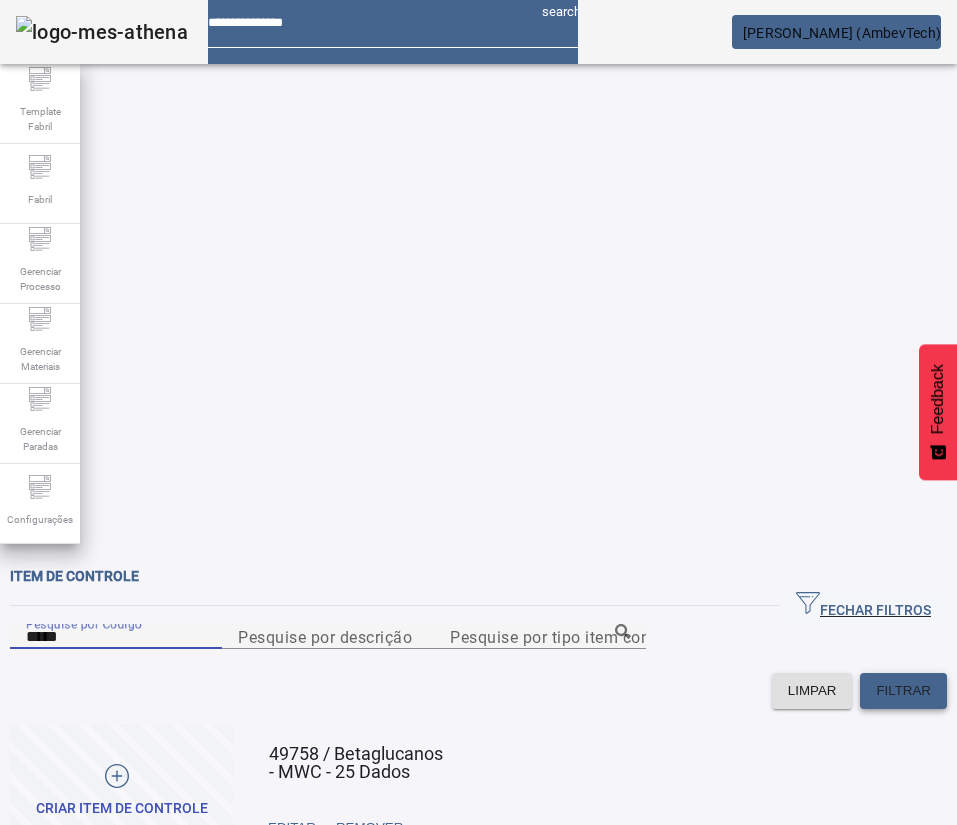 type on "*****" 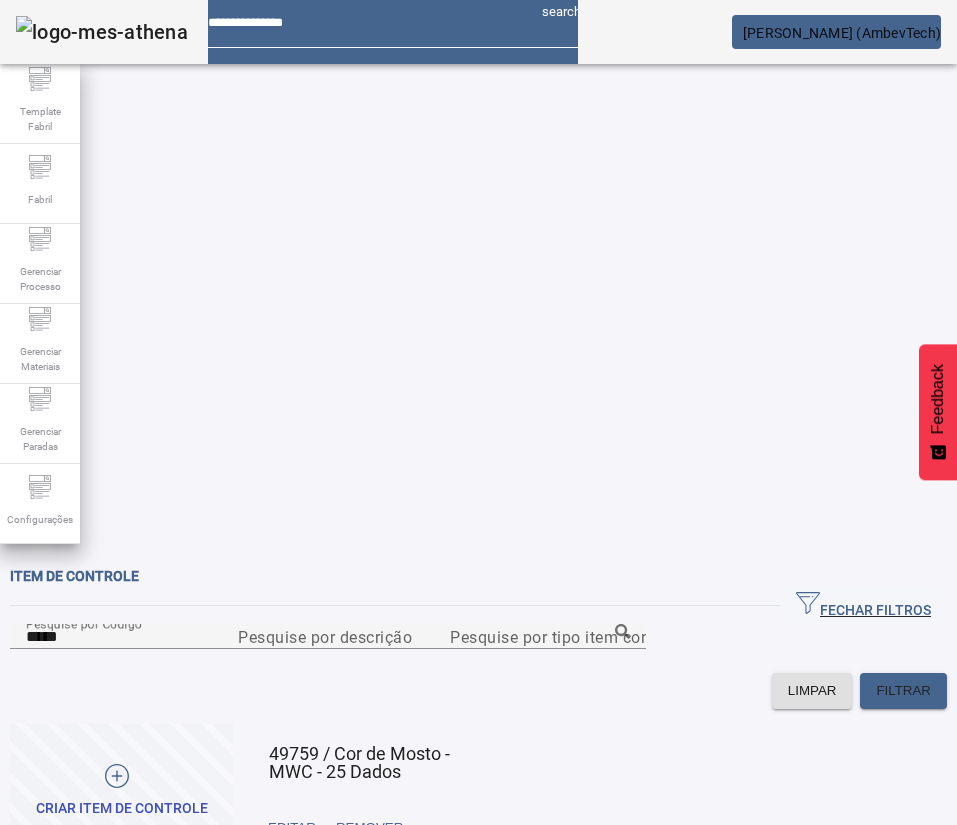 click at bounding box center [450, 828] 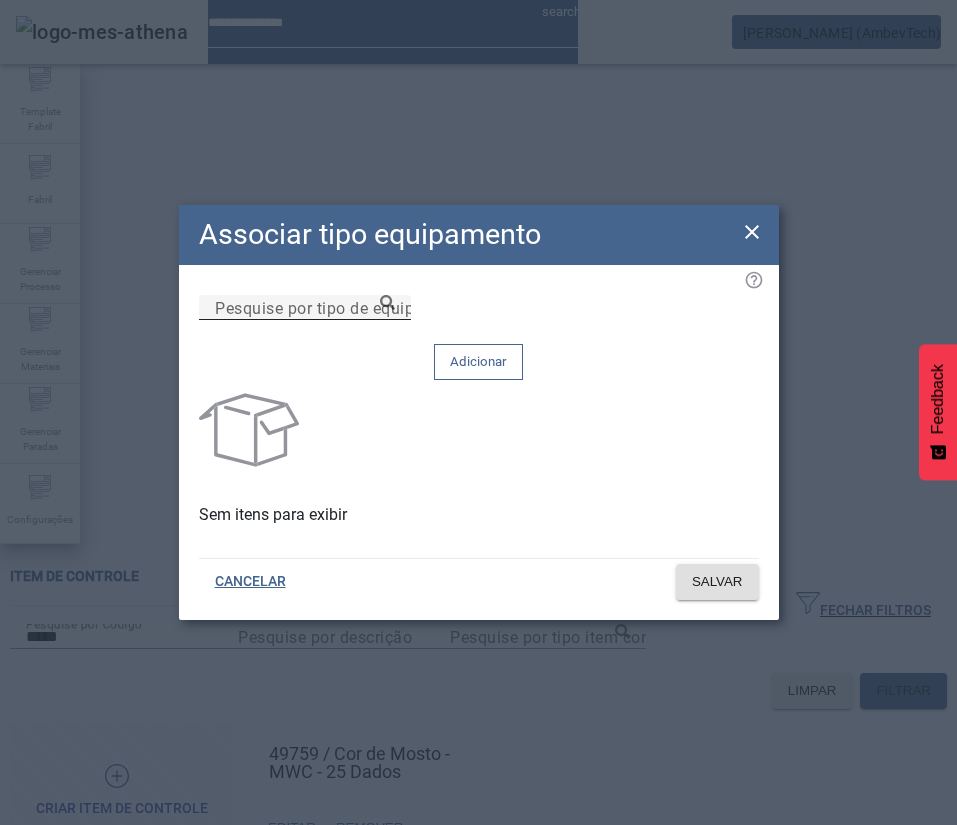 click on "Pesquise por tipo de equipamento" at bounding box center [343, 307] 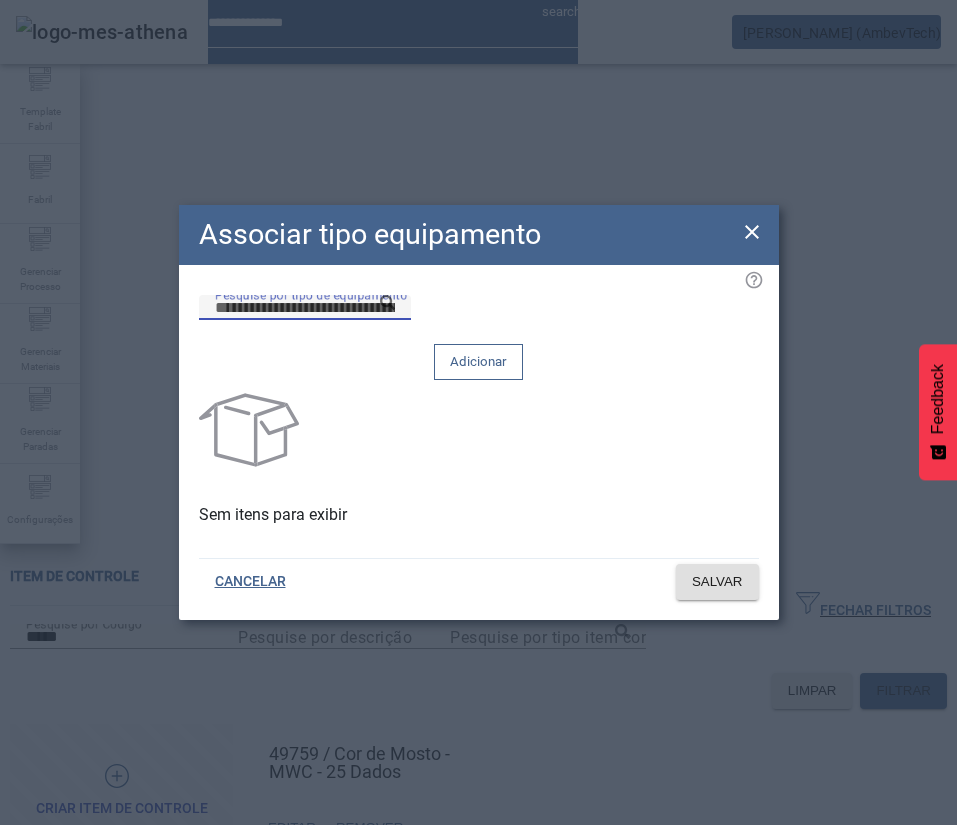 paste on "**********" 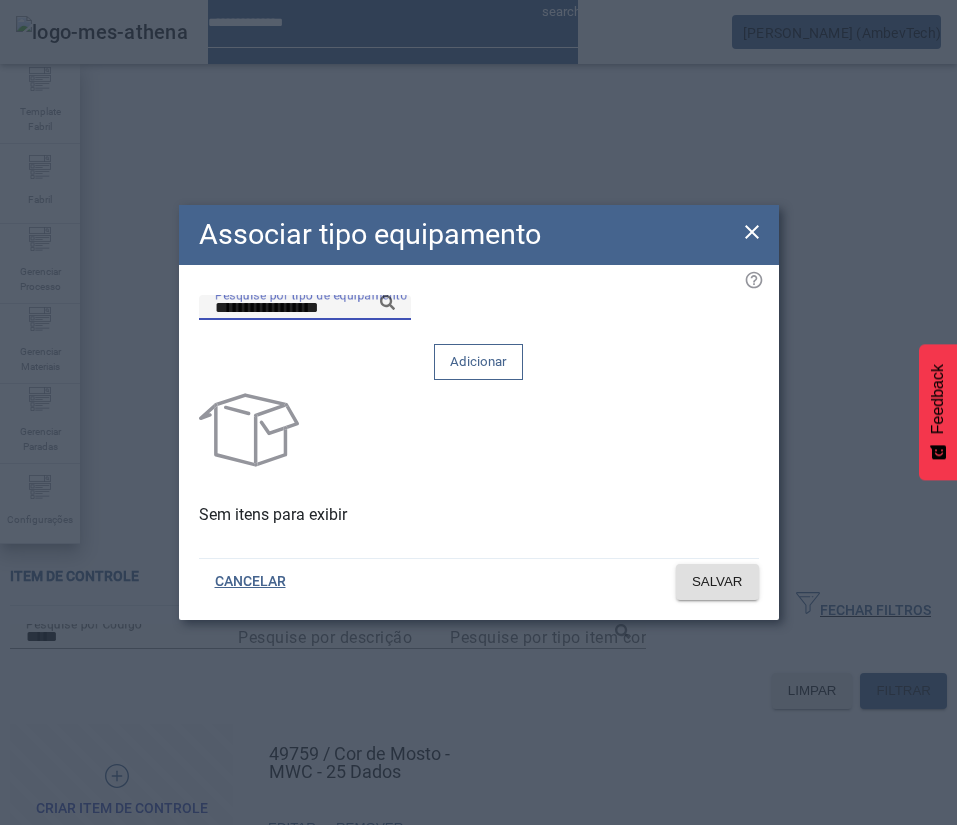 click 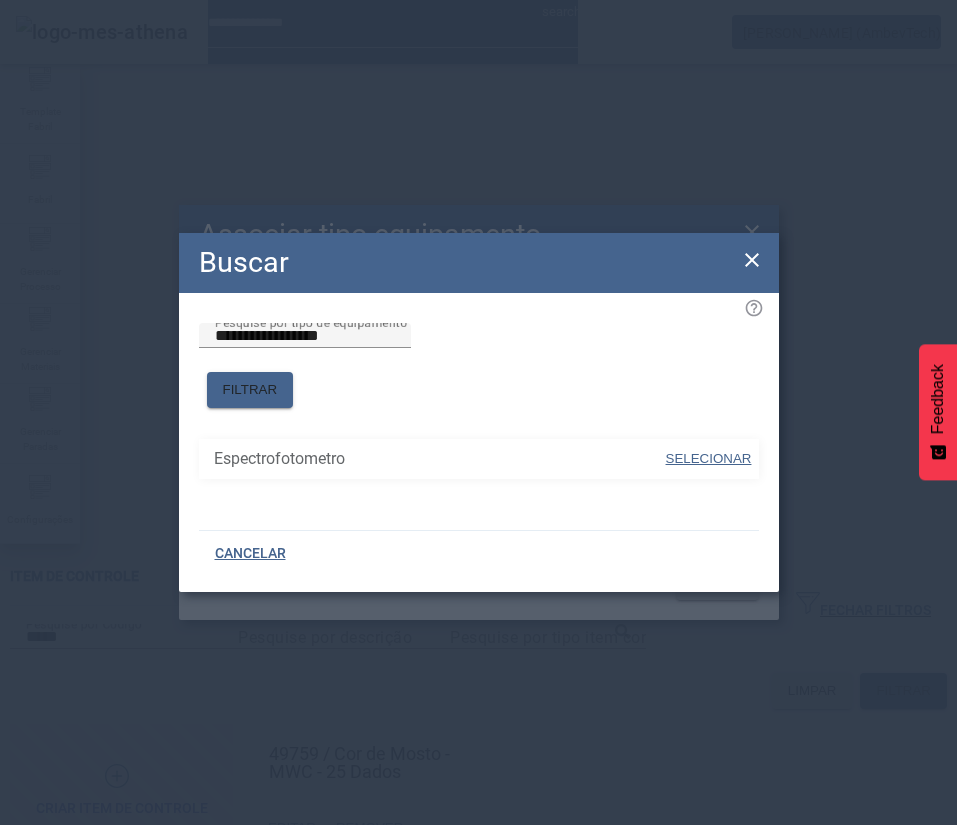 click on "SELECIONAR" at bounding box center (709, 458) 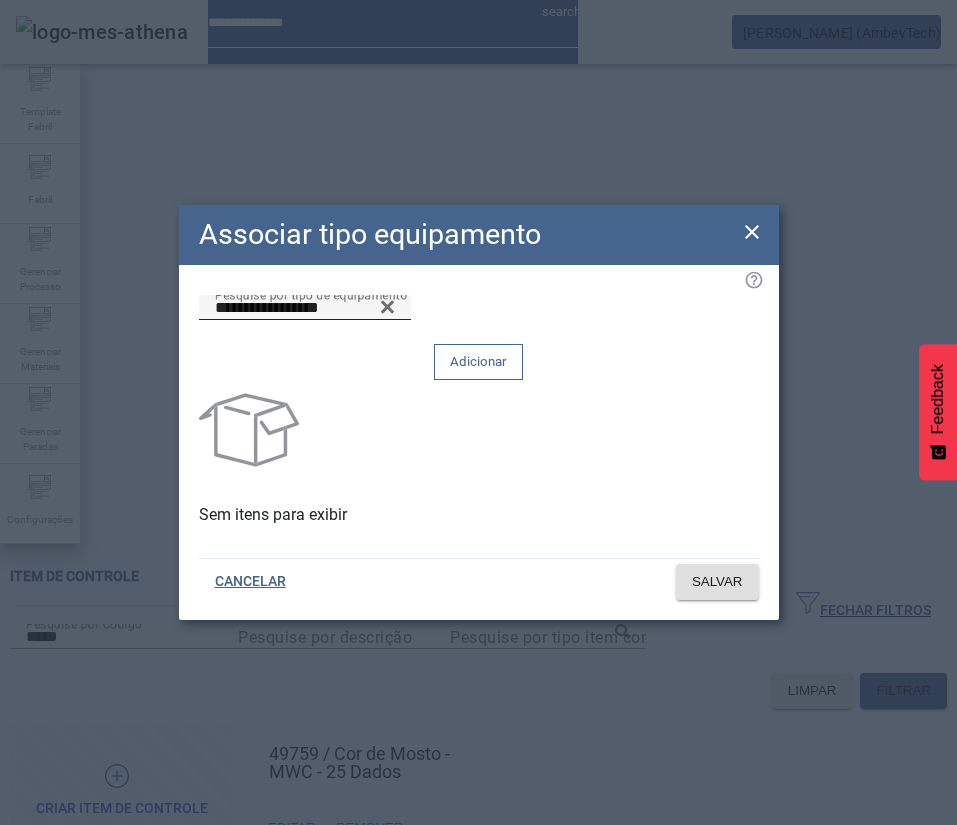 click on "Adicionar" 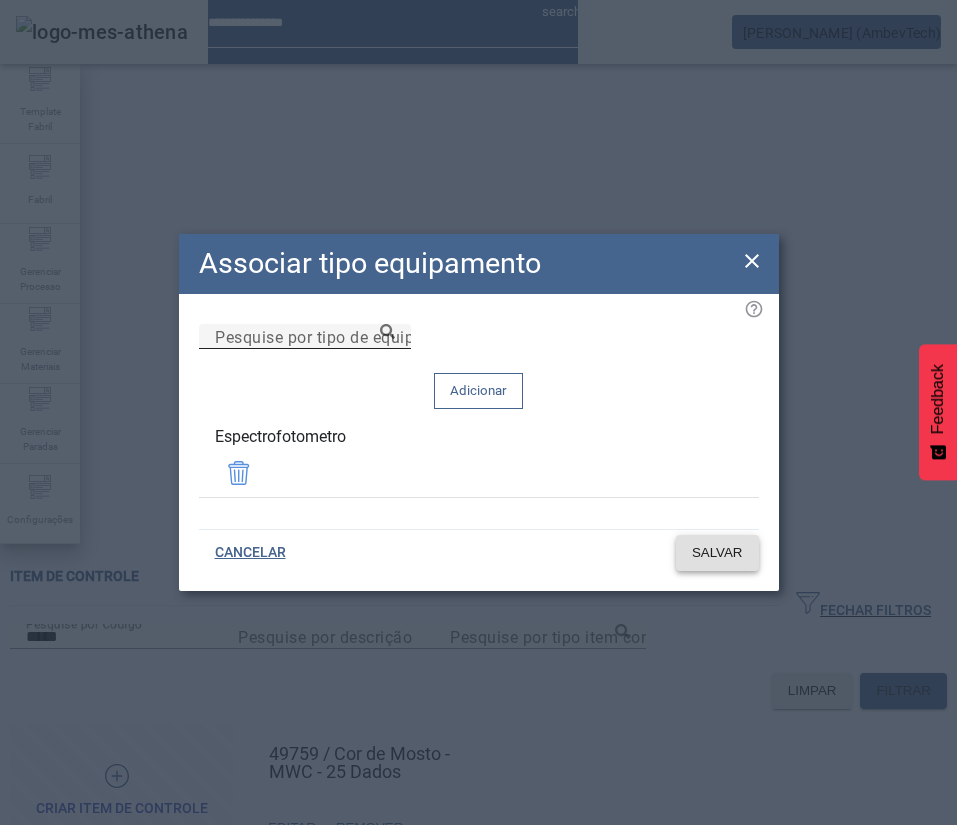 click 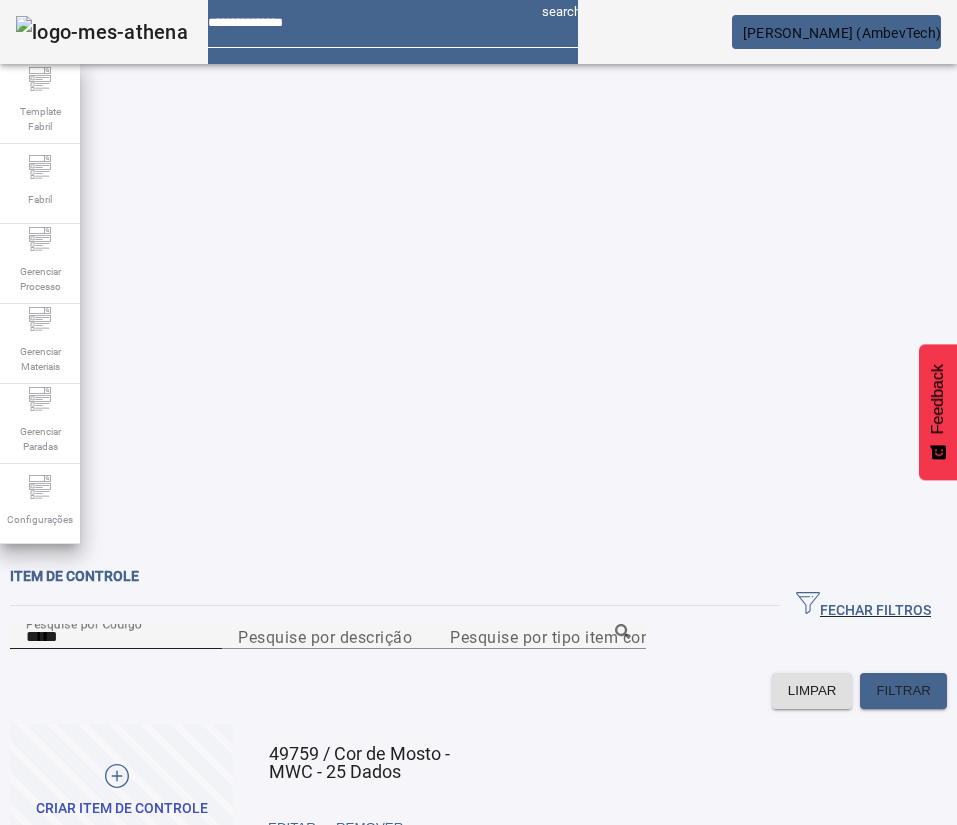 click on "*****" at bounding box center (116, 637) 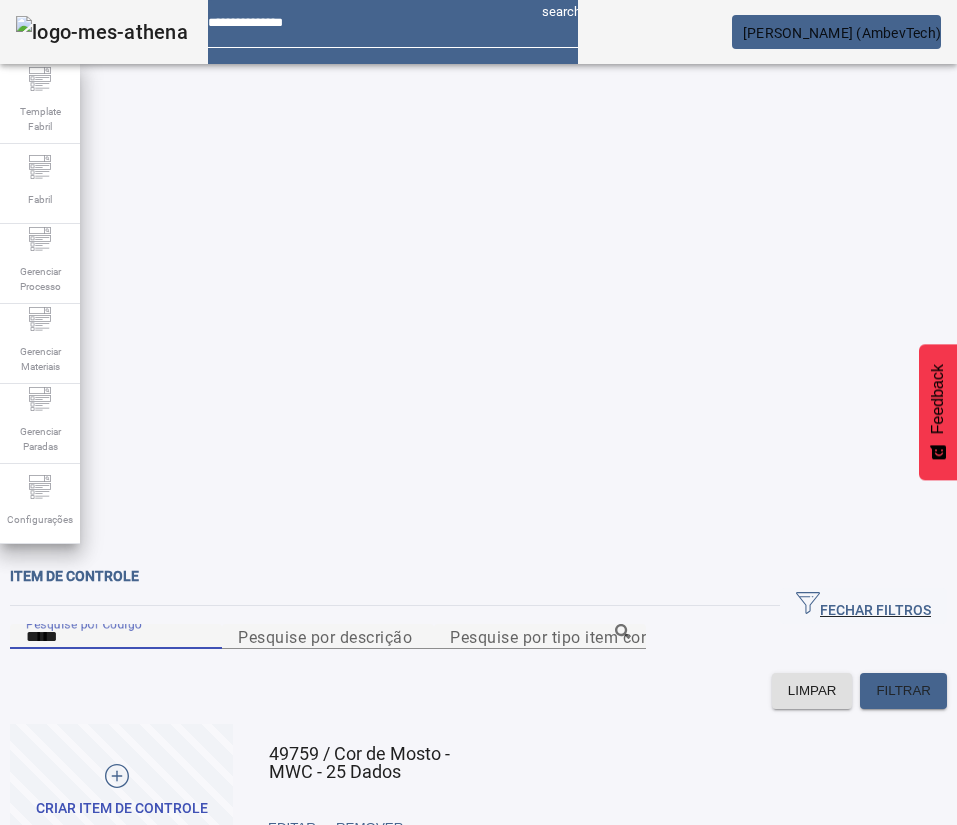 click on "*****" at bounding box center (116, 637) 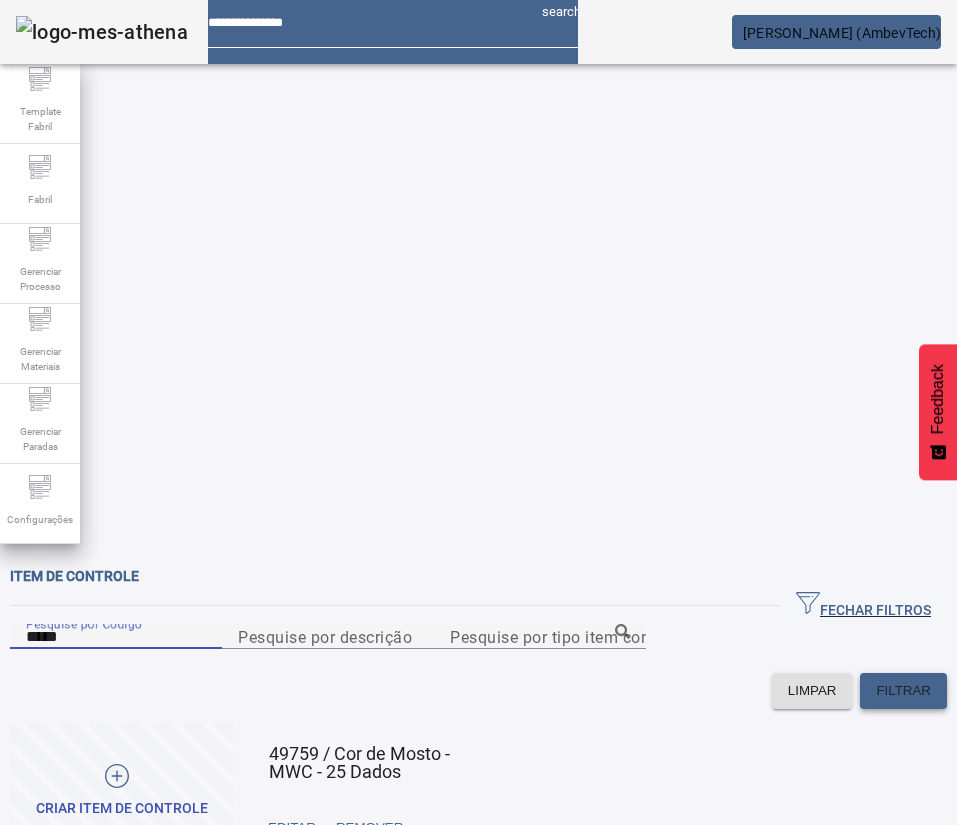 click on "FILTRAR" 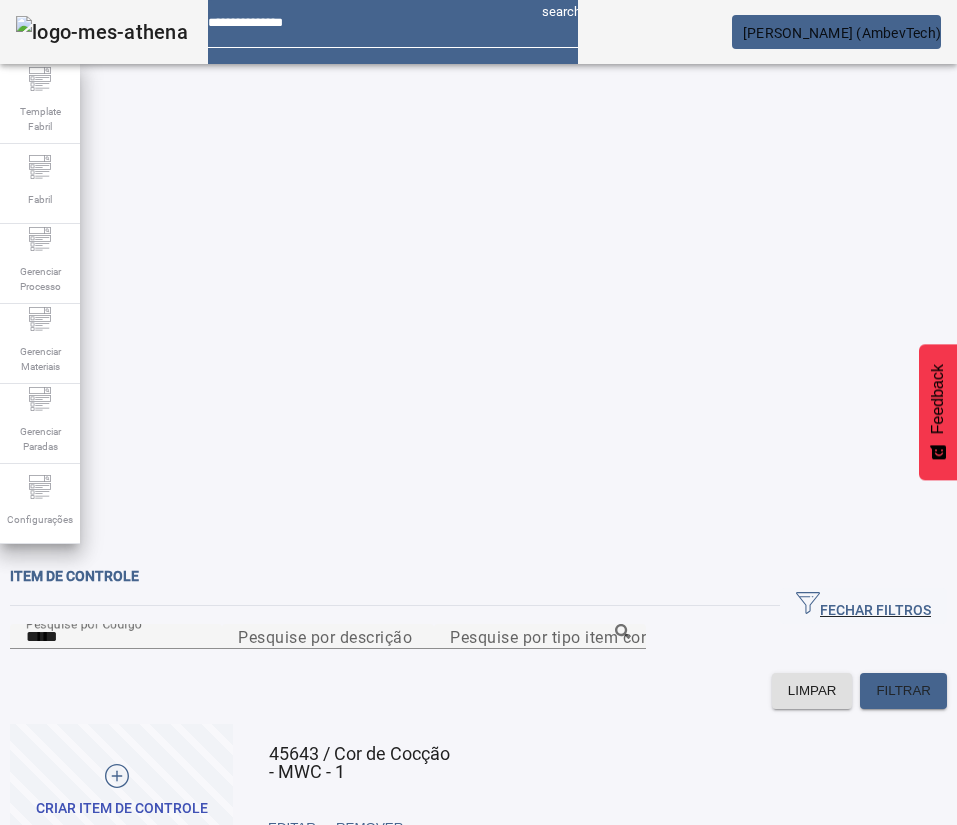 click at bounding box center [450, 828] 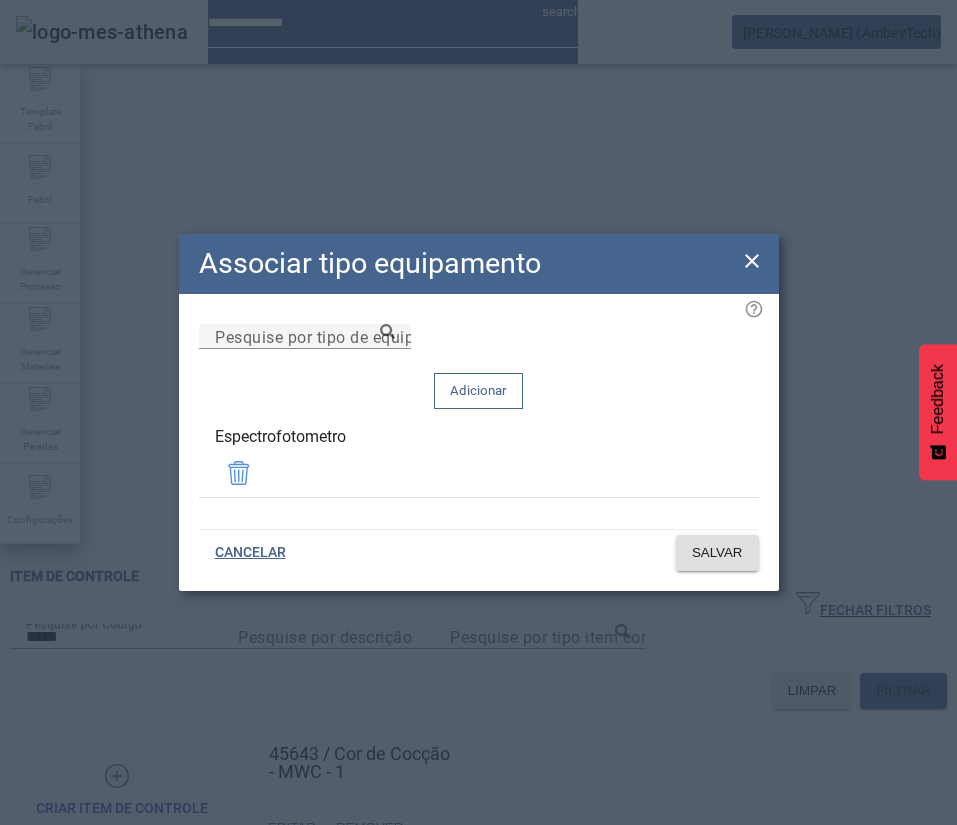 drag, startPoint x: 387, startPoint y: 444, endPoint x: 160, endPoint y: 449, distance: 227.05505 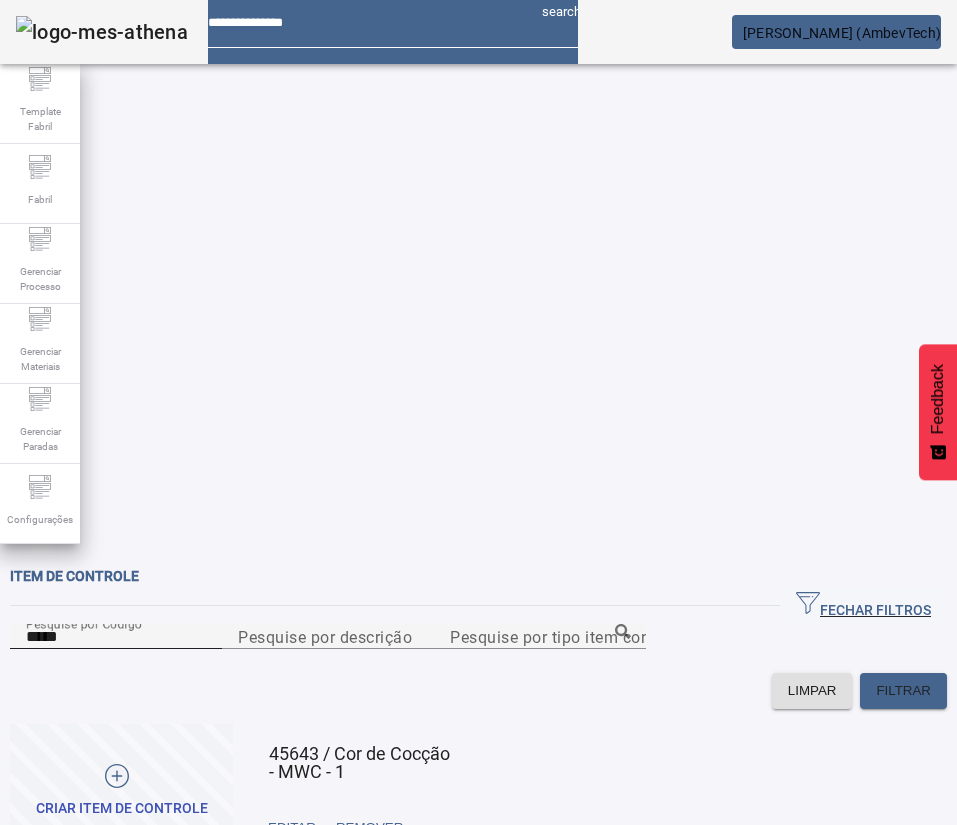 click on "*****" at bounding box center (116, 637) 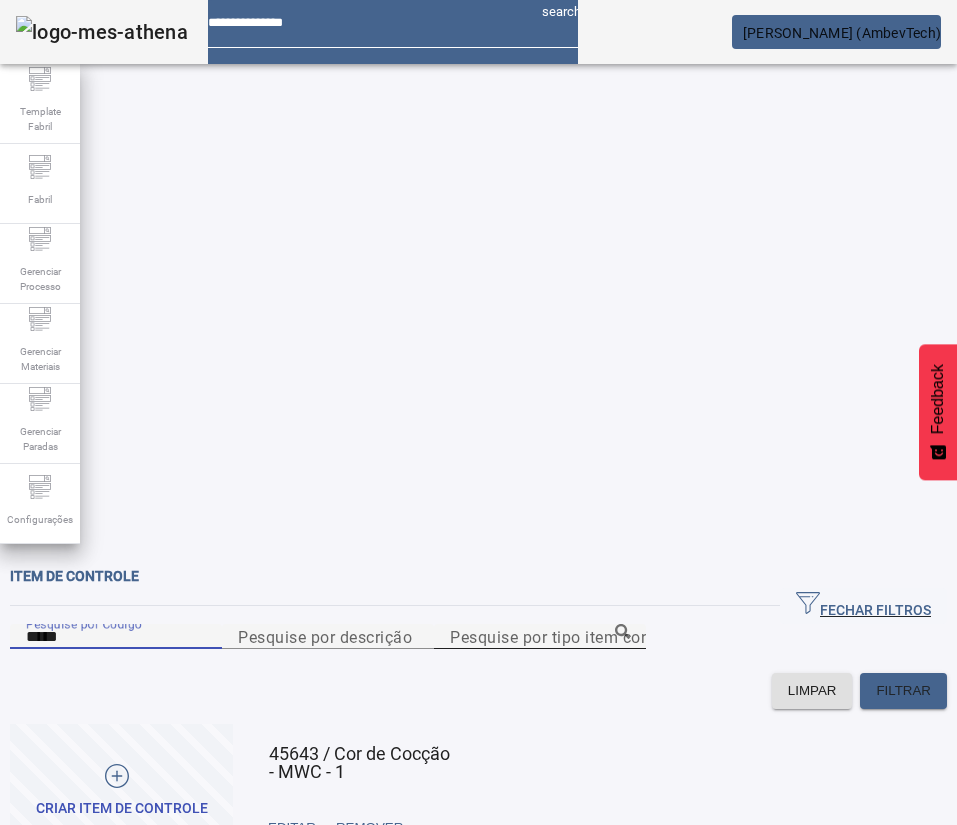 drag, startPoint x: 173, startPoint y: 173, endPoint x: 318, endPoint y: 231, distance: 156.16978 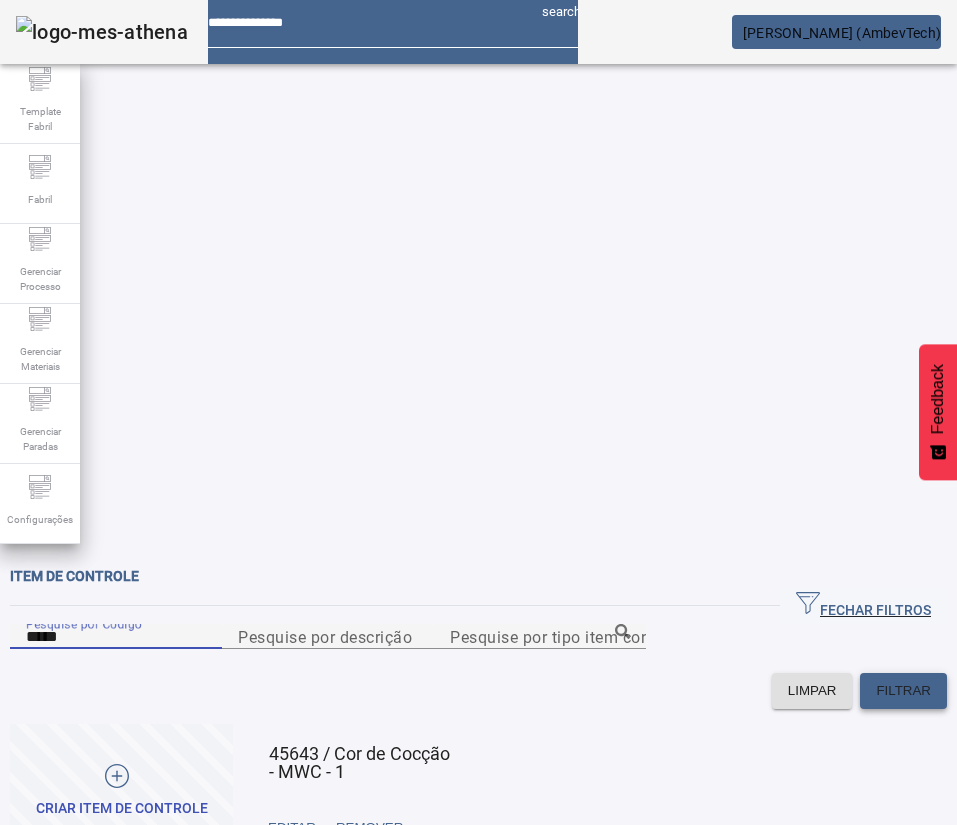 click on "FILTRAR" 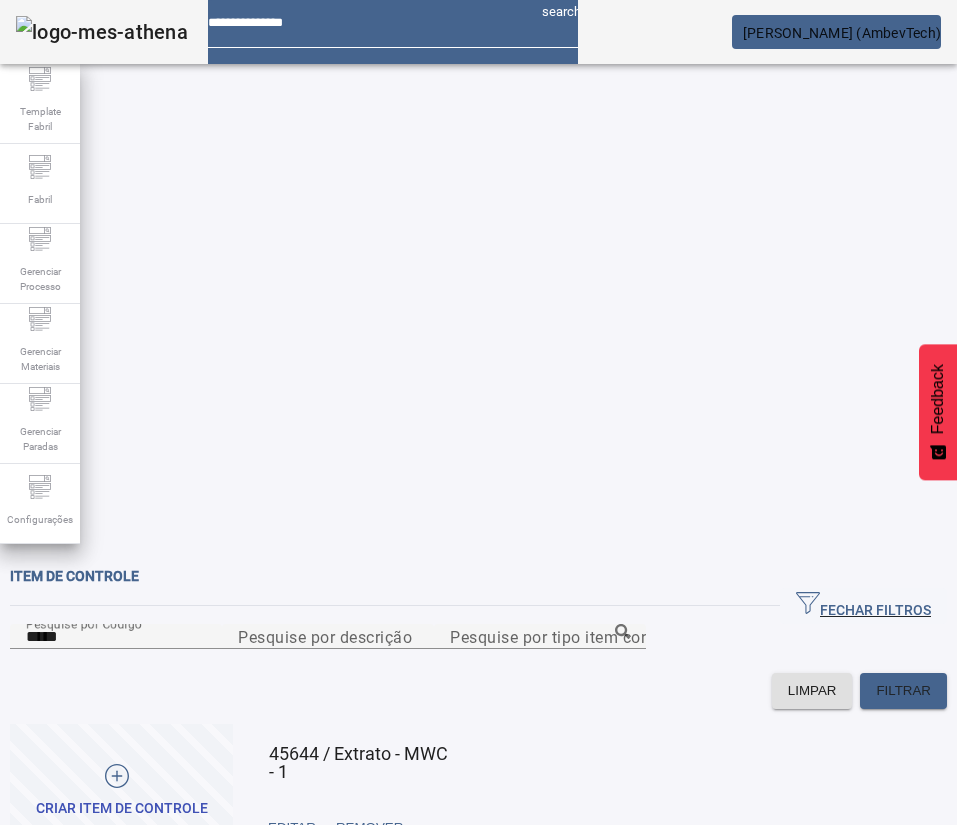 click at bounding box center (450, 828) 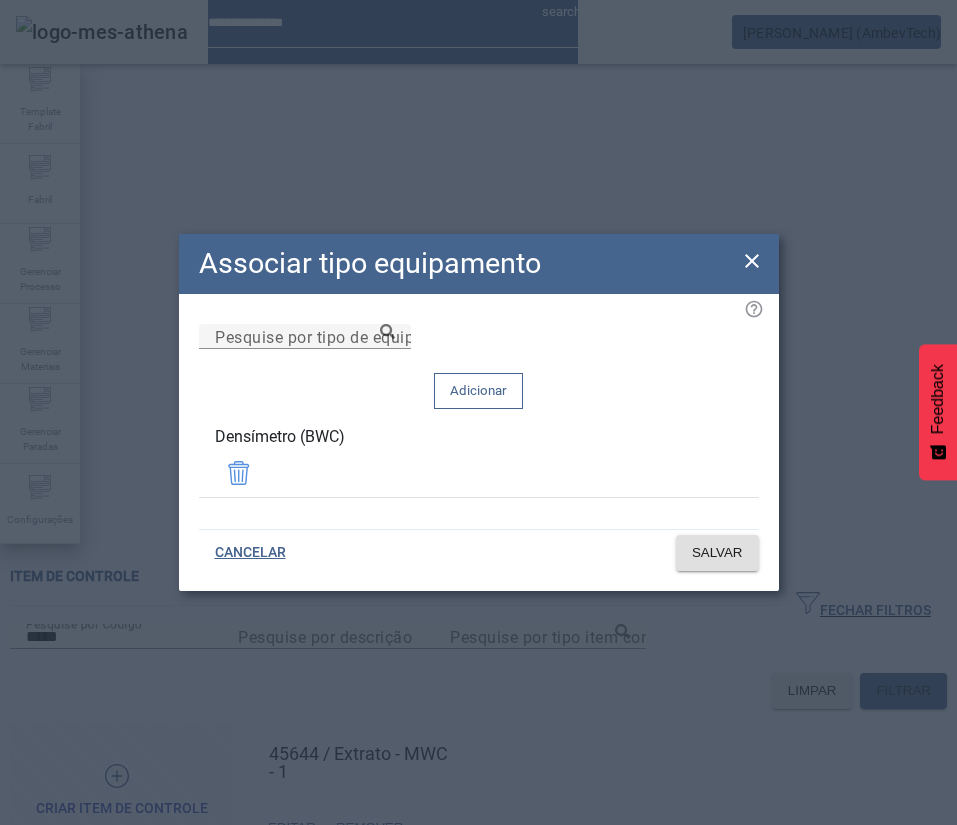 drag, startPoint x: 364, startPoint y: 447, endPoint x: 183, endPoint y: 442, distance: 181.06905 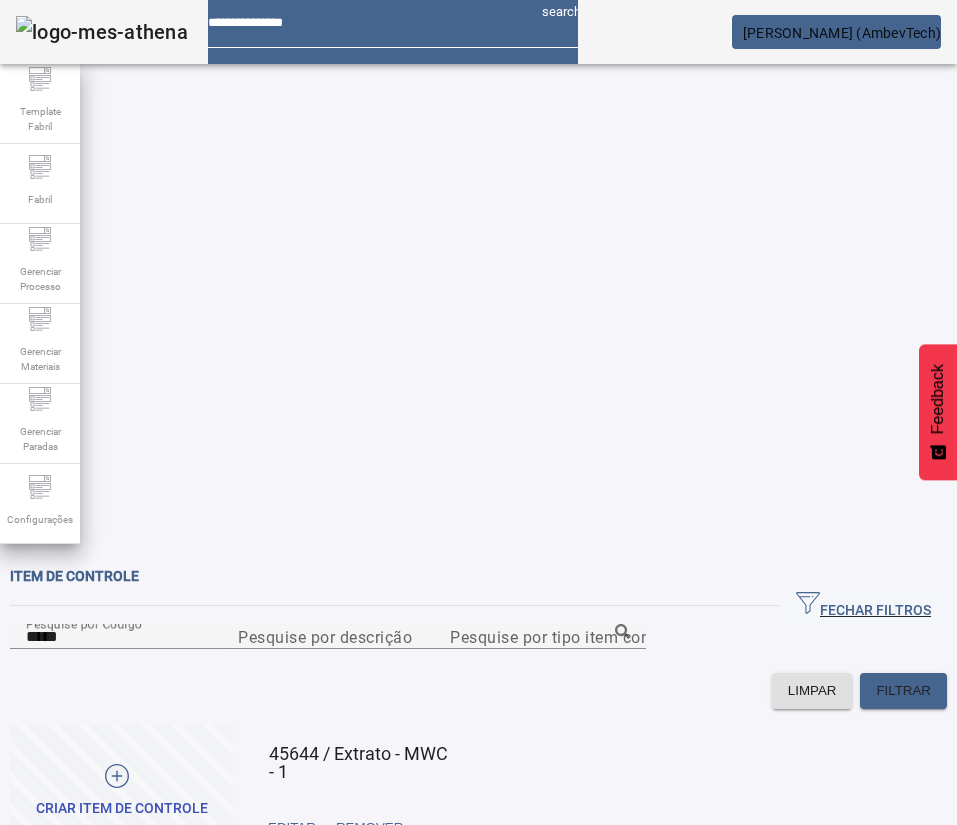 click at bounding box center [450, 828] 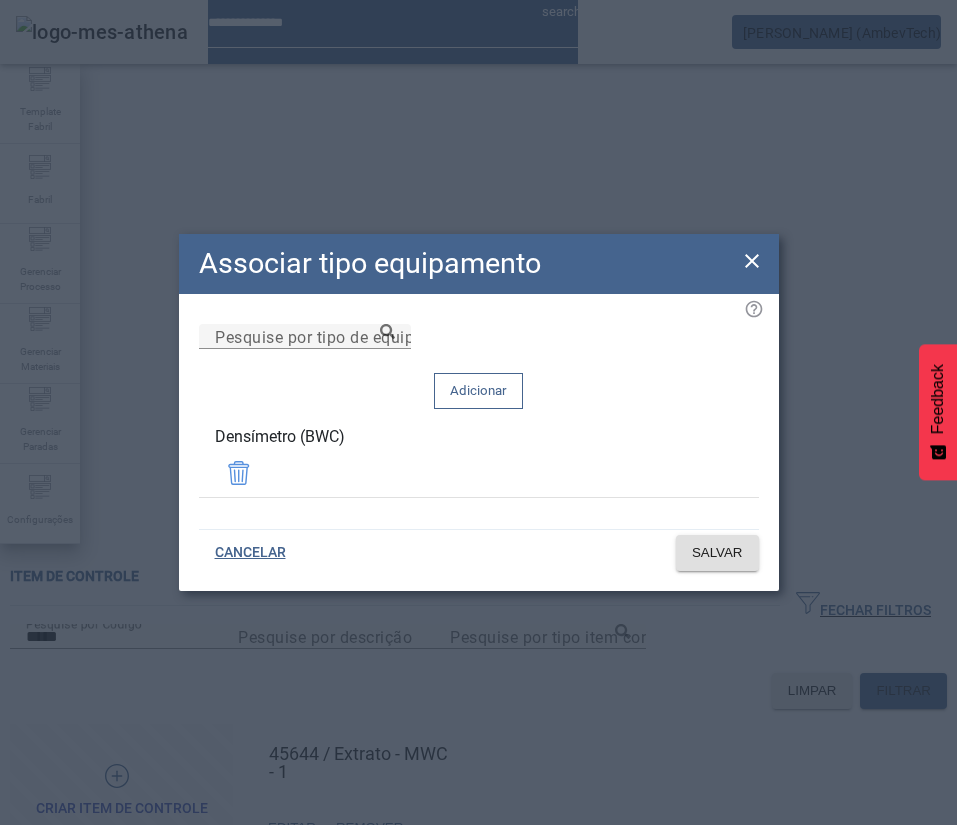click on "Associar tipo equipamento" 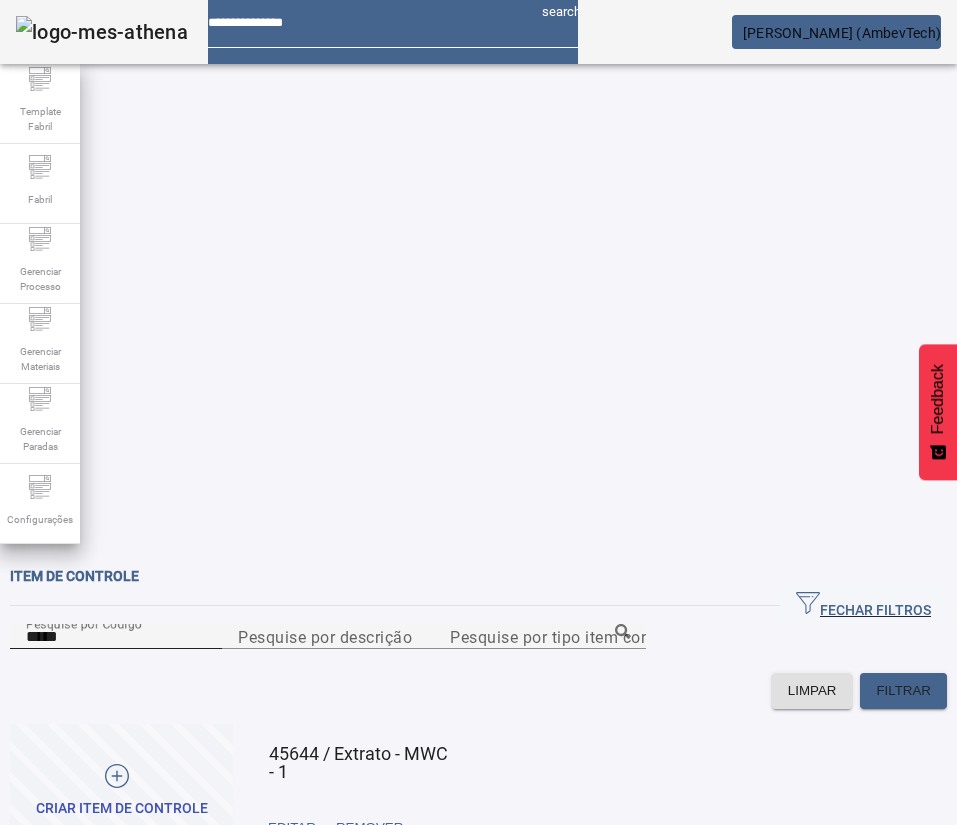 click on "*****" at bounding box center [116, 637] 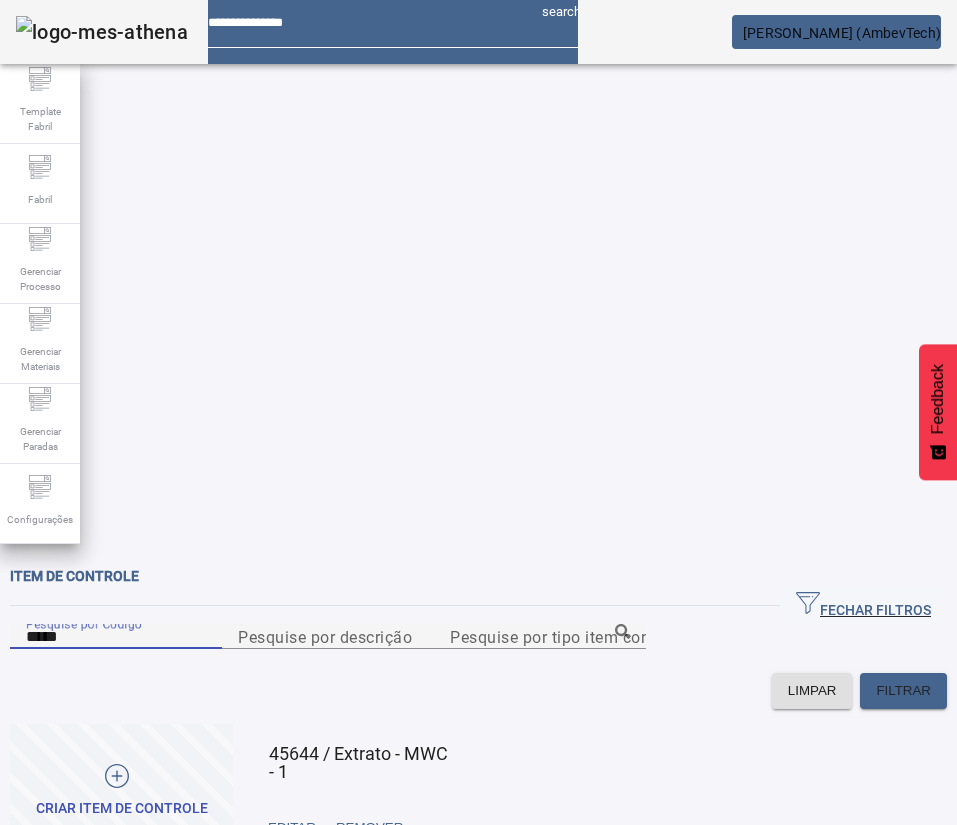 click on "*****" at bounding box center (116, 637) 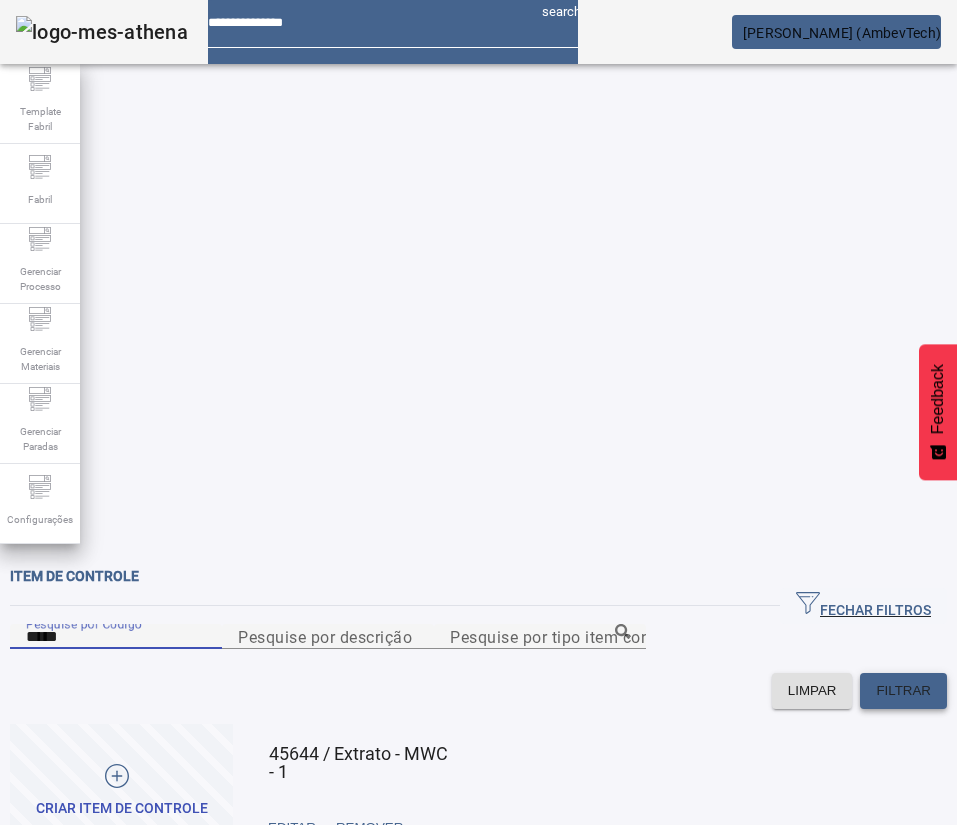 click 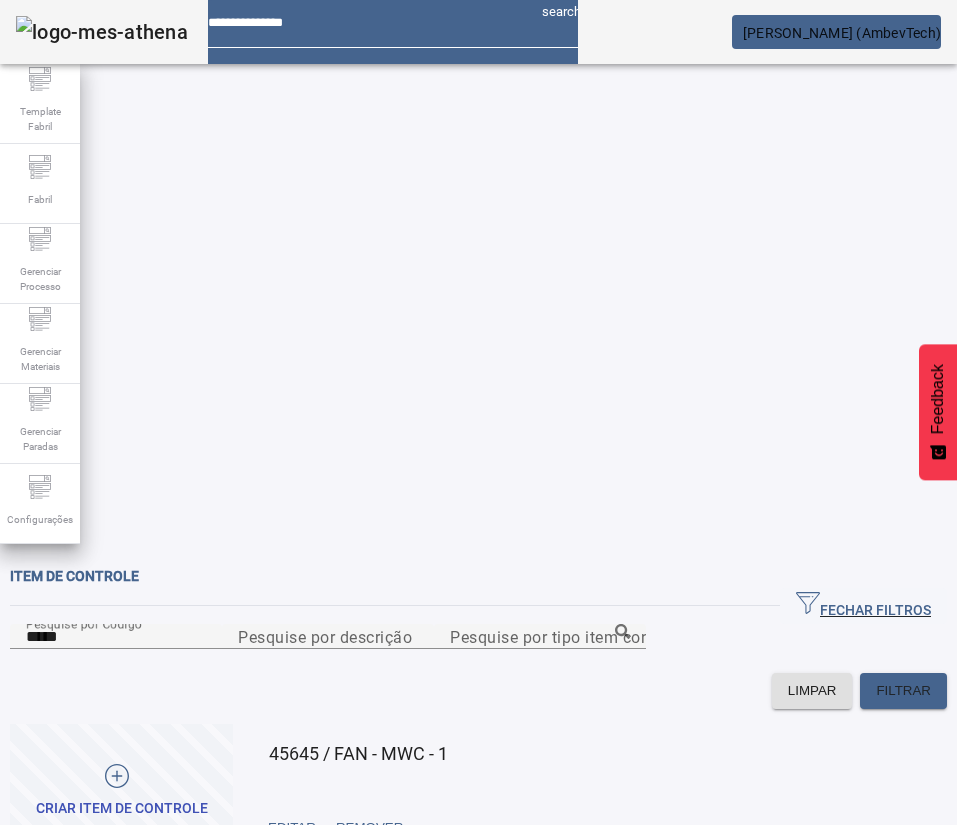 click at bounding box center [450, 828] 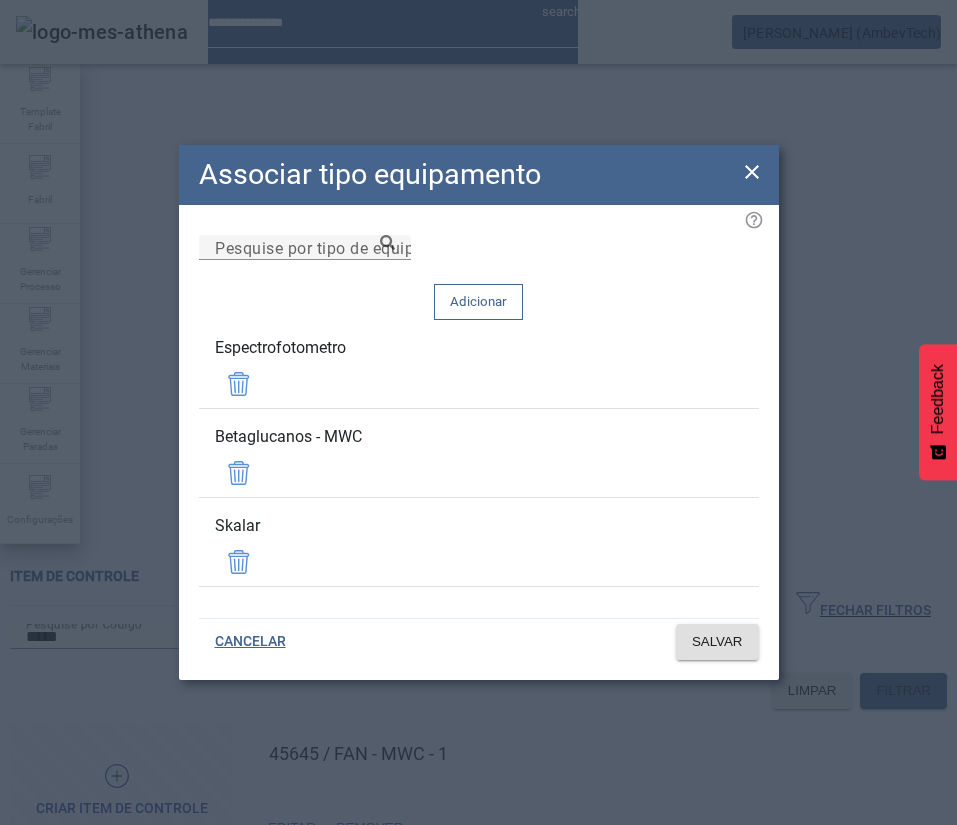 drag, startPoint x: 384, startPoint y: 389, endPoint x: 203, endPoint y: 402, distance: 181.46625 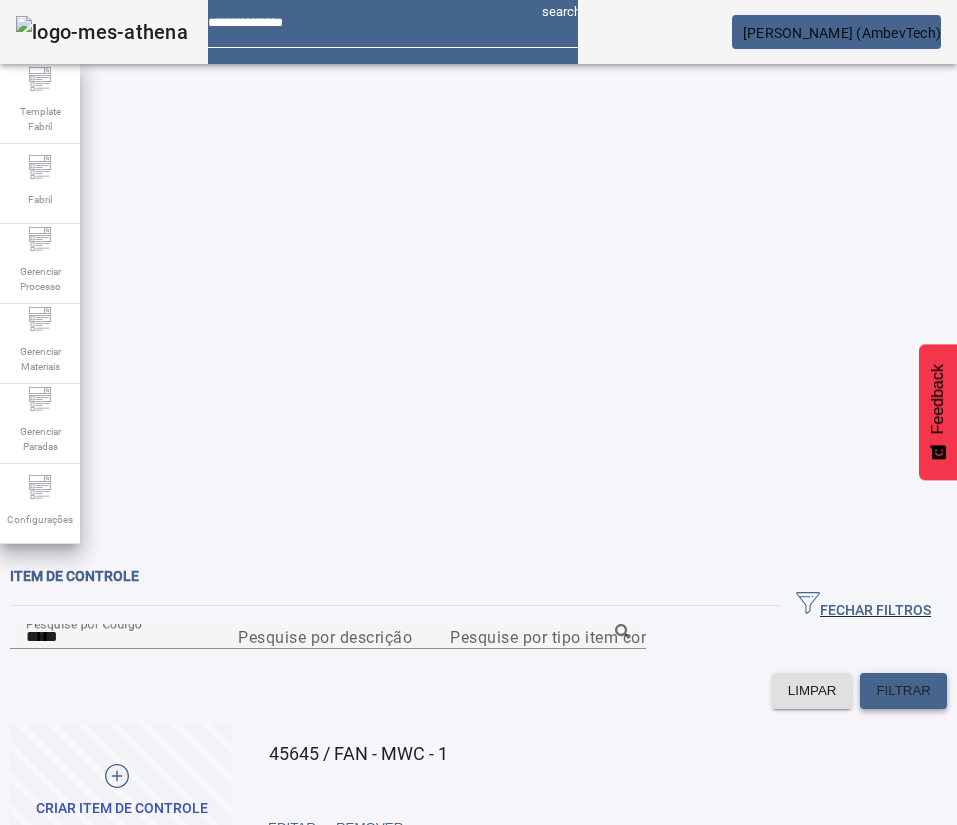click on "FILTRAR" 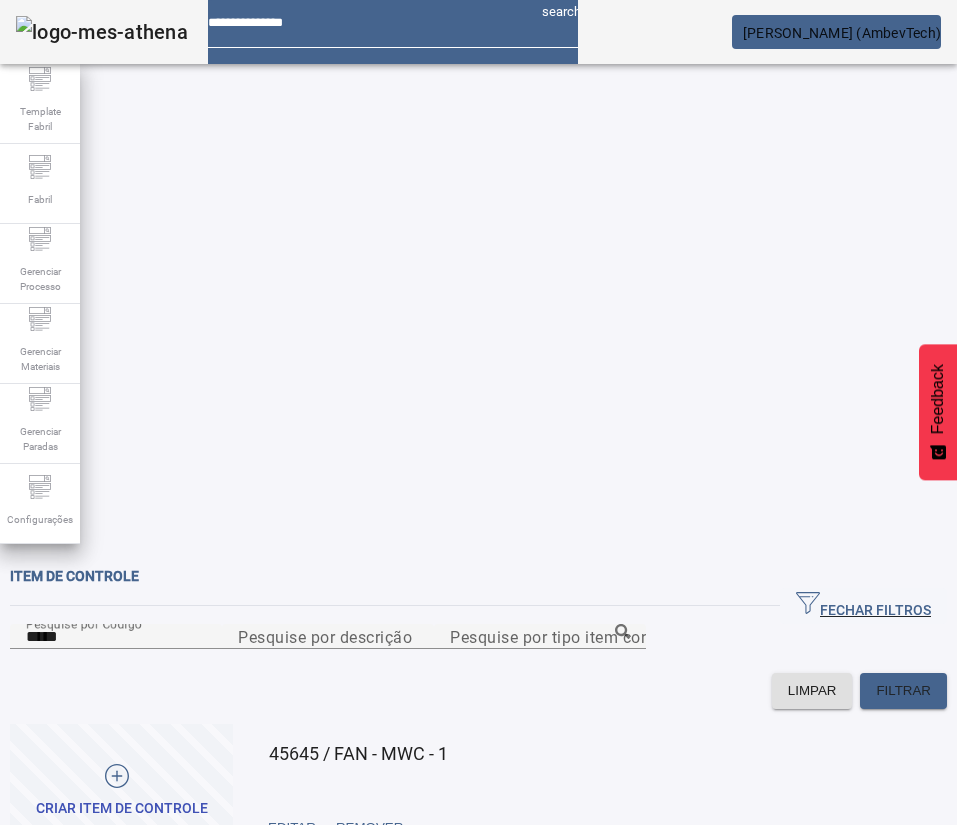 click at bounding box center [450, 828] 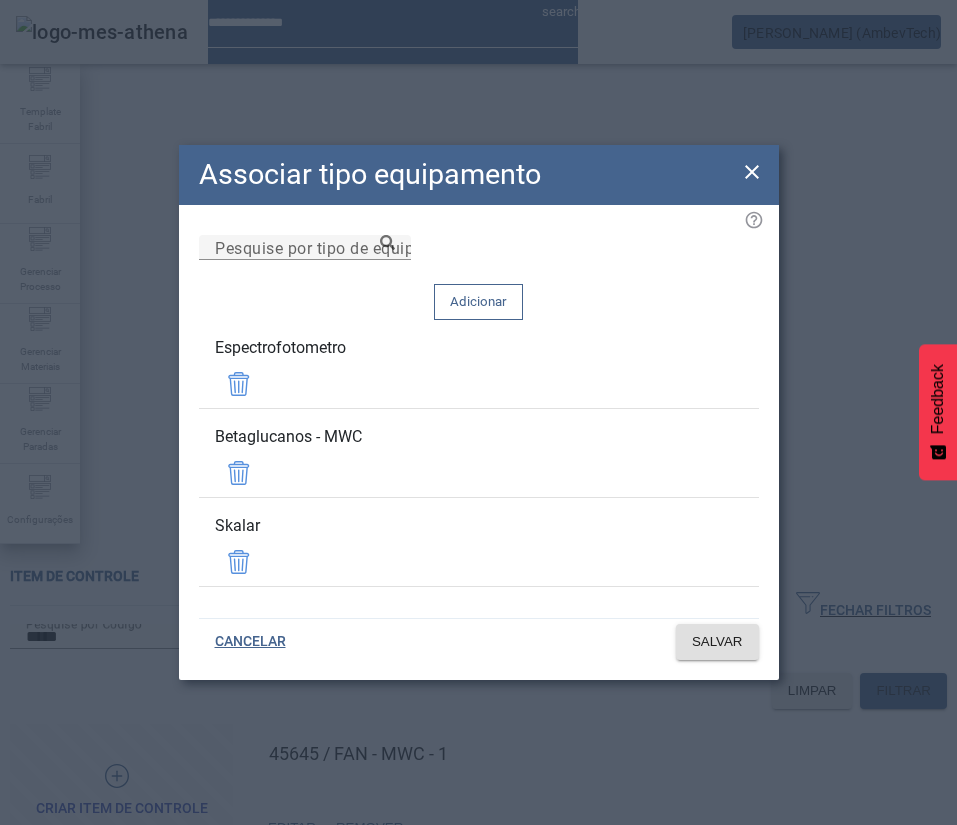 click 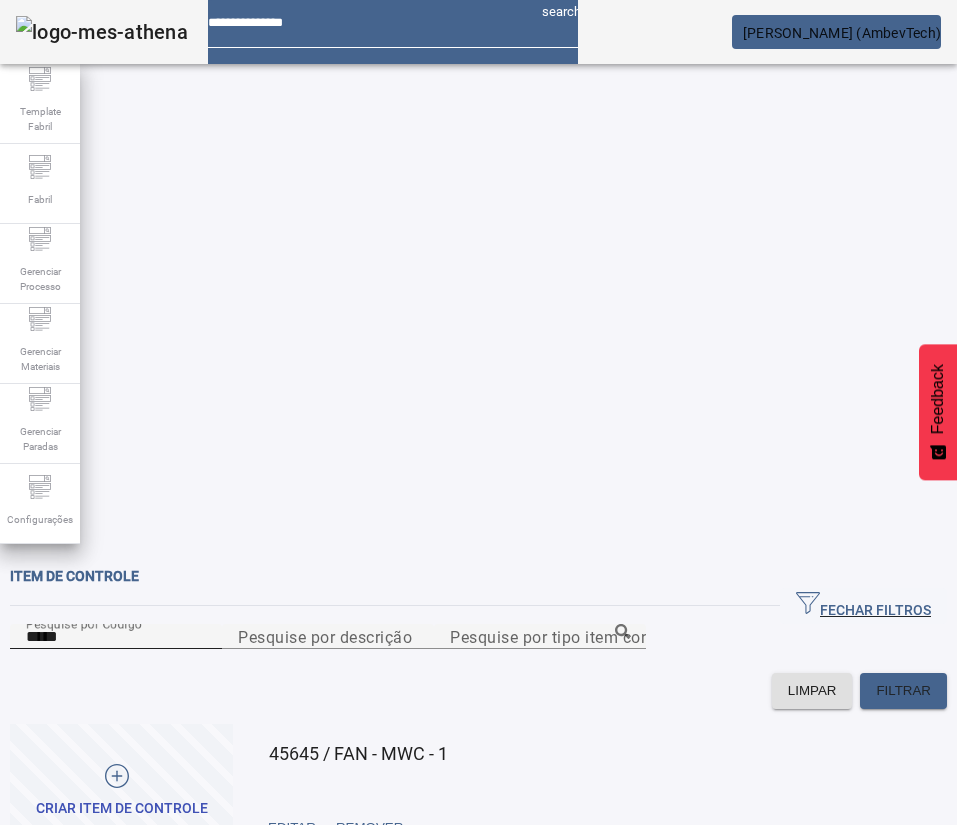 click on "*****" at bounding box center [116, 637] 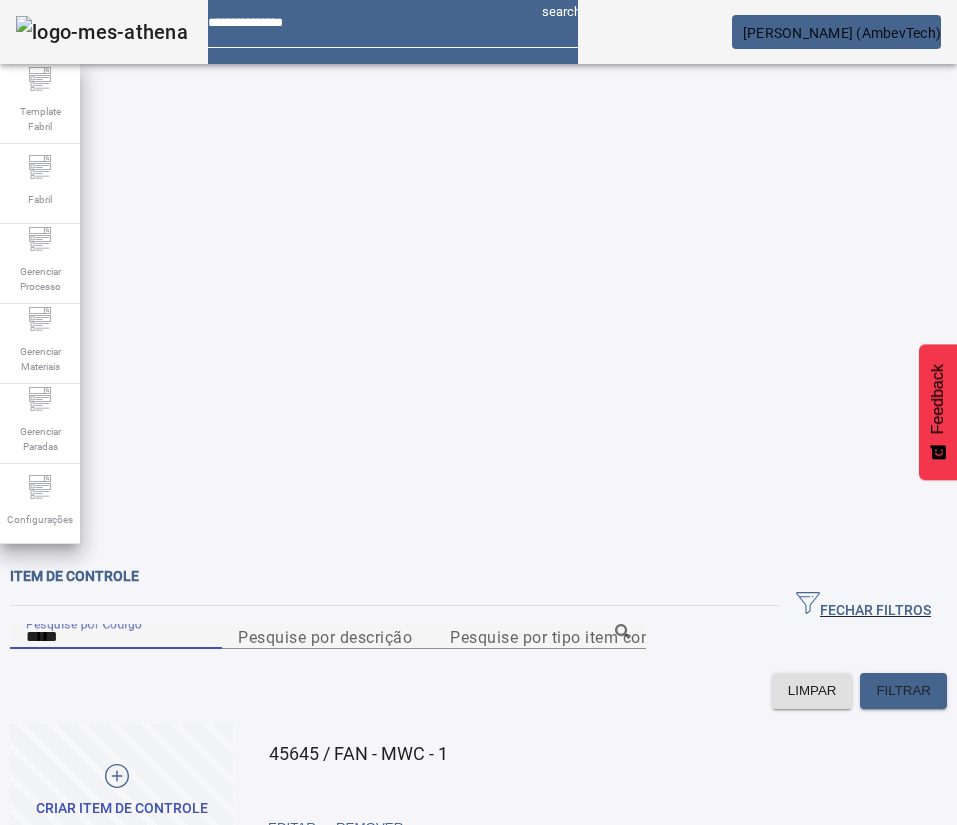 click on "*****" at bounding box center [116, 637] 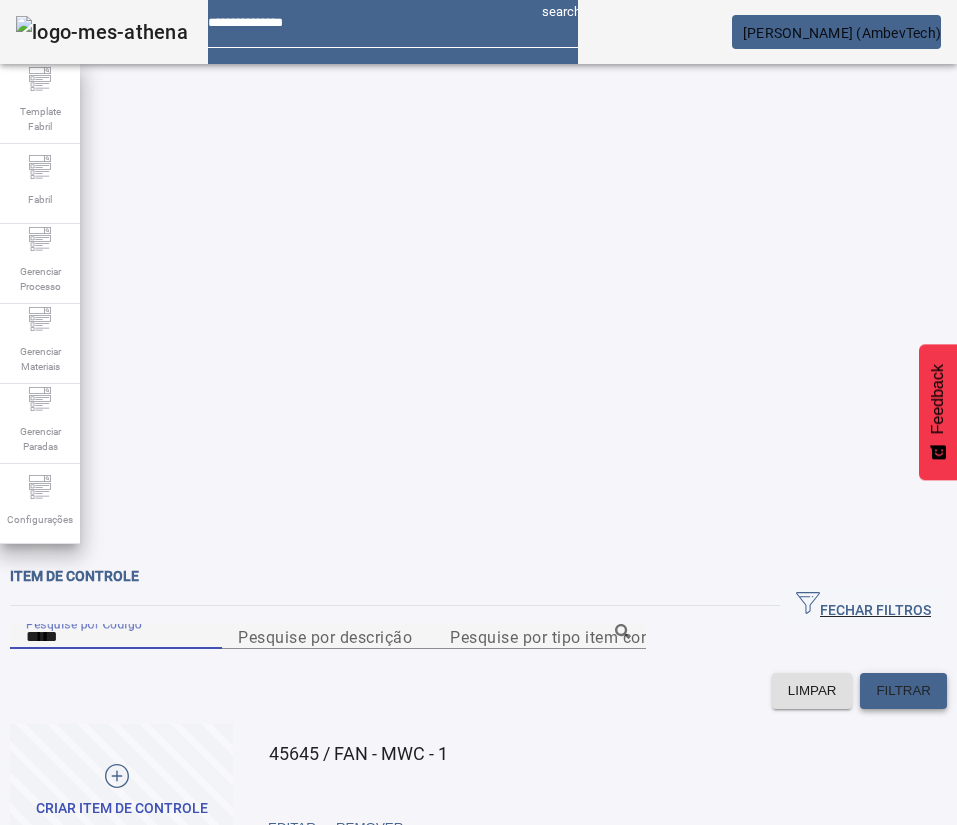 click on "FILTRAR" 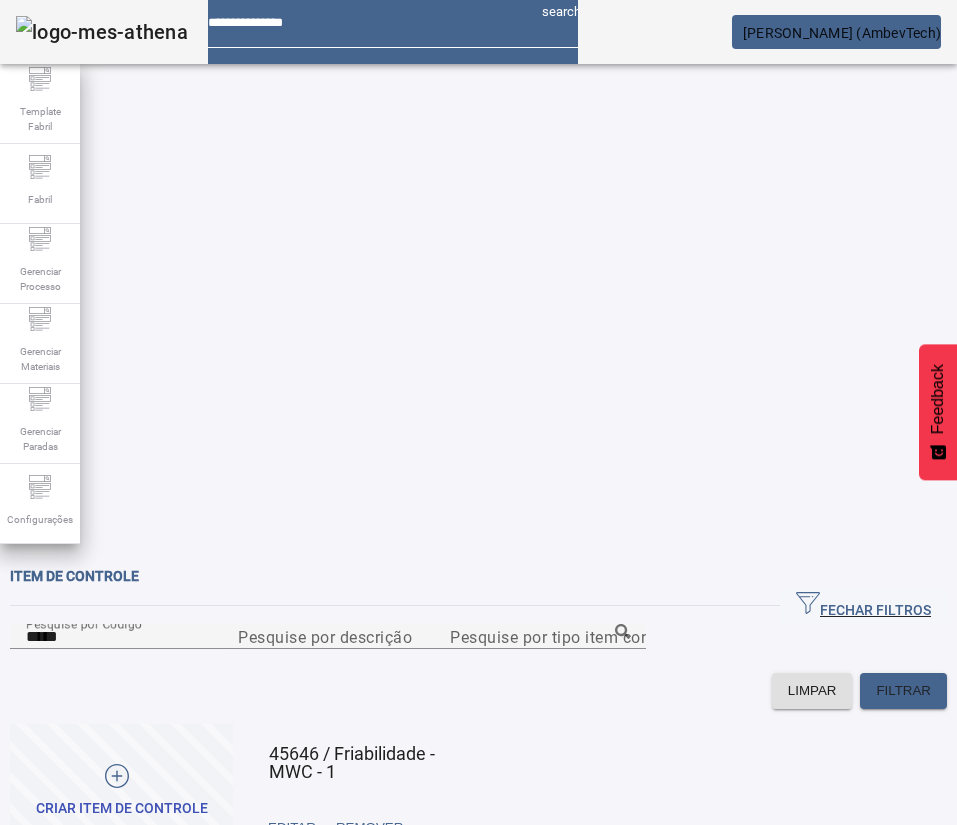 click at bounding box center (450, 828) 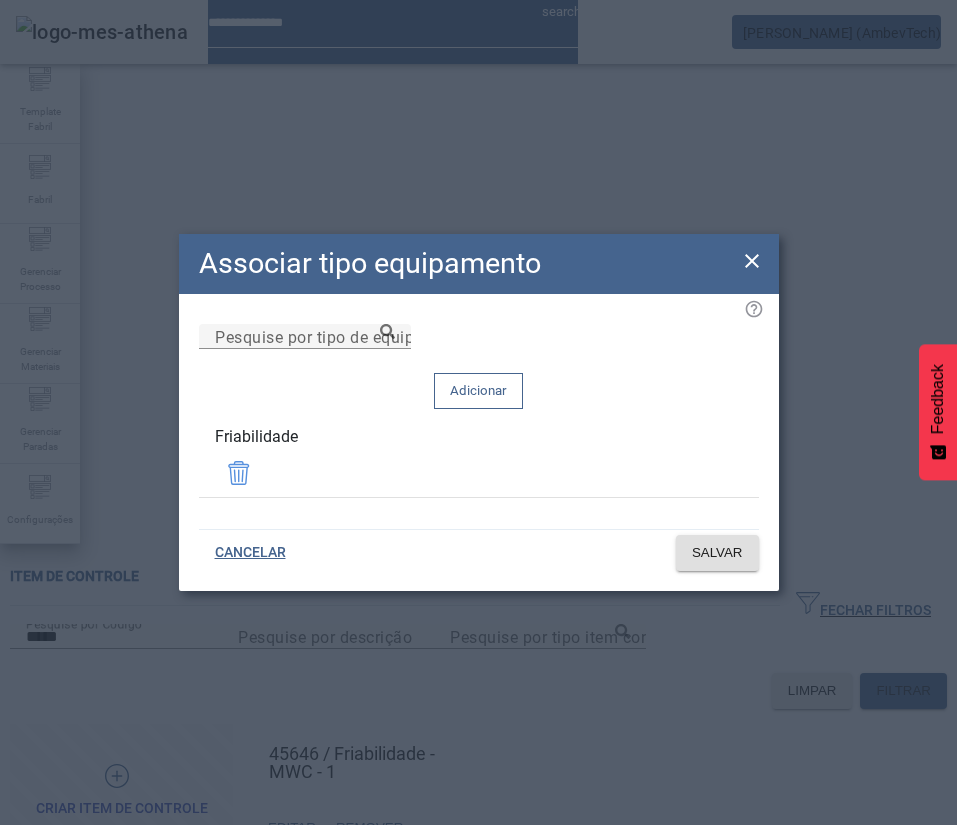 drag, startPoint x: 263, startPoint y: 447, endPoint x: 33, endPoint y: 444, distance: 230.01956 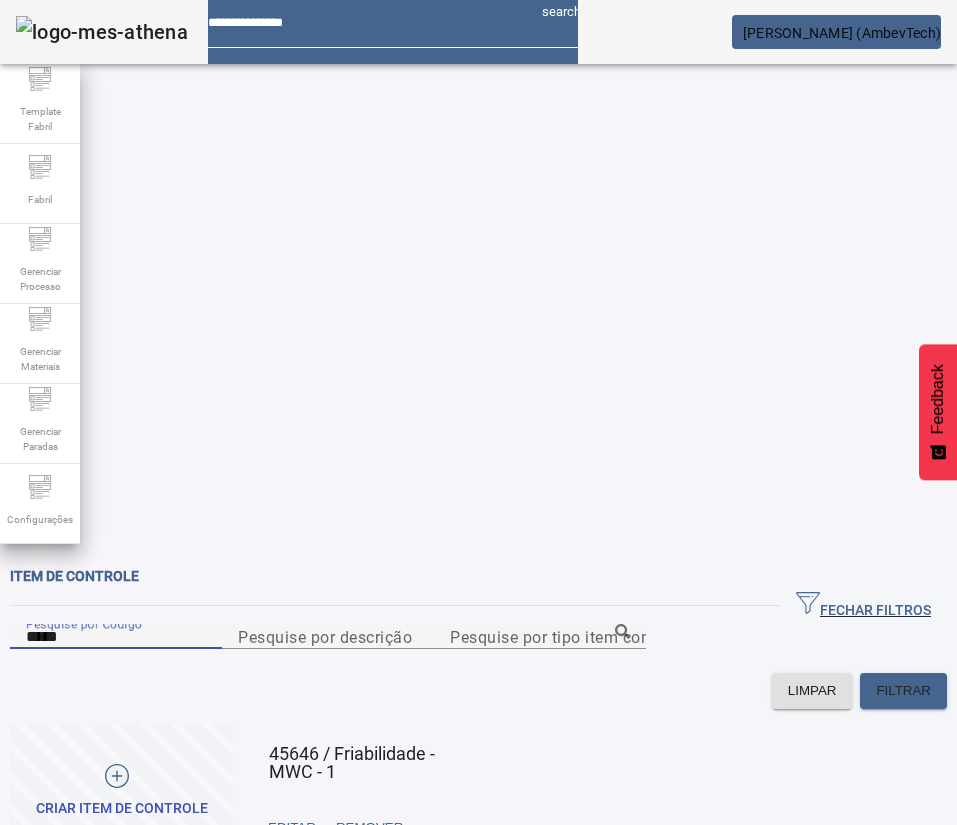 click on "*****" at bounding box center [116, 637] 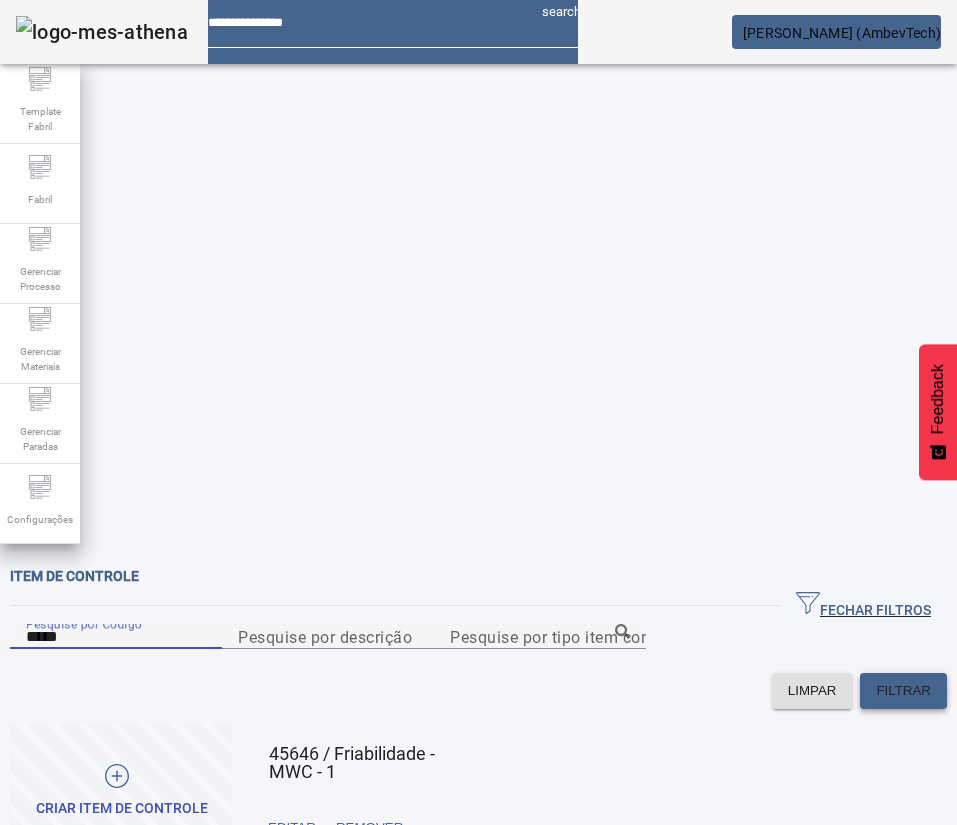 click on "FILTRAR" 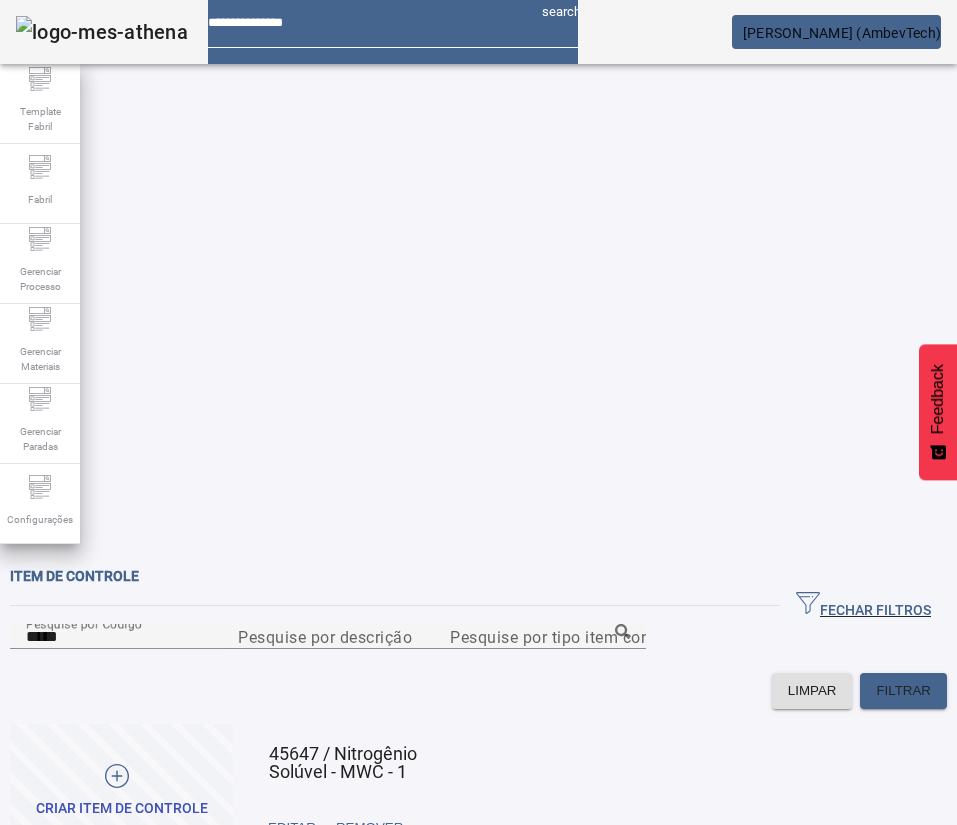 click at bounding box center (450, 828) 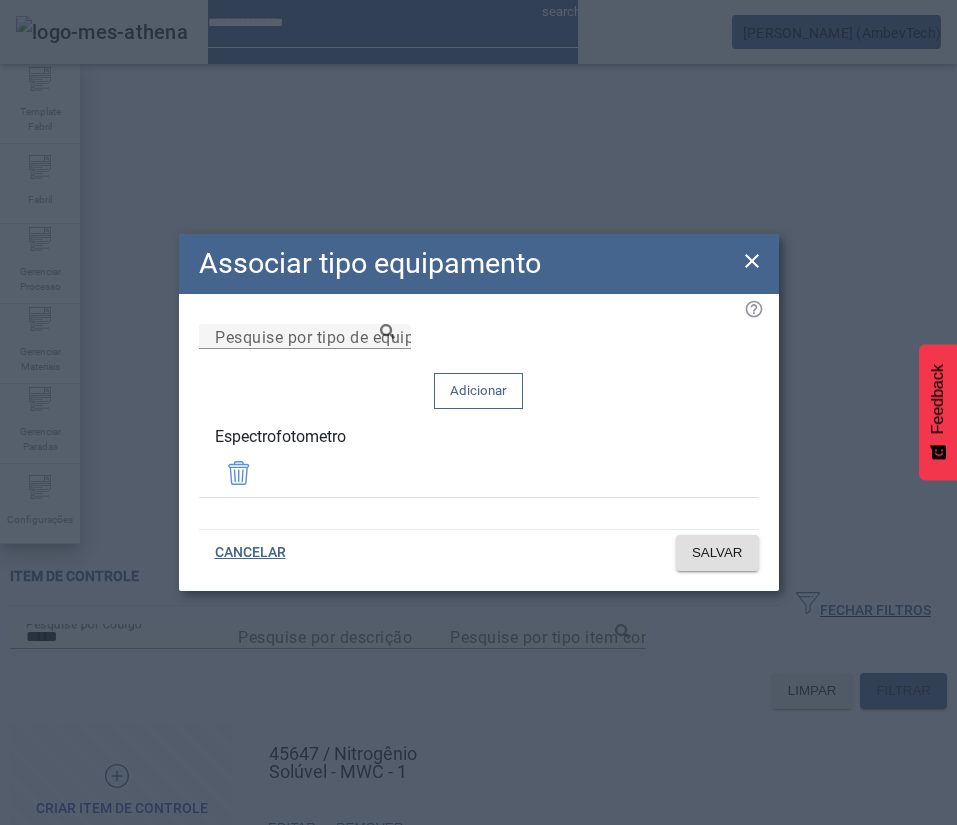 drag, startPoint x: 371, startPoint y: 445, endPoint x: 51, endPoint y: 449, distance: 320.025 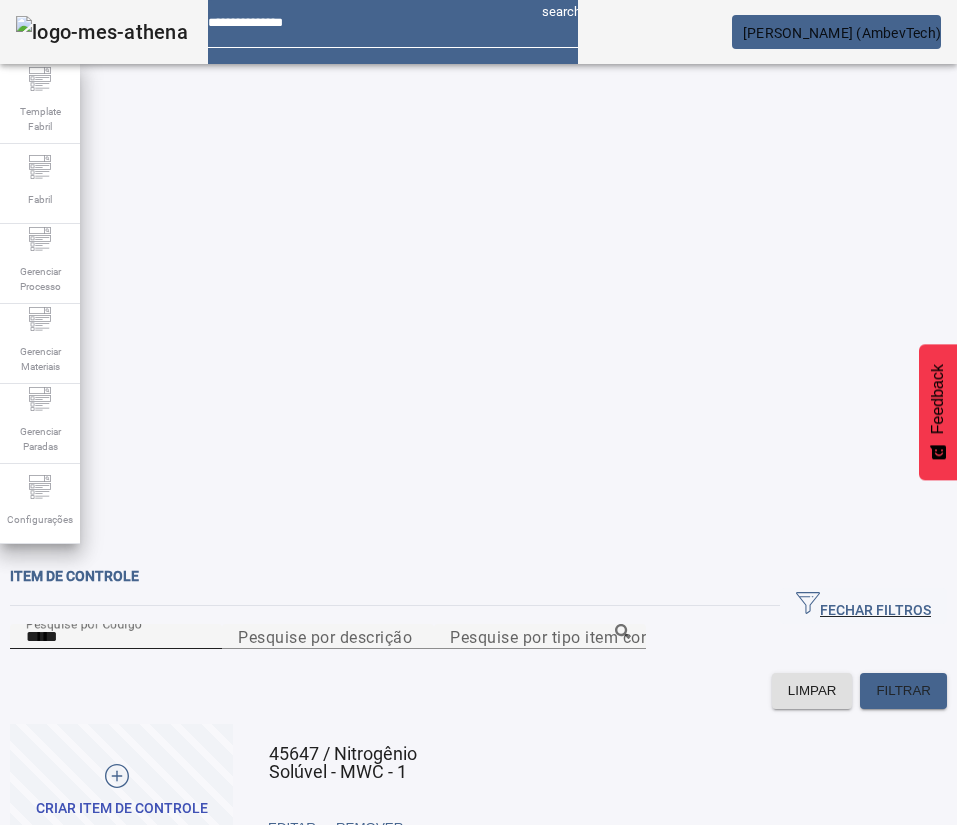 click on "*****" at bounding box center (116, 637) 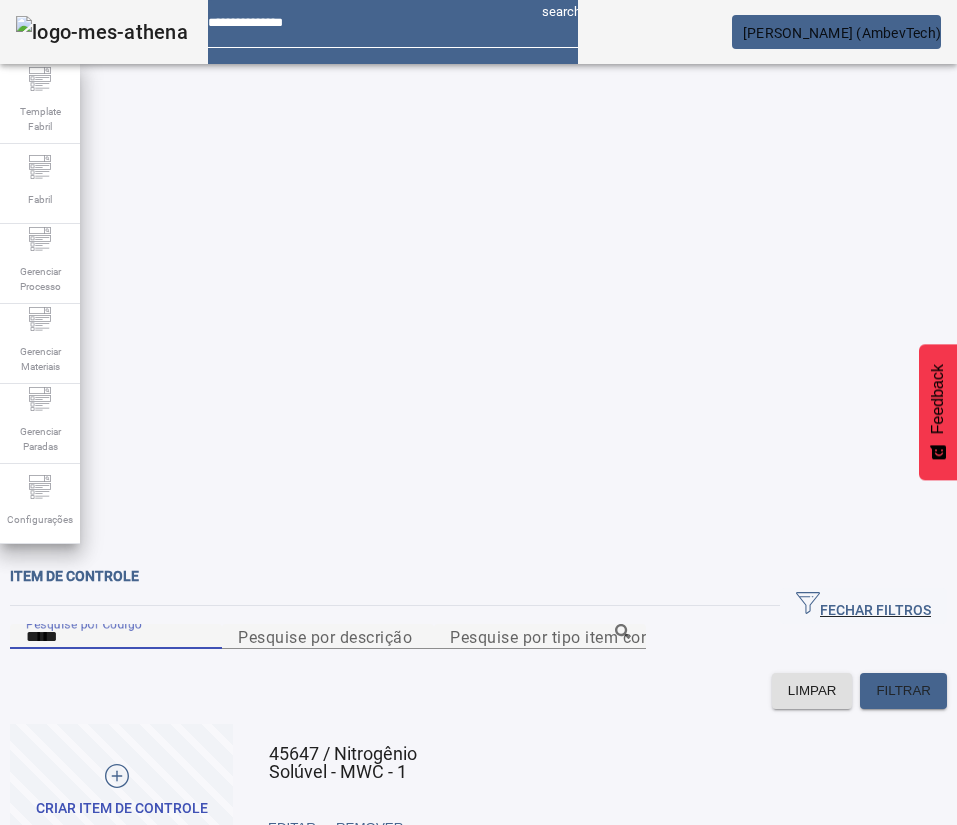 click on "*****" at bounding box center (116, 637) 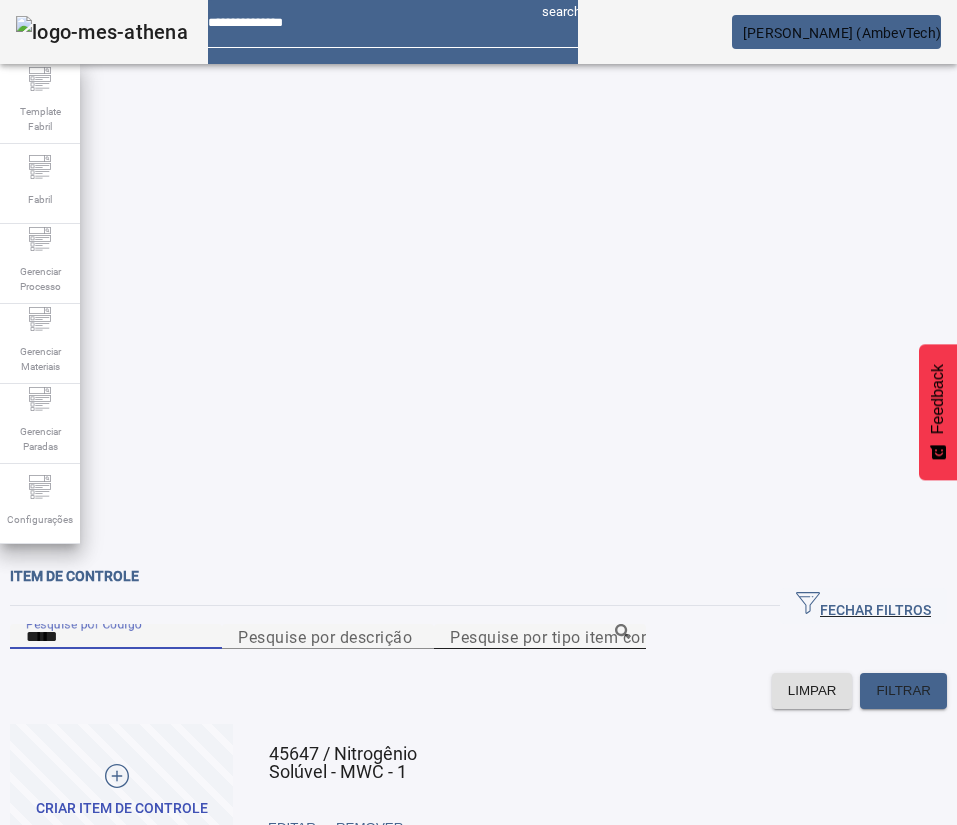 paste 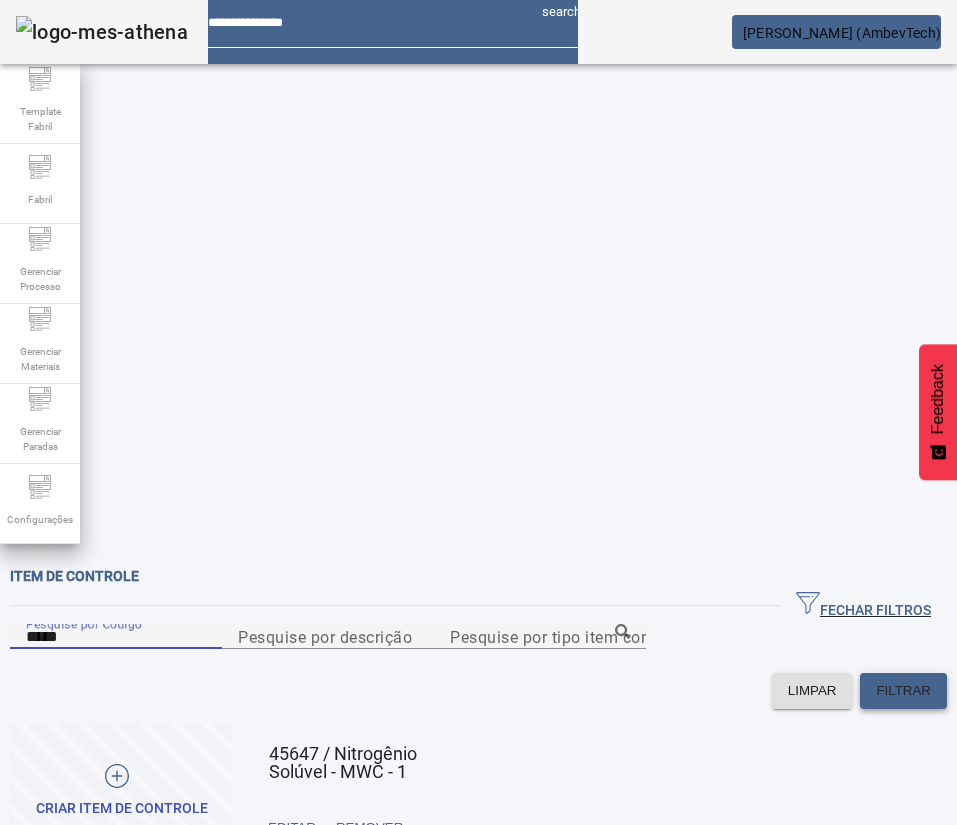 click on "FILTRAR" 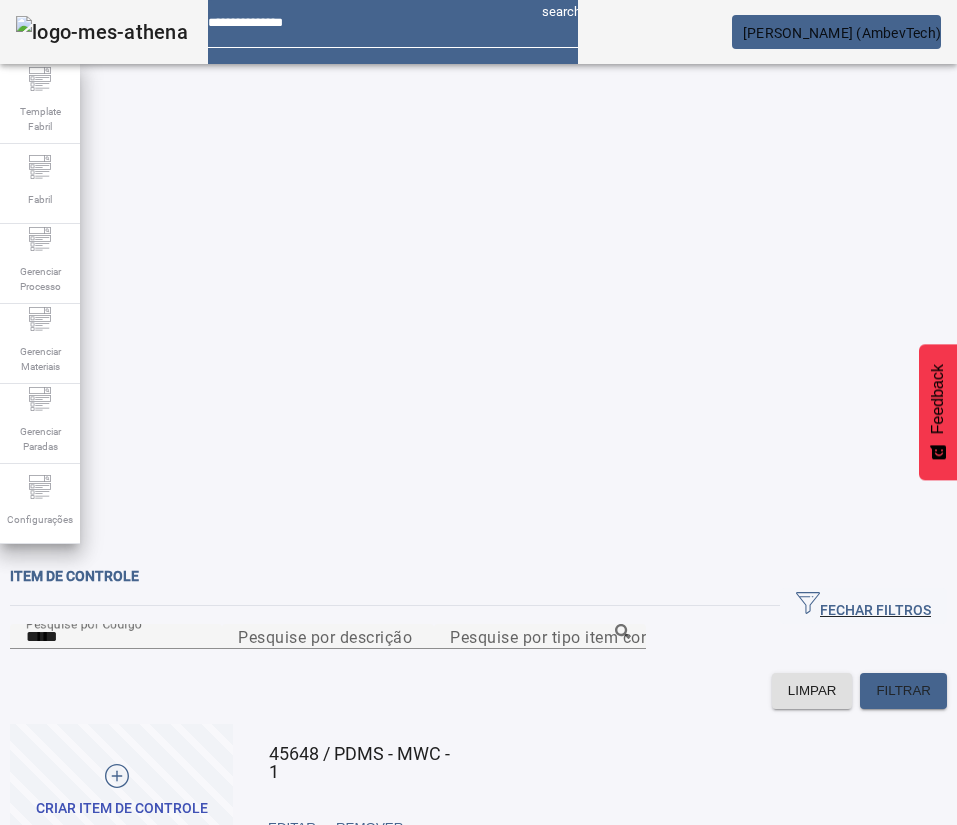 click at bounding box center [450, 828] 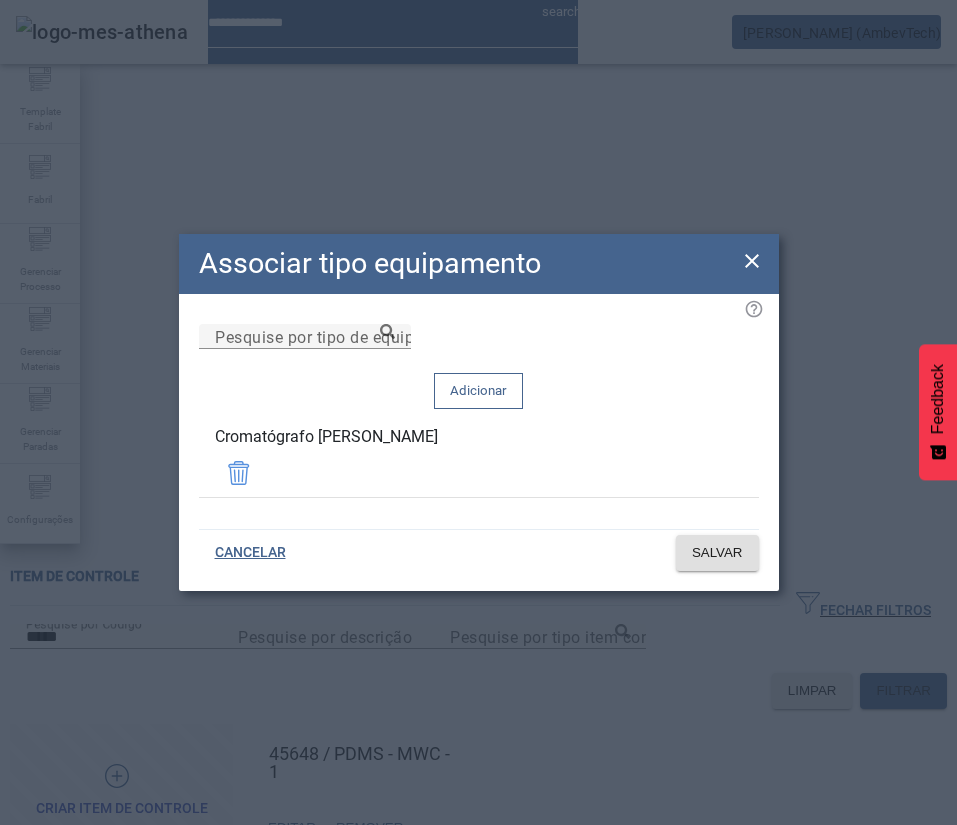 drag, startPoint x: 413, startPoint y: 445, endPoint x: 112, endPoint y: 454, distance: 301.13452 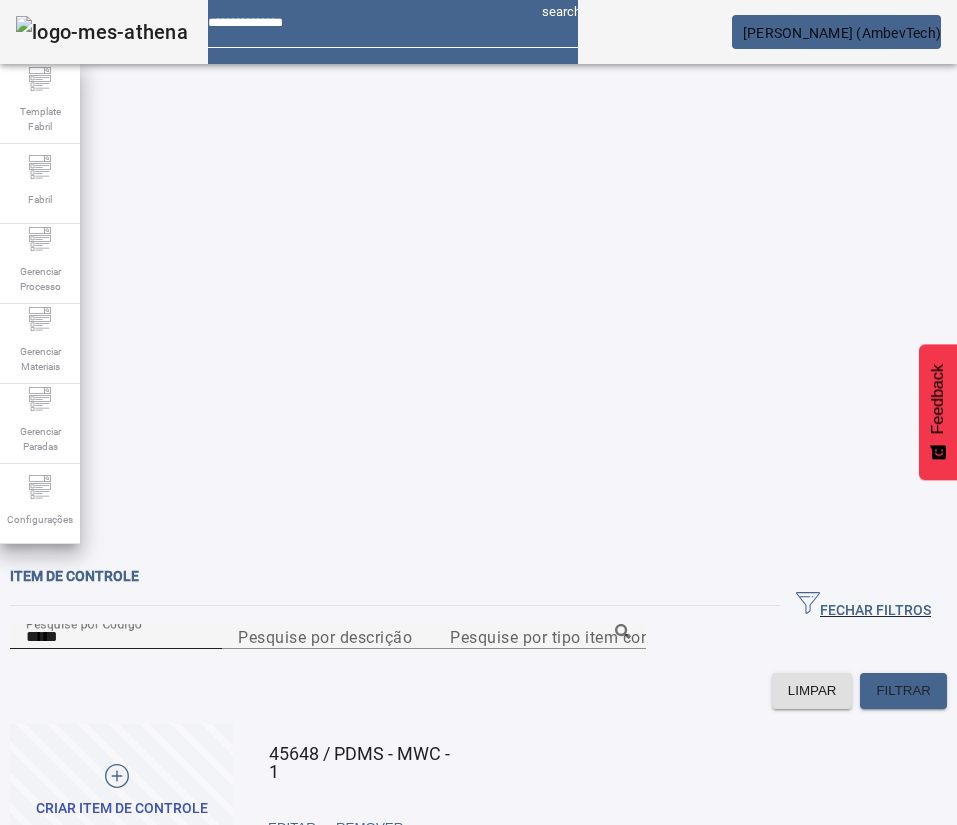 click on "*****" at bounding box center (116, 637) 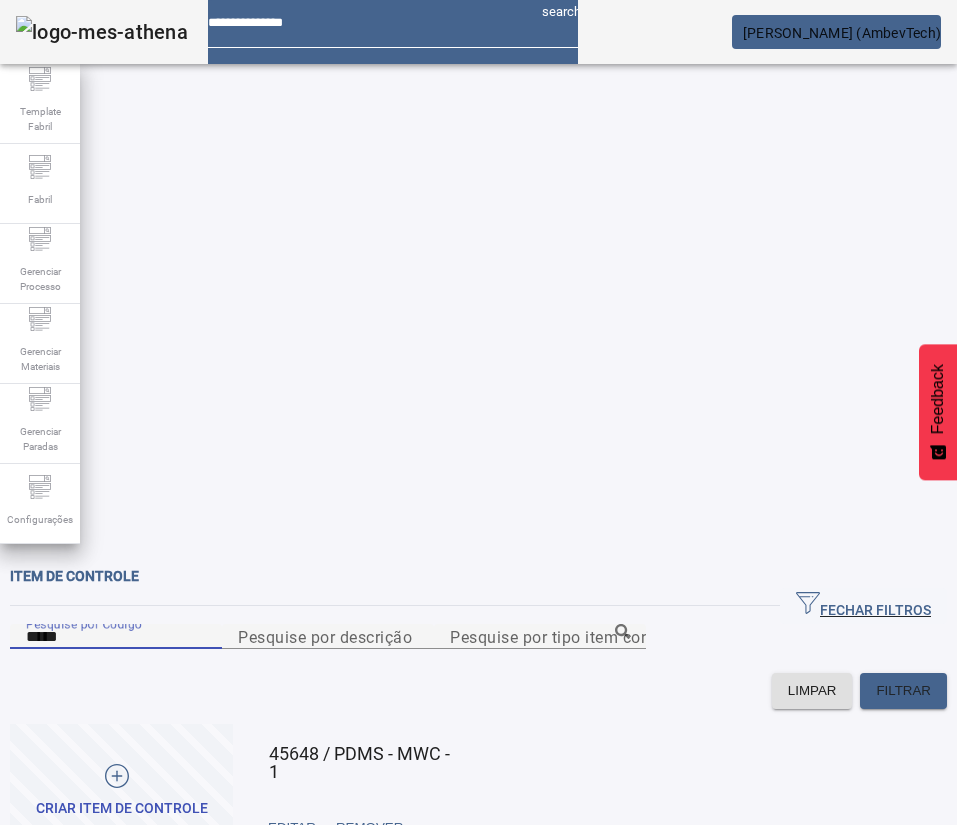 click on "*****" at bounding box center (116, 637) 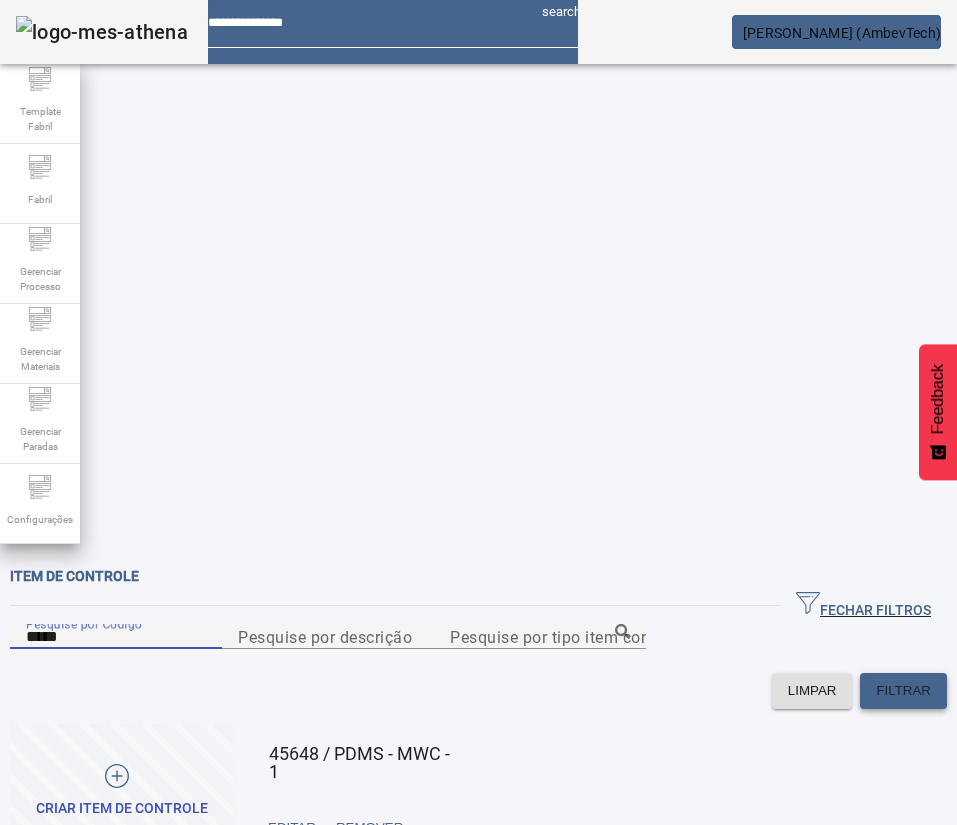 type on "*****" 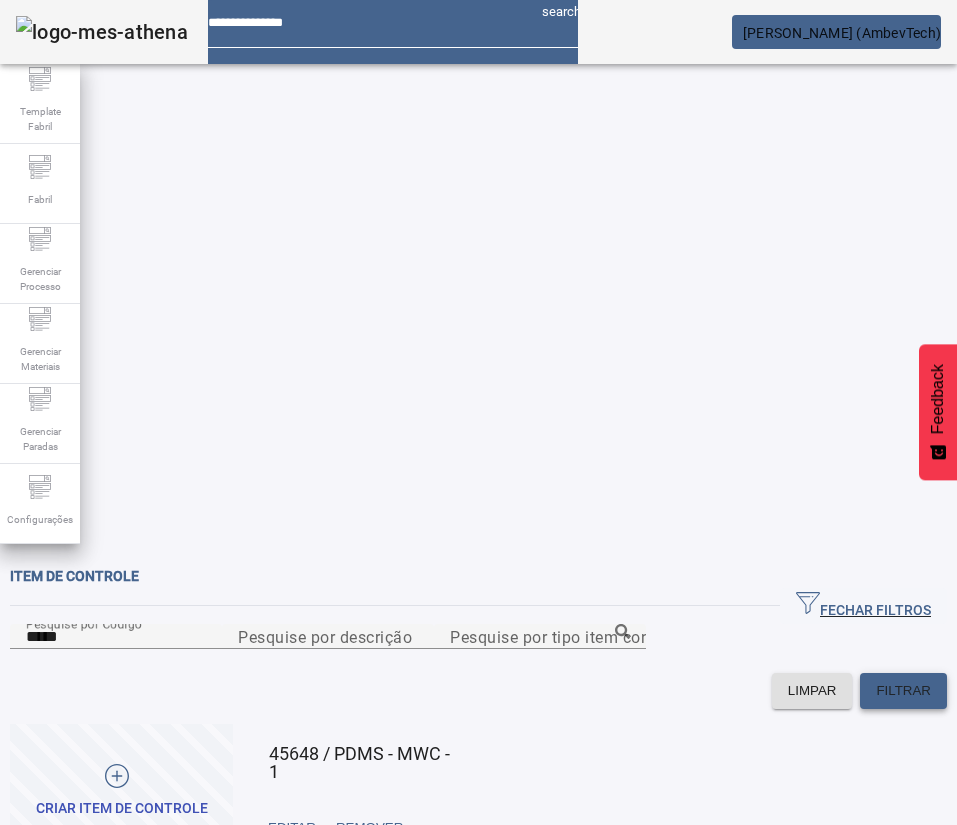 click 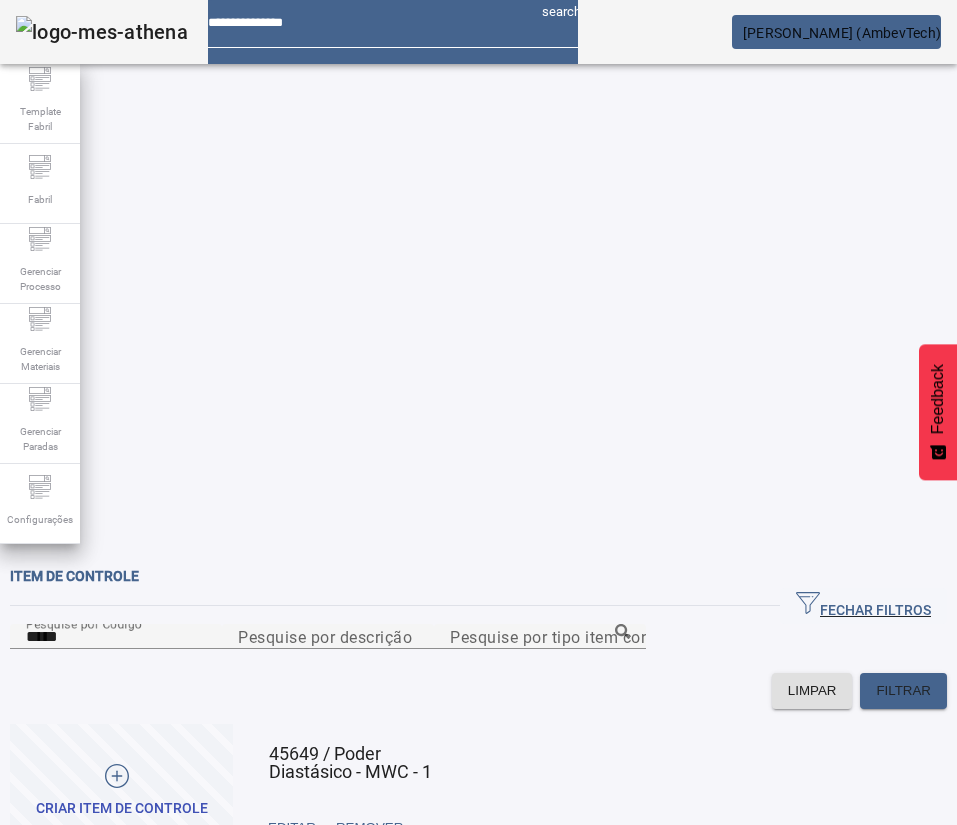 click at bounding box center (450, 828) 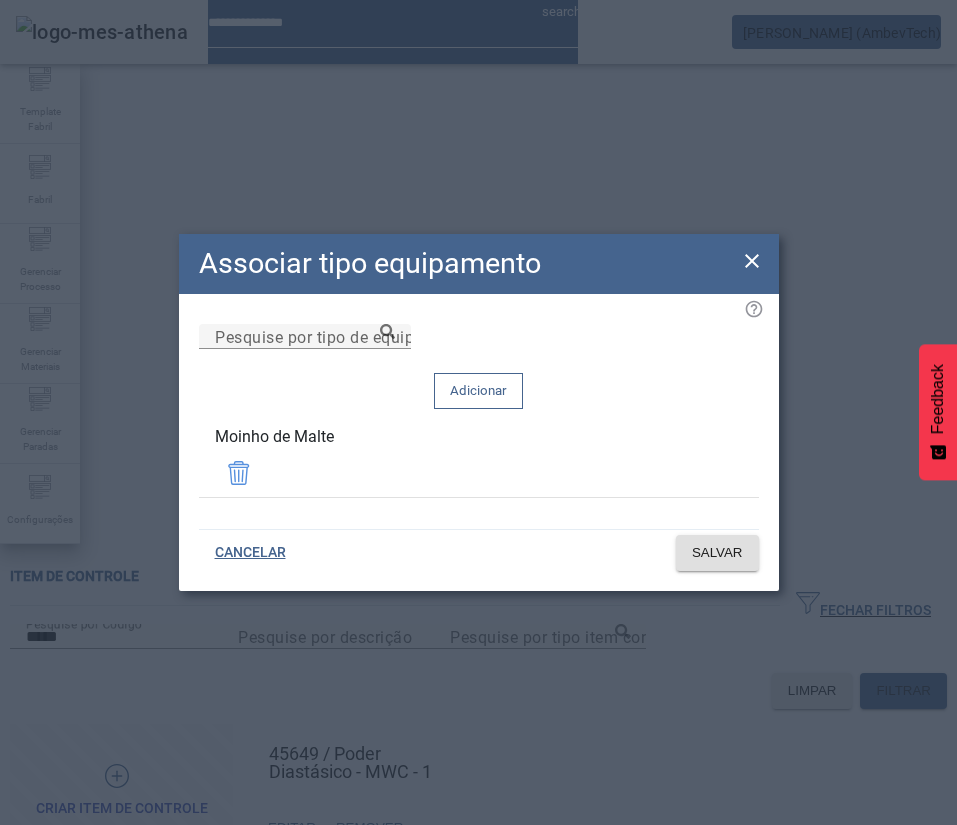 drag, startPoint x: 376, startPoint y: 453, endPoint x: 203, endPoint y: 457, distance: 173.04623 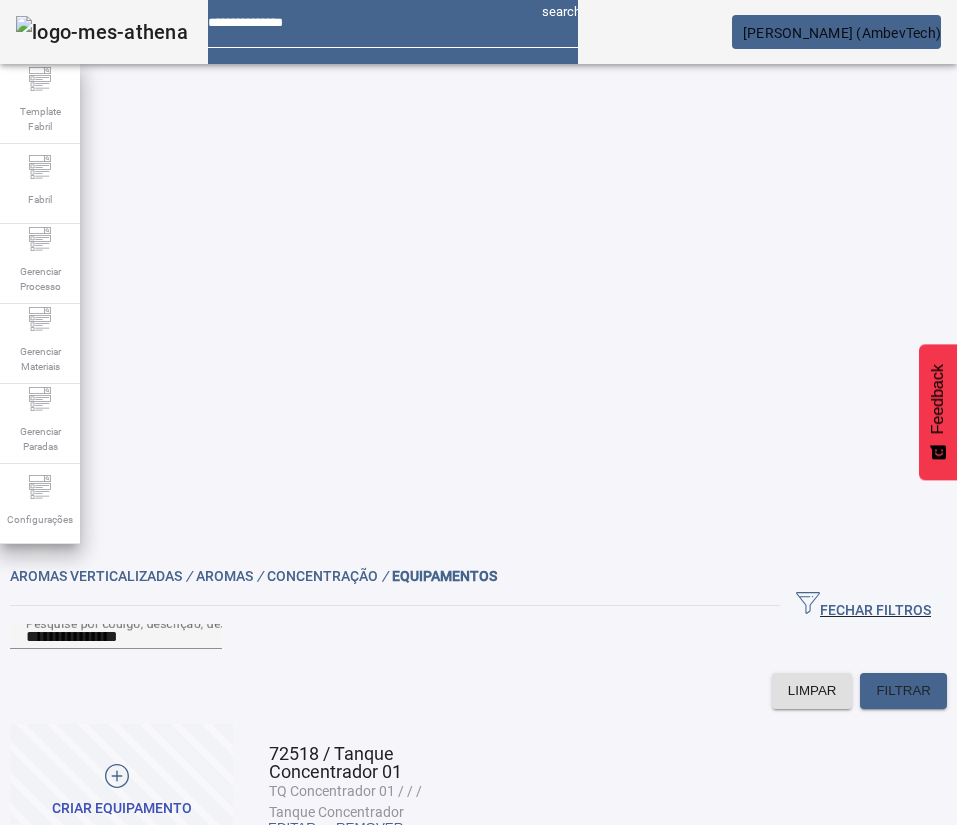 scroll, scrollTop: 0, scrollLeft: 0, axis: both 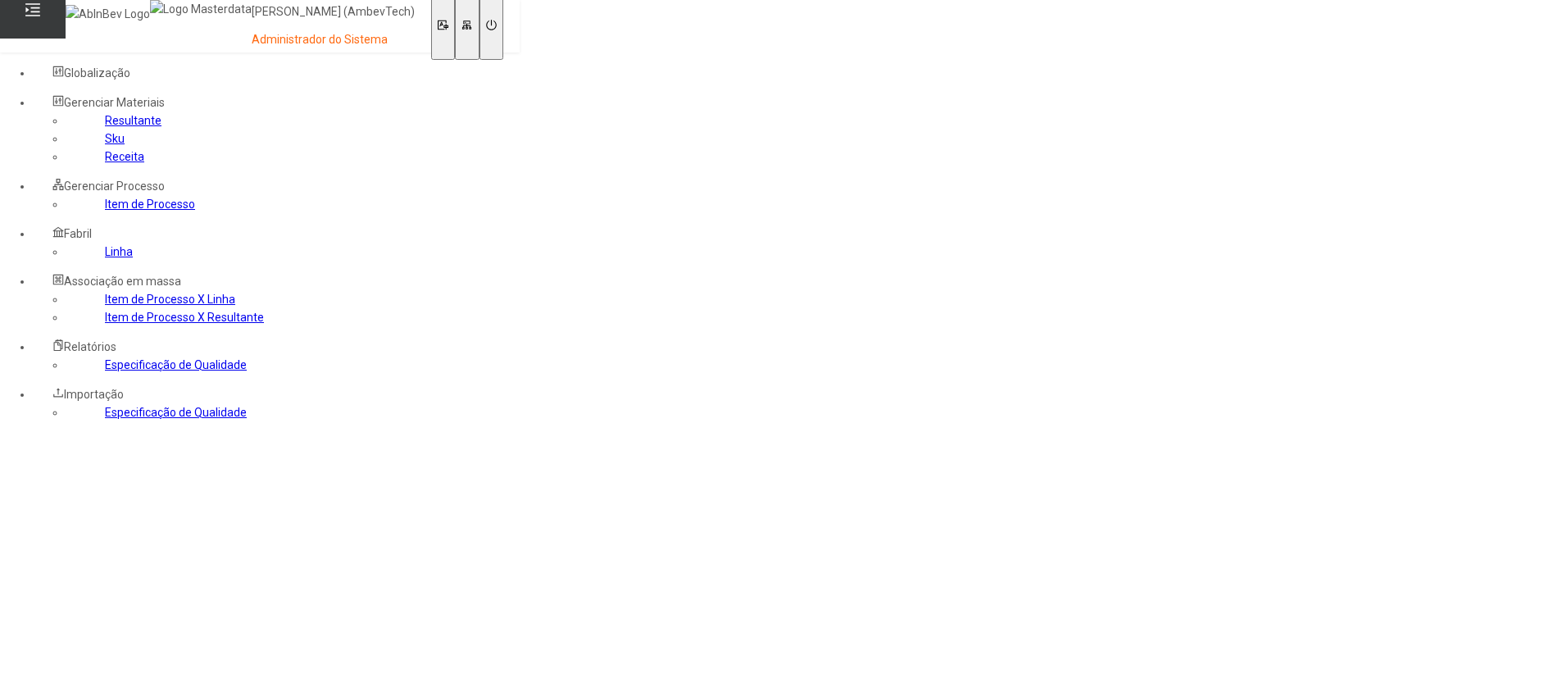 click on "Receita" 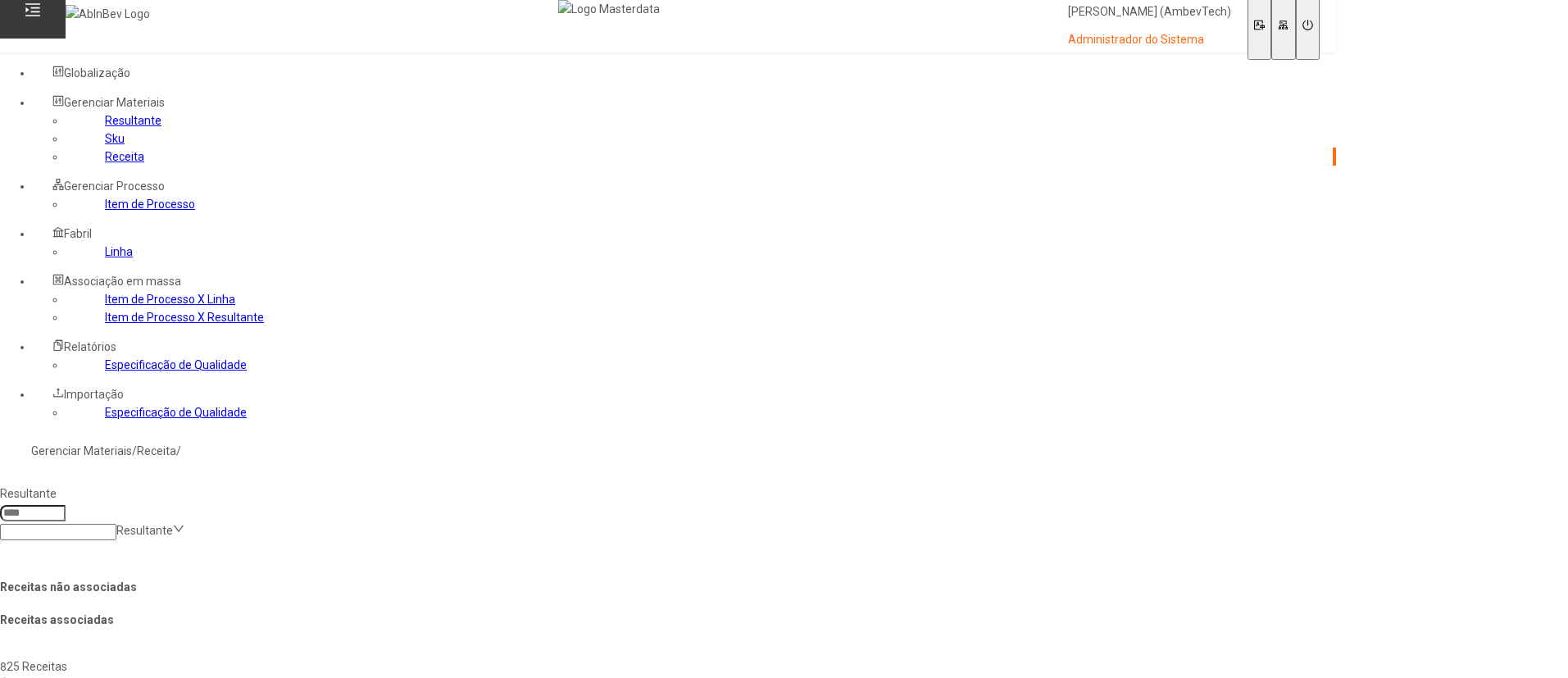 click 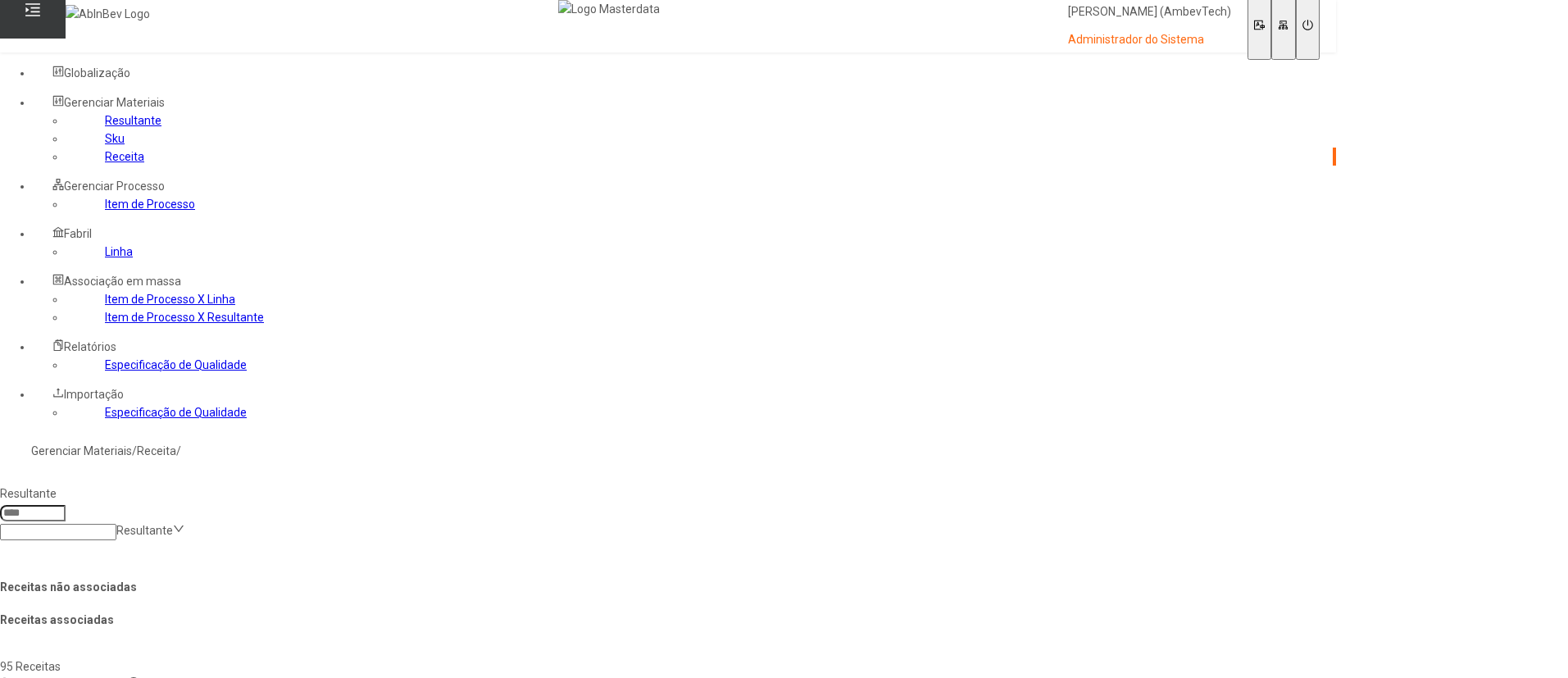 type on "*" 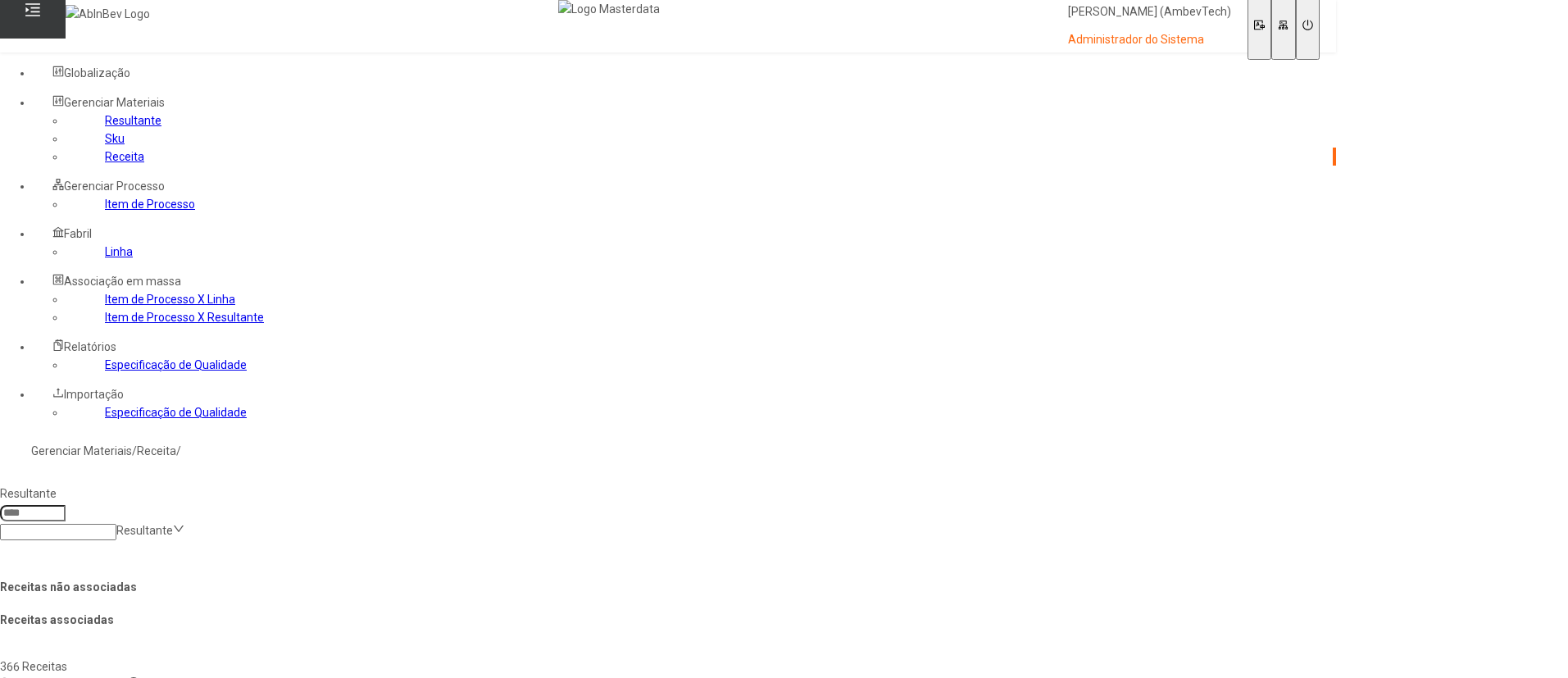 type 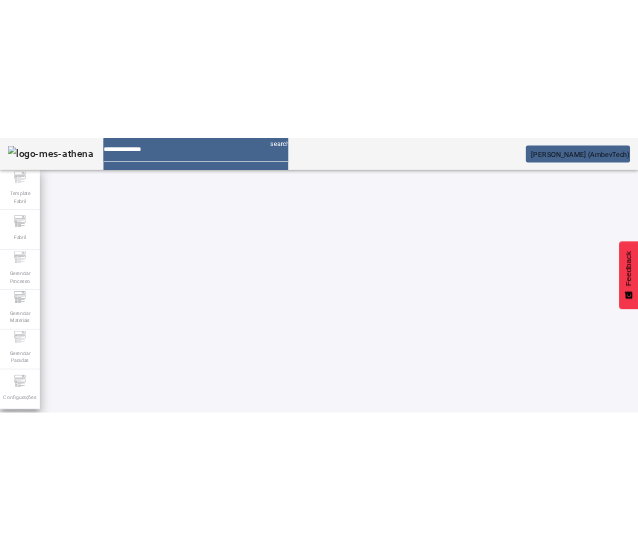 scroll, scrollTop: 0, scrollLeft: 0, axis: both 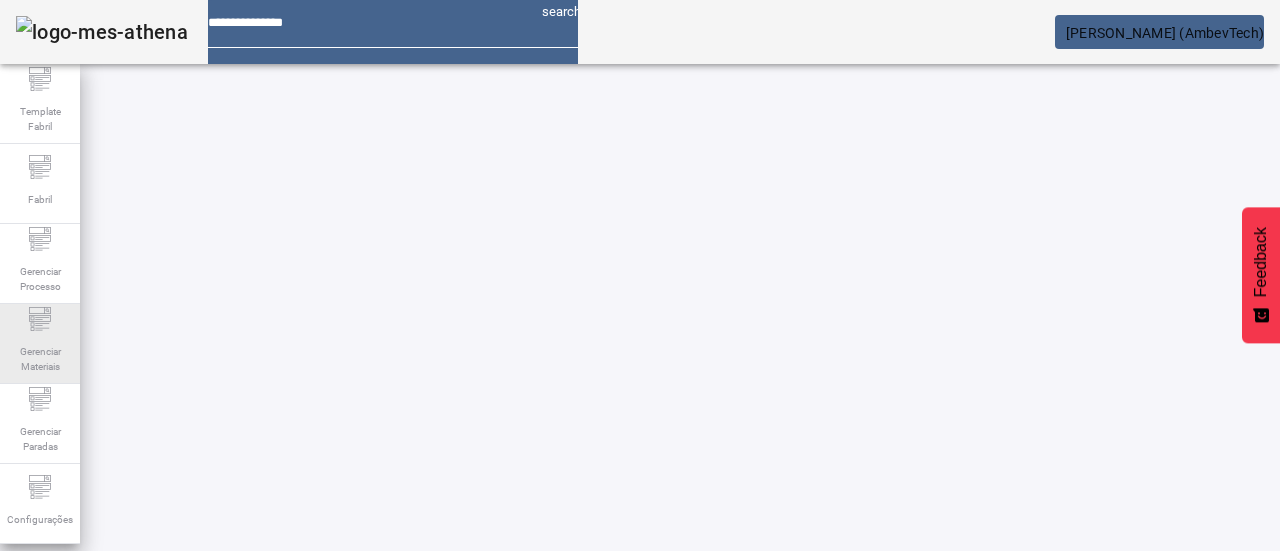 click 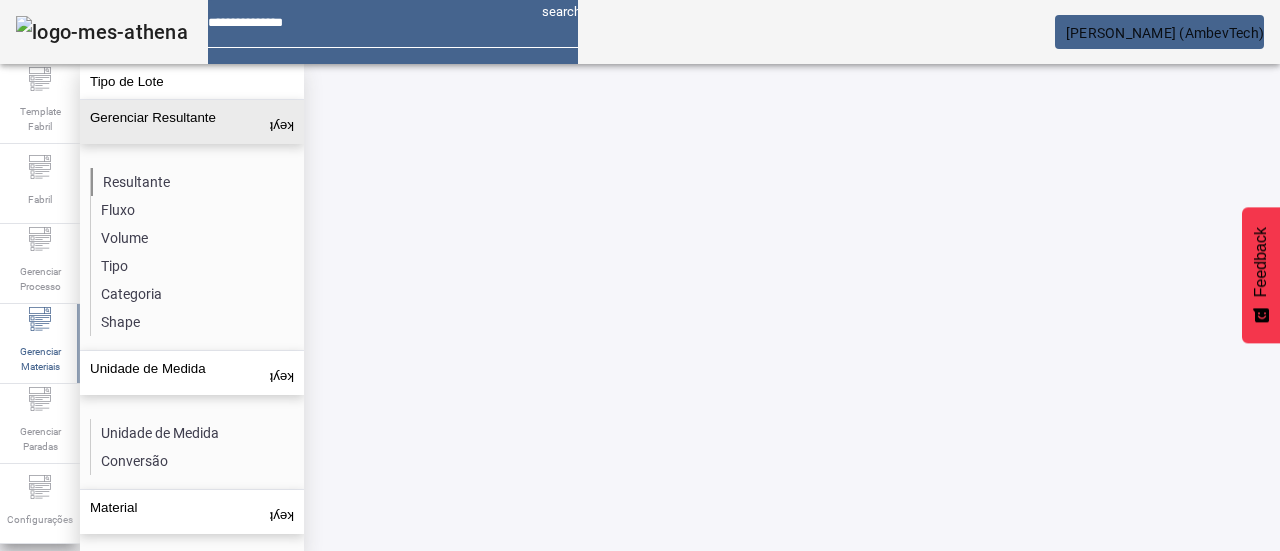 click on "Resultante" 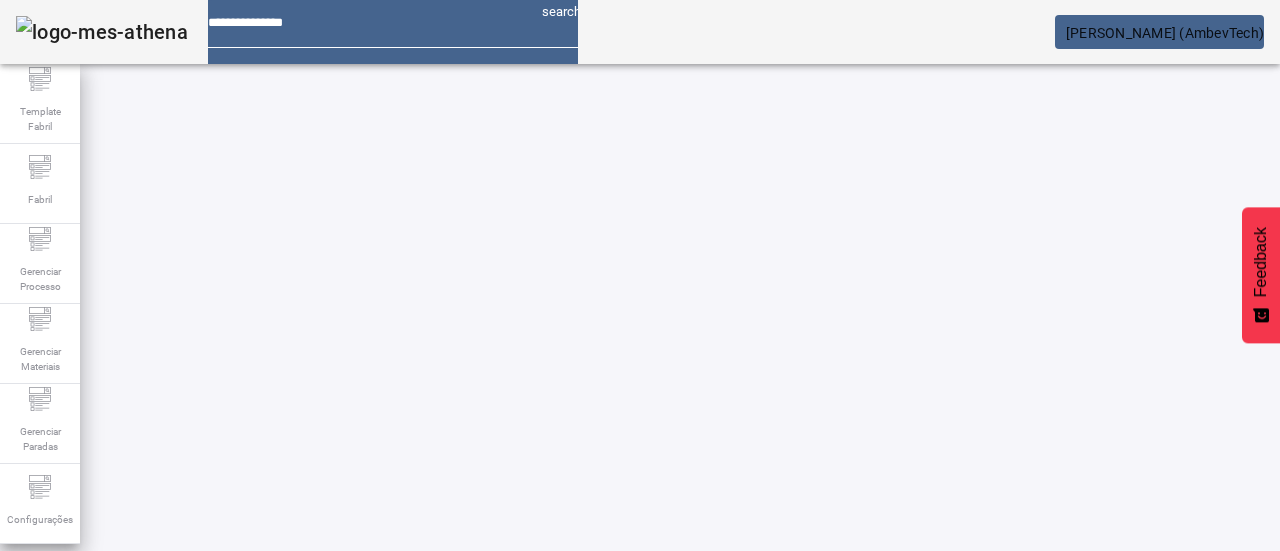 click on "ABRIR FILTROS" 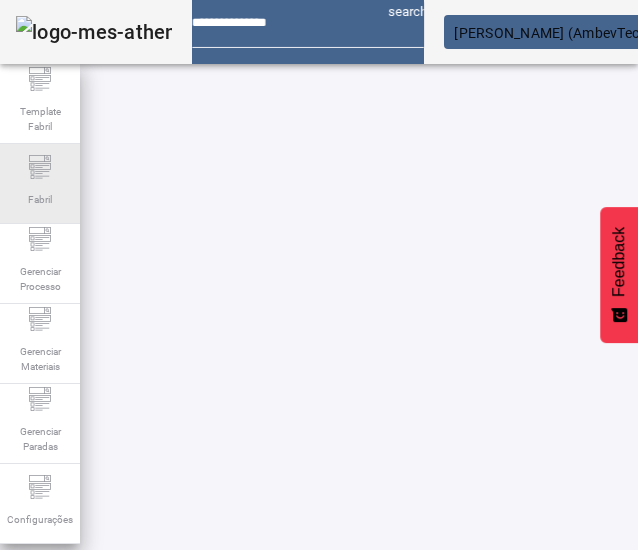click on "Fabril" 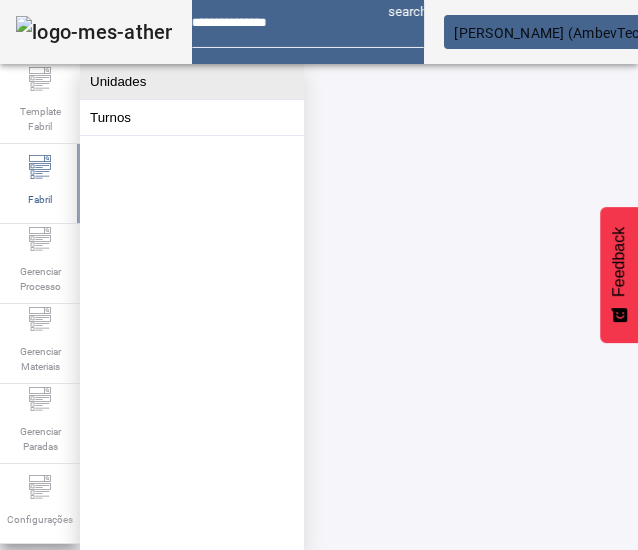 click on "Unidades" 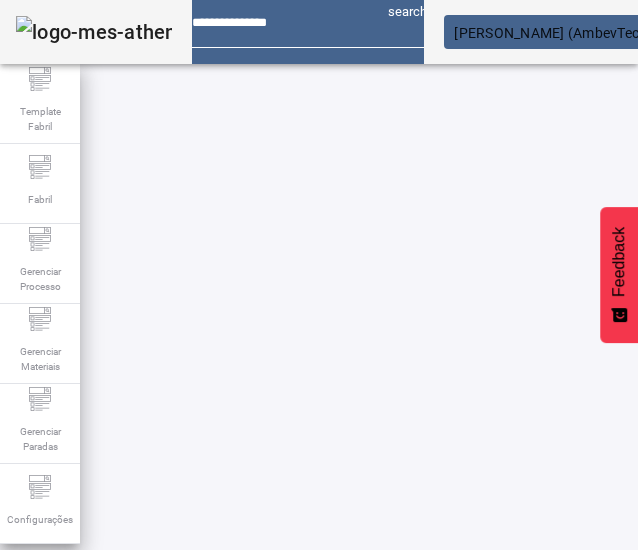 click on "ABRIR FILTROS" 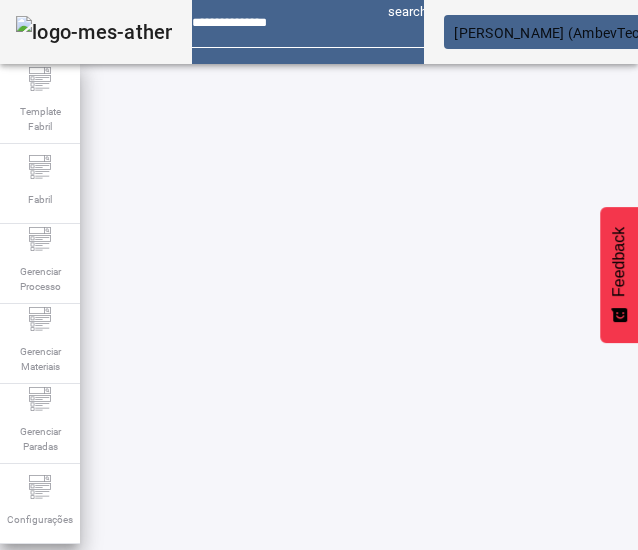 type on "***" 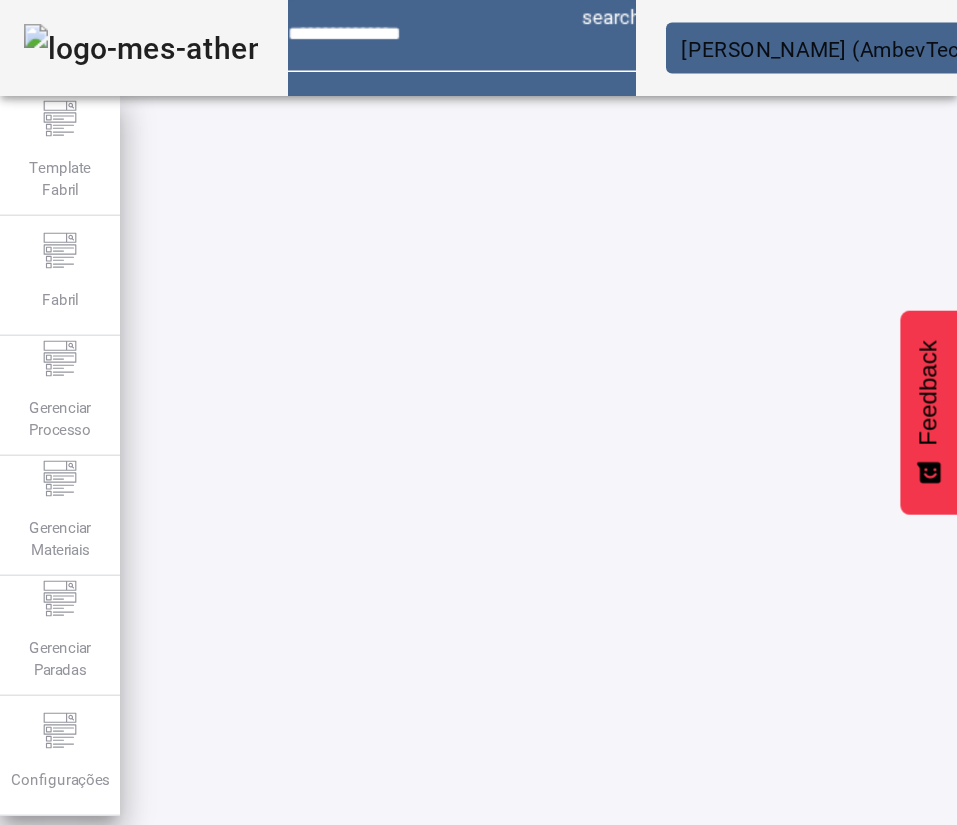 scroll, scrollTop: 0, scrollLeft: 0, axis: both 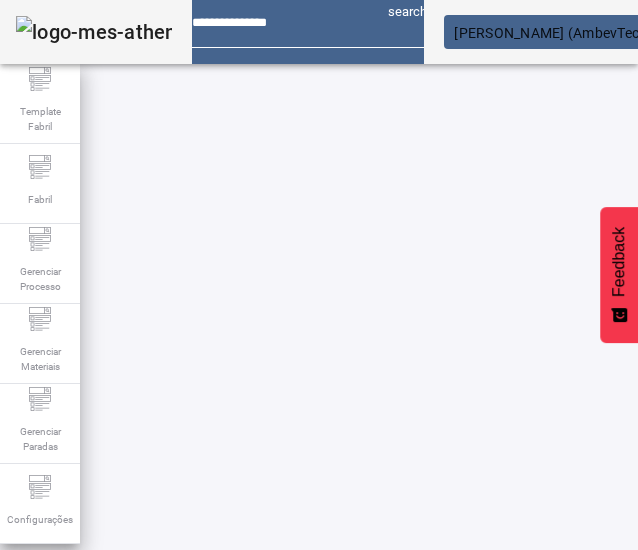 click on "ABRIR FILTROS" 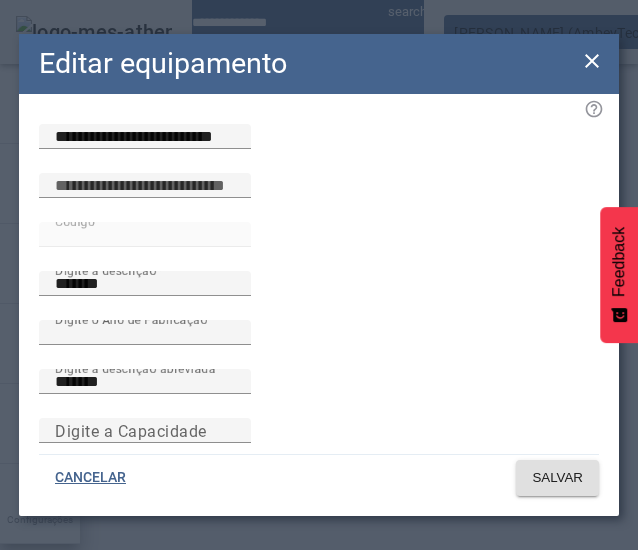 click 